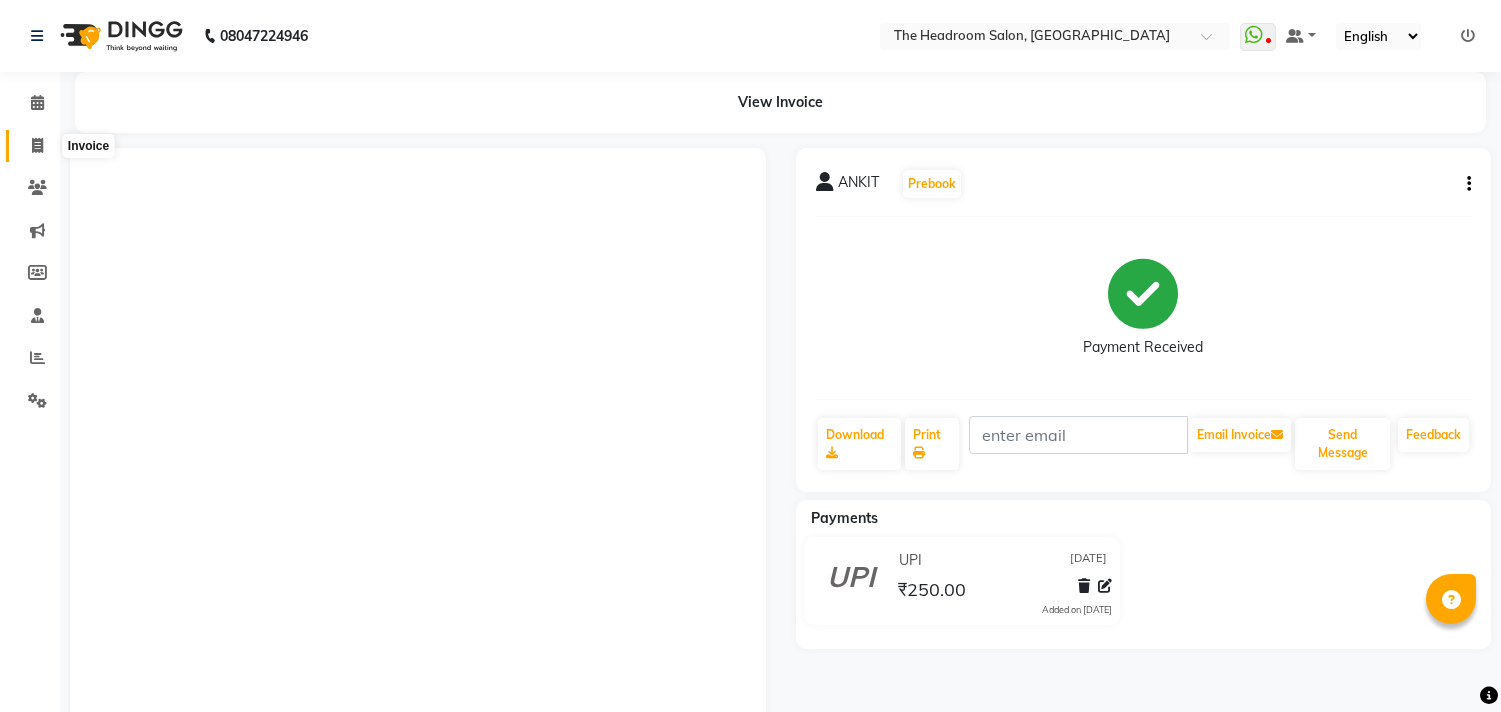 scroll, scrollTop: 0, scrollLeft: 0, axis: both 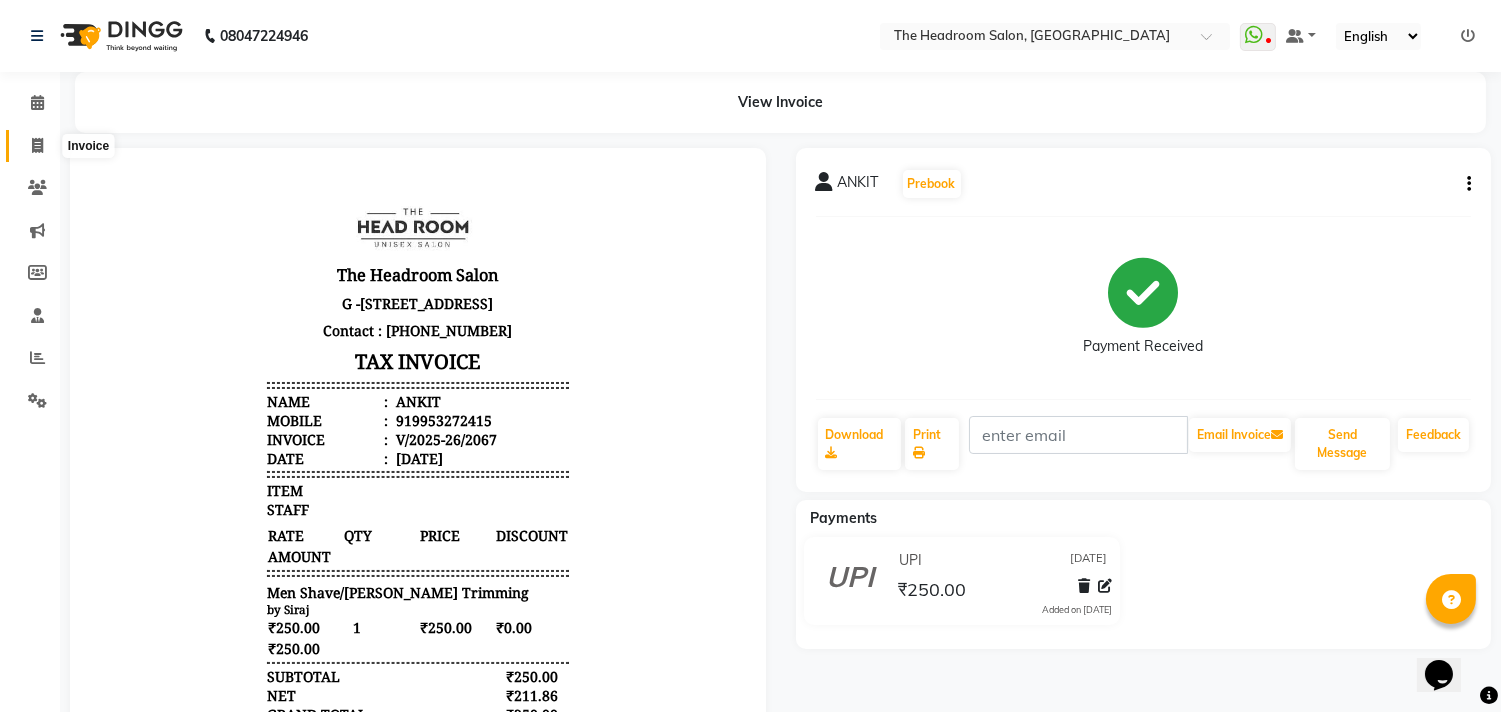 click on "Invoice" 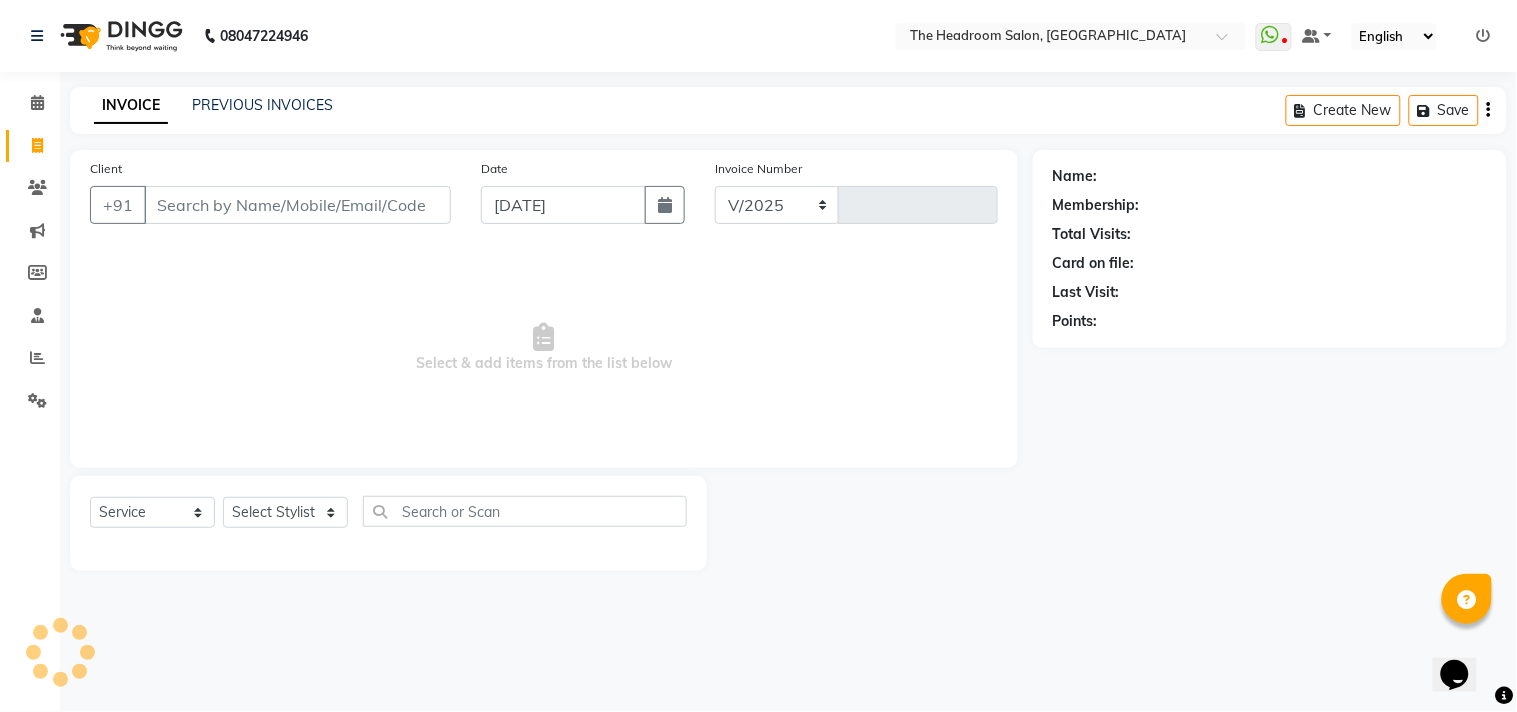 select on "6933" 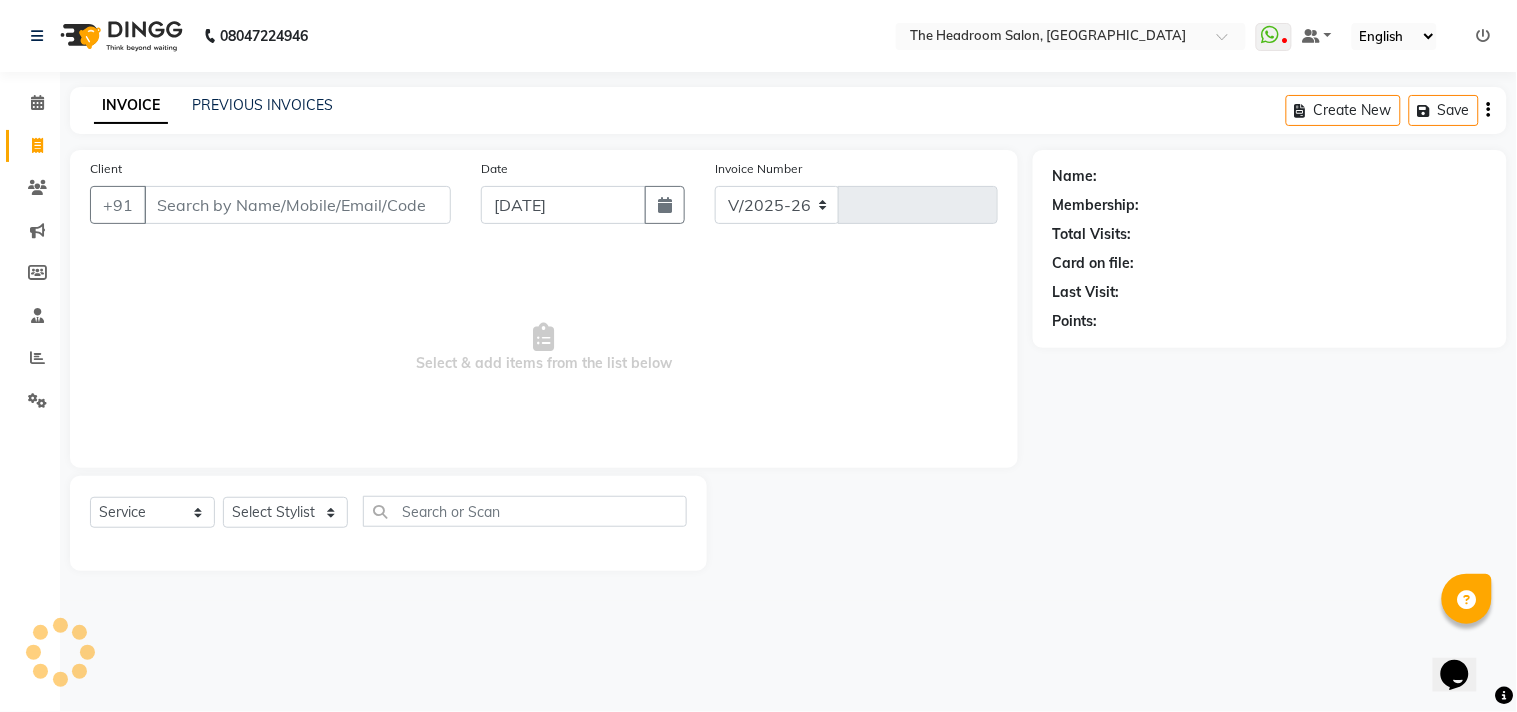 type on "2068" 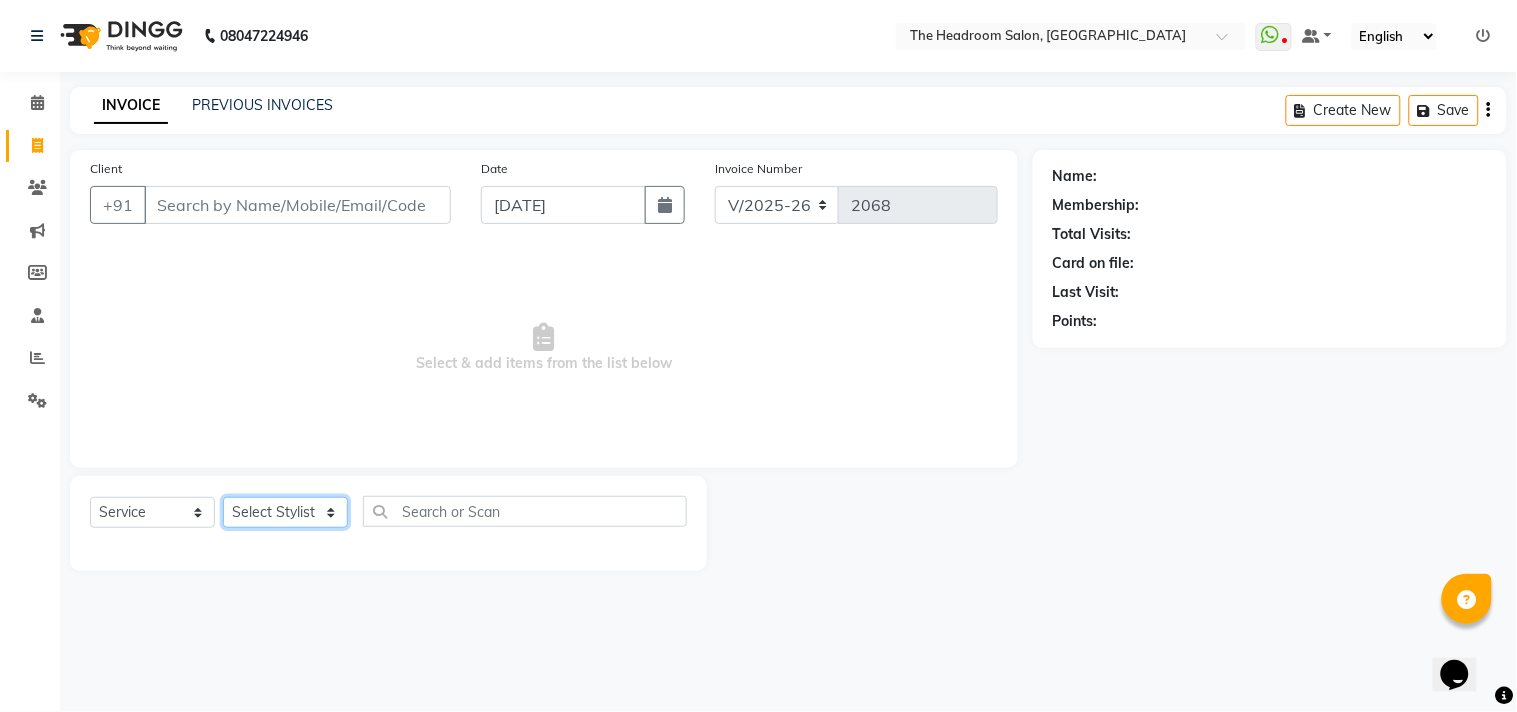 click on "Select Stylist" 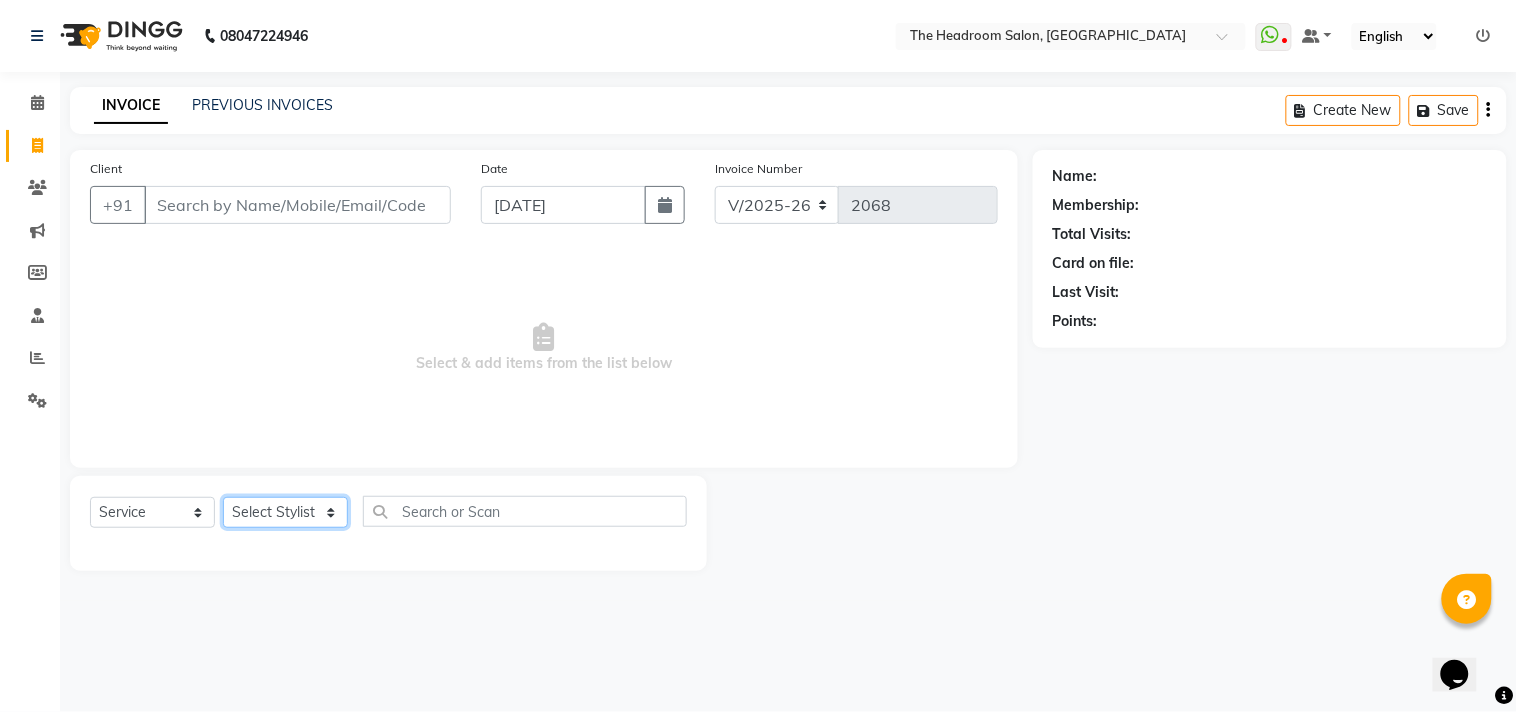 select on "58238" 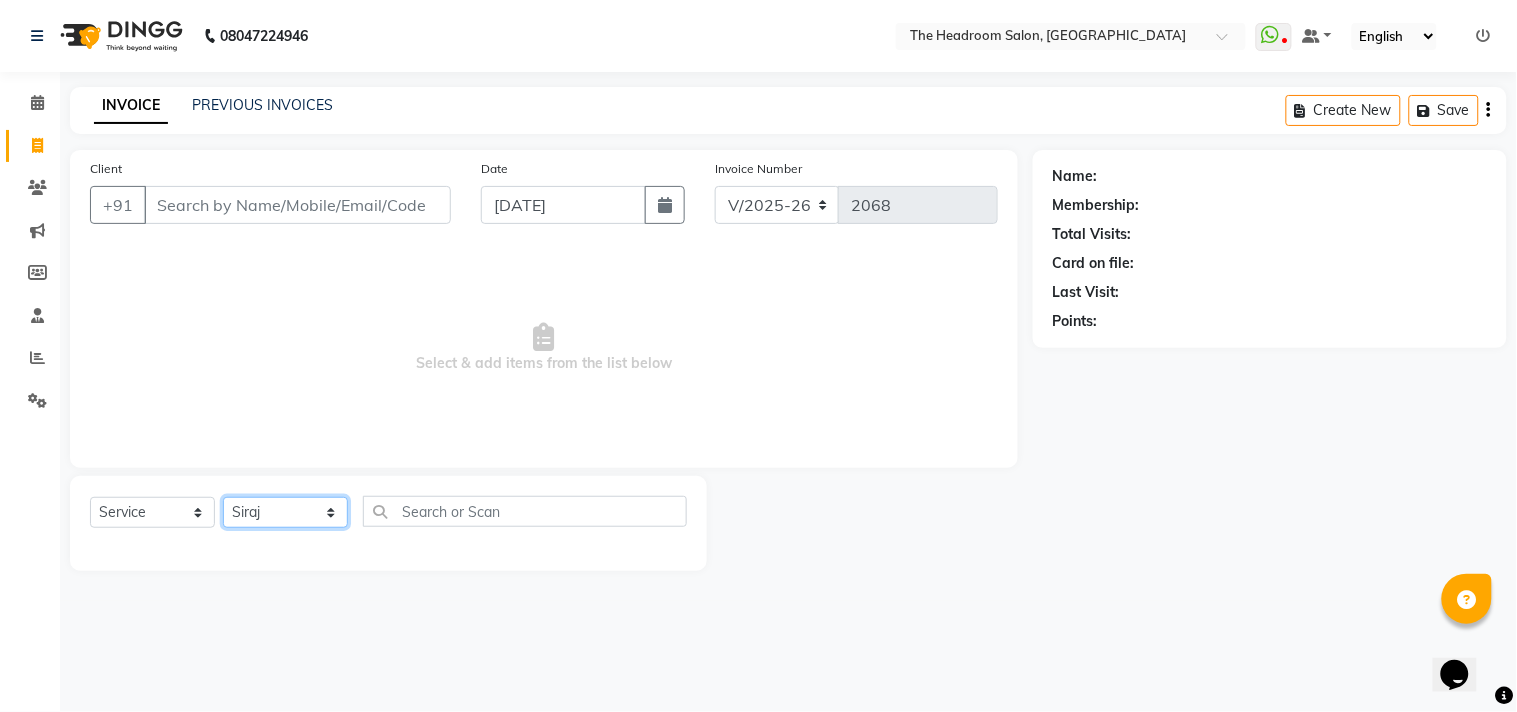 click on "Select Stylist [PERSON_NAME] [PERSON_NAME] [PERSON_NAME] Manager [PERSON_NAME] [PERSON_NAME] [PERSON_NAME] Pooja [PERSON_NAME]" 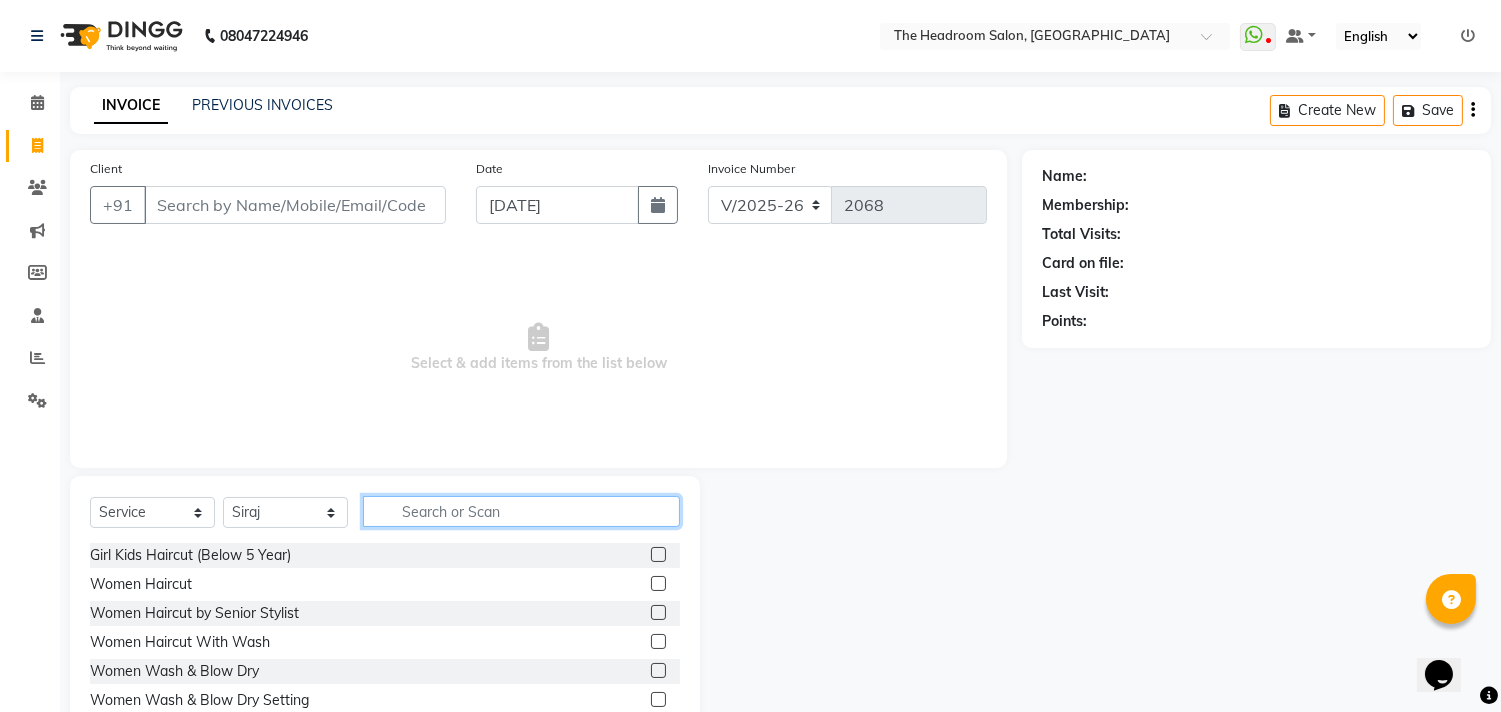 click 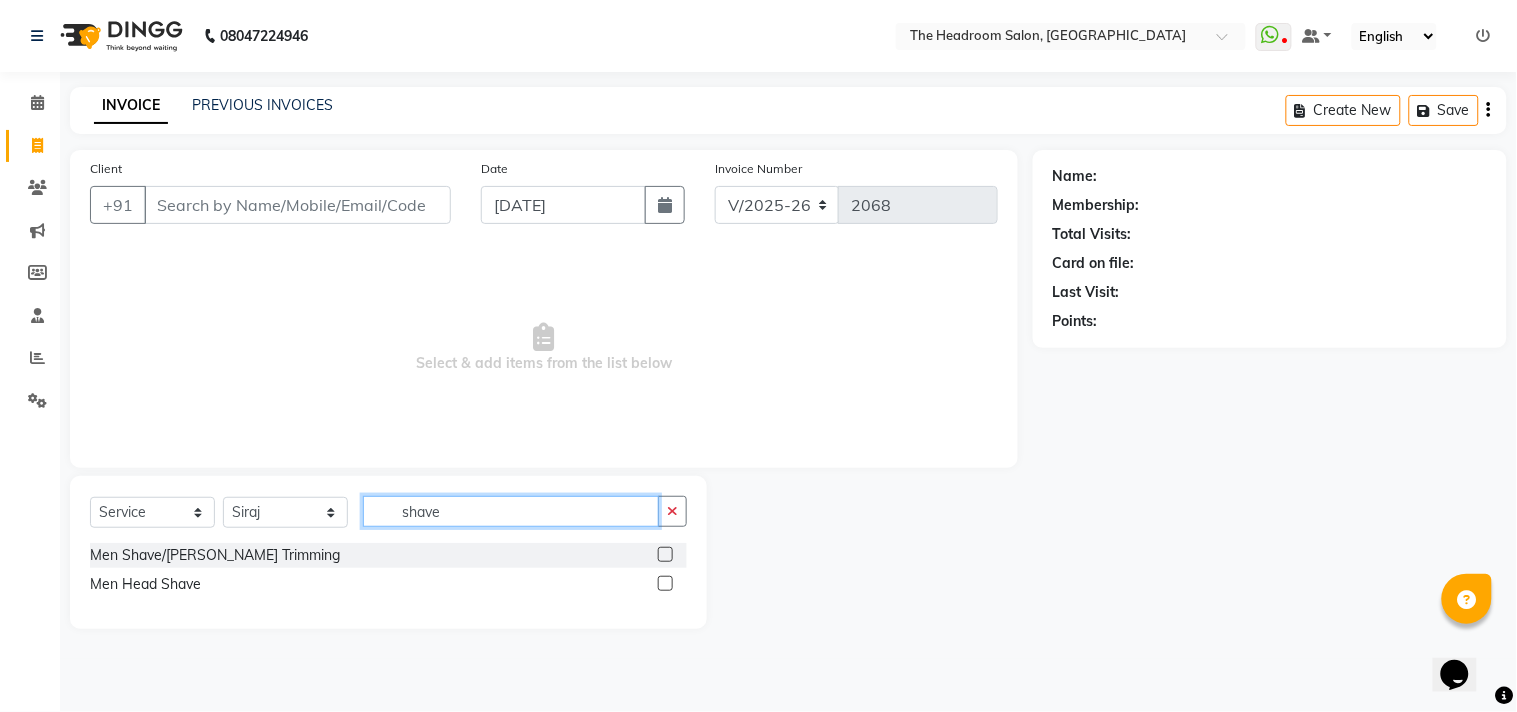 type on "shave" 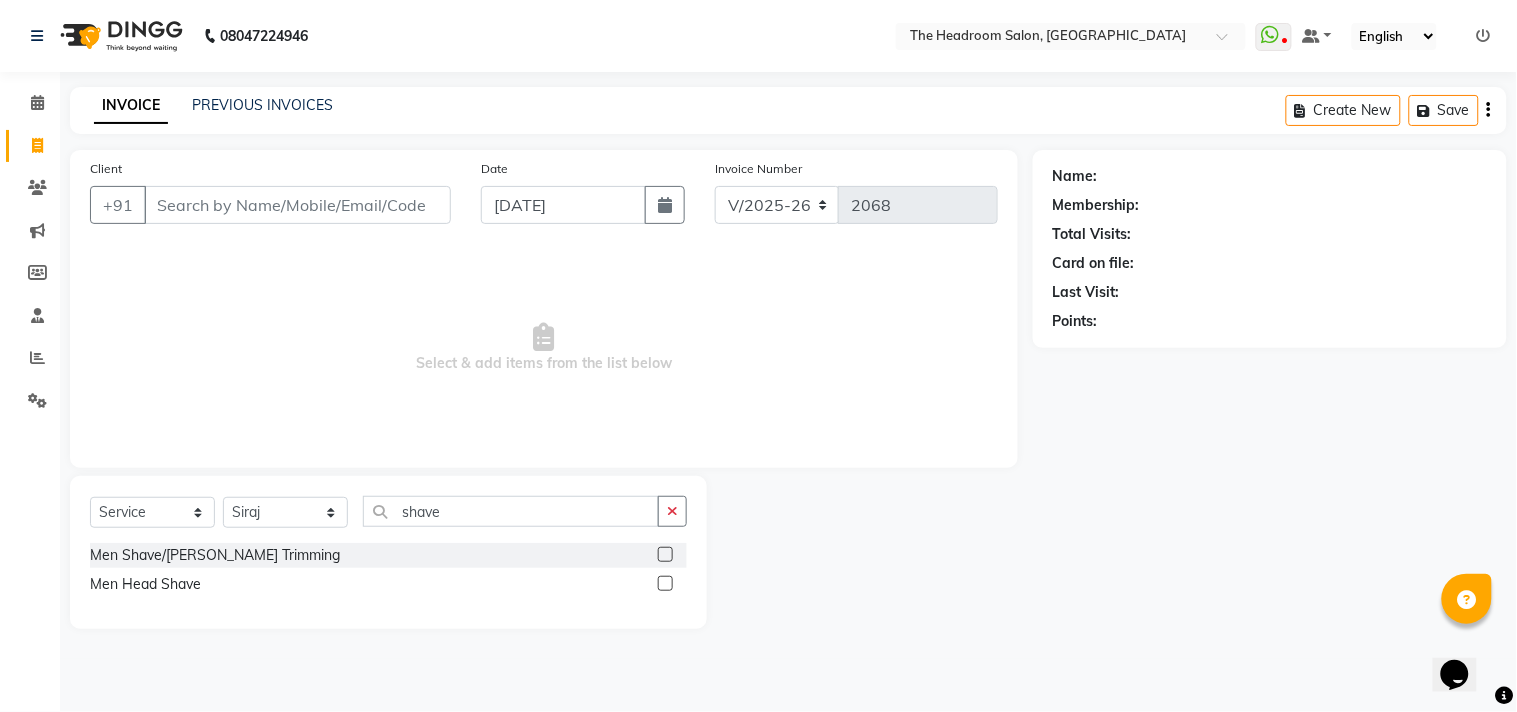 click 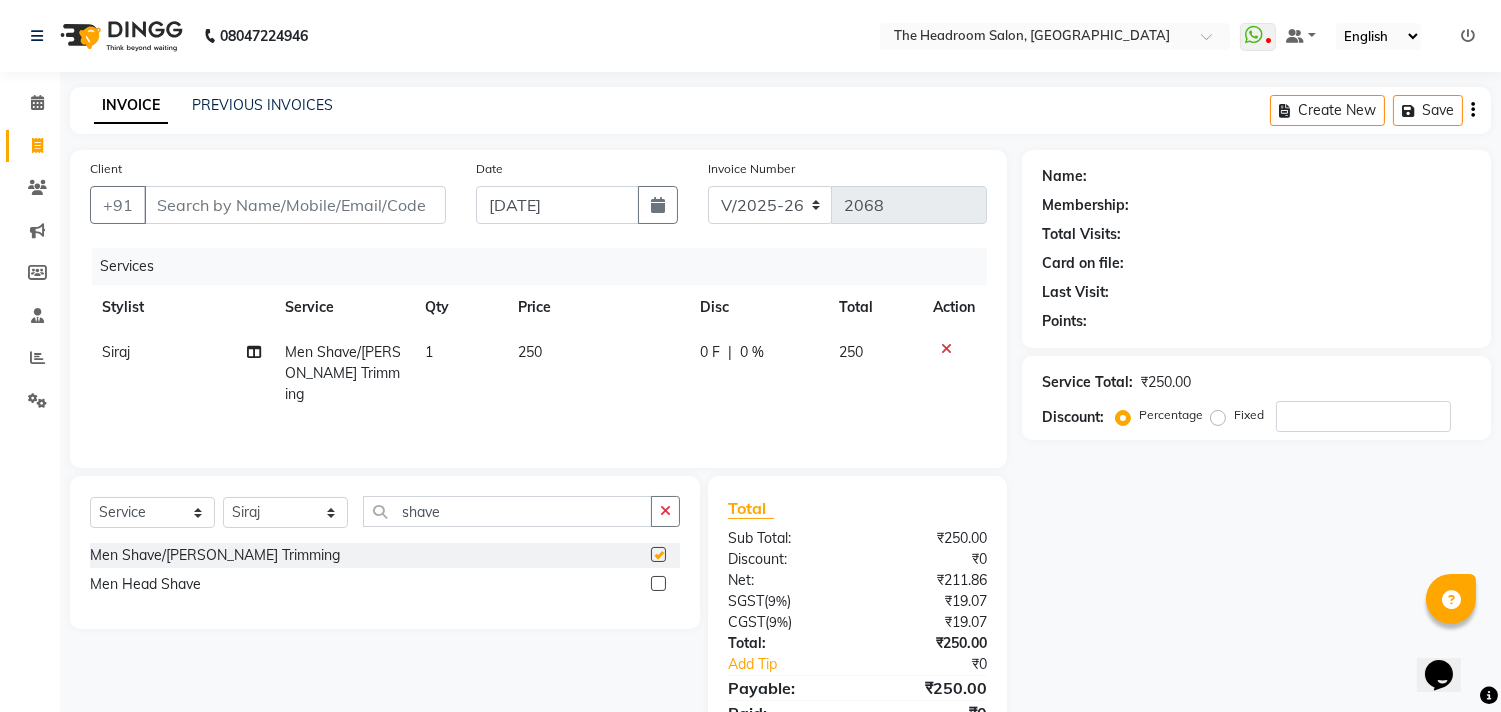 checkbox on "false" 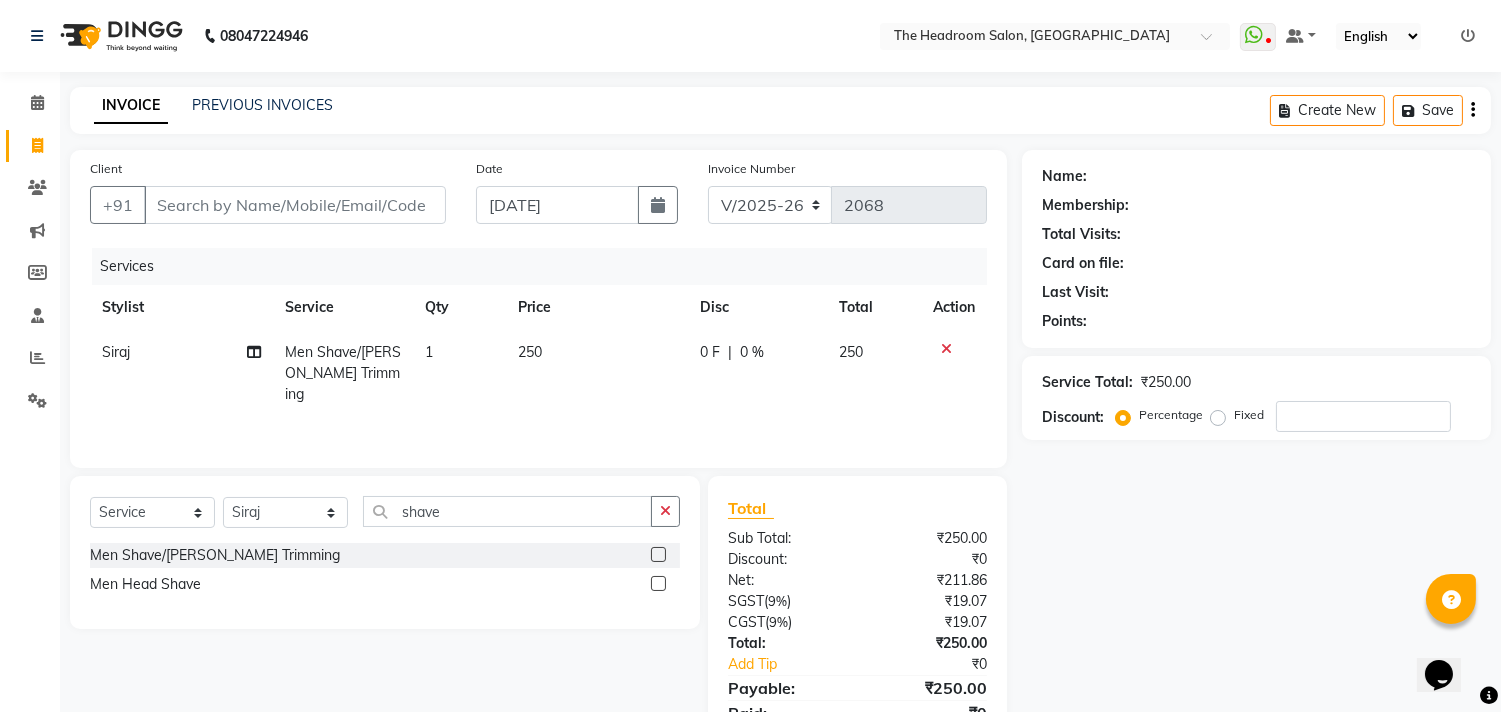 click 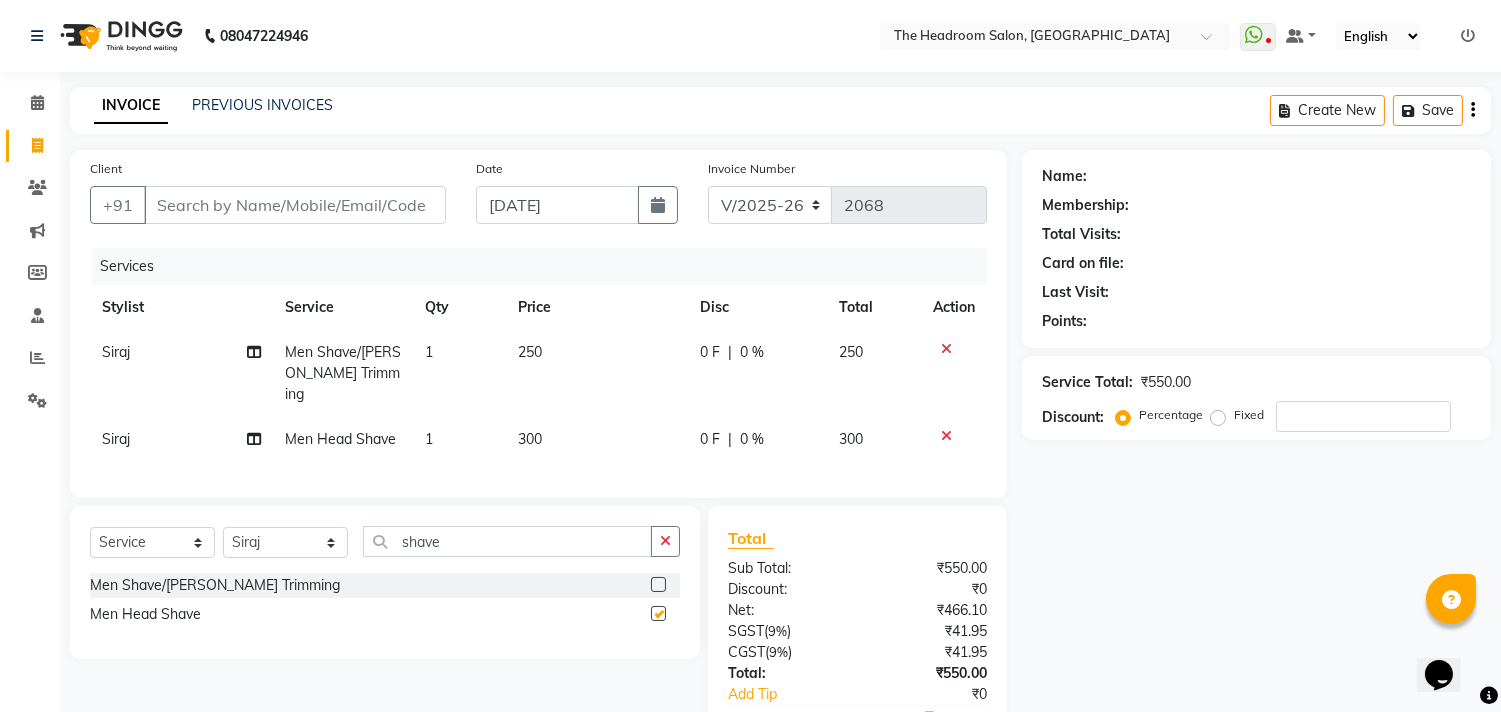checkbox on "false" 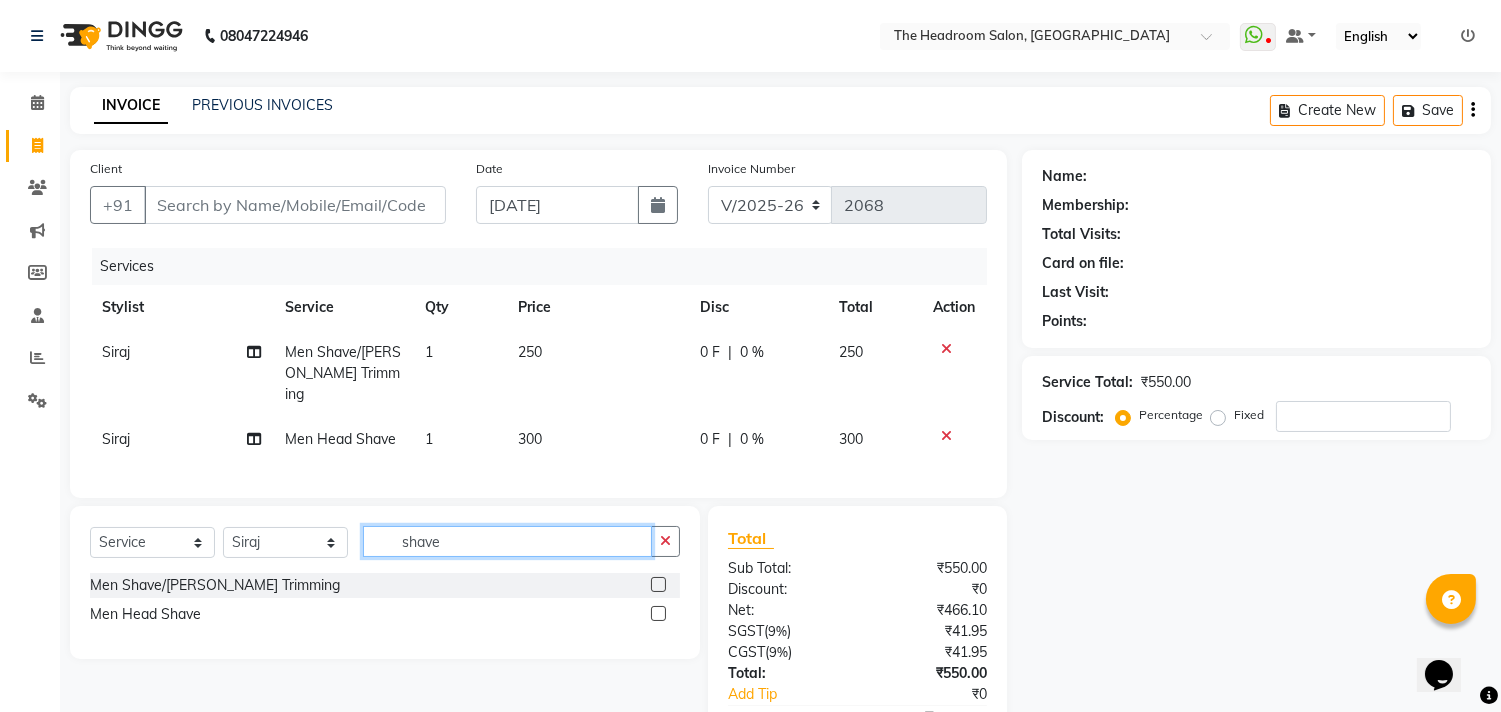 click on "shave" 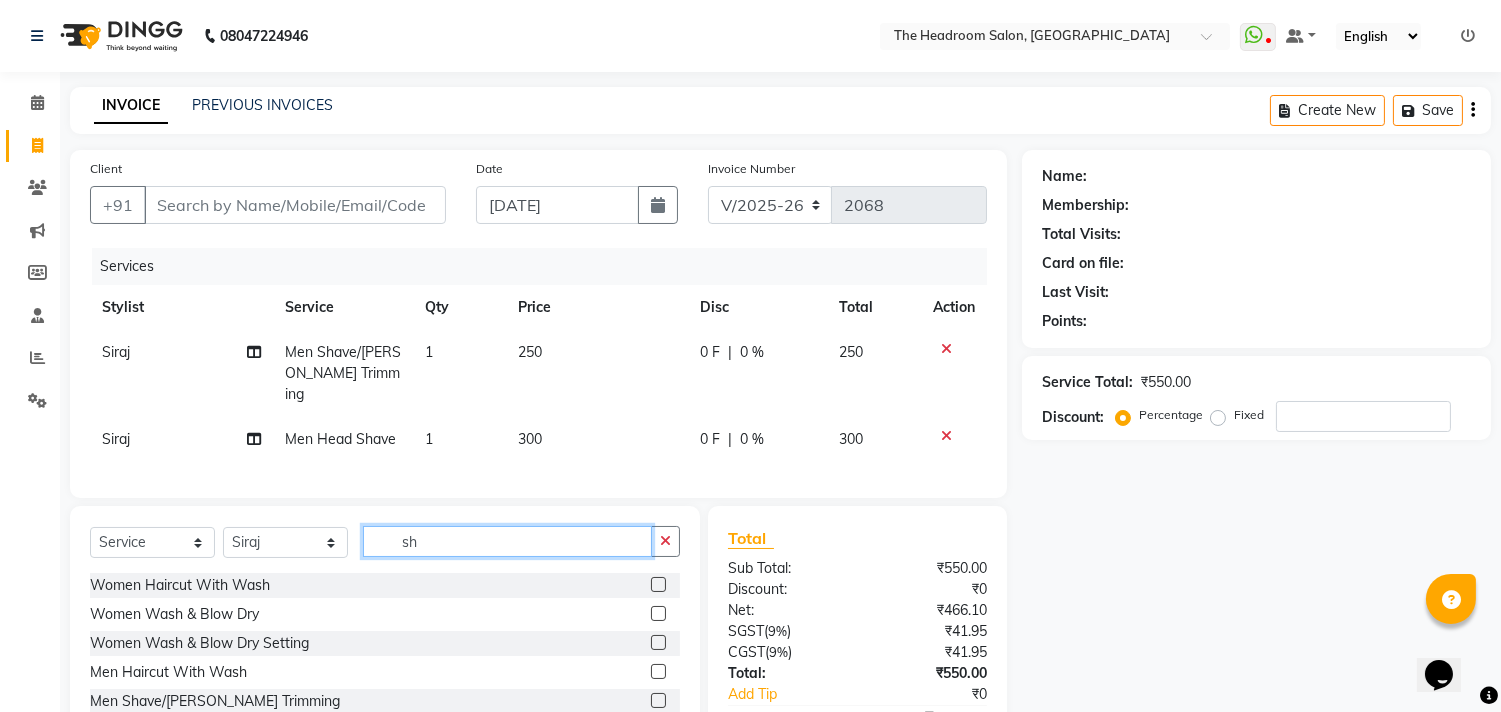type on "s" 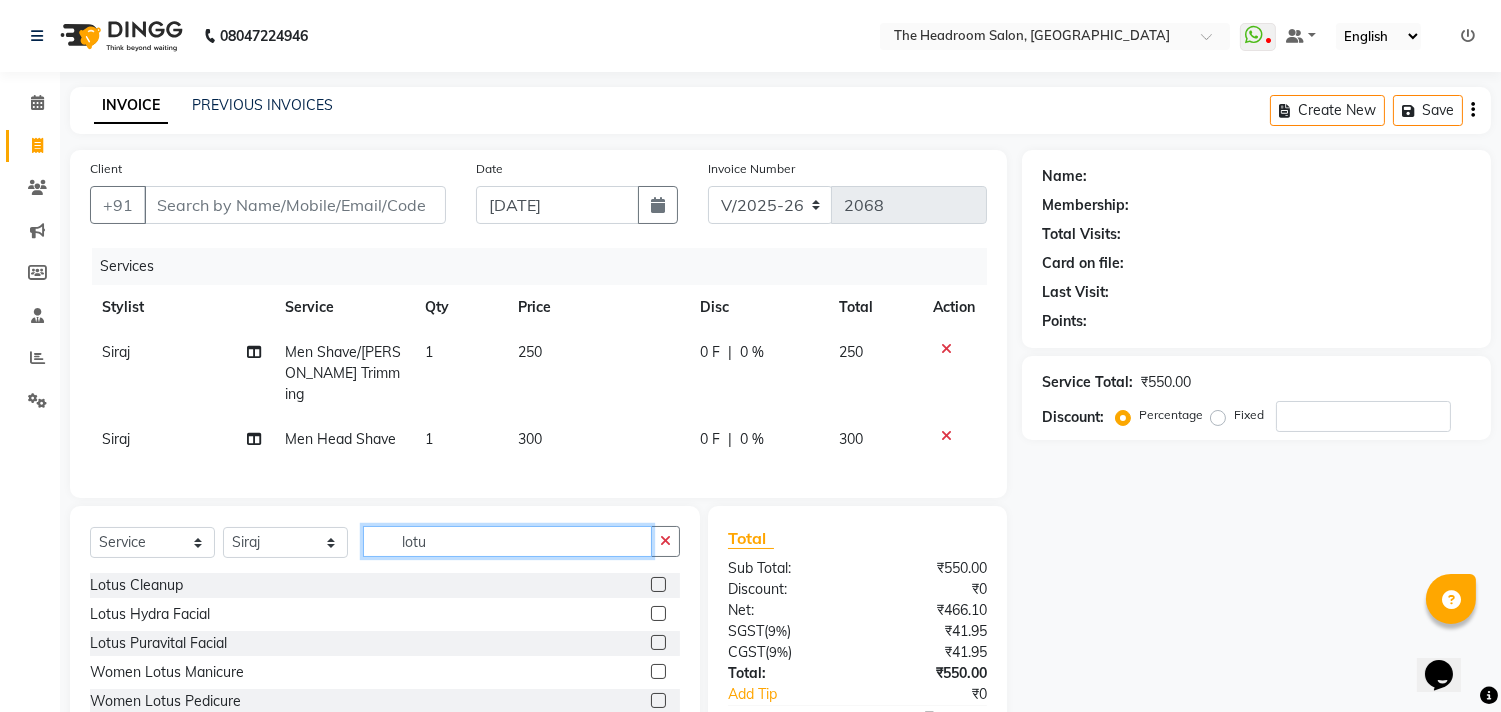 type on "lotu" 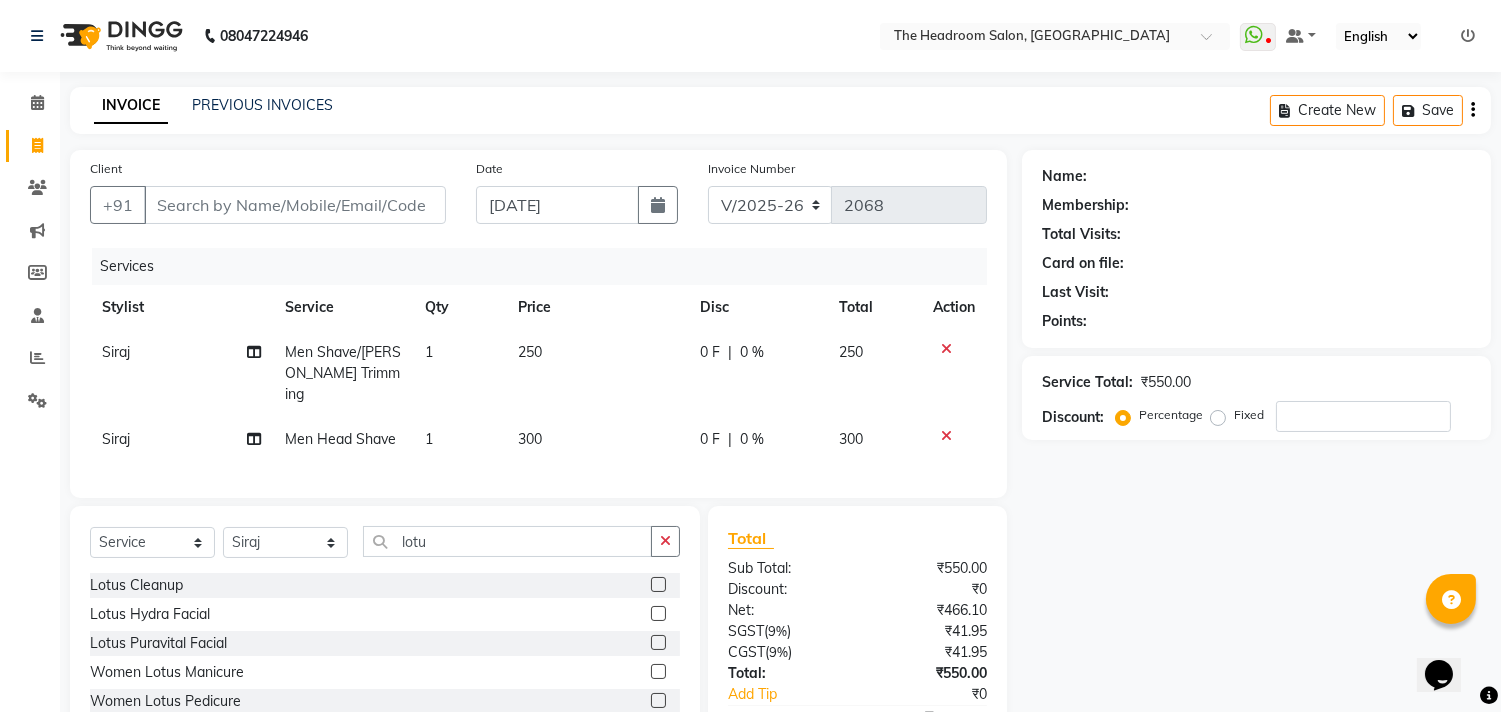 click 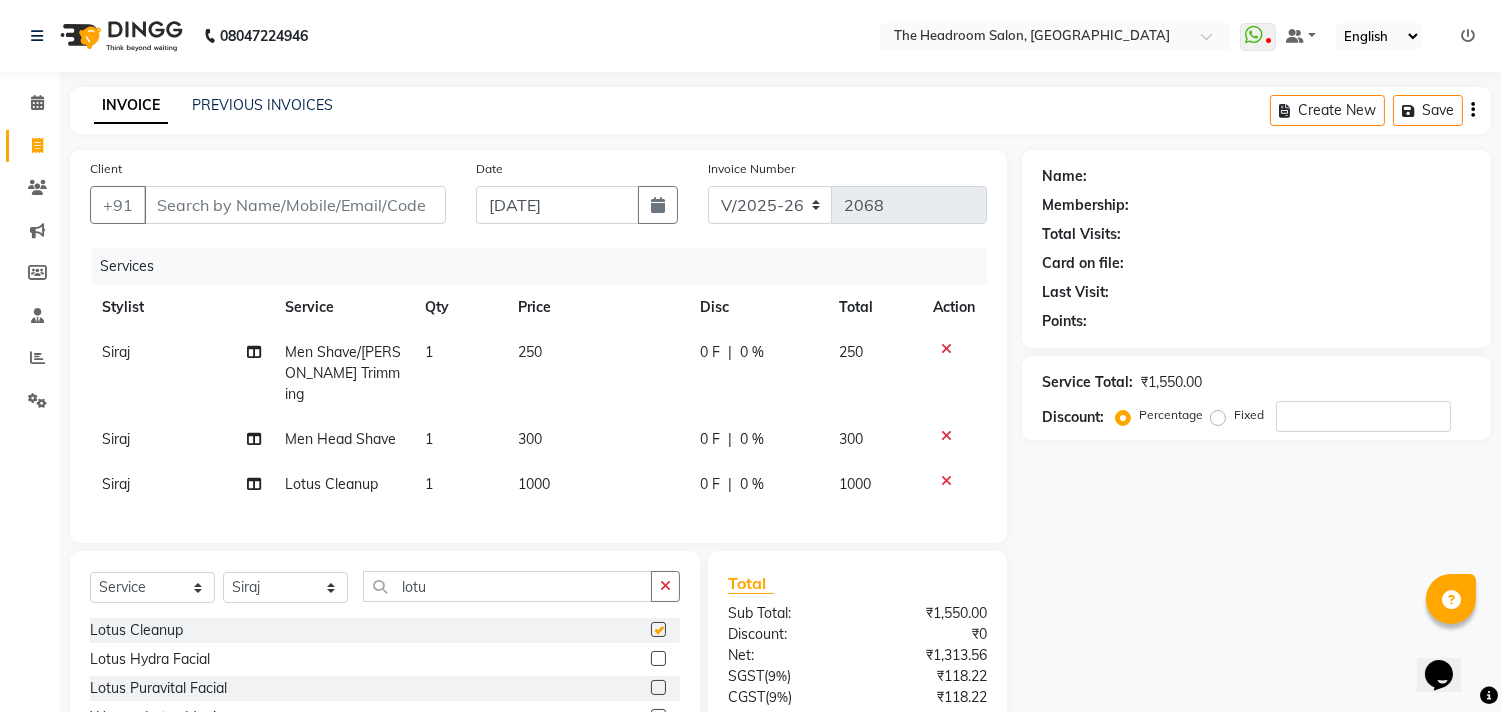 checkbox on "false" 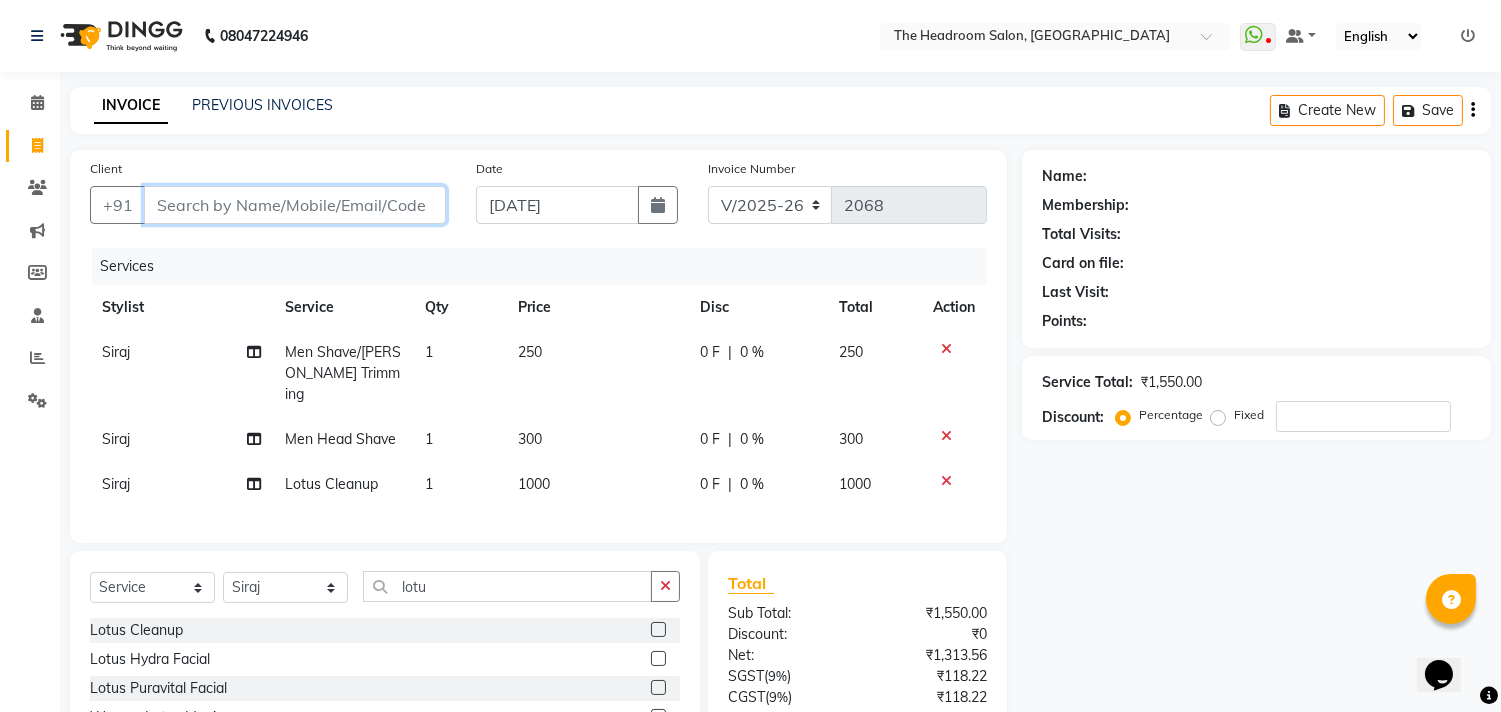 click on "Client" at bounding box center [295, 205] 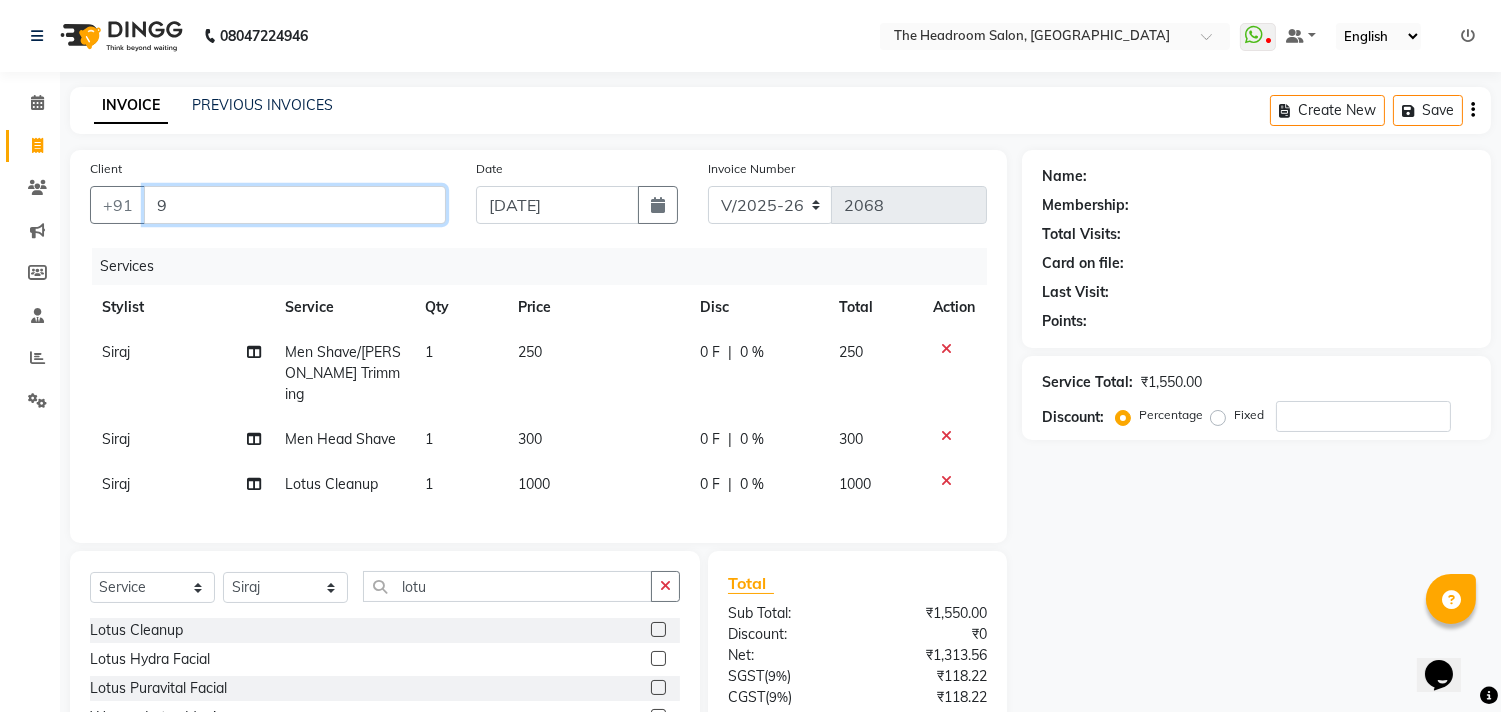 type on "0" 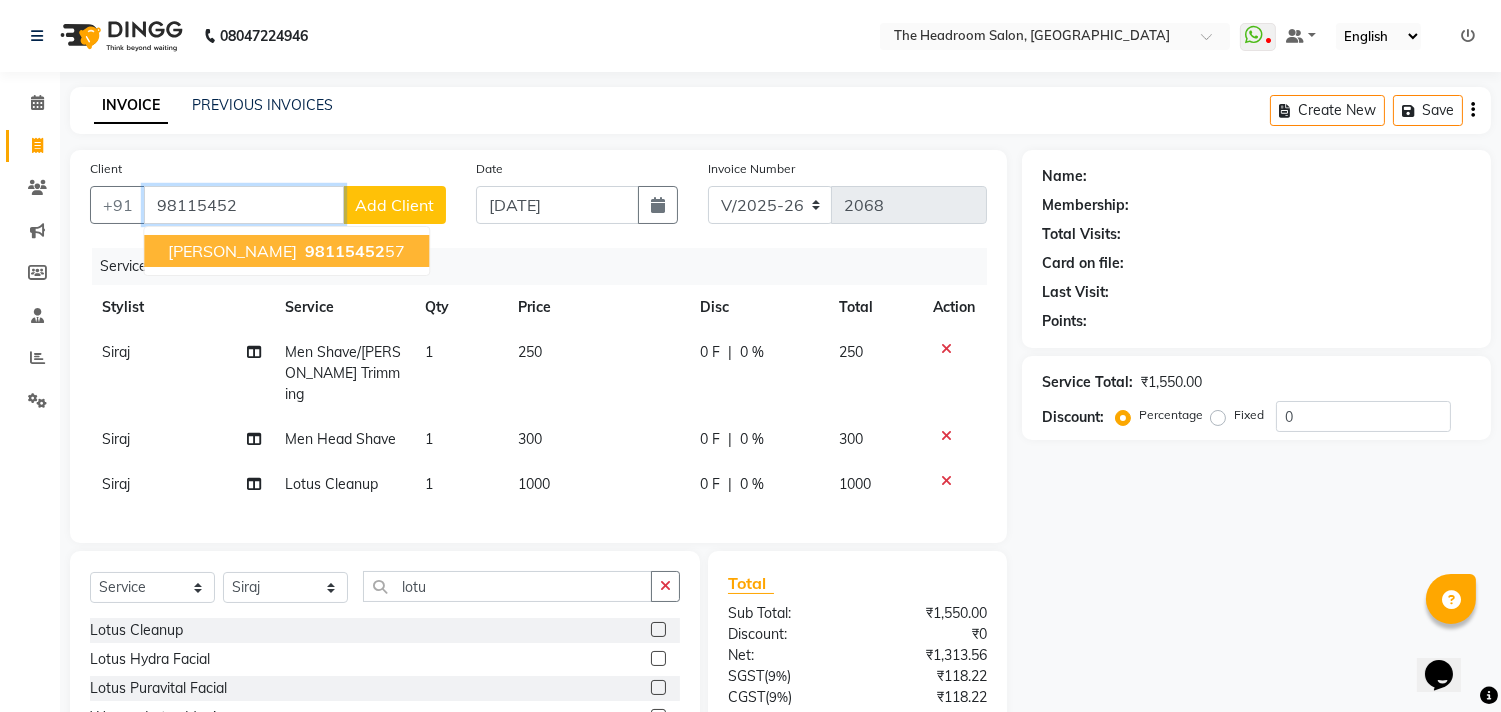 click on "Rajesh" at bounding box center [232, 251] 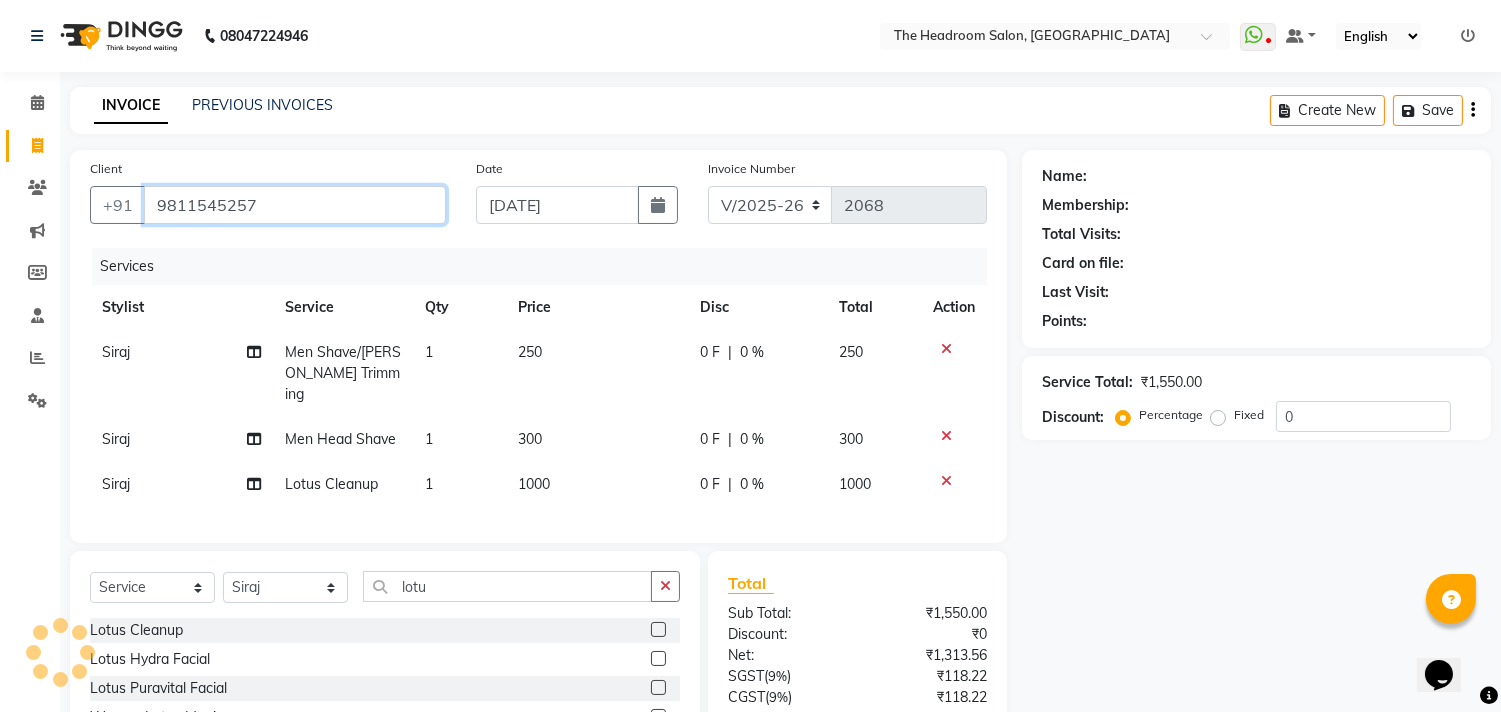 type on "9811545257" 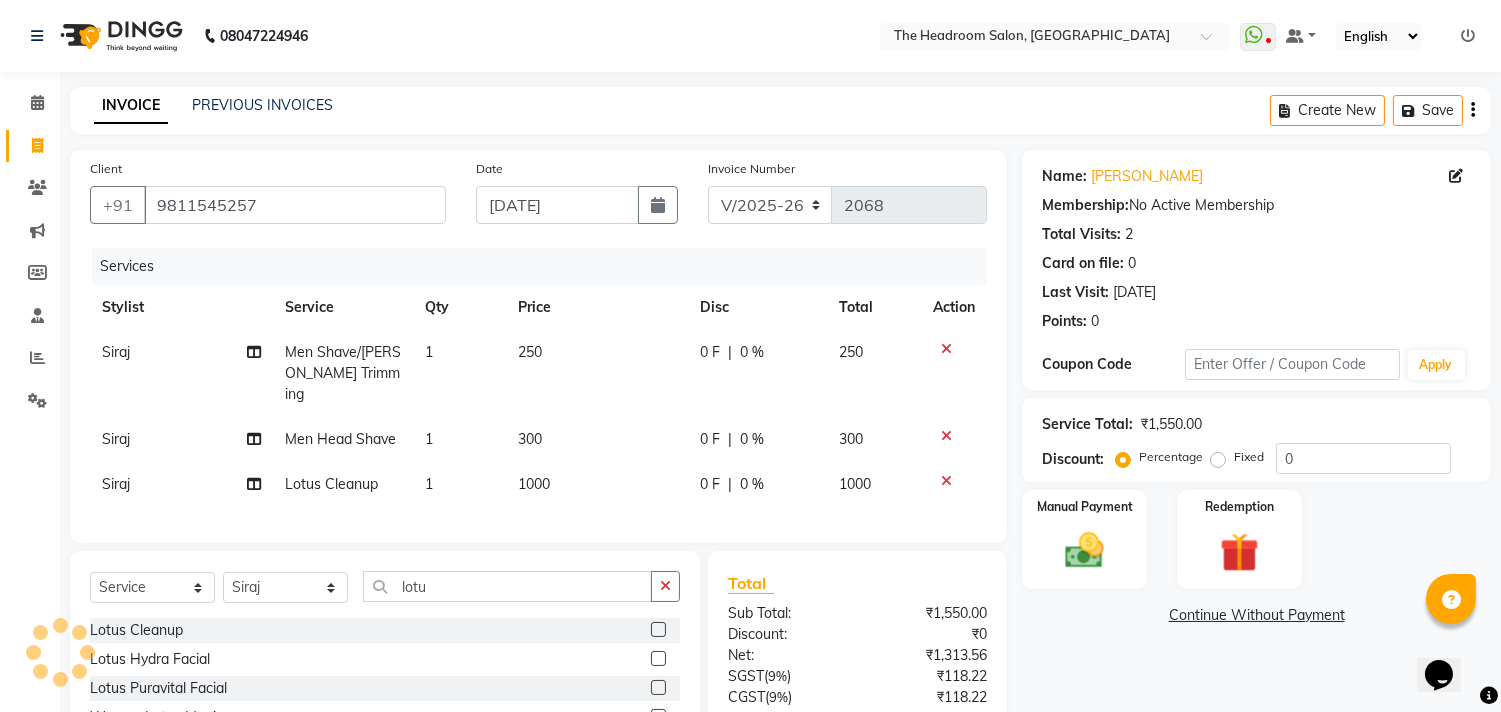click on "Client +91 9811545257 Date 10-07-2025 Invoice Number V/2025 V/2025-26 2068 Services Stylist Service Qty Price Disc Total Action Siraj Men Shave/Beard Trimming 1 250 0 F | 0 % 250 Siraj Men Head Shave 1 300 0 F | 0 % 300 Siraj Lotus Cleanup 1 1000 0 F | 0 % 1000" 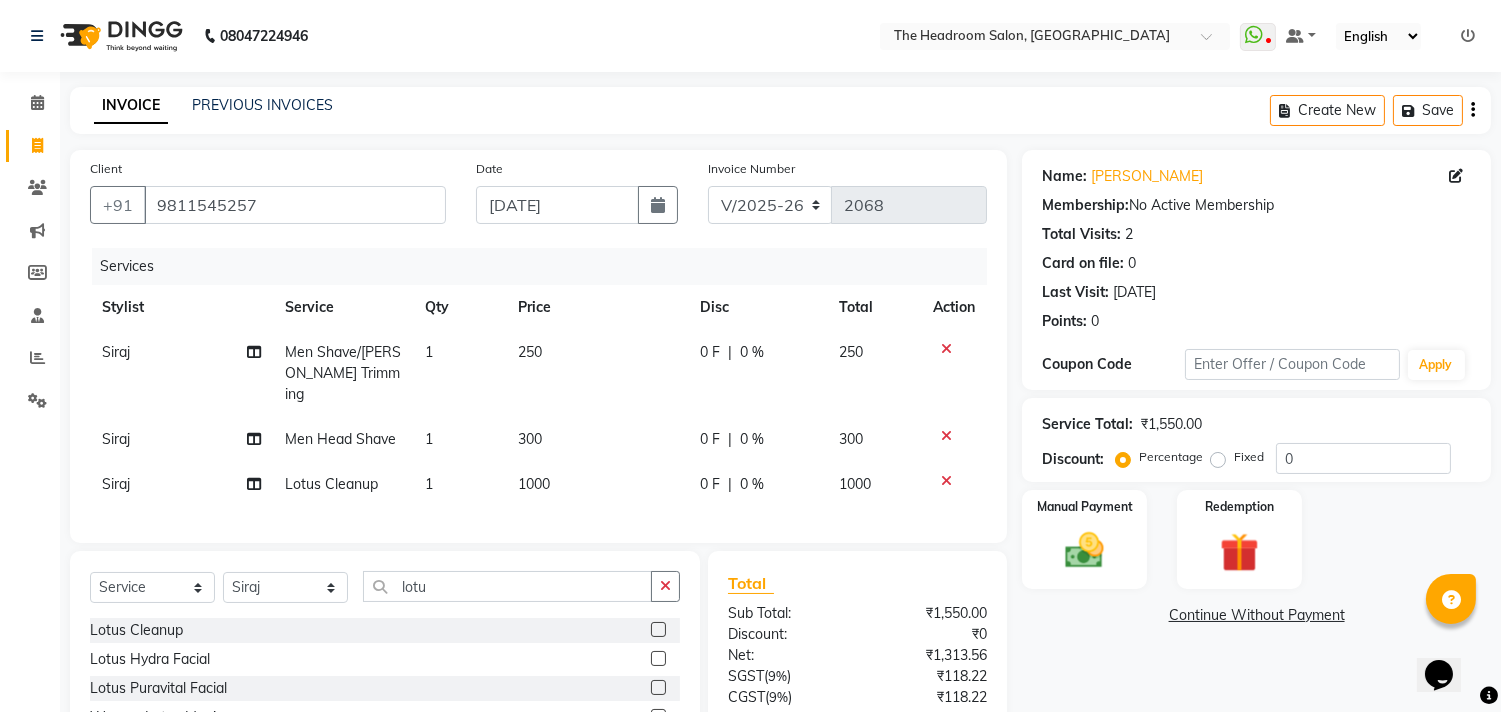 click on "250" 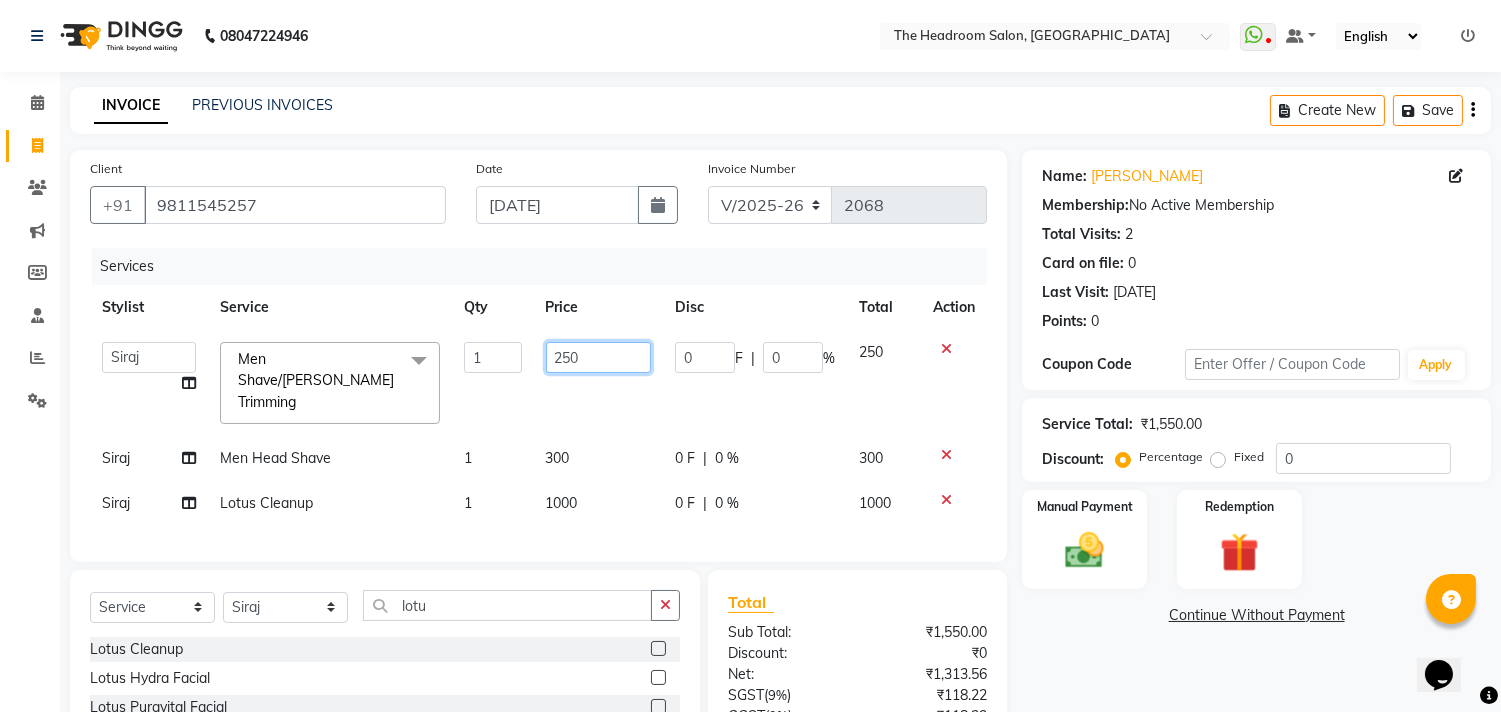 click on "250" 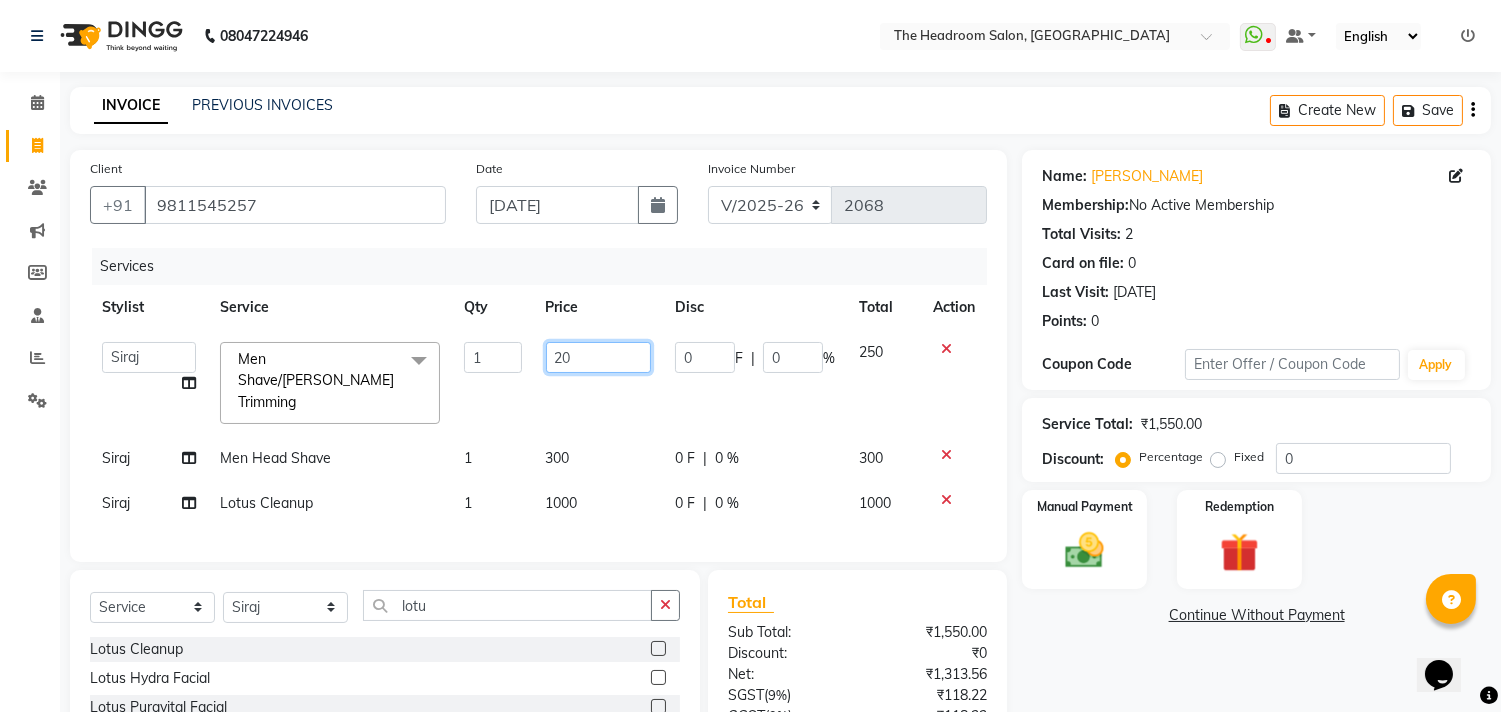 type on "200" 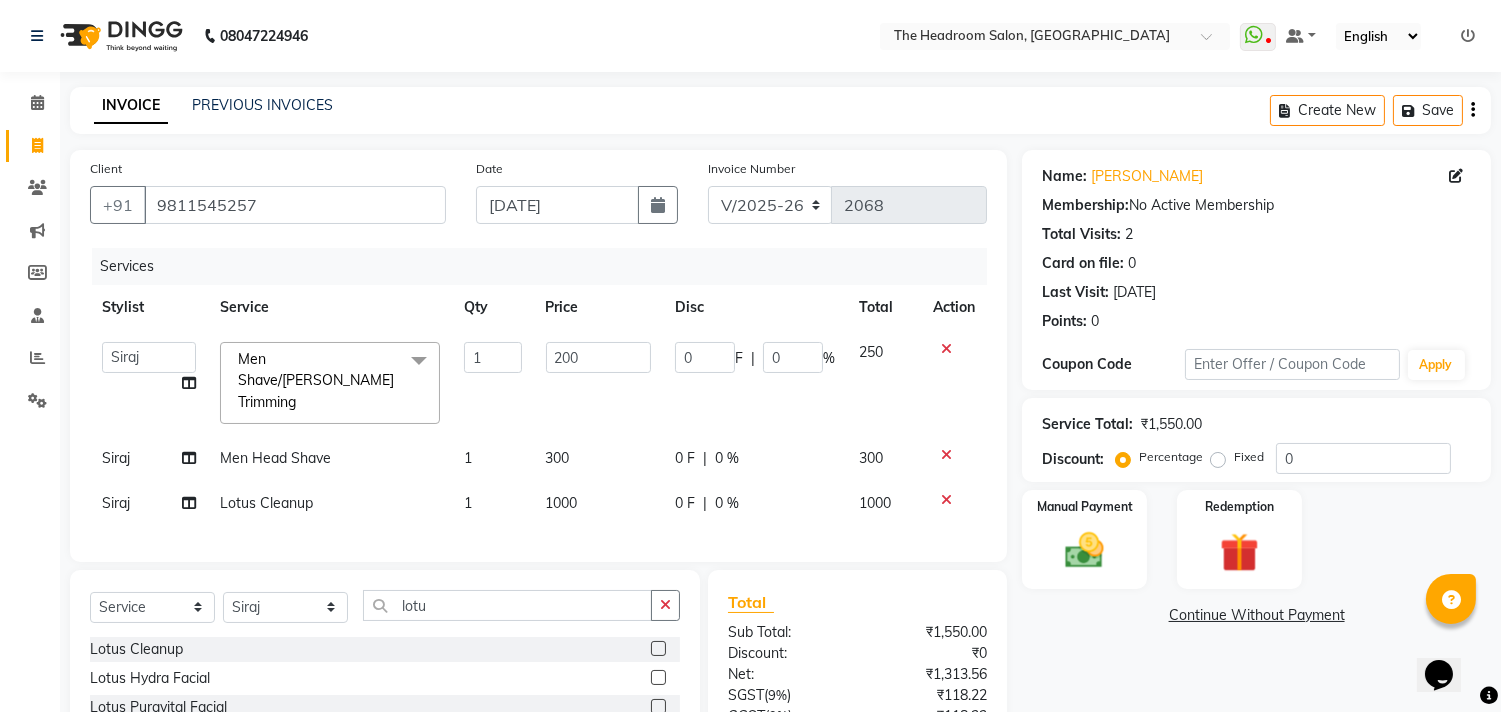 click on "250" 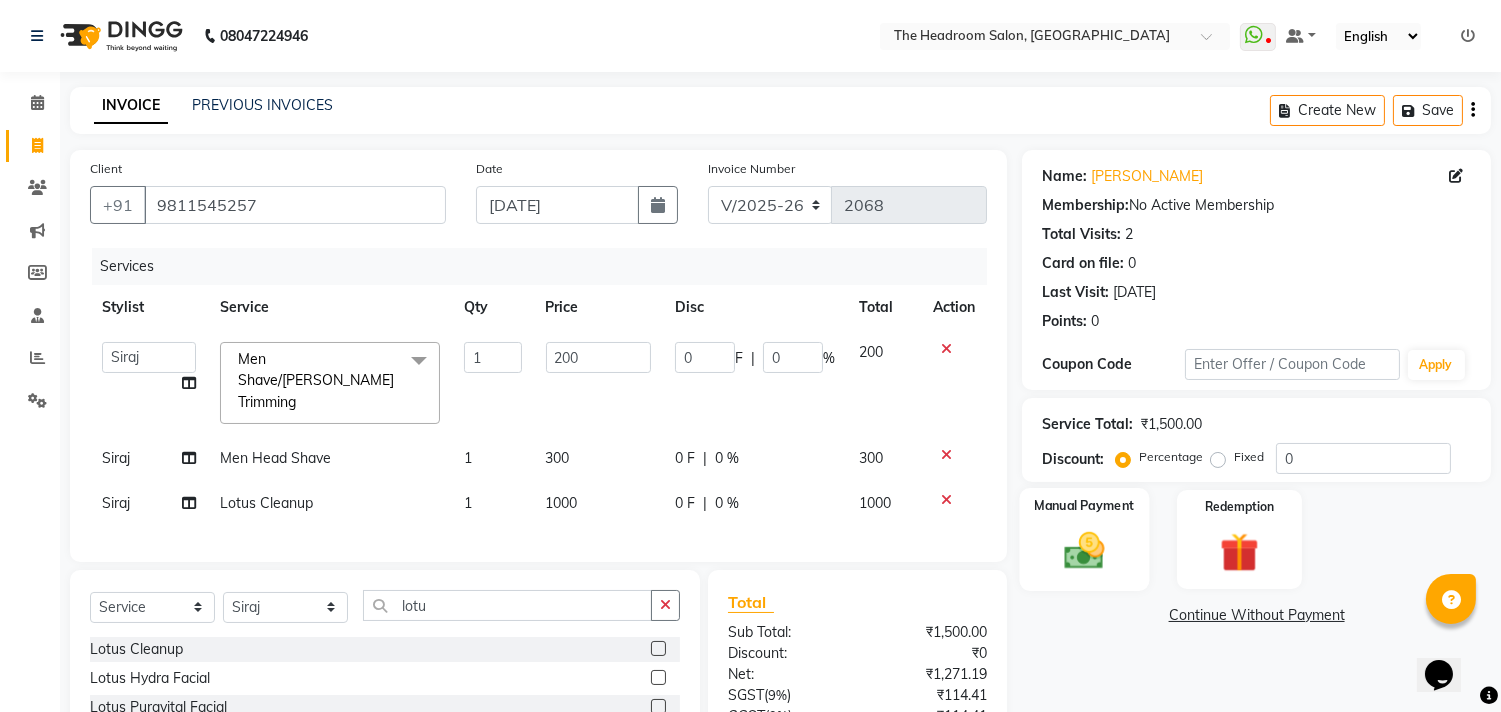click on "Manual Payment" 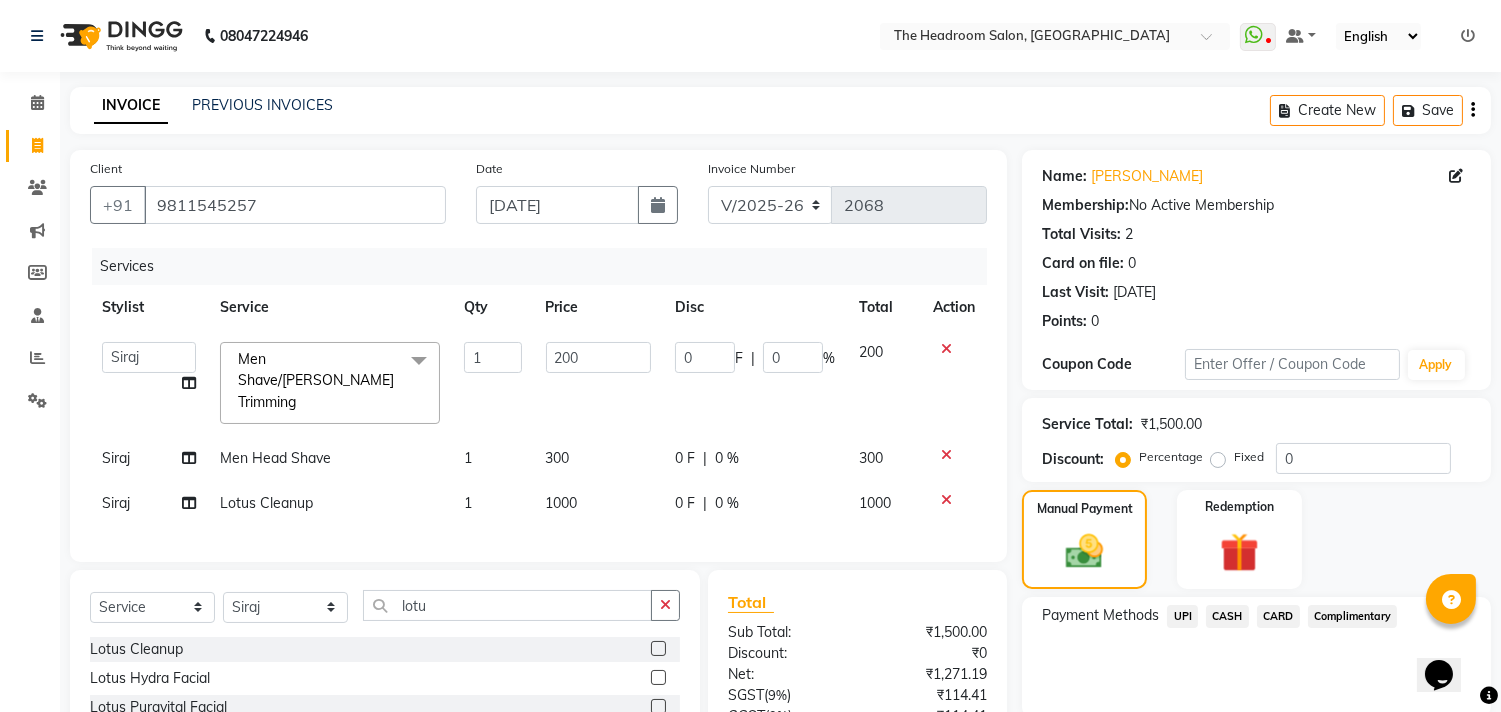 click on "CASH" 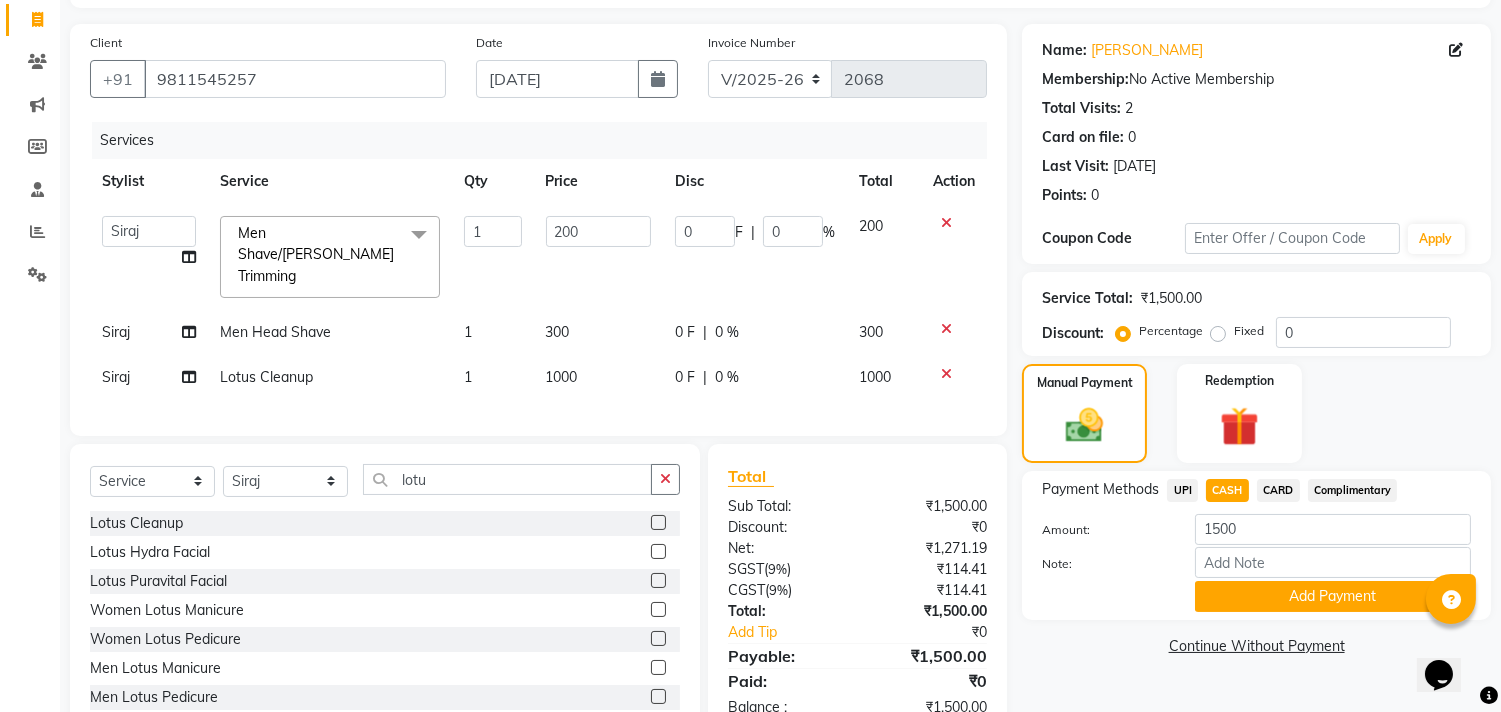 scroll, scrollTop: 178, scrollLeft: 0, axis: vertical 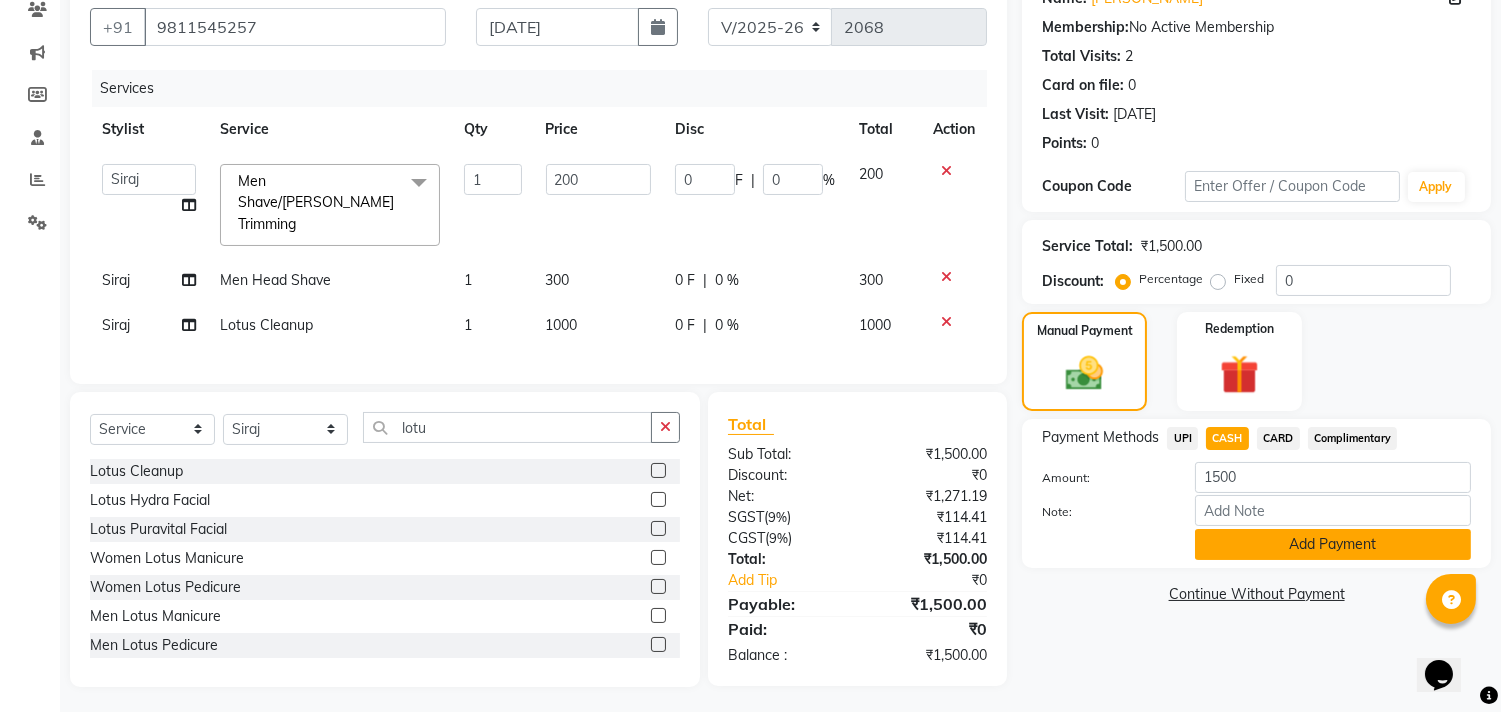 click on "Add Payment" 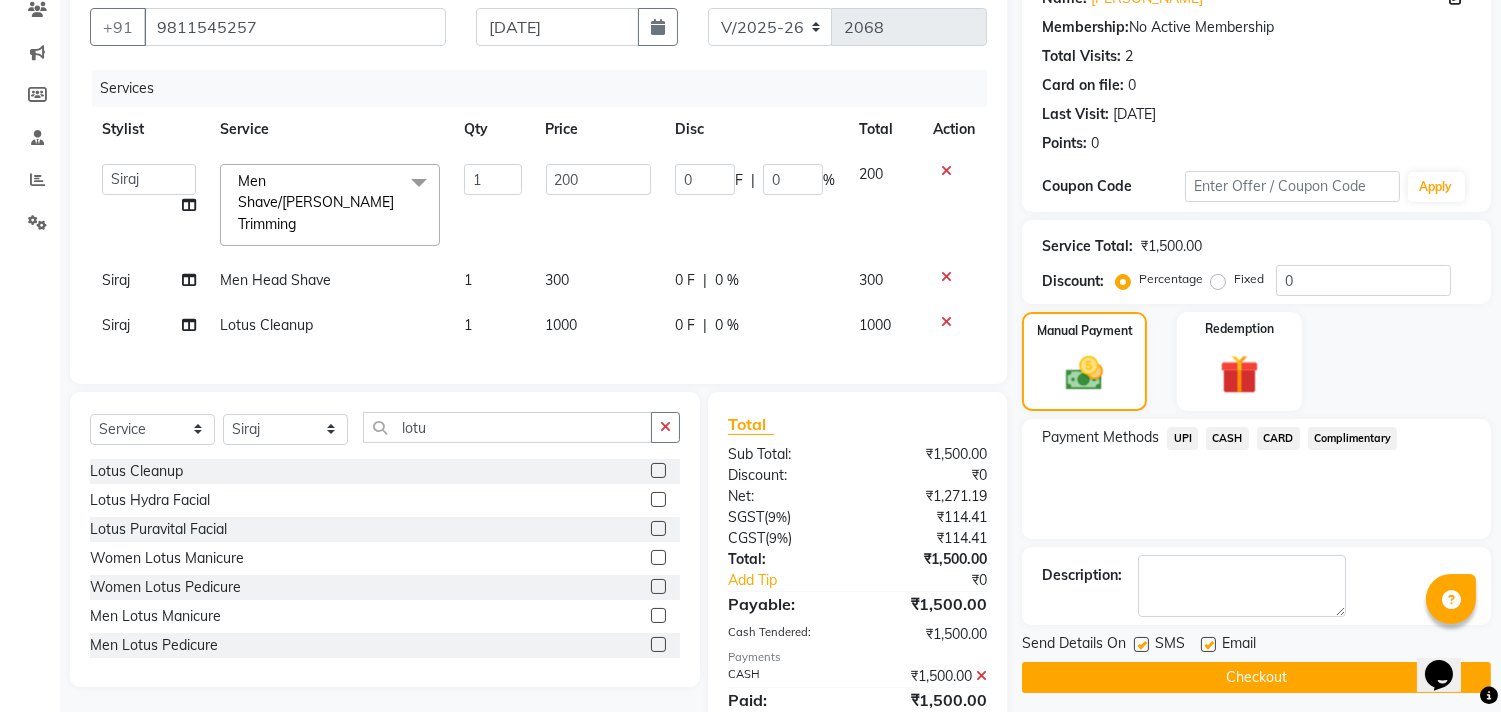 click on "Checkout" 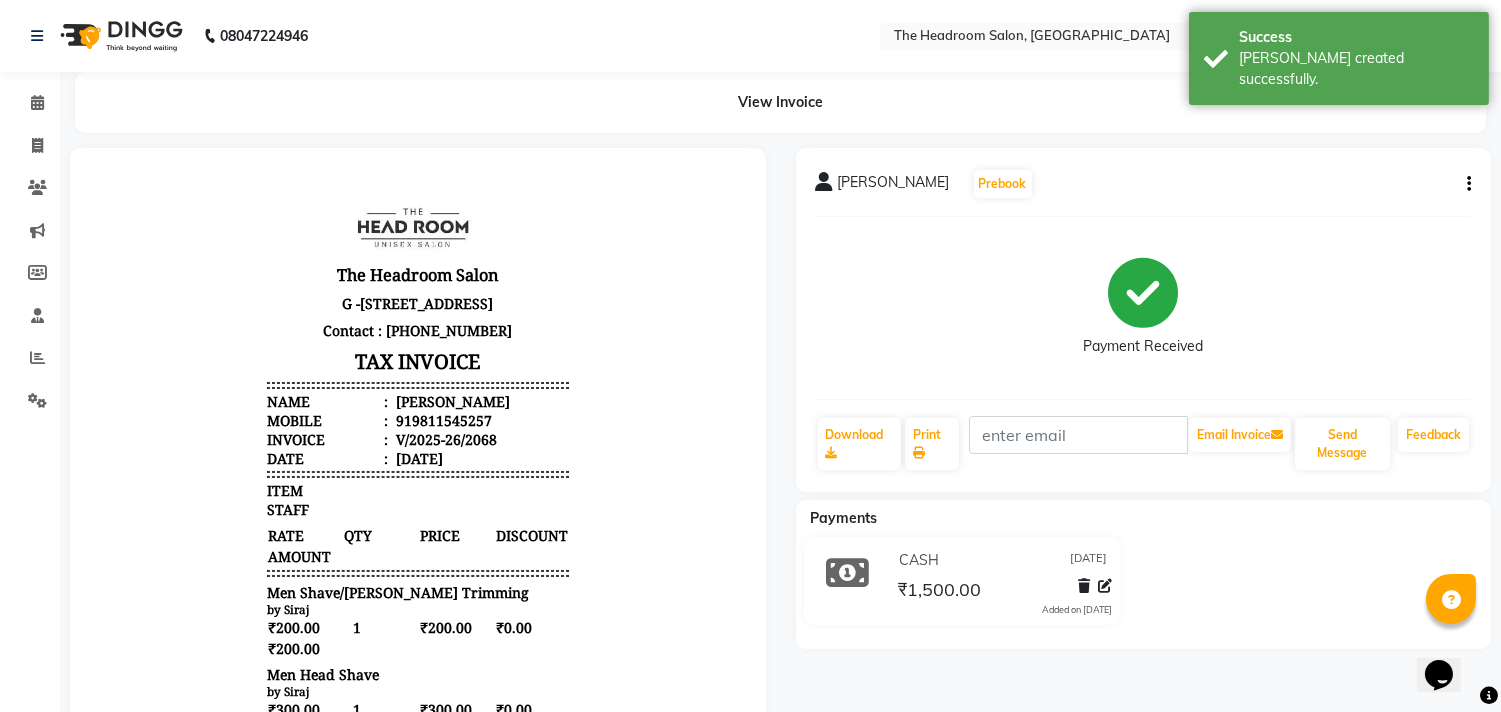 scroll, scrollTop: 0, scrollLeft: 0, axis: both 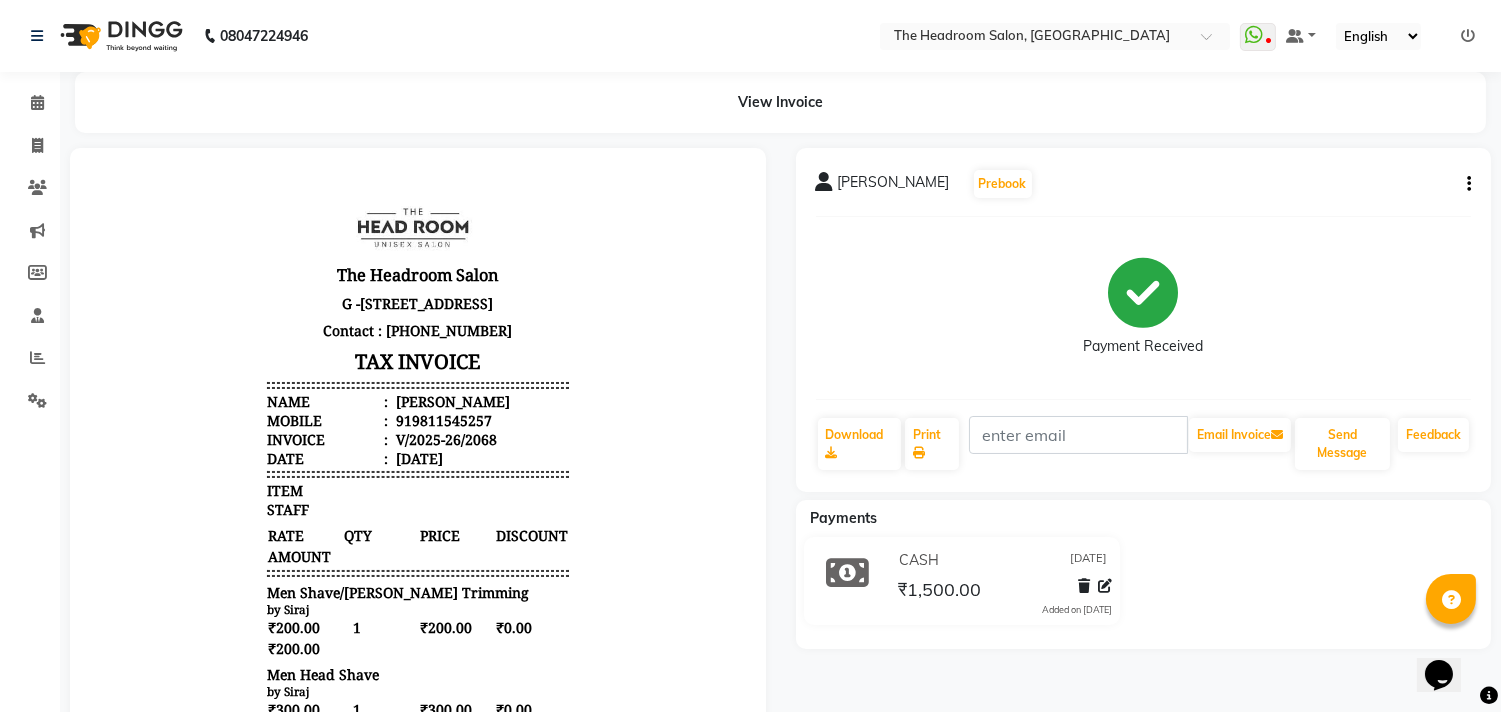 click on "The Headroom Salon
G -6 C, D, E&F Jms Cross Walk Mall, Sector 93 Gurugram 122505
Contact : 9266962225
TAX INVOICE
Name  :
Rajesh
Mobile :
919811545257
Invoice  :
V/2025-26/2068
Date  :
10/07/2025
ITEM
STAFF
RATE QTY PRICE DISCOUNT AMOUNT 1" at bounding box center (418, 606) 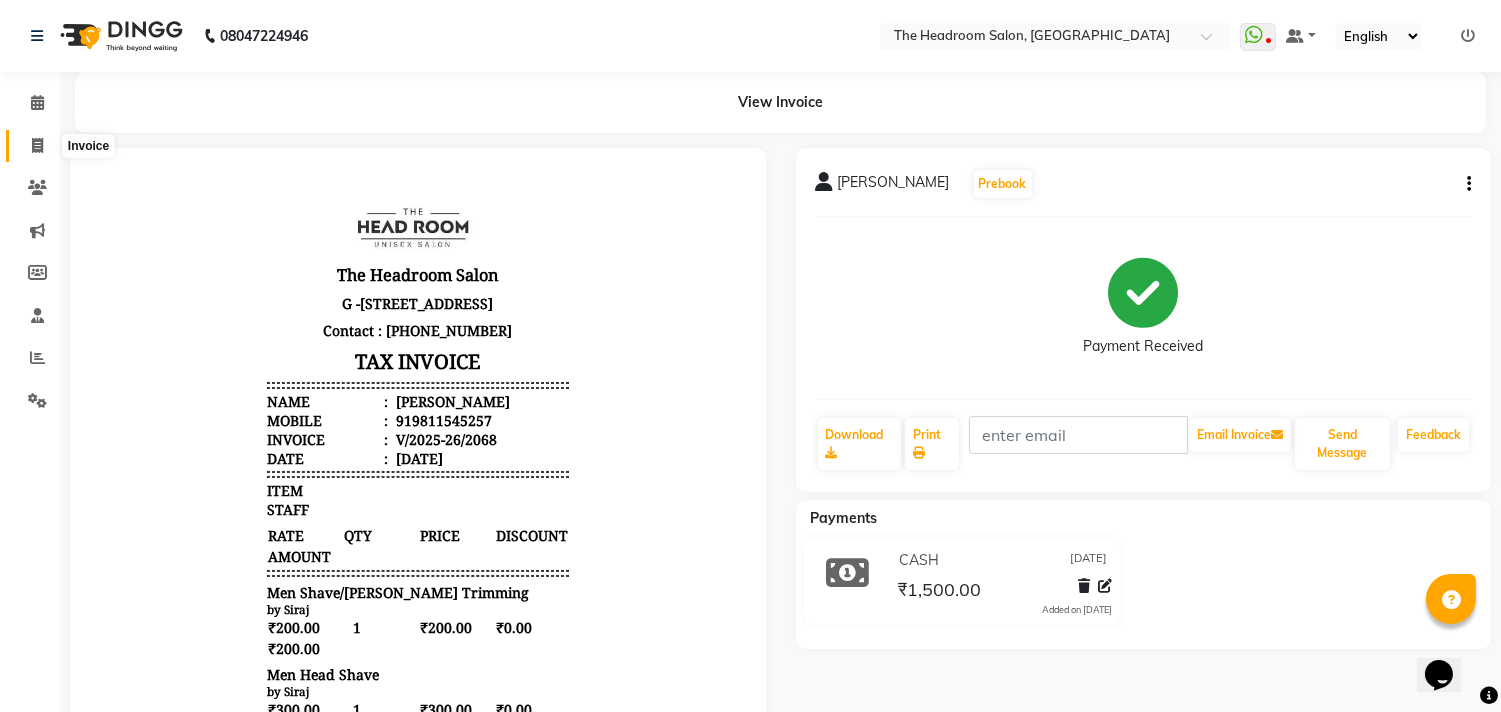 click 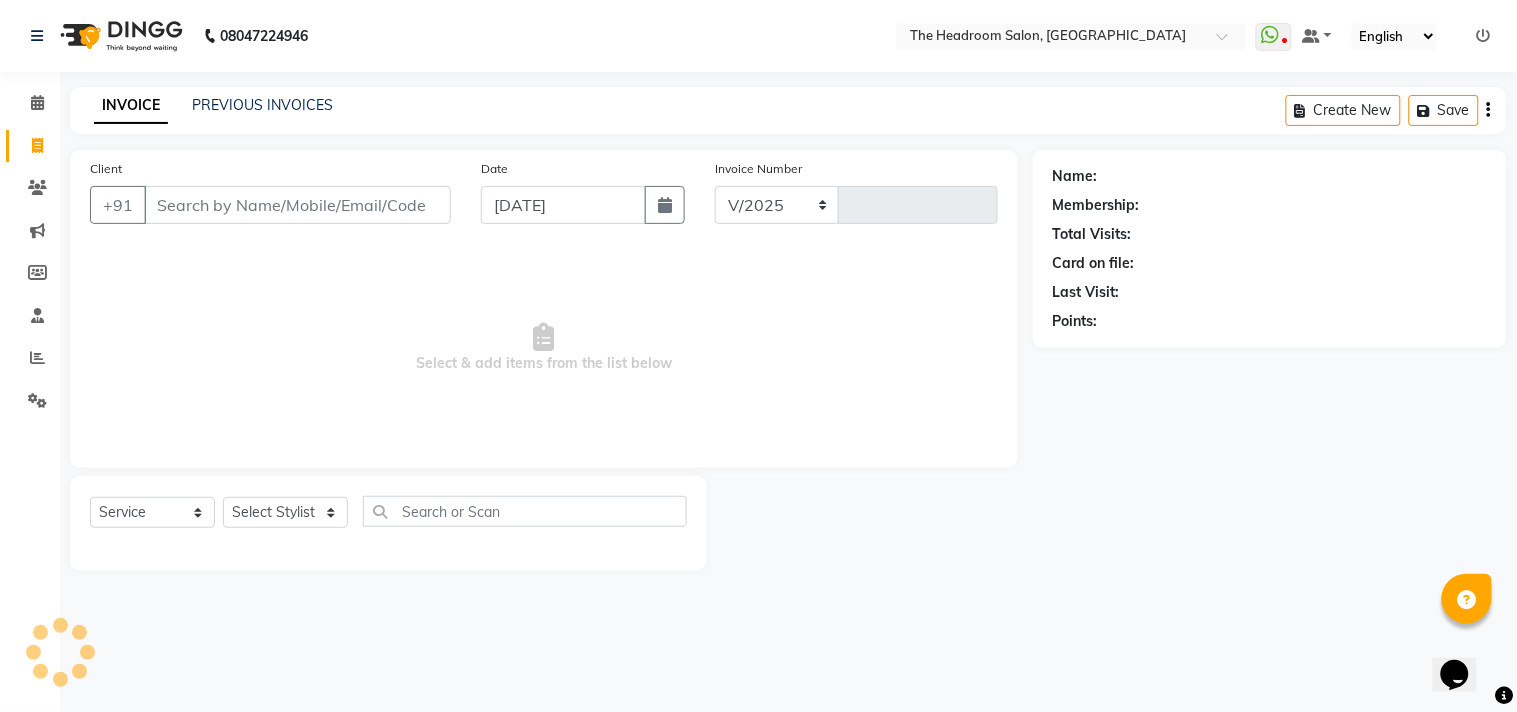 select on "6933" 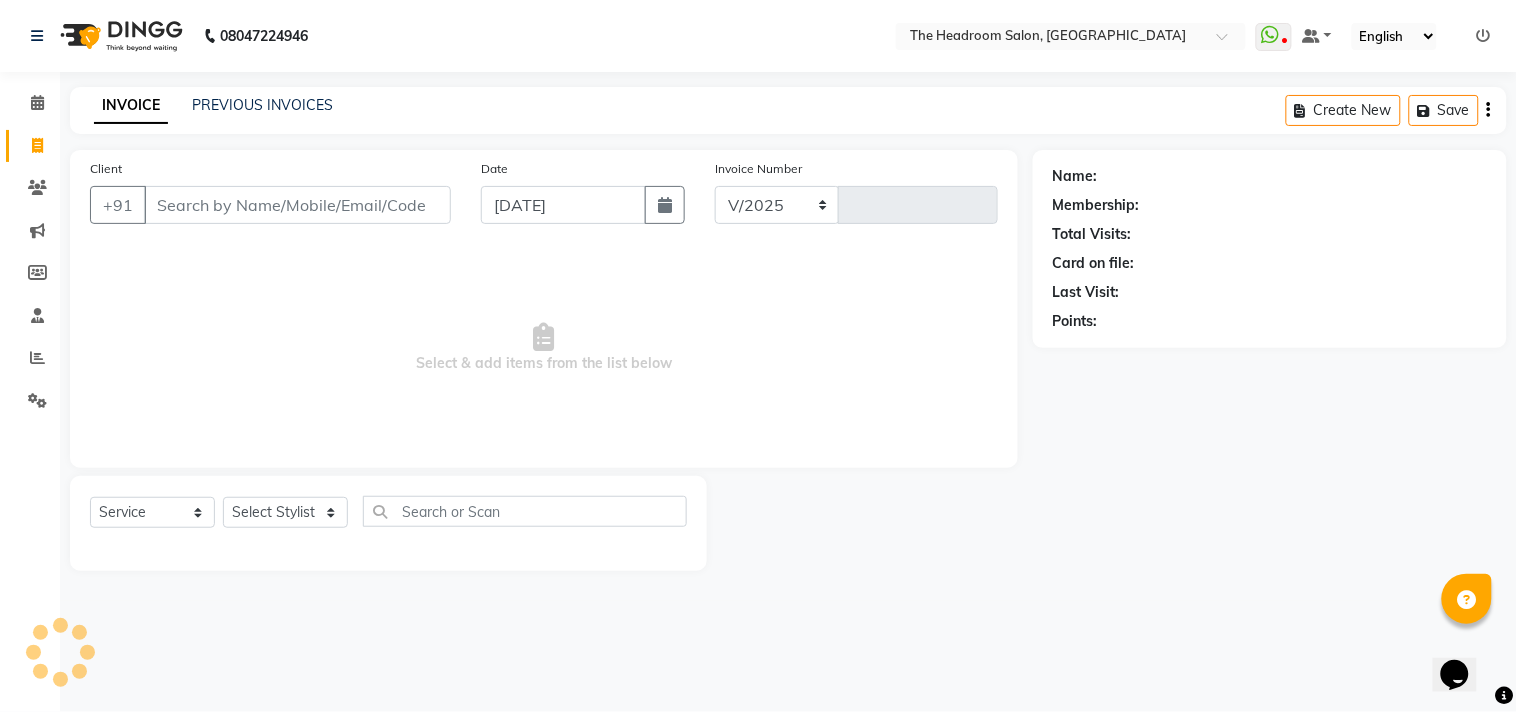 type on "2069" 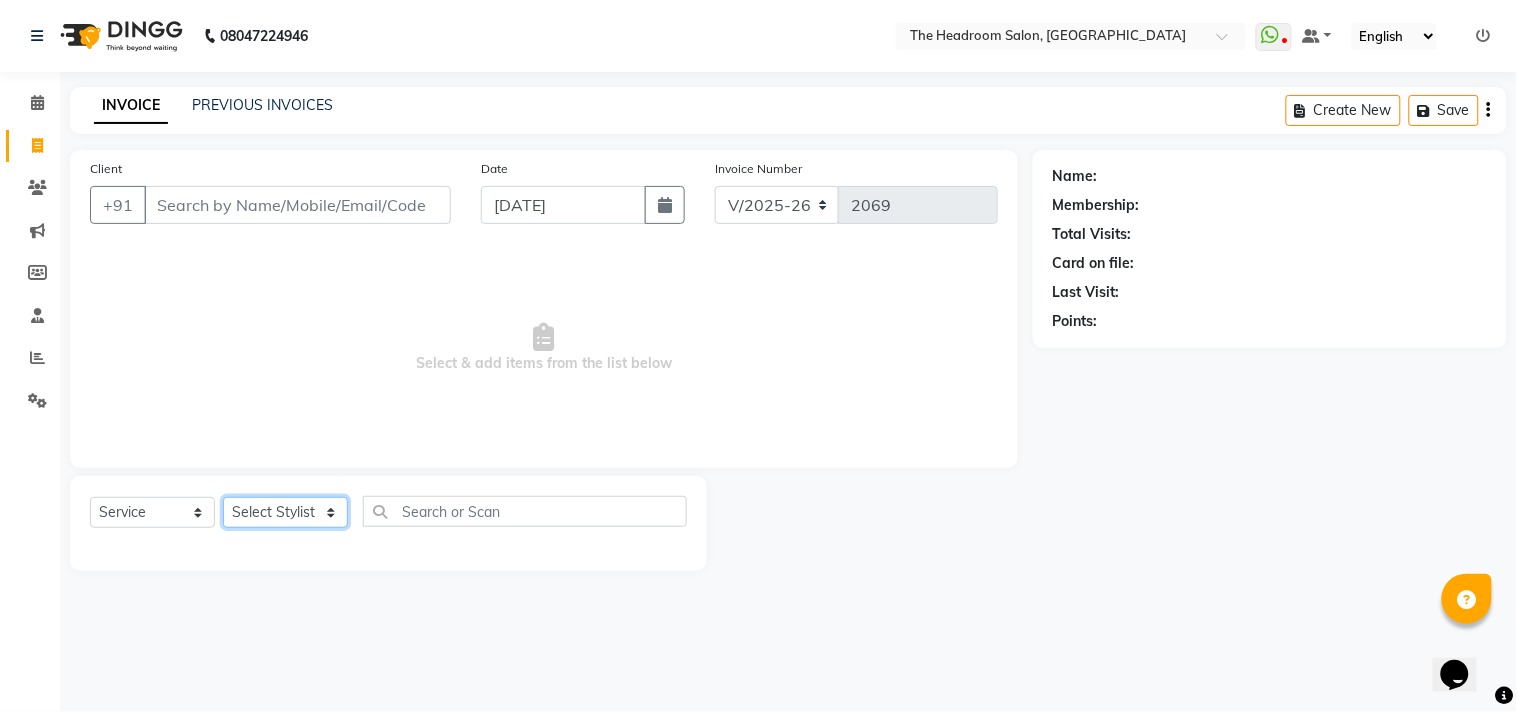 click on "Select Stylist [PERSON_NAME] [PERSON_NAME] [PERSON_NAME] Manager [PERSON_NAME] [PERSON_NAME] [PERSON_NAME] Pooja [PERSON_NAME]" 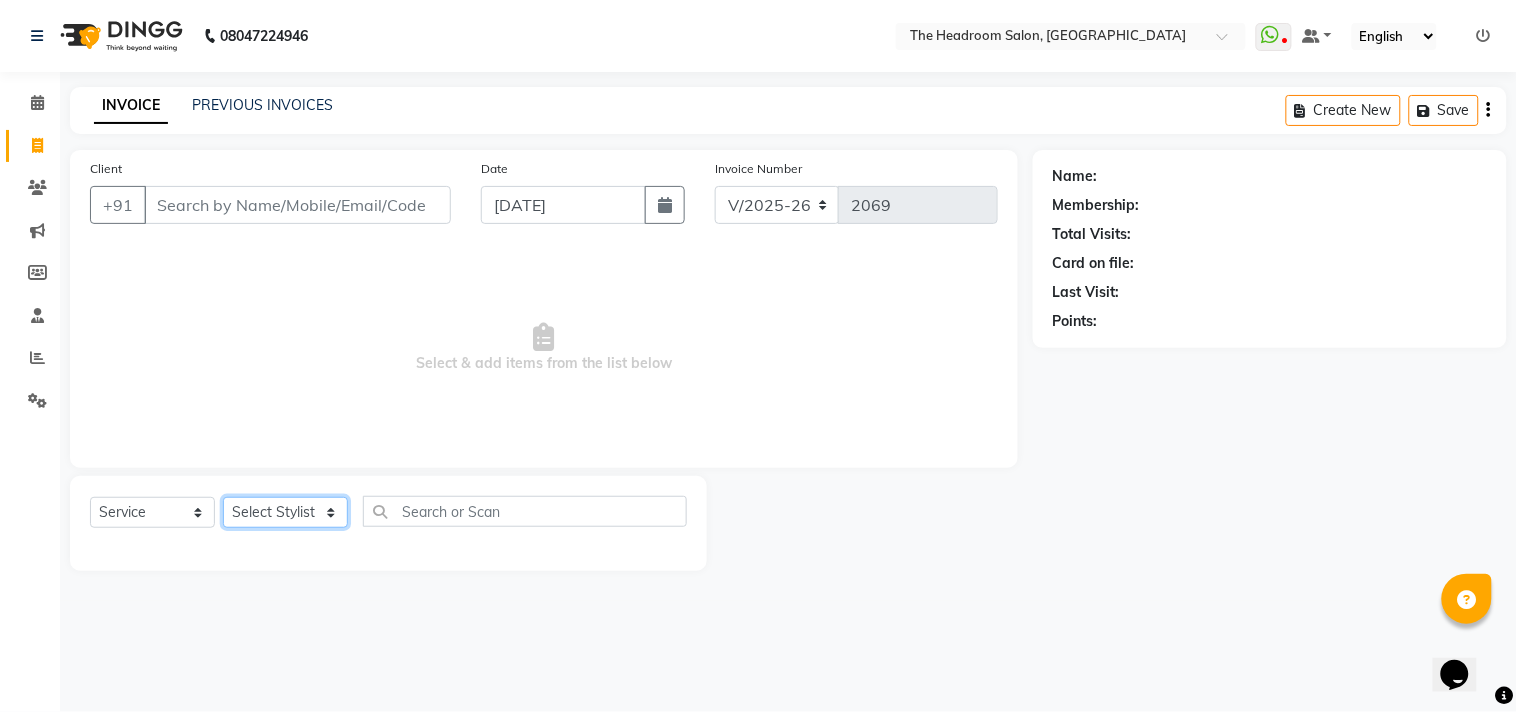 select on "58235" 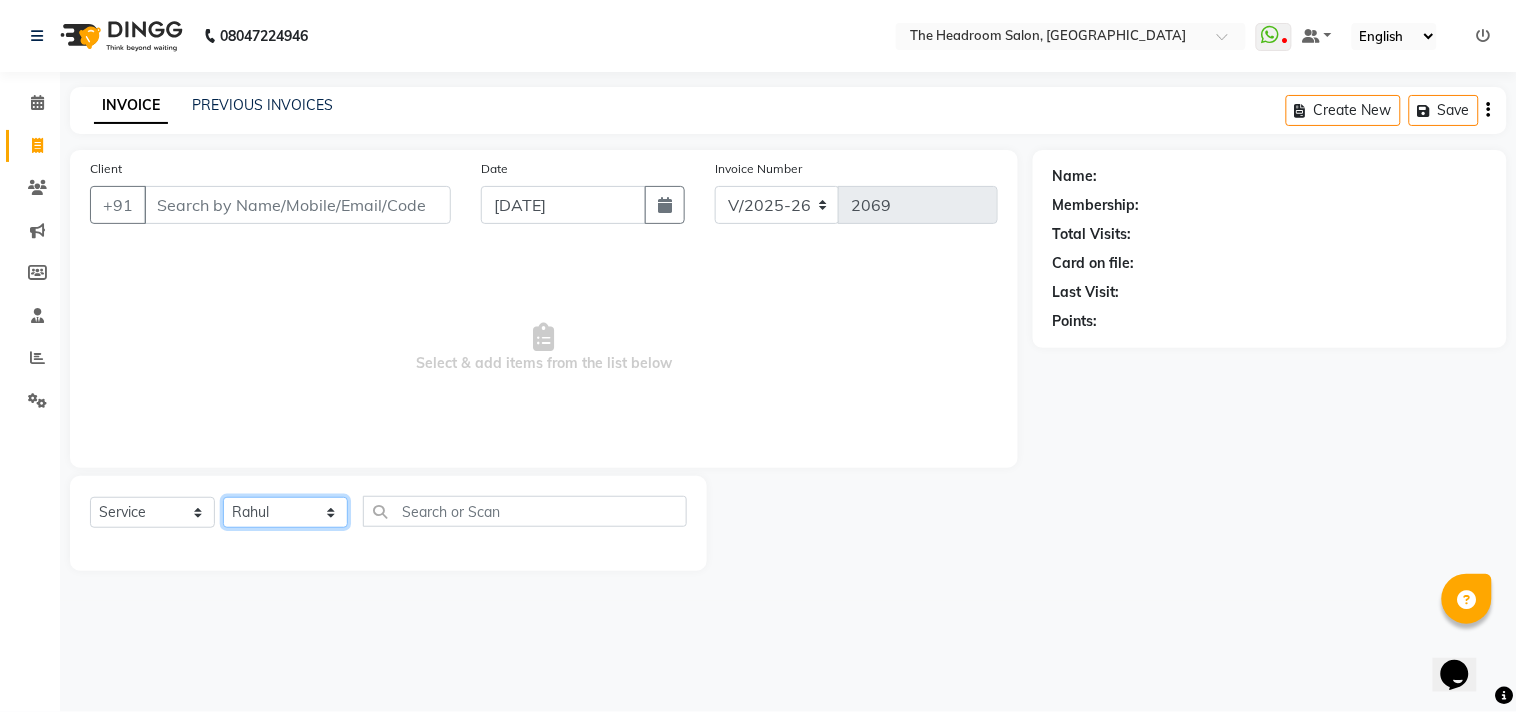 click on "Select Stylist [PERSON_NAME] [PERSON_NAME] [PERSON_NAME] Manager [PERSON_NAME] [PERSON_NAME] [PERSON_NAME] Pooja [PERSON_NAME]" 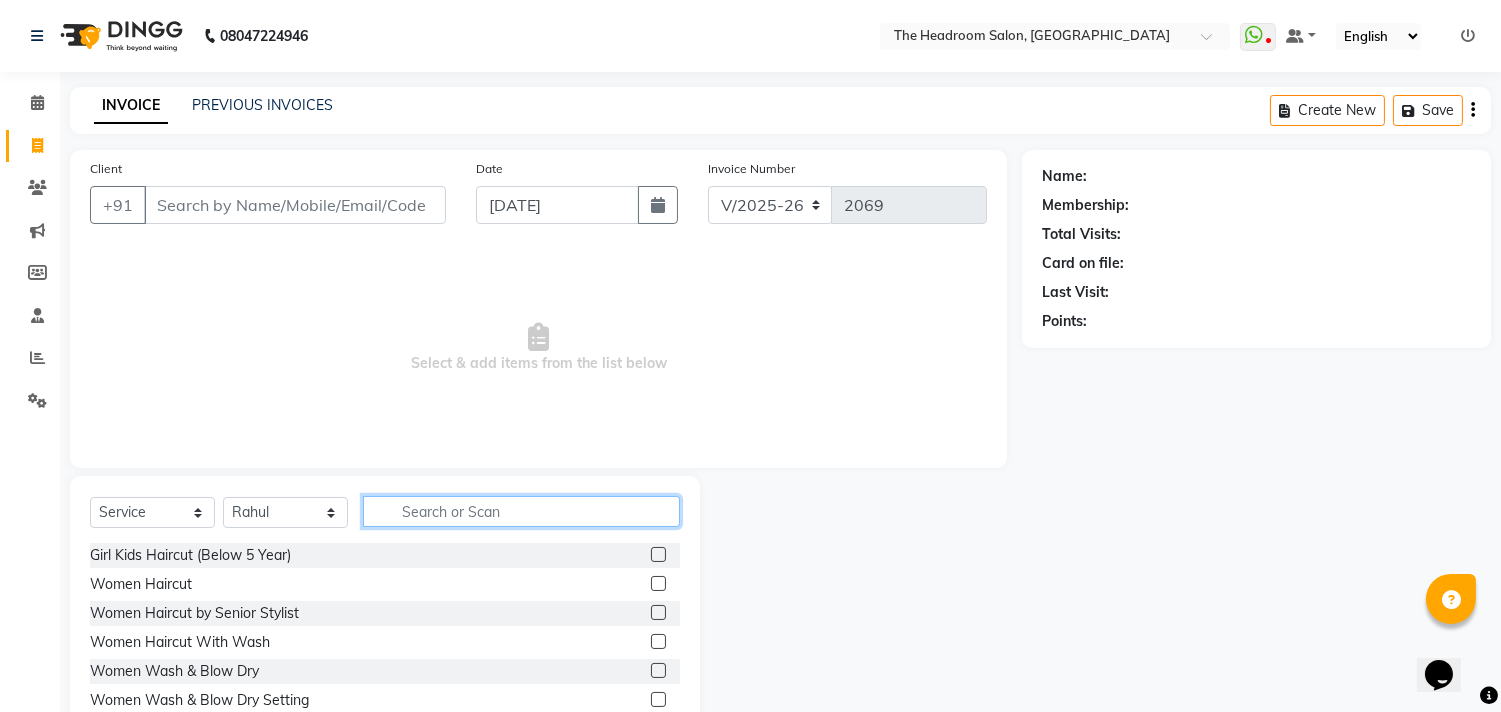 click 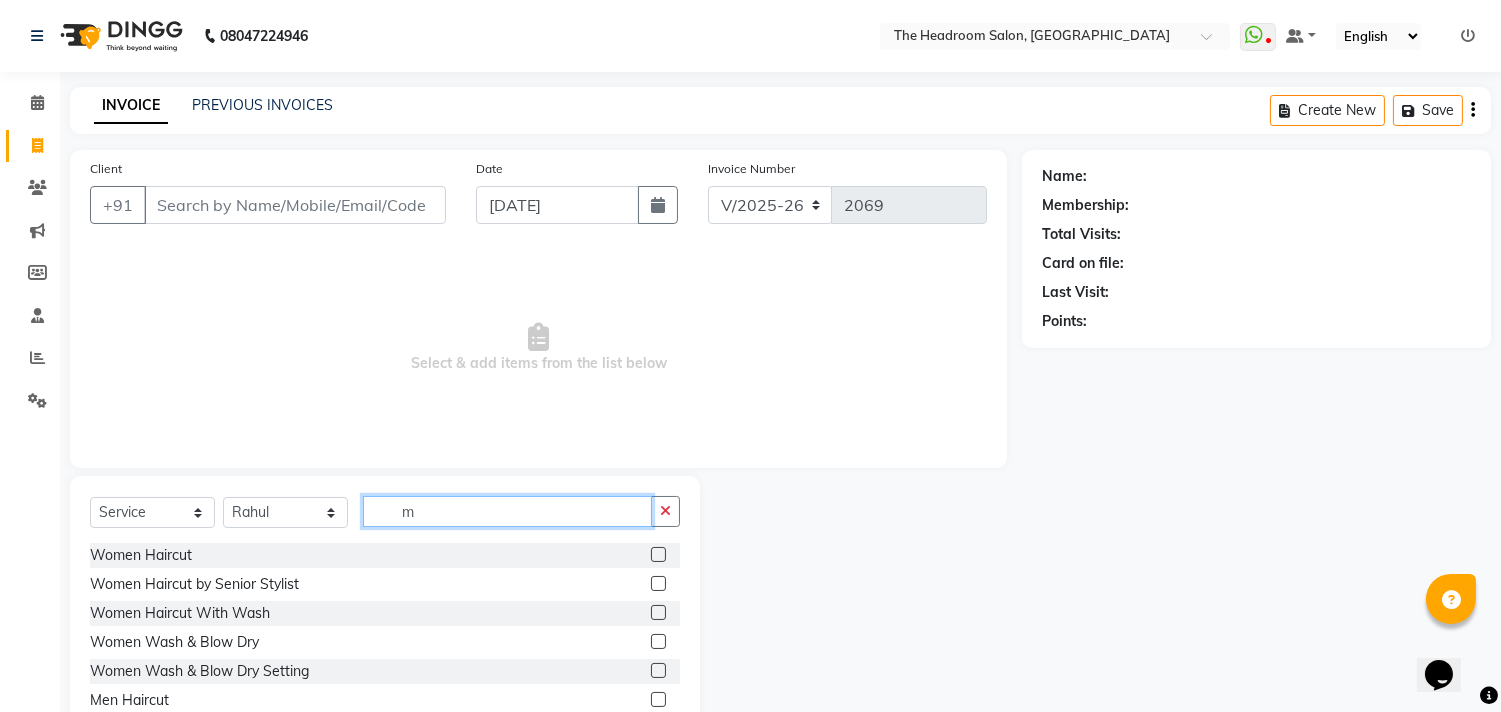 type on "m" 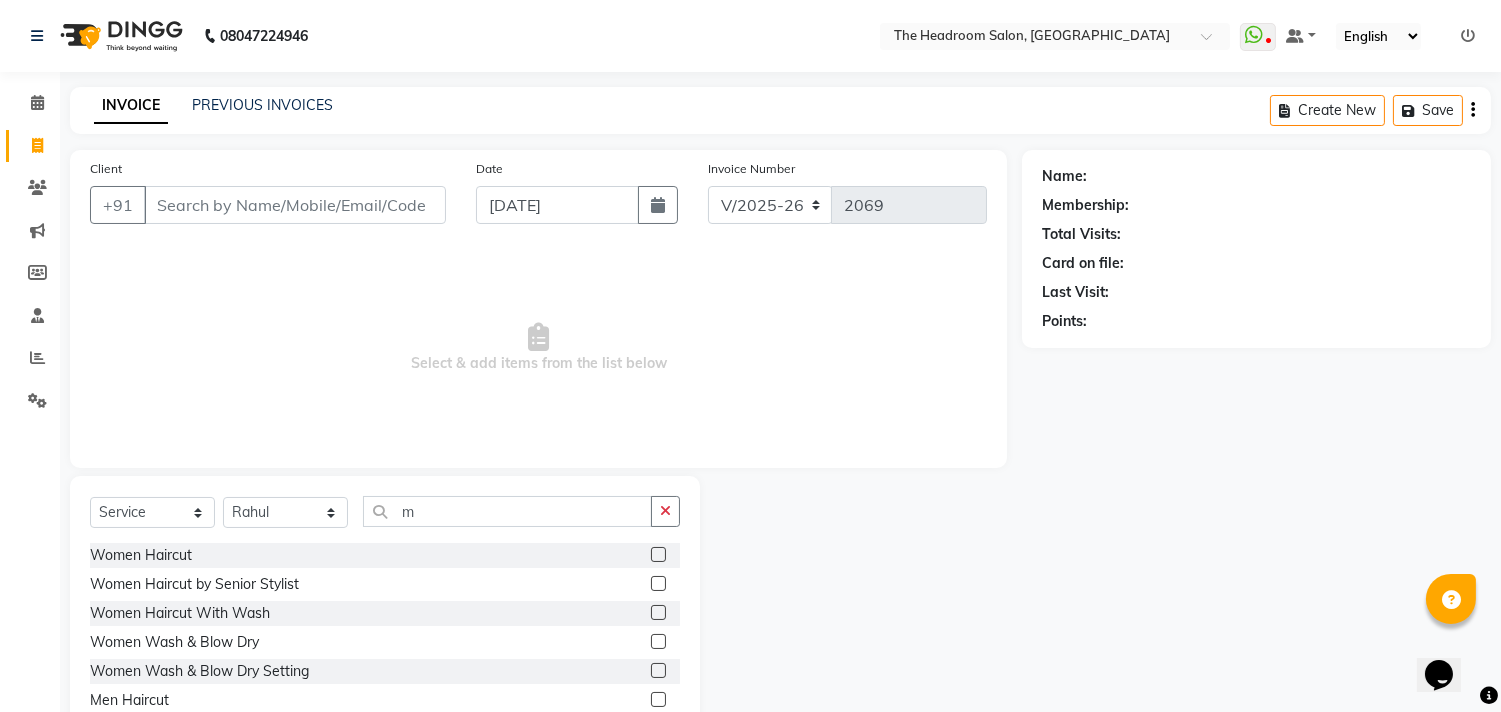 click 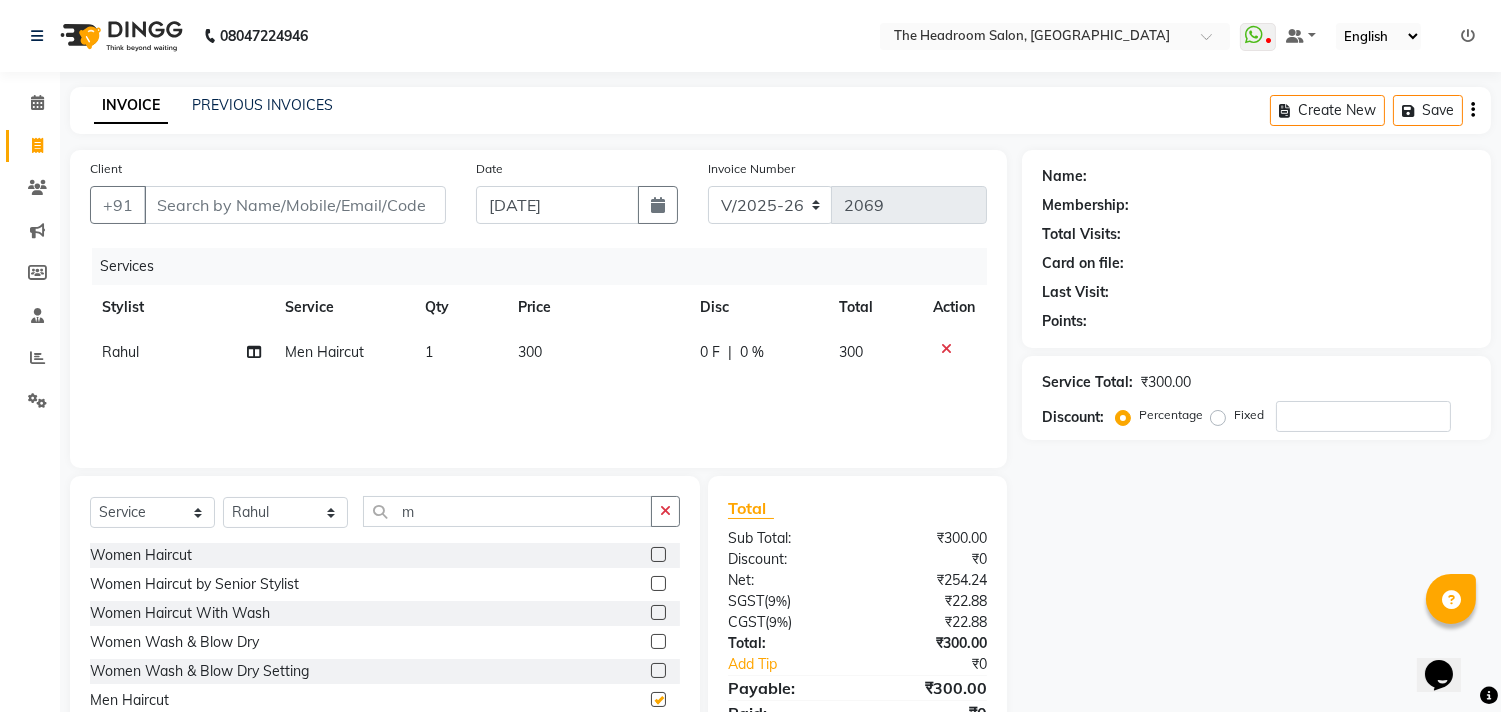 checkbox on "false" 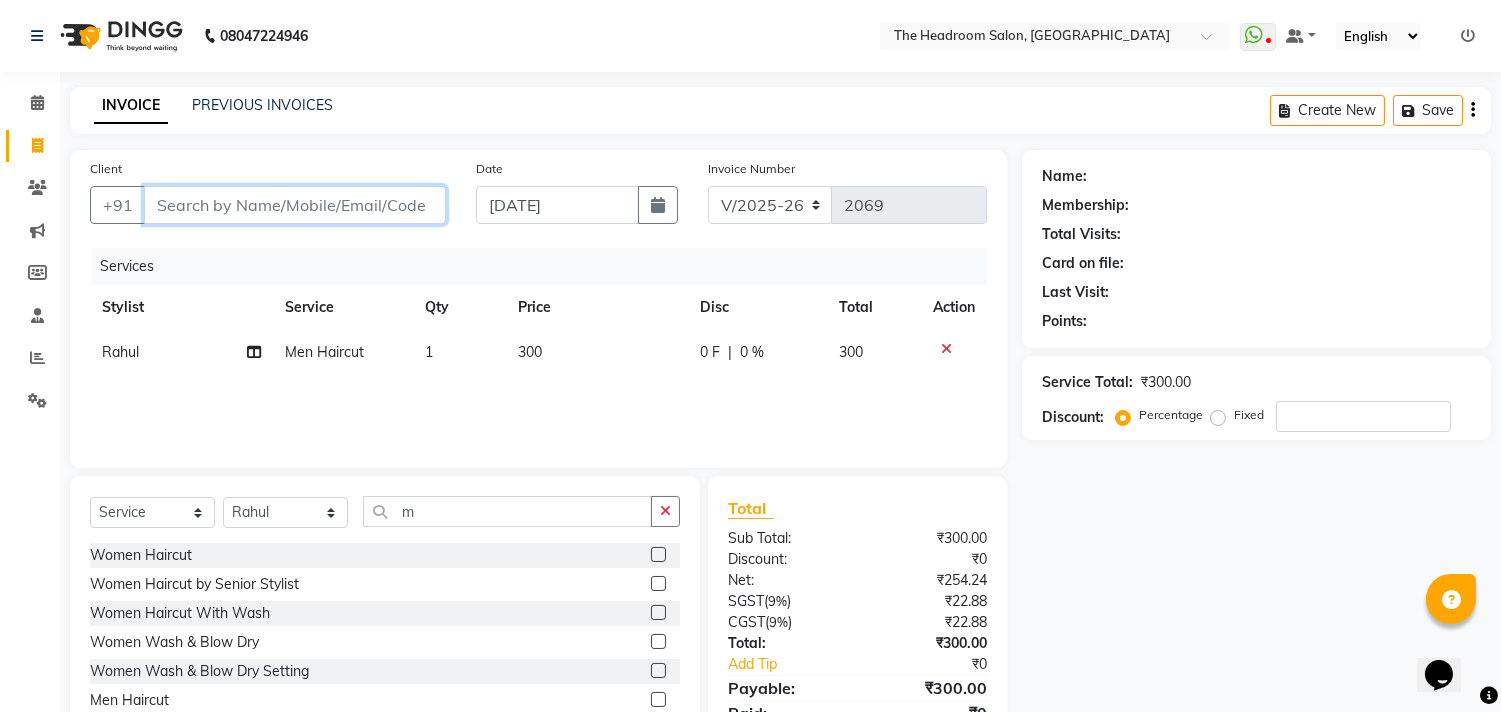 click on "Client" at bounding box center (295, 205) 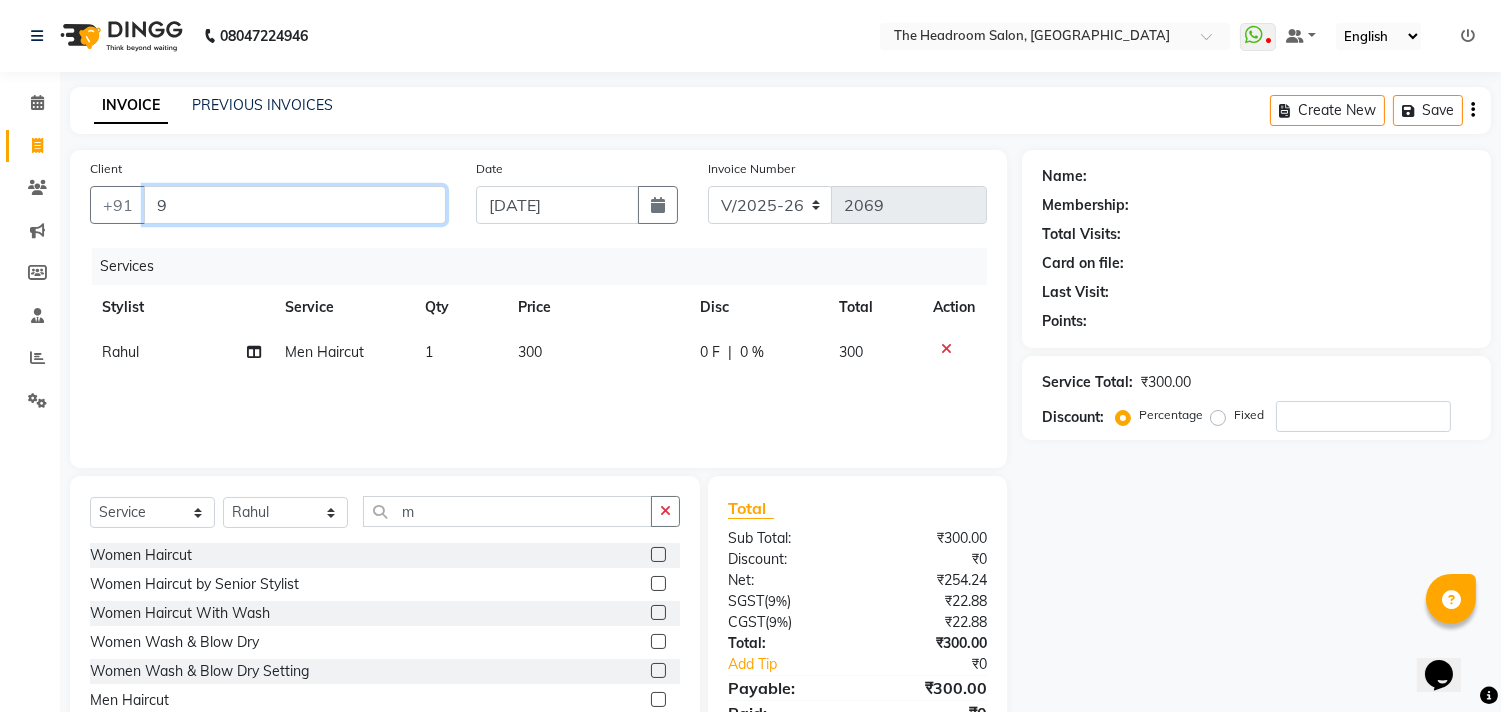 type on "0" 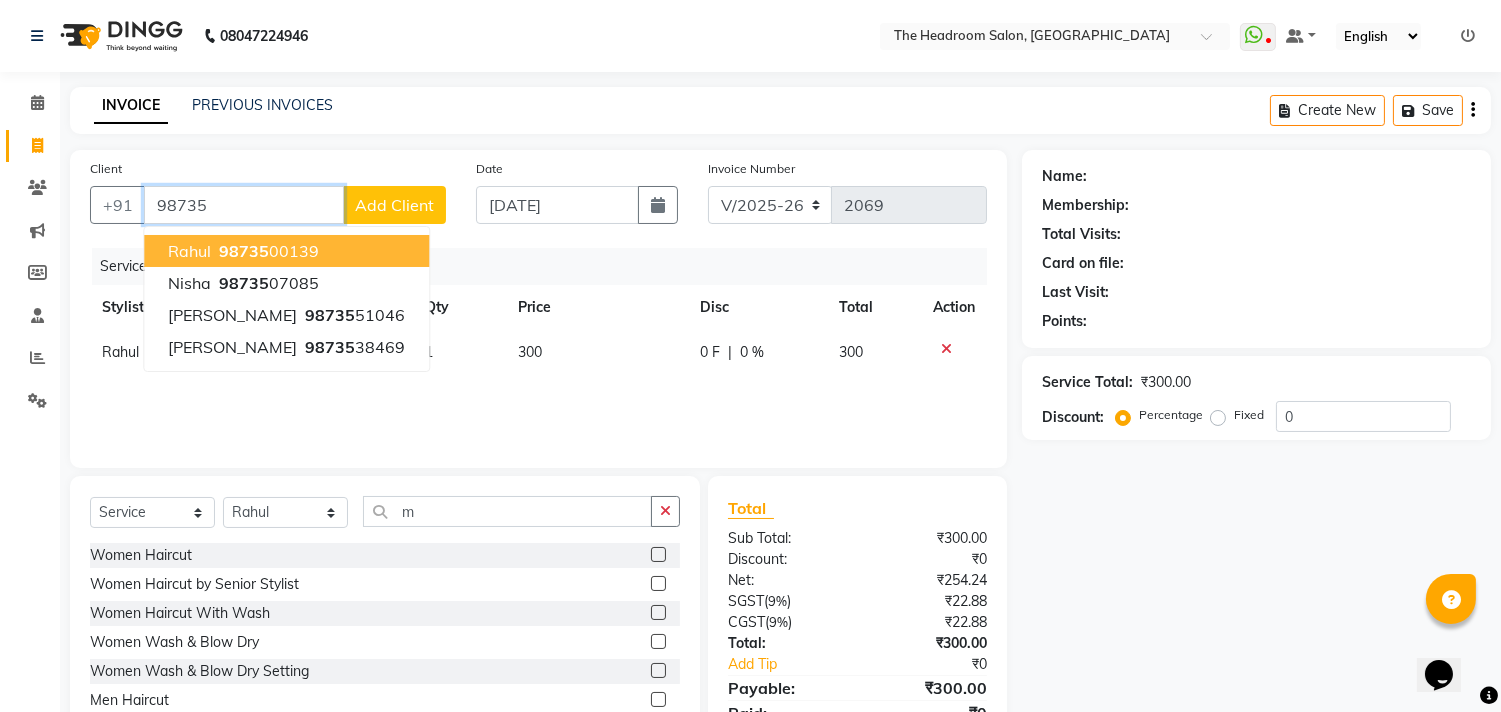 click on "98735 00139" at bounding box center [267, 251] 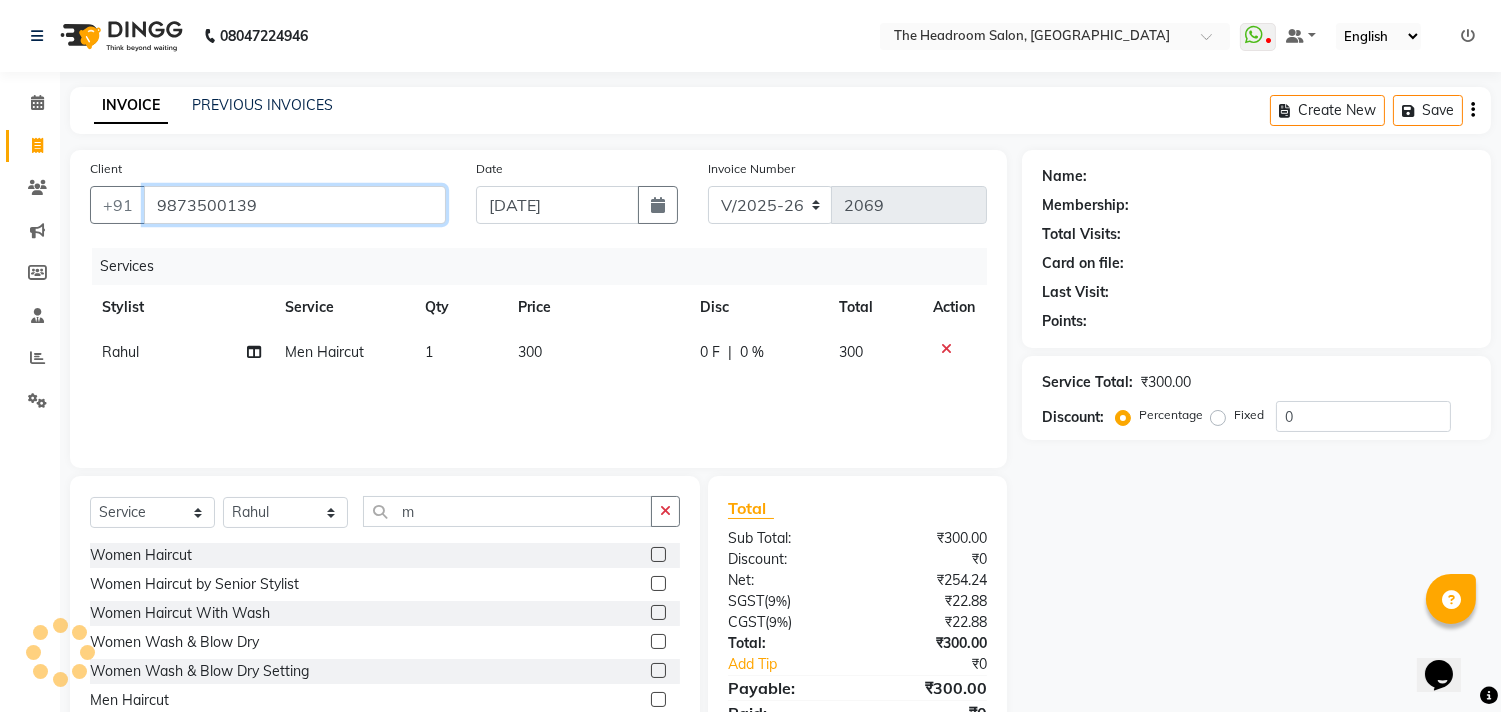 type on "9873500139" 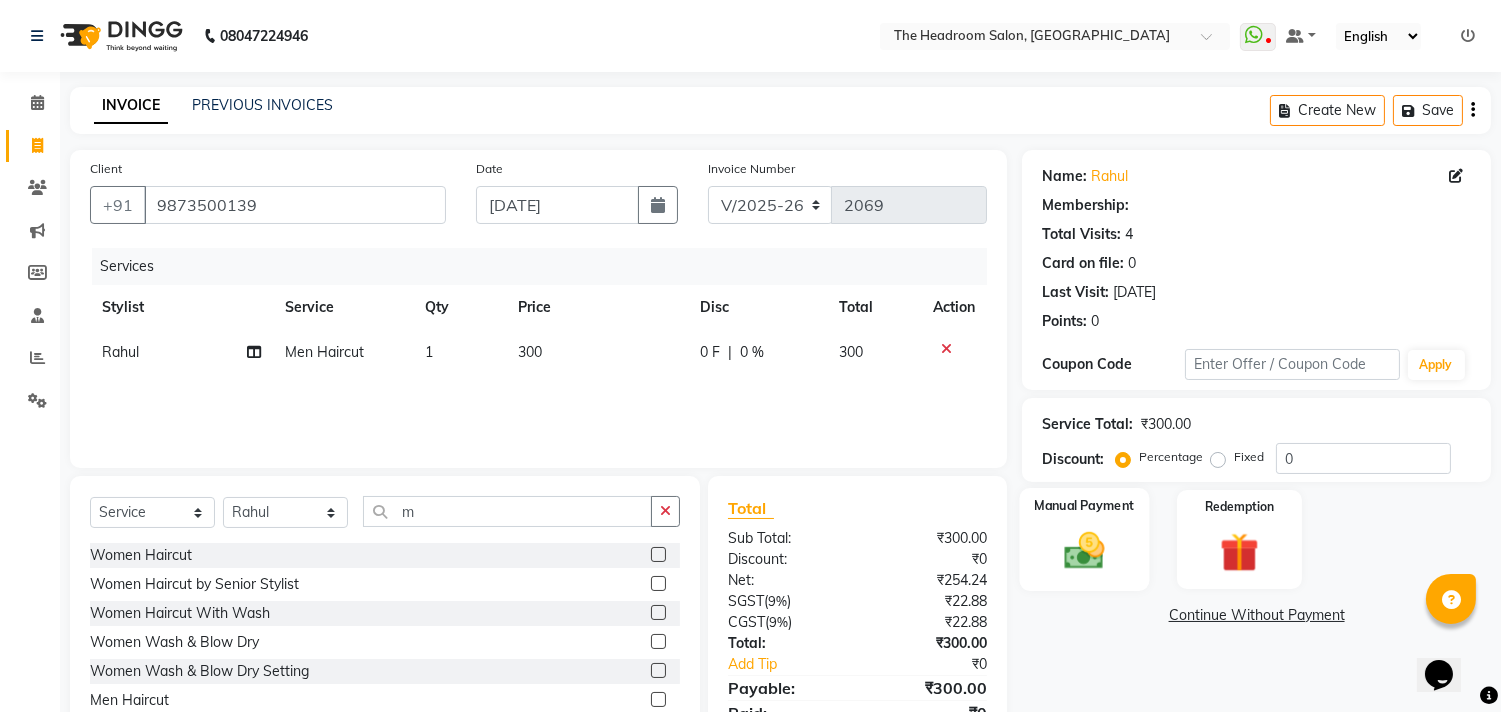 click 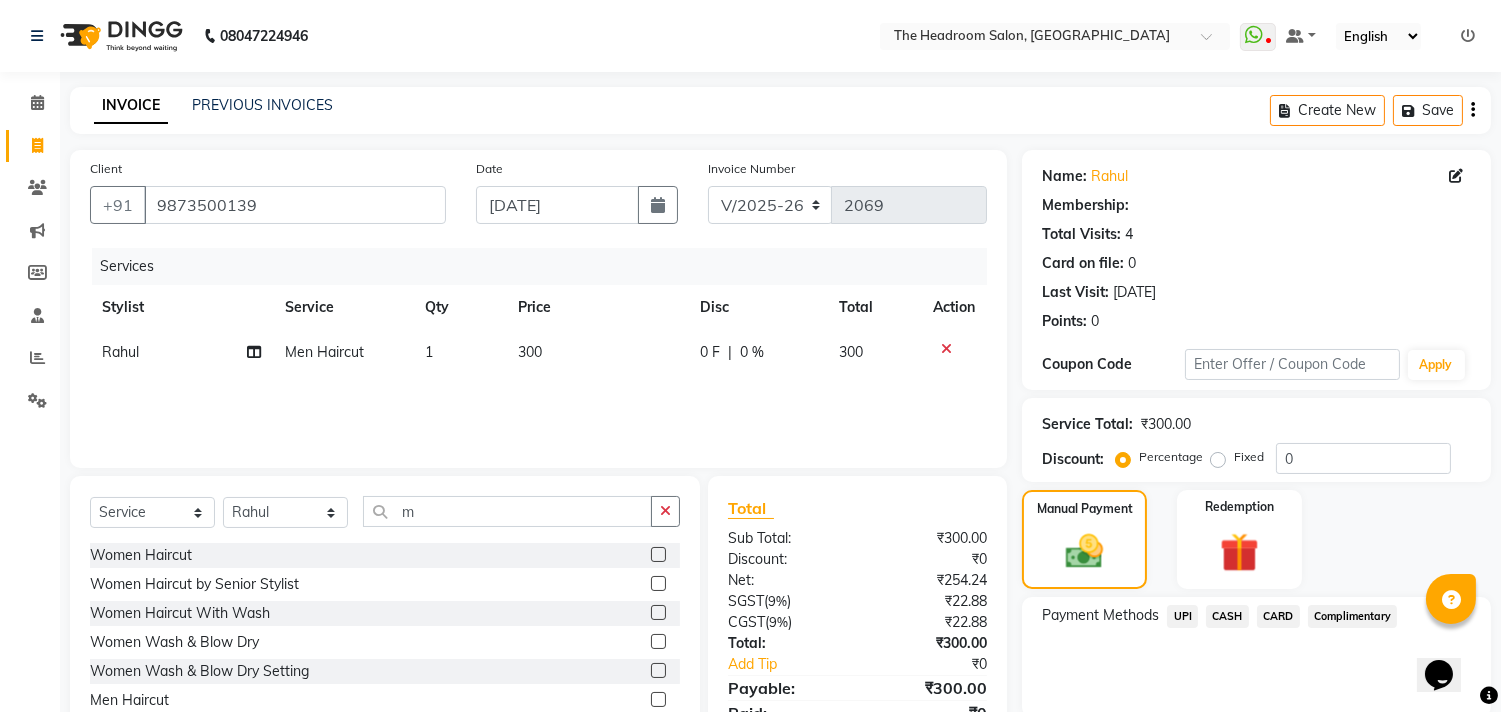 click on "UPI" 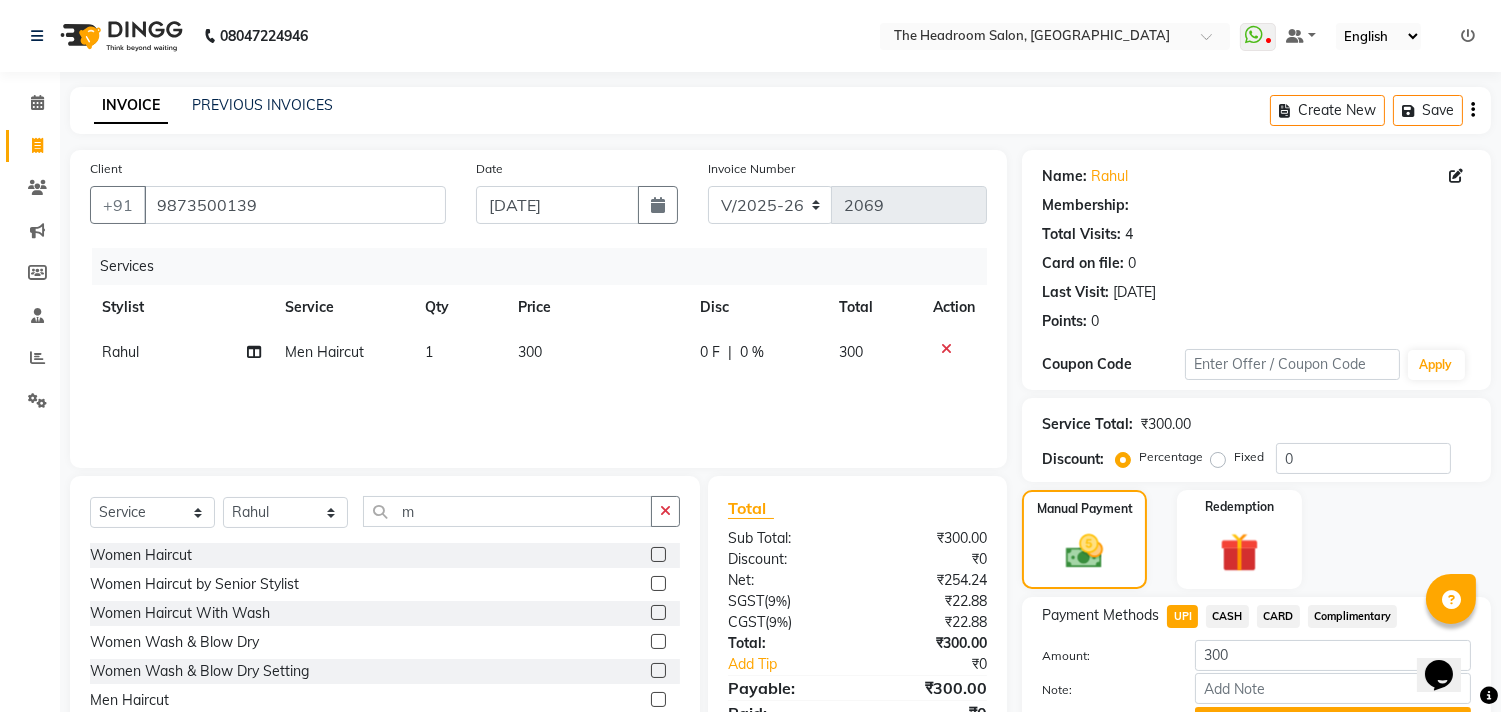 scroll, scrollTop: 104, scrollLeft: 0, axis: vertical 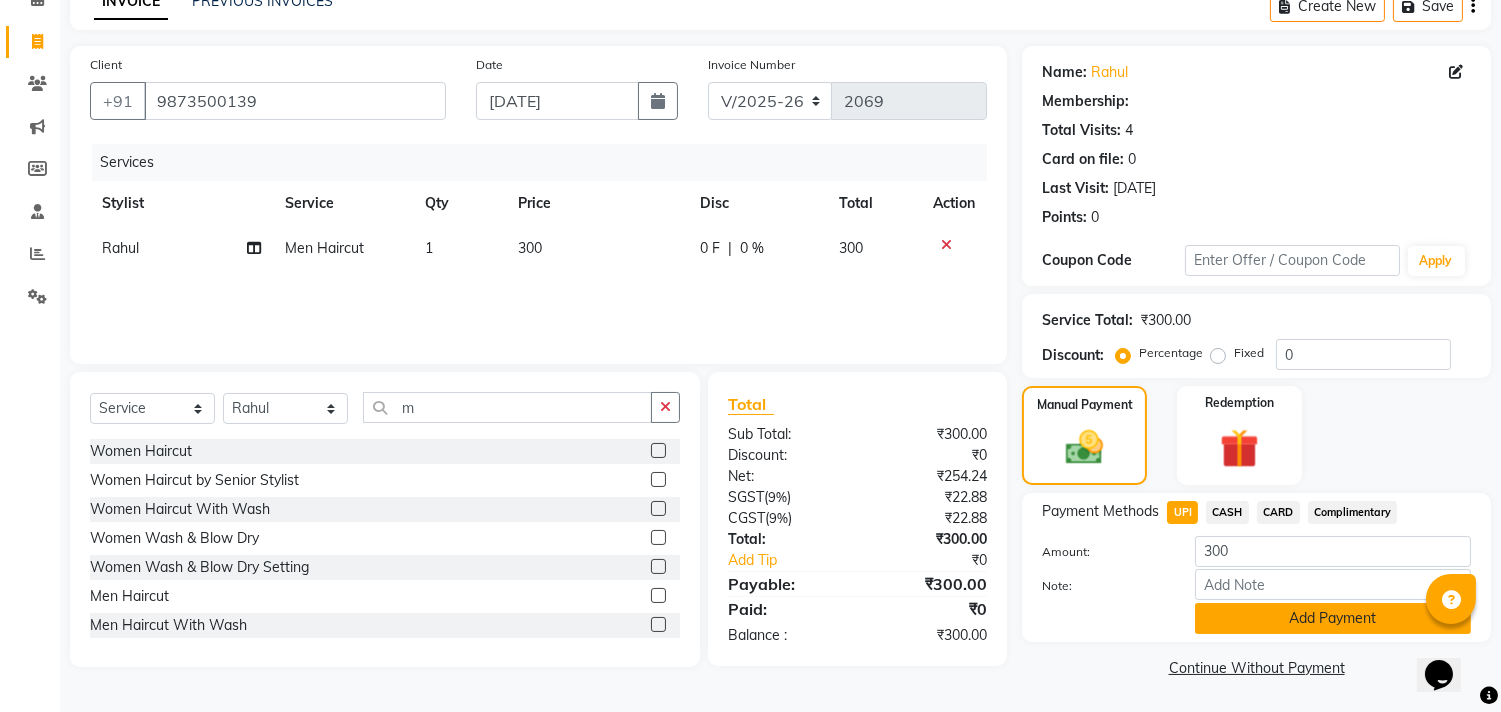 click on "Add Payment" 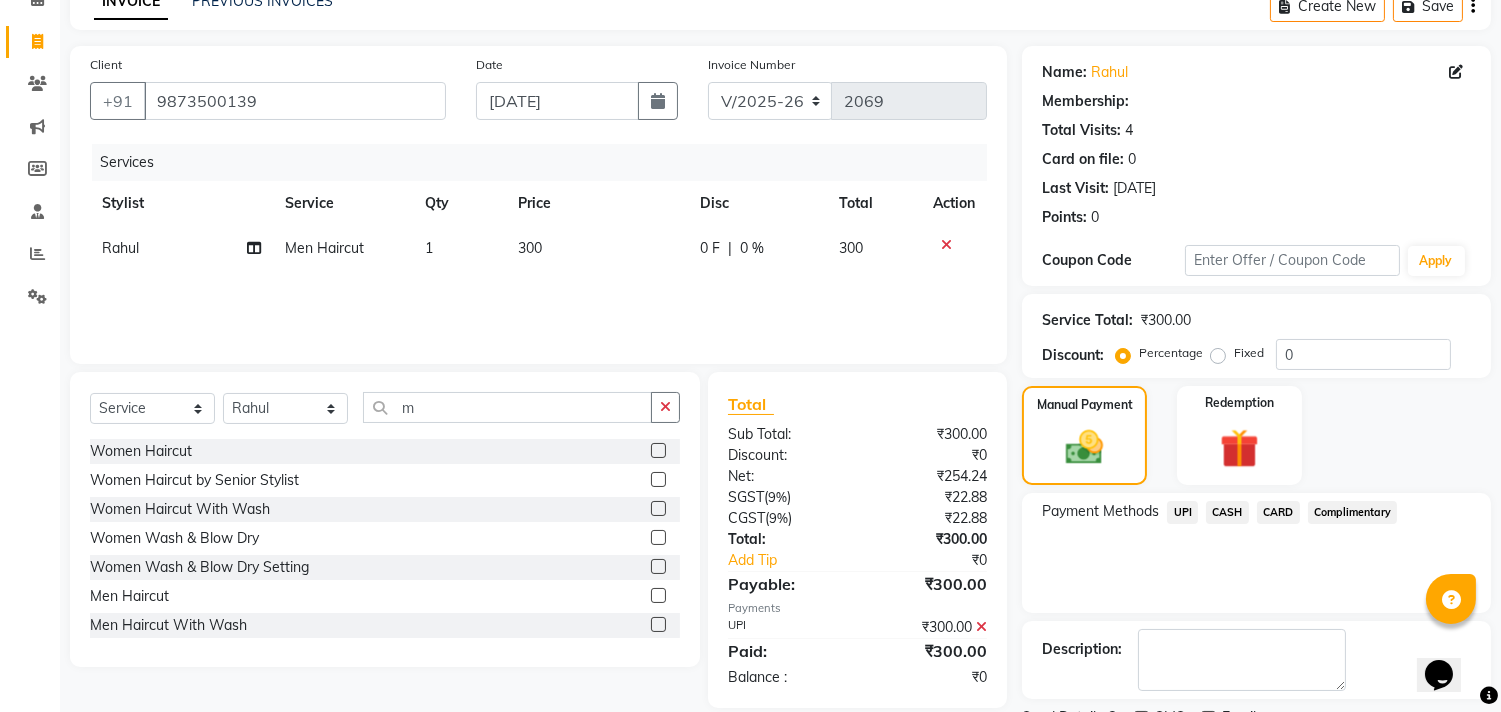 scroll, scrollTop: 187, scrollLeft: 0, axis: vertical 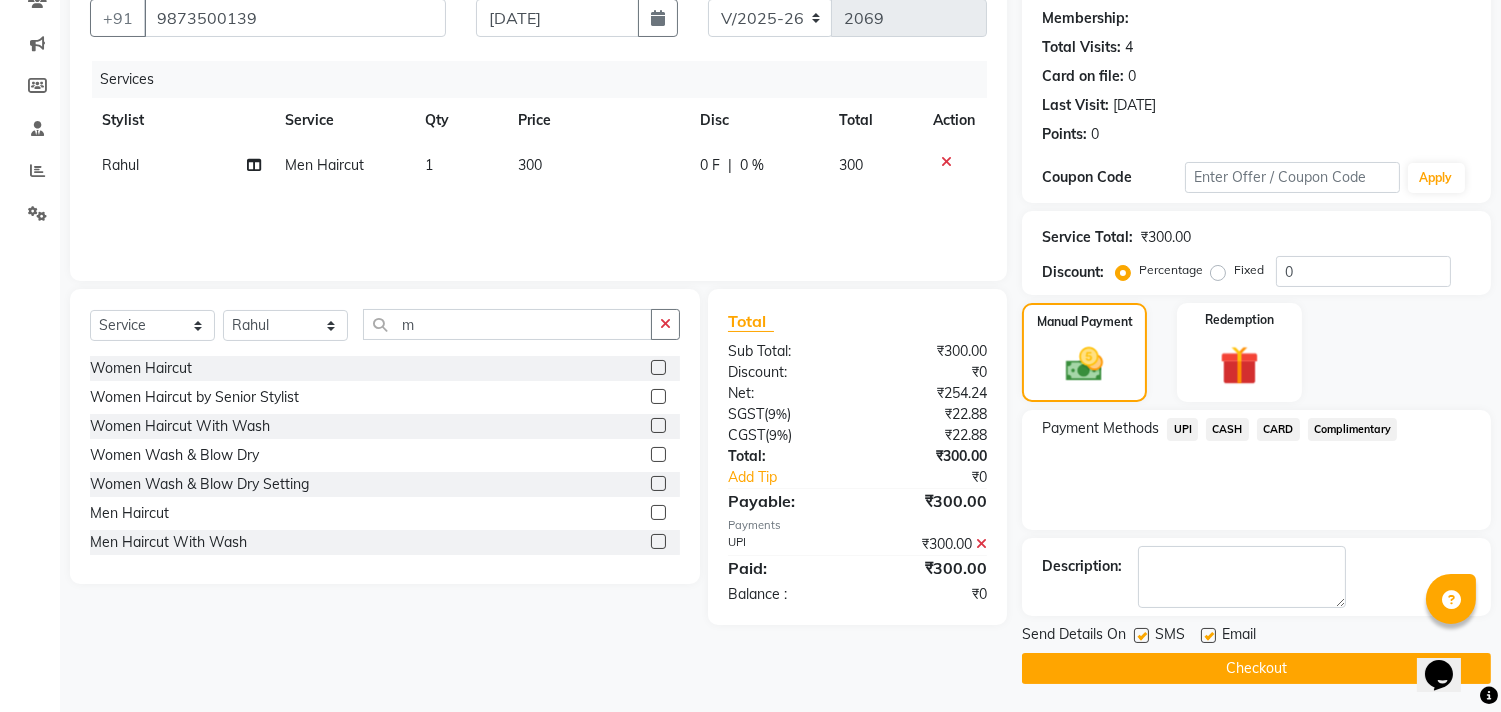 click on "Checkout" 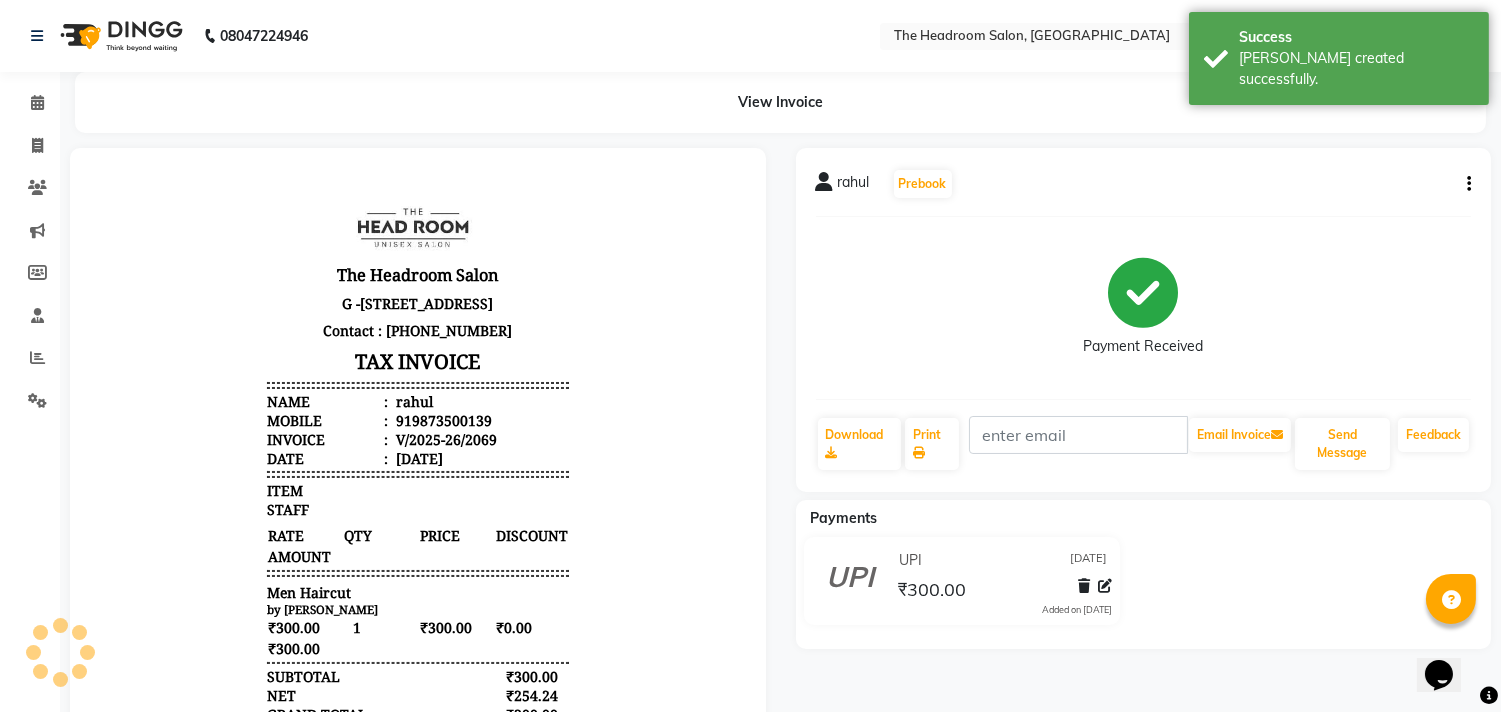 scroll, scrollTop: 0, scrollLeft: 0, axis: both 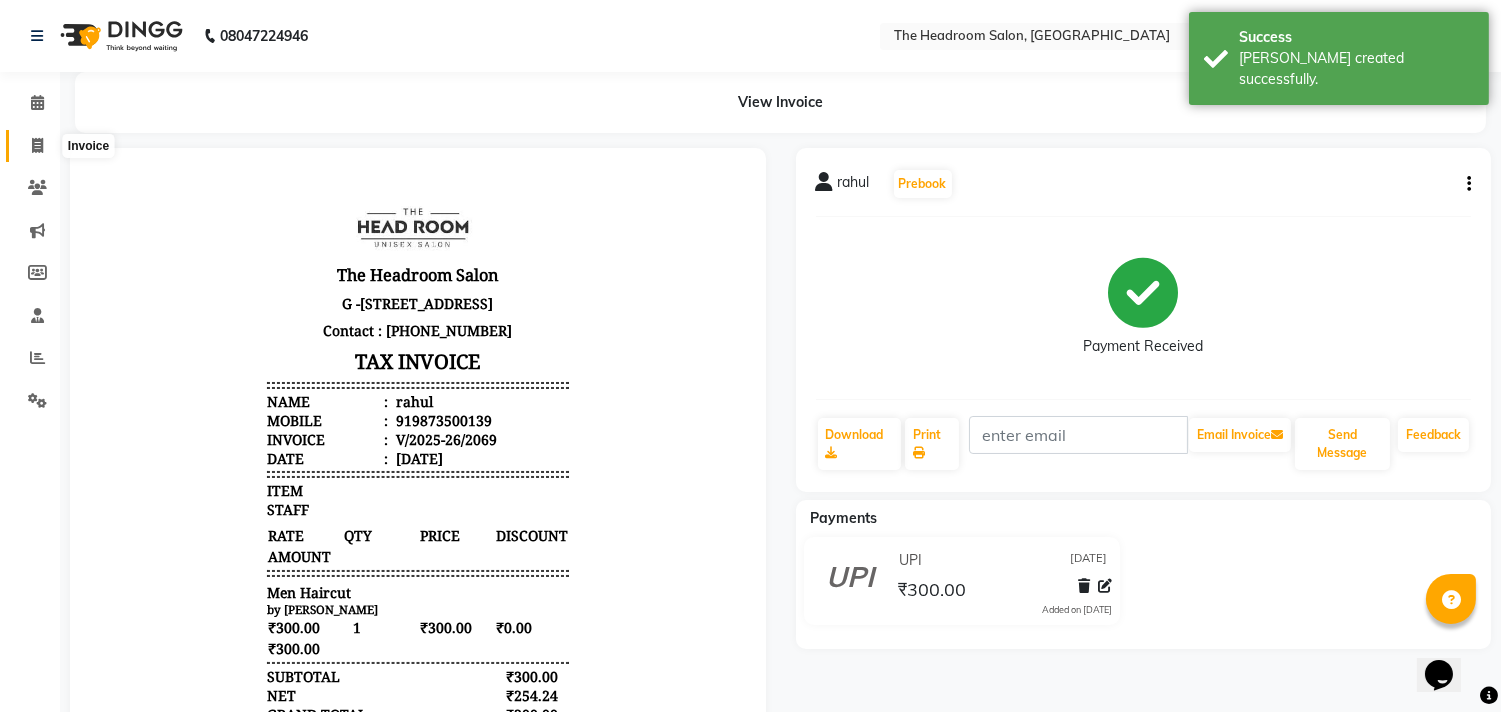 click 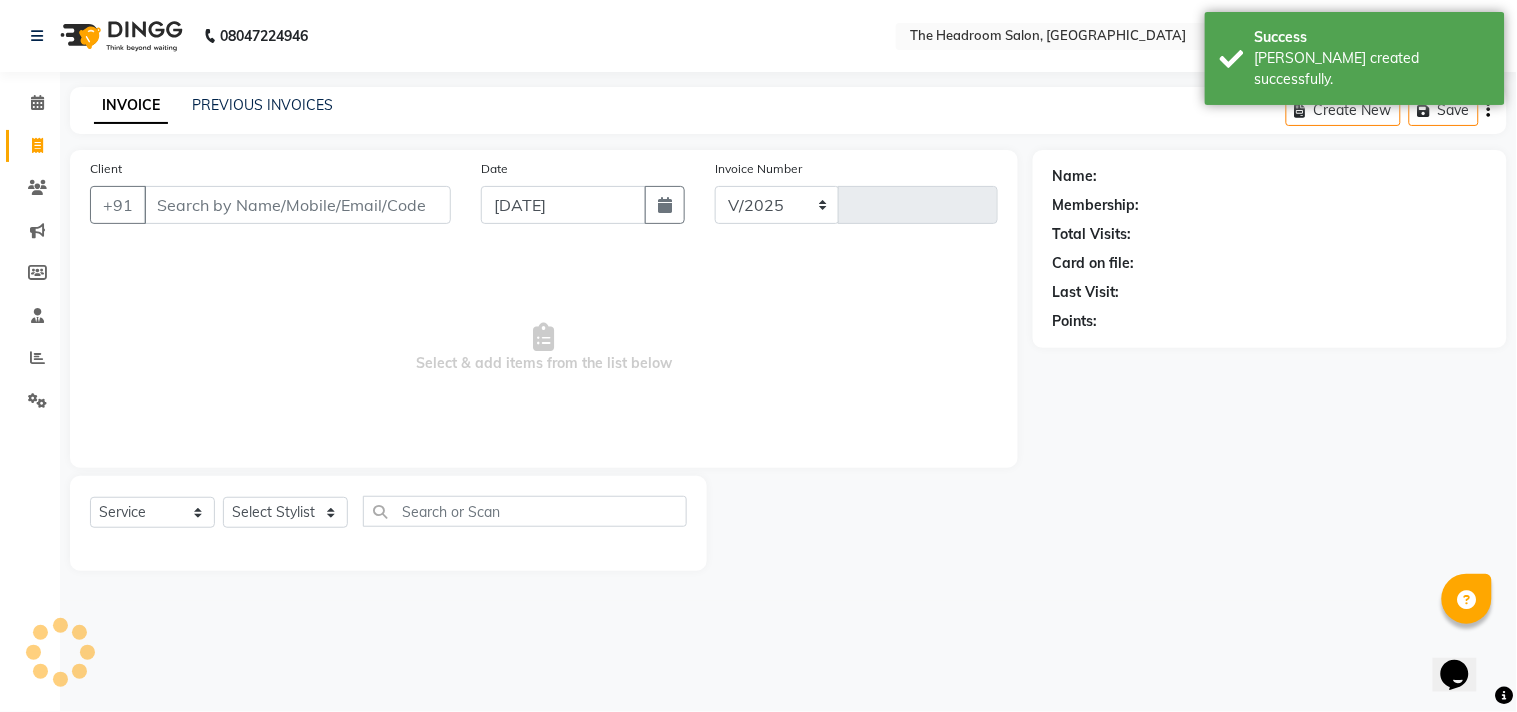 select on "6933" 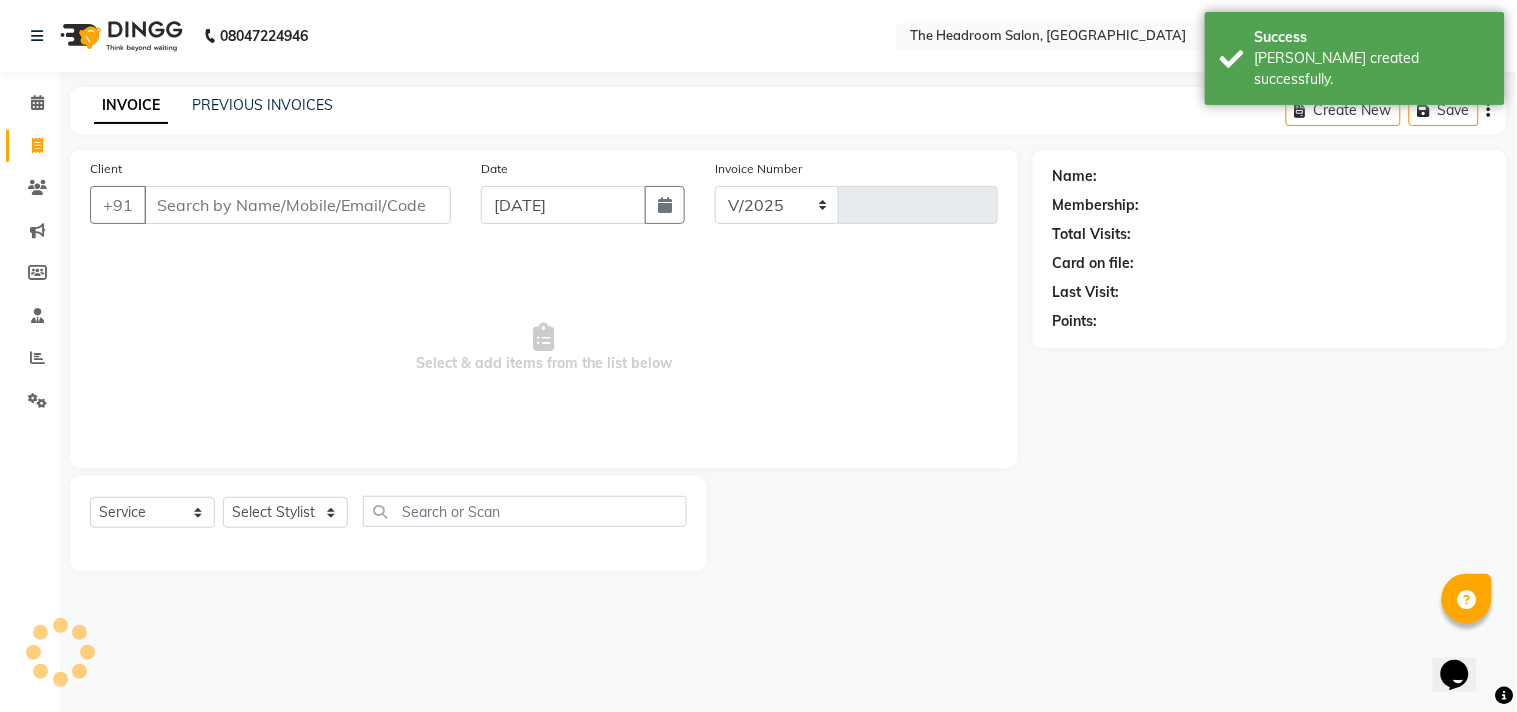 type on "2070" 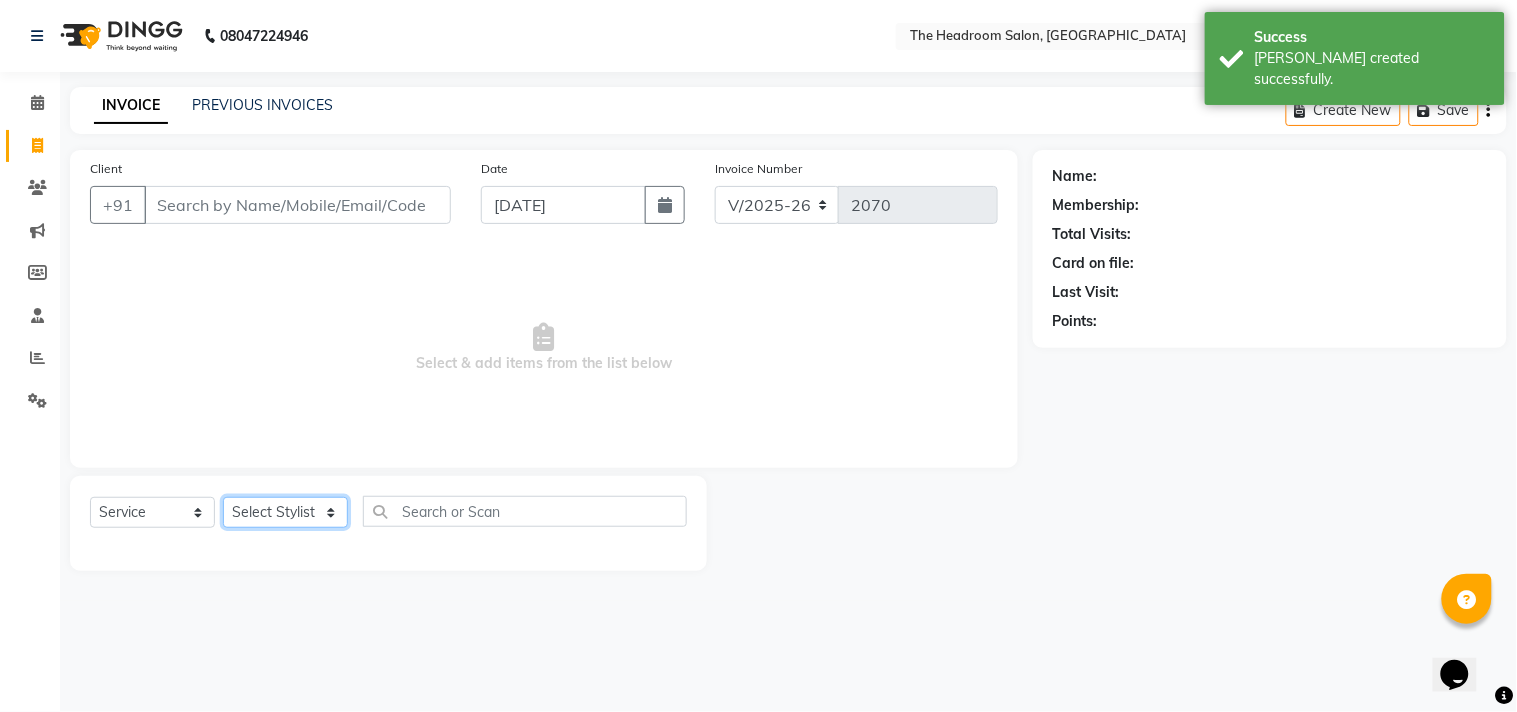 click on "Select Stylist [PERSON_NAME] [PERSON_NAME] [PERSON_NAME] Manager [PERSON_NAME] [PERSON_NAME] [PERSON_NAME] Pooja [PERSON_NAME]" 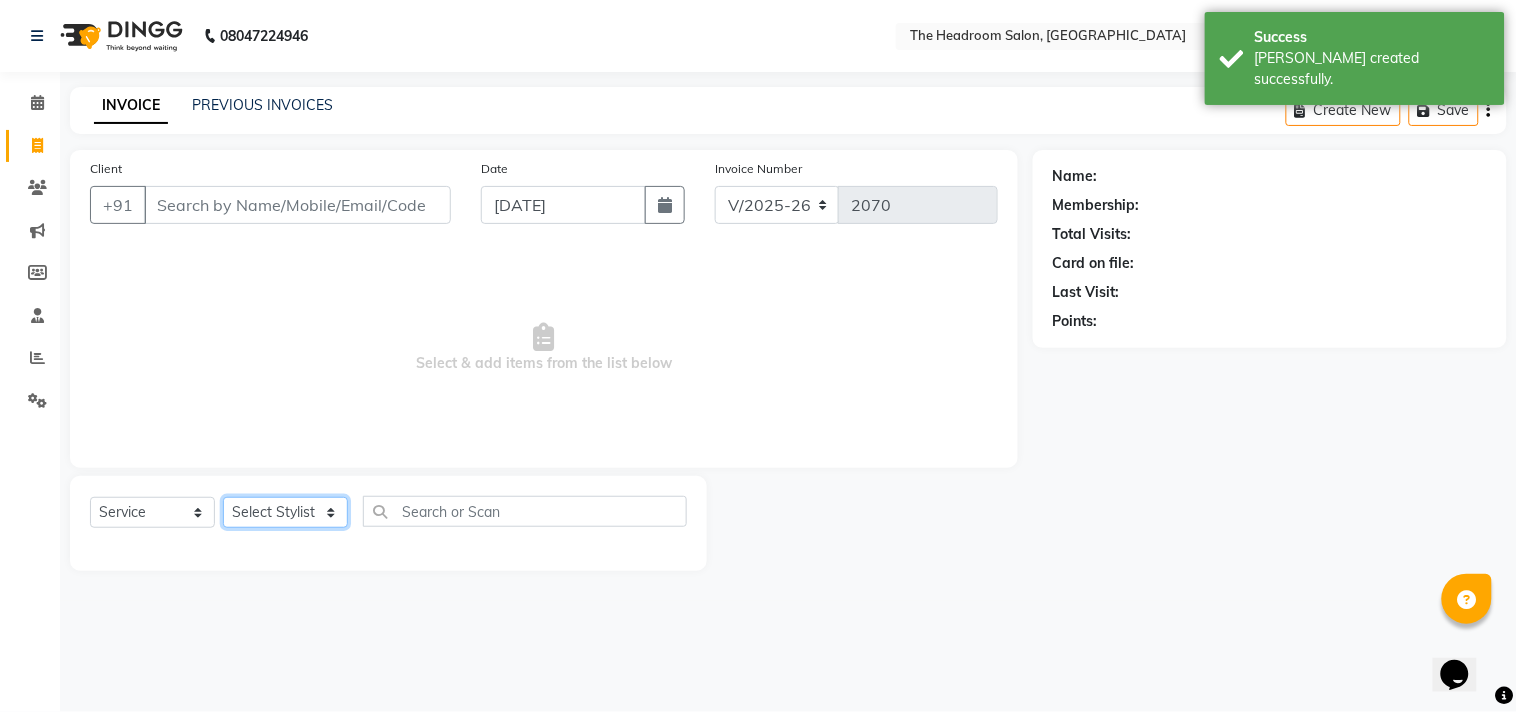 select on "58238" 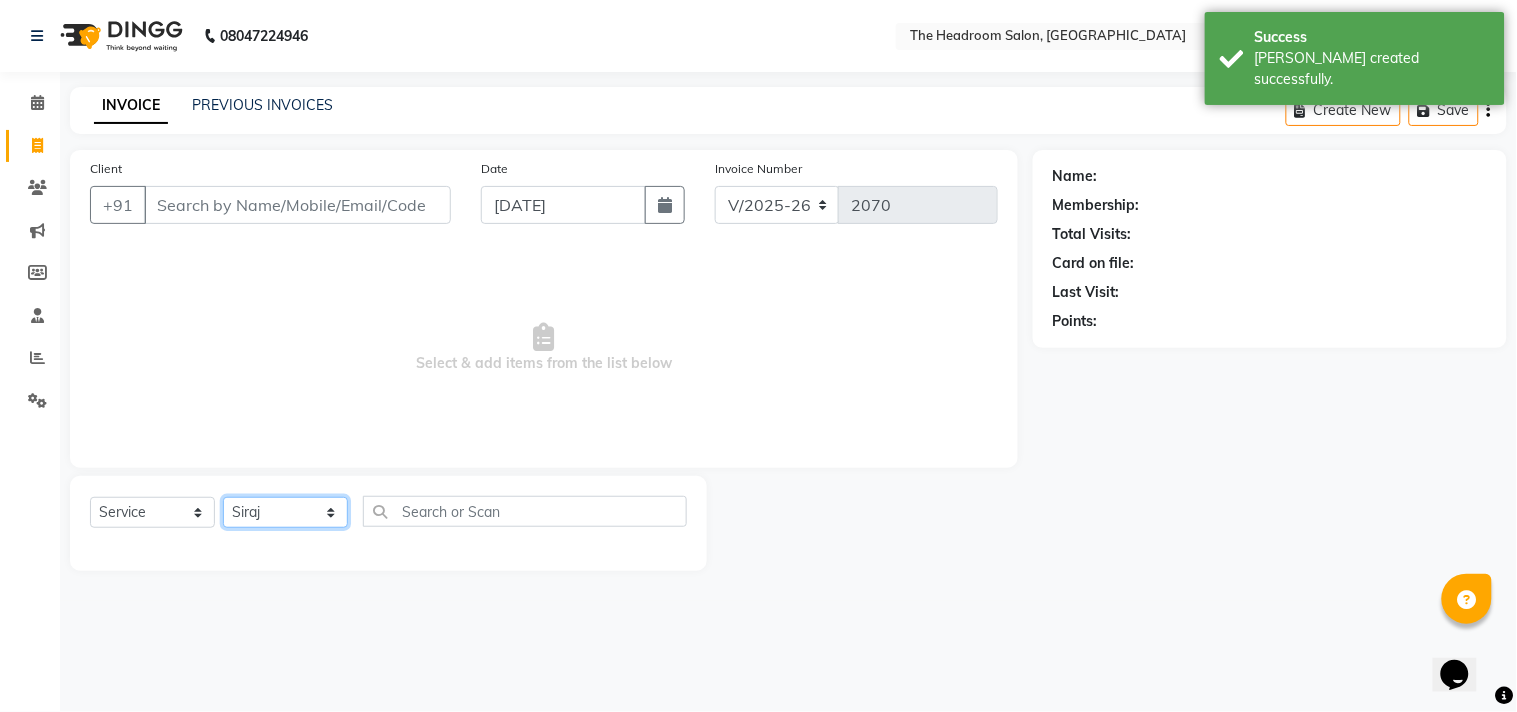 click on "Select Stylist [PERSON_NAME] [PERSON_NAME] [PERSON_NAME] Manager [PERSON_NAME] [PERSON_NAME] [PERSON_NAME] Pooja [PERSON_NAME]" 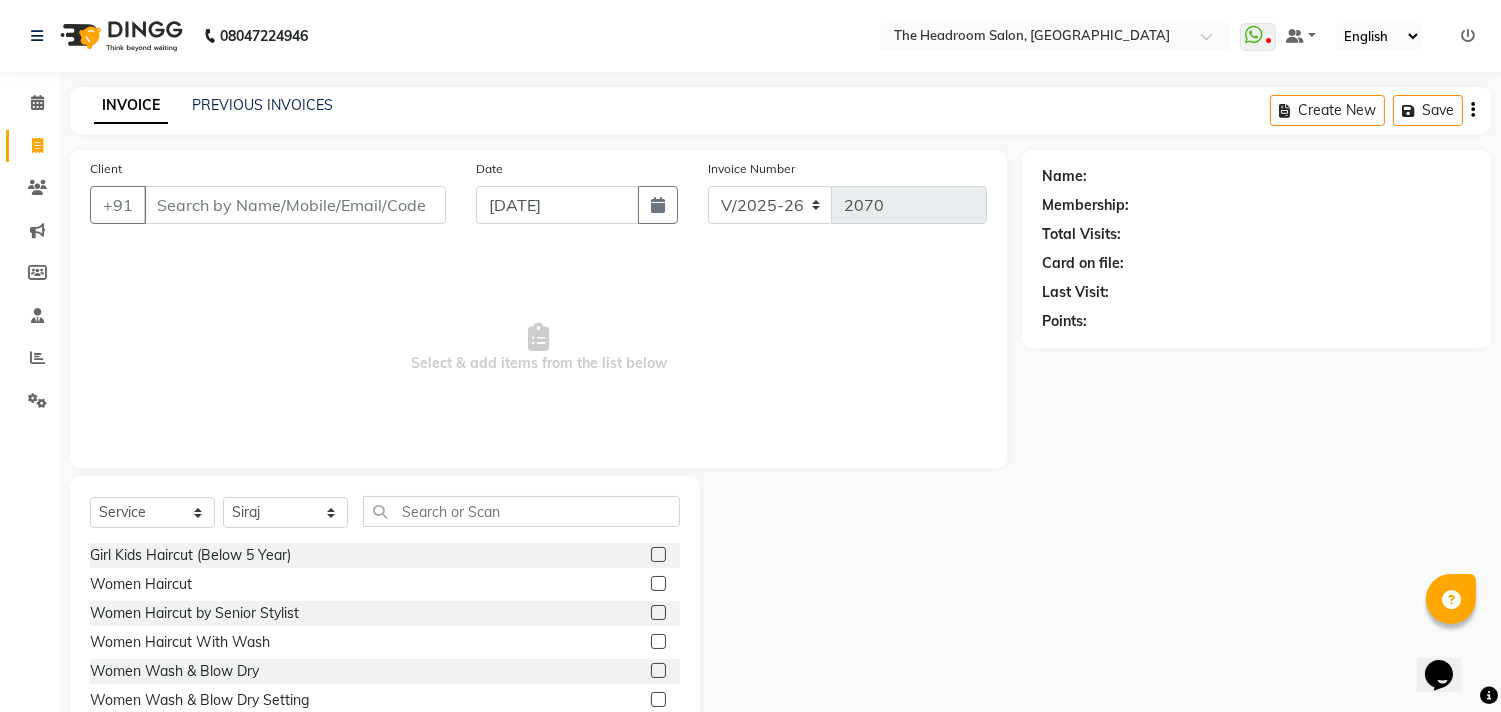 click on "Select  Service  Product  Membership  Package Voucher Prepaid Gift Card  Select Stylist Aditya Amir Anubha Deepali Faizan Firoz Manager Monika Nakul Shokeen Neetu Pooja Rahul Siraj" 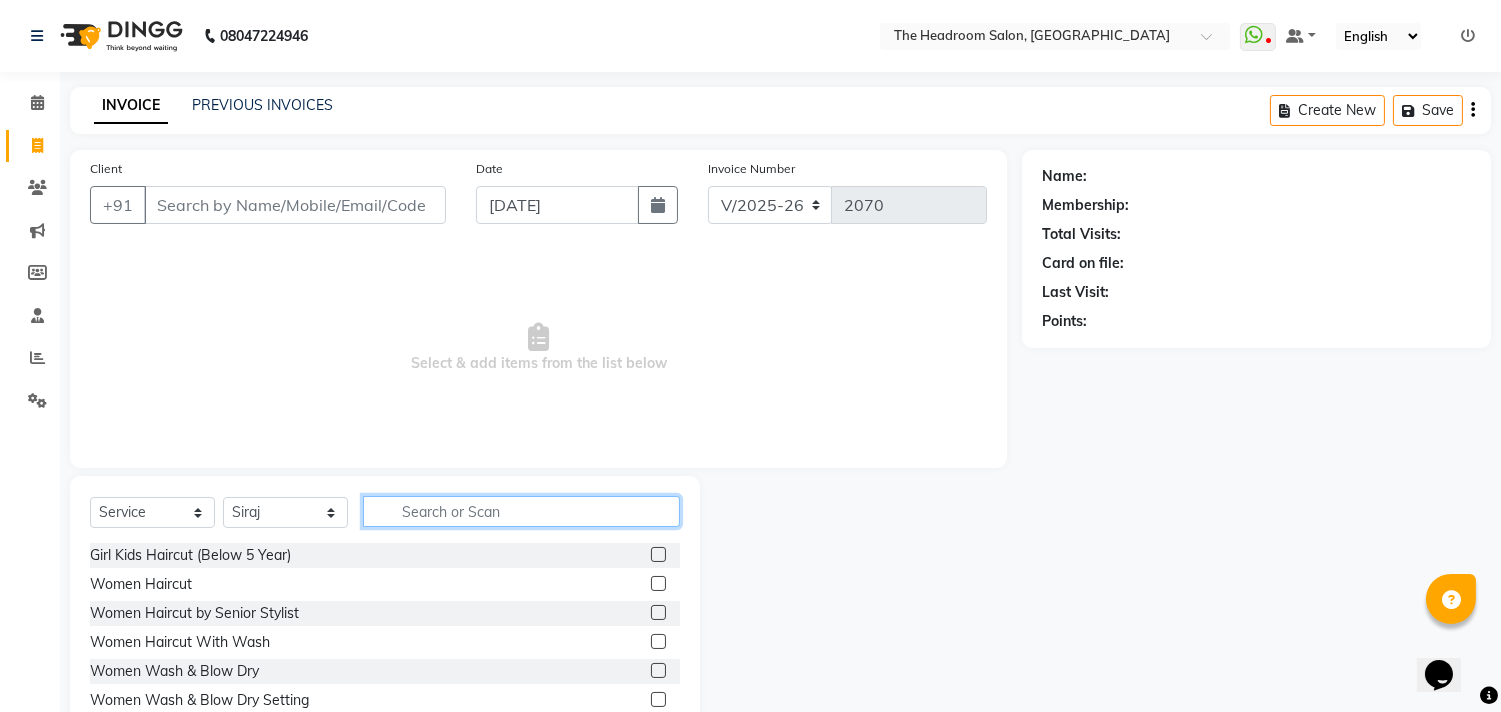click 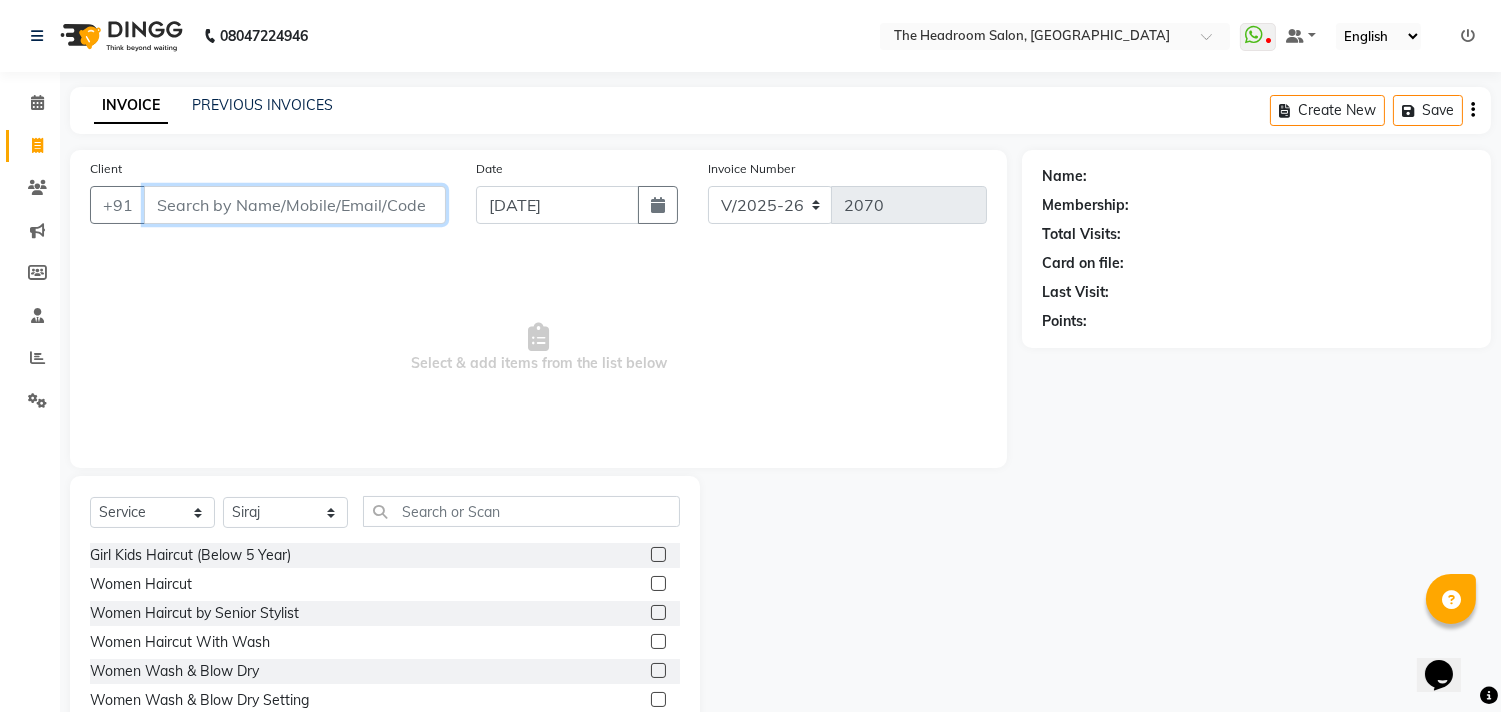 click on "Client" at bounding box center (295, 205) 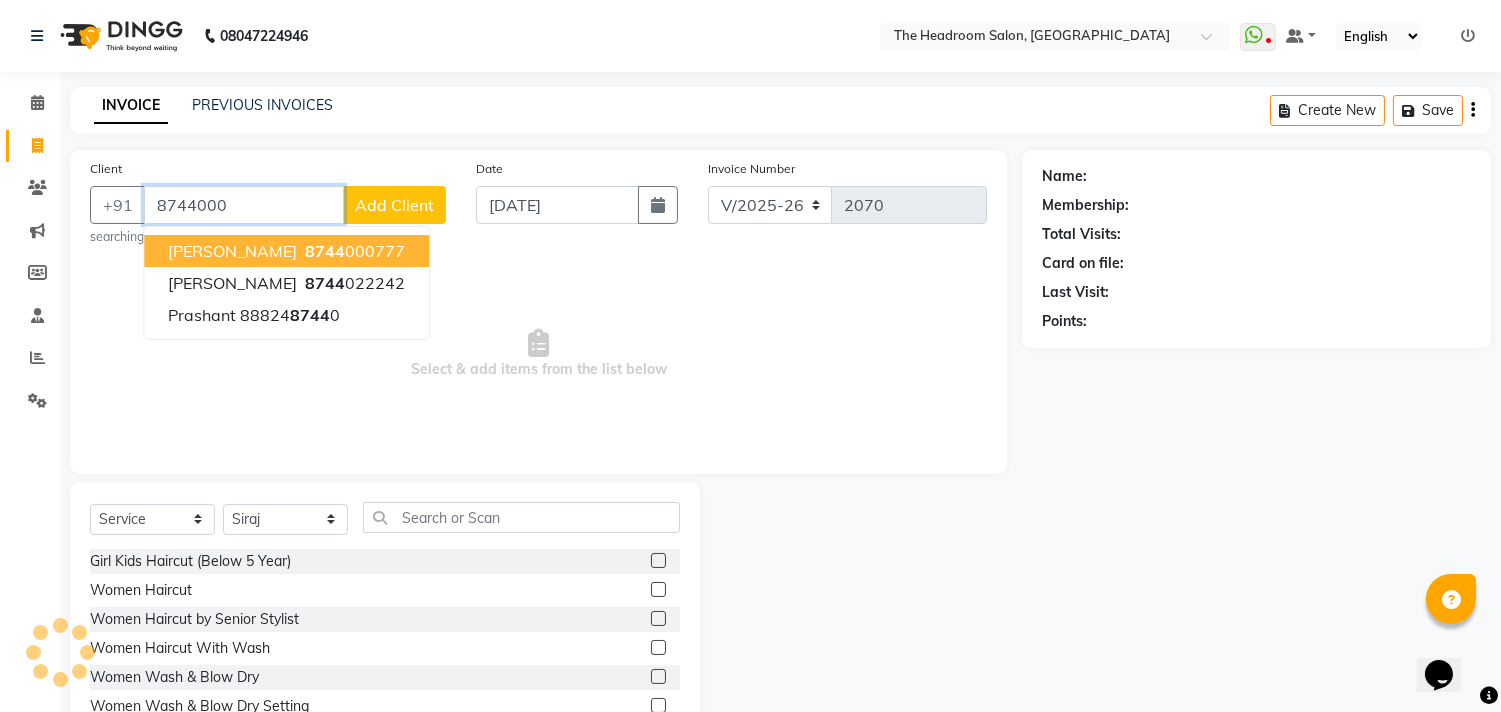 click on "varun chauhan   8744 000777" at bounding box center (286, 251) 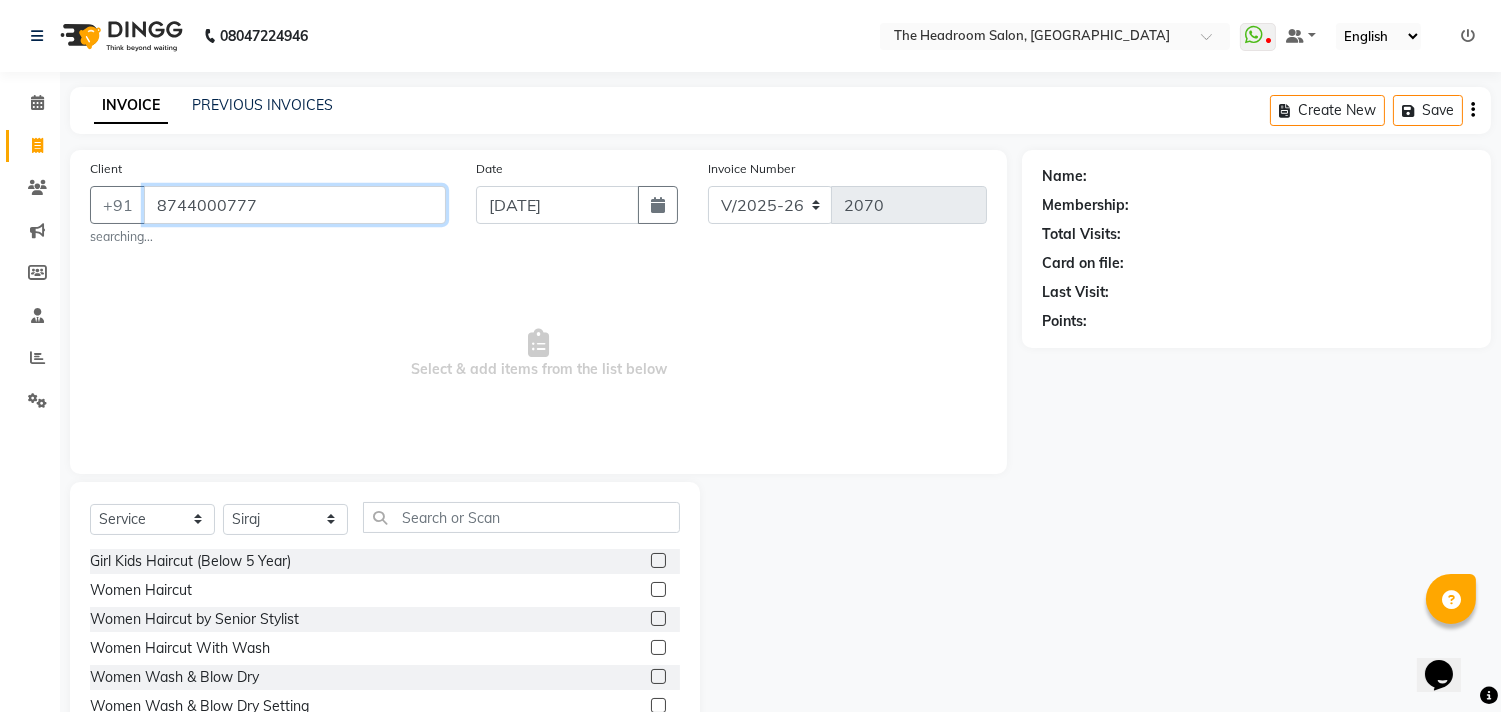 type on "8744000777" 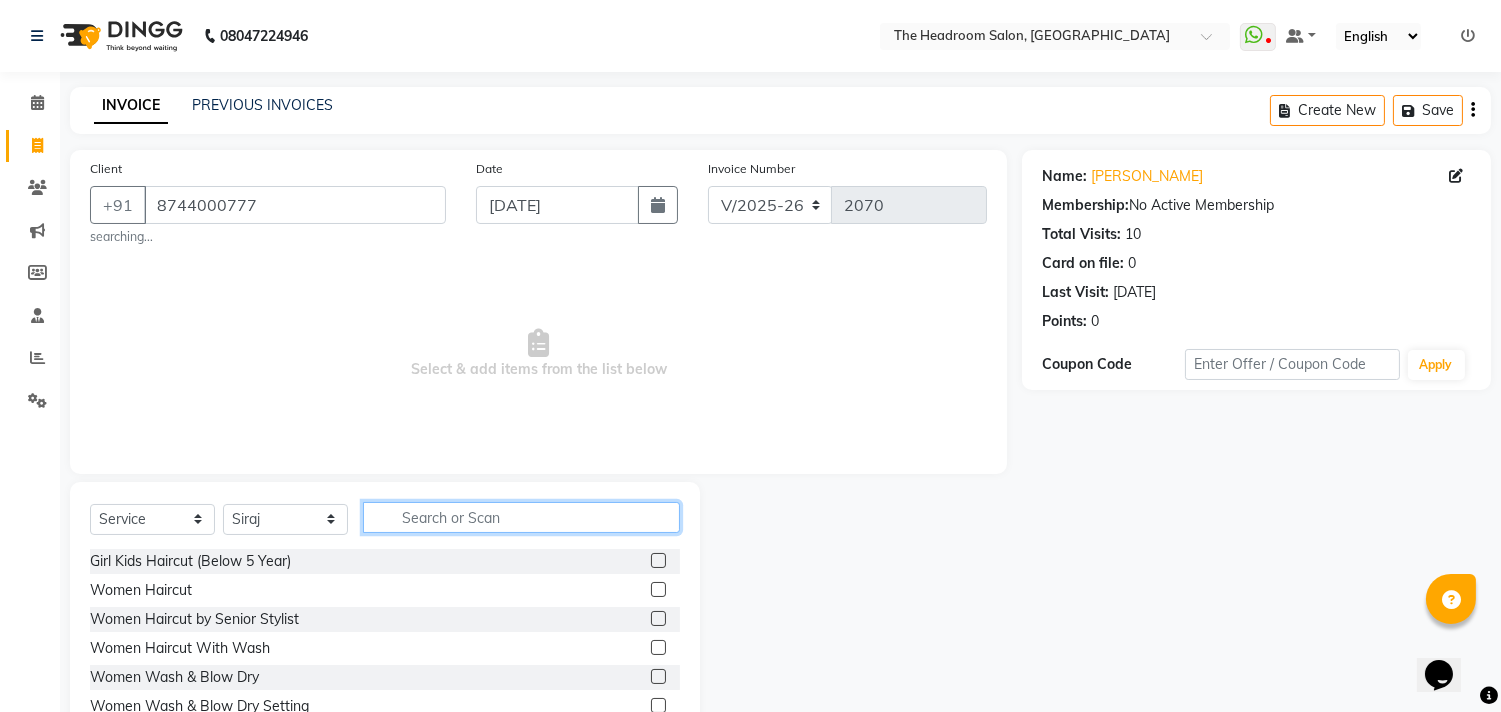 click 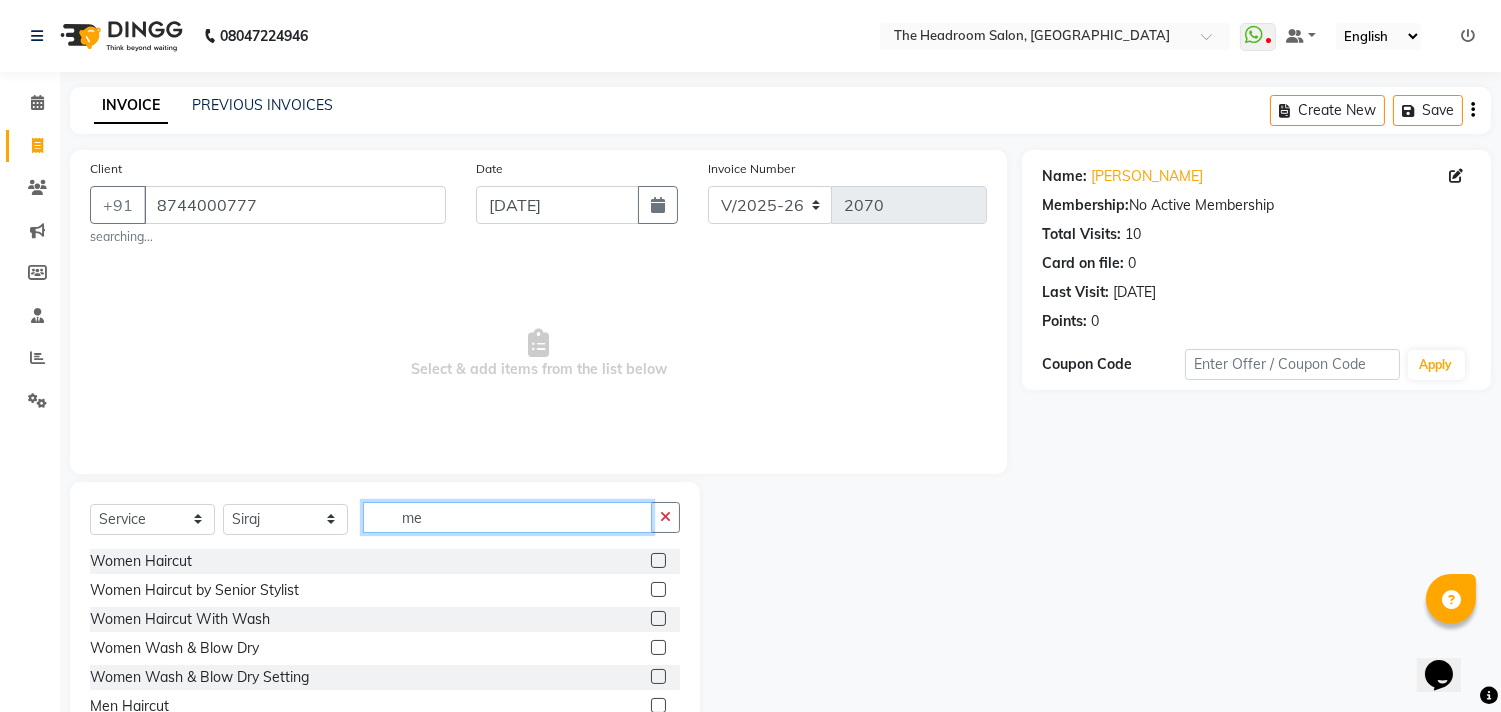 type on "me" 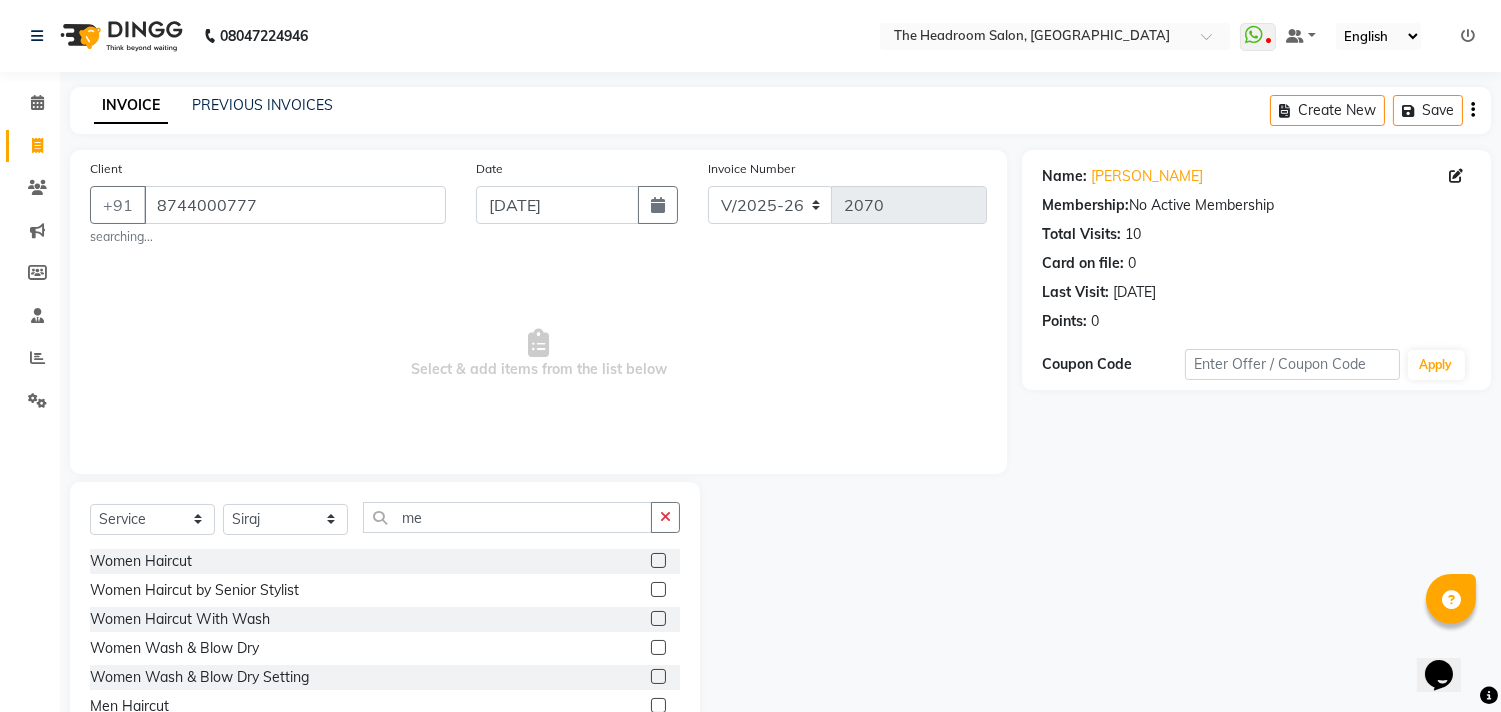 click 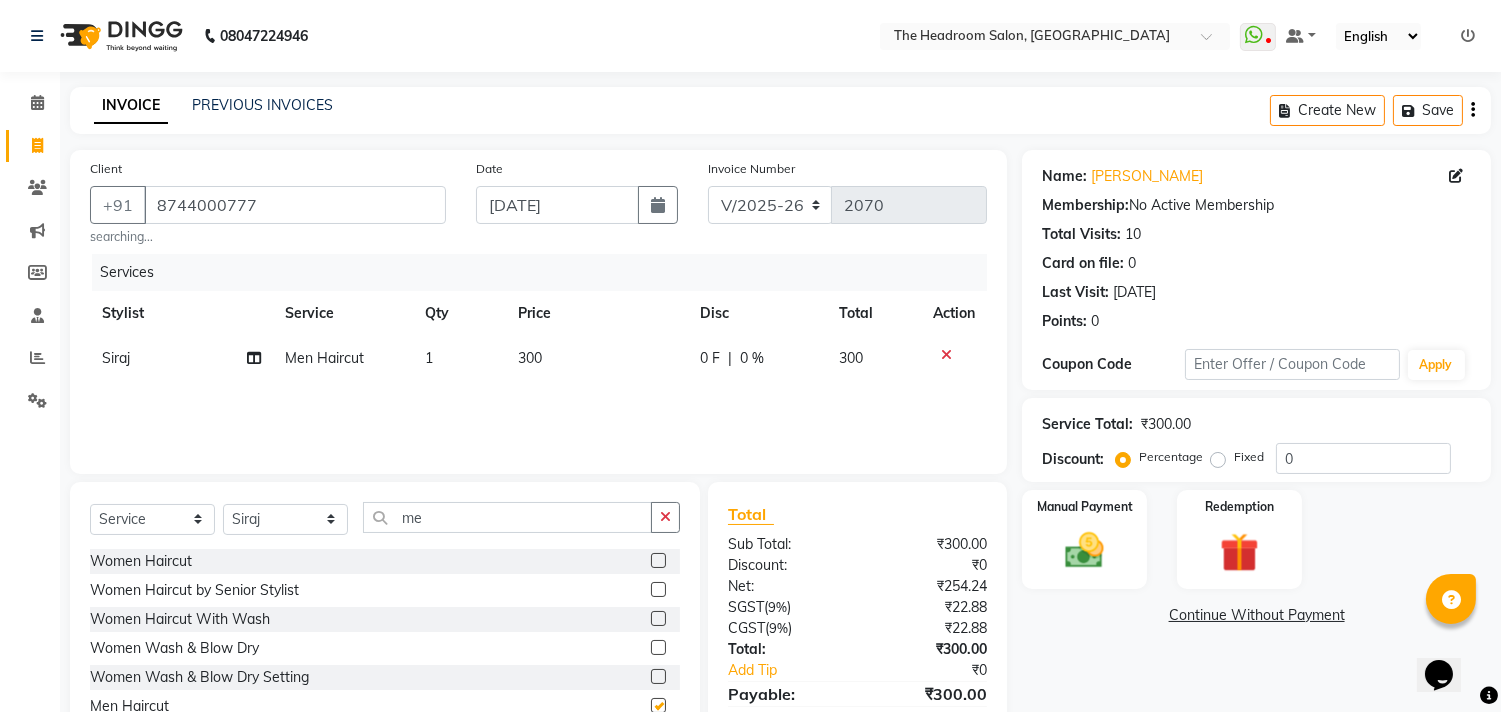 checkbox on "false" 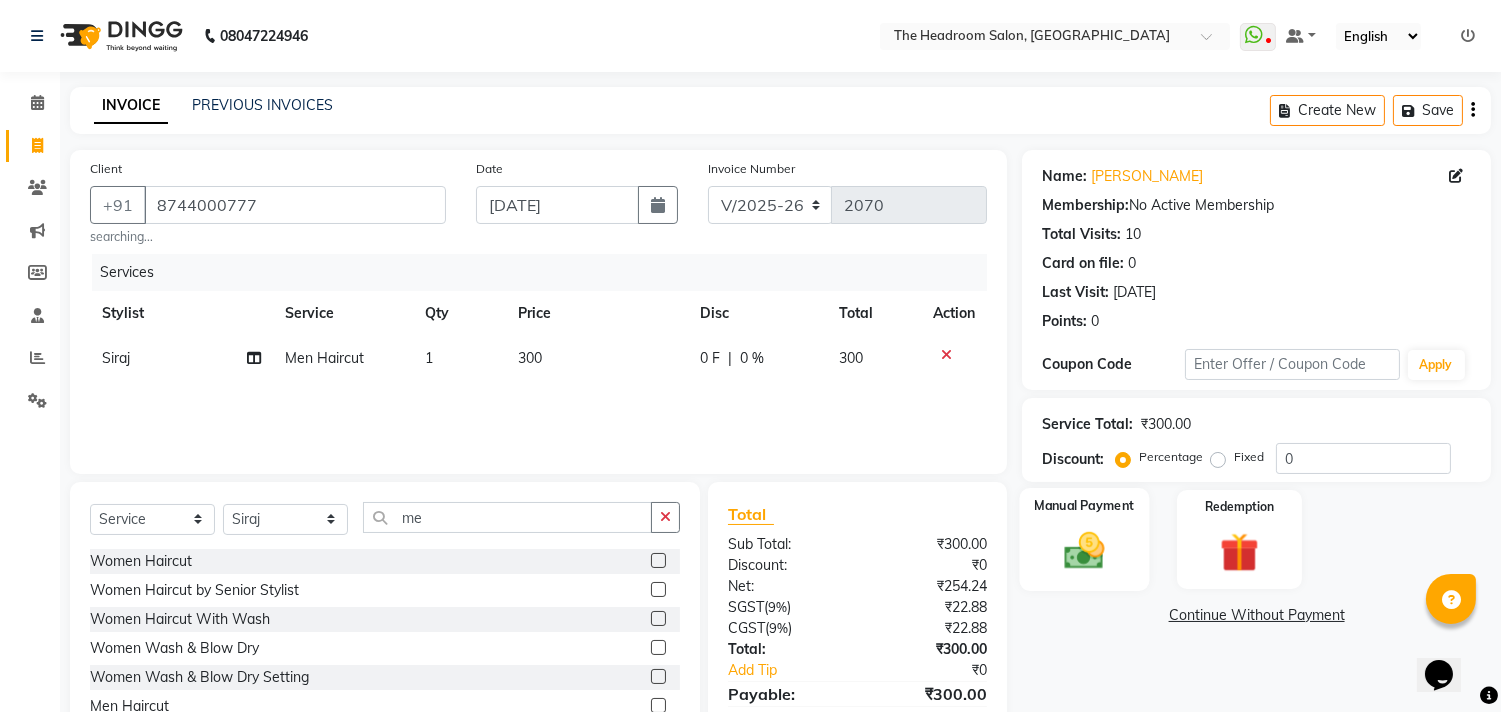 click 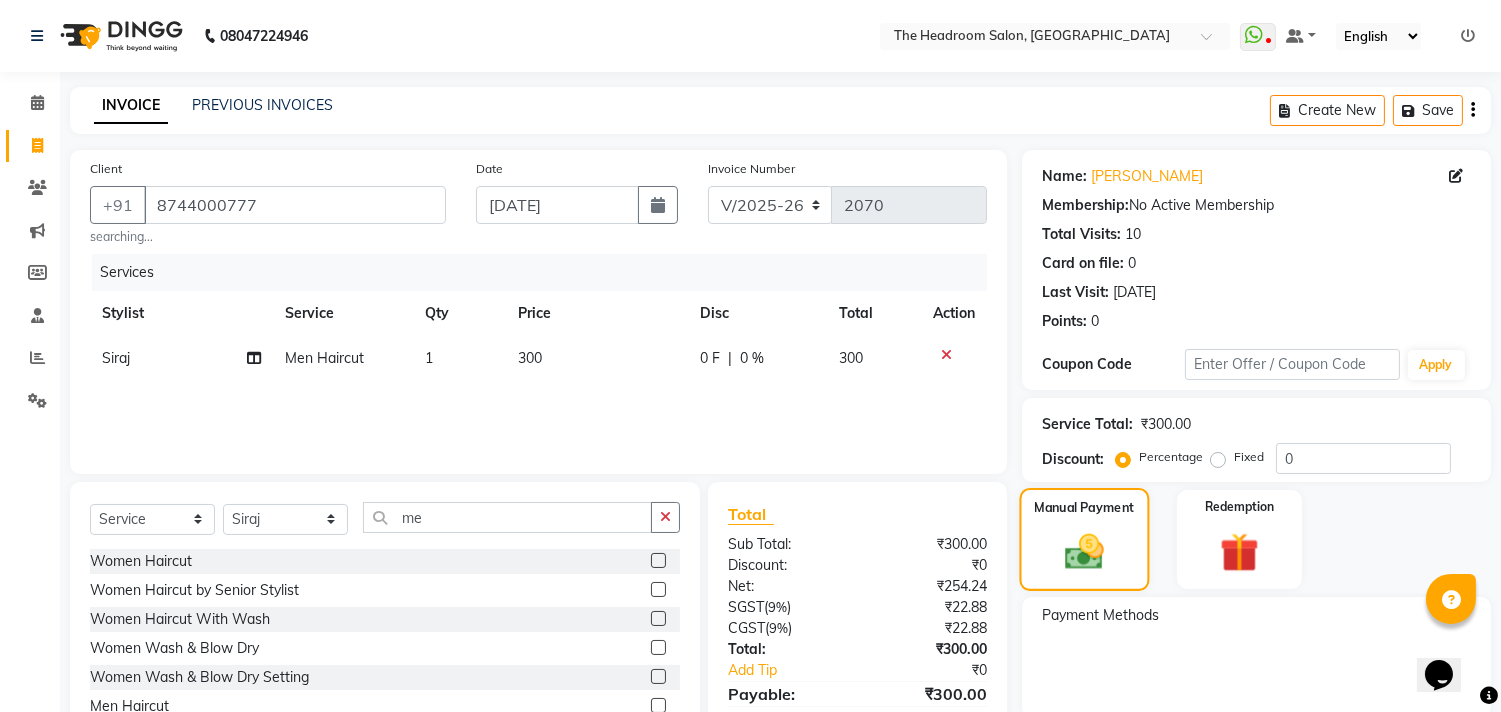 click on "Manual Payment" 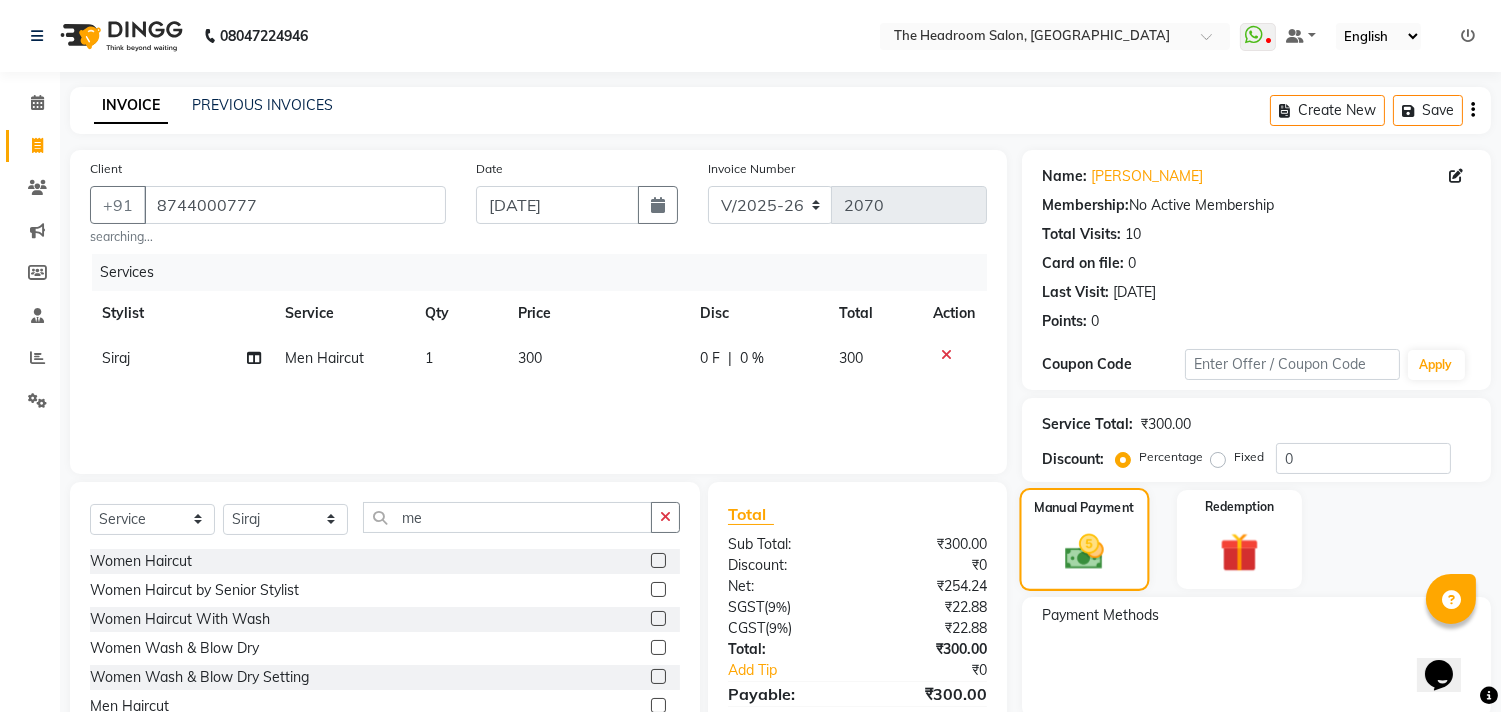 click on "Manual Payment" 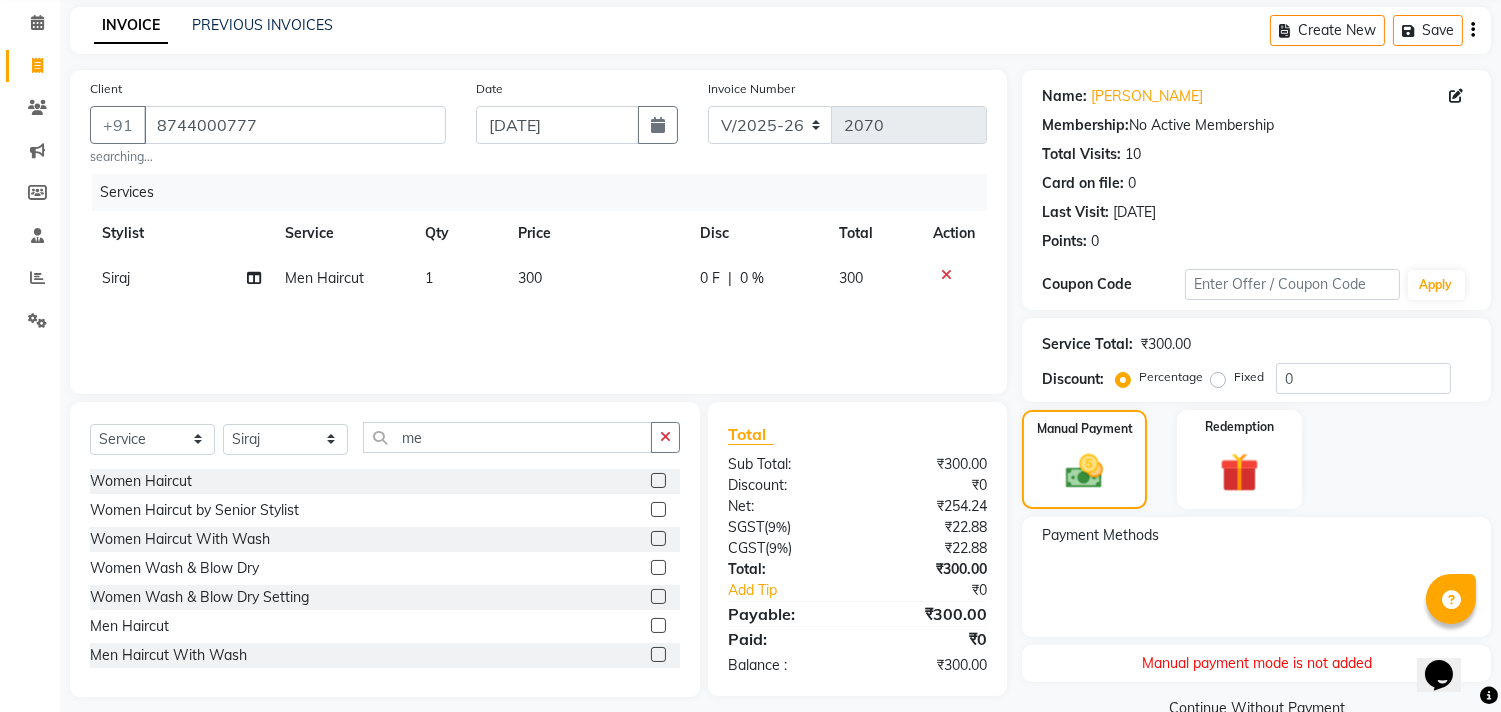 scroll, scrollTop: 120, scrollLeft: 0, axis: vertical 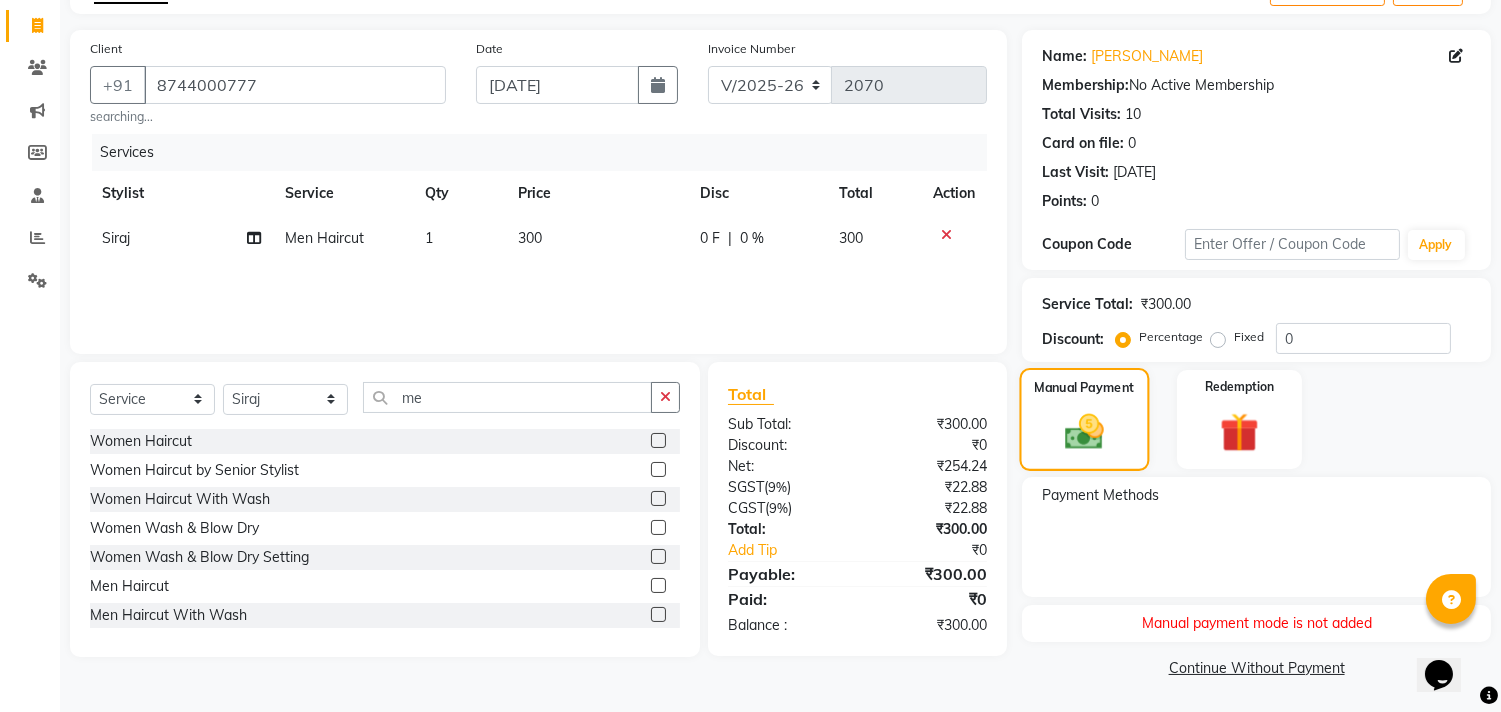 click 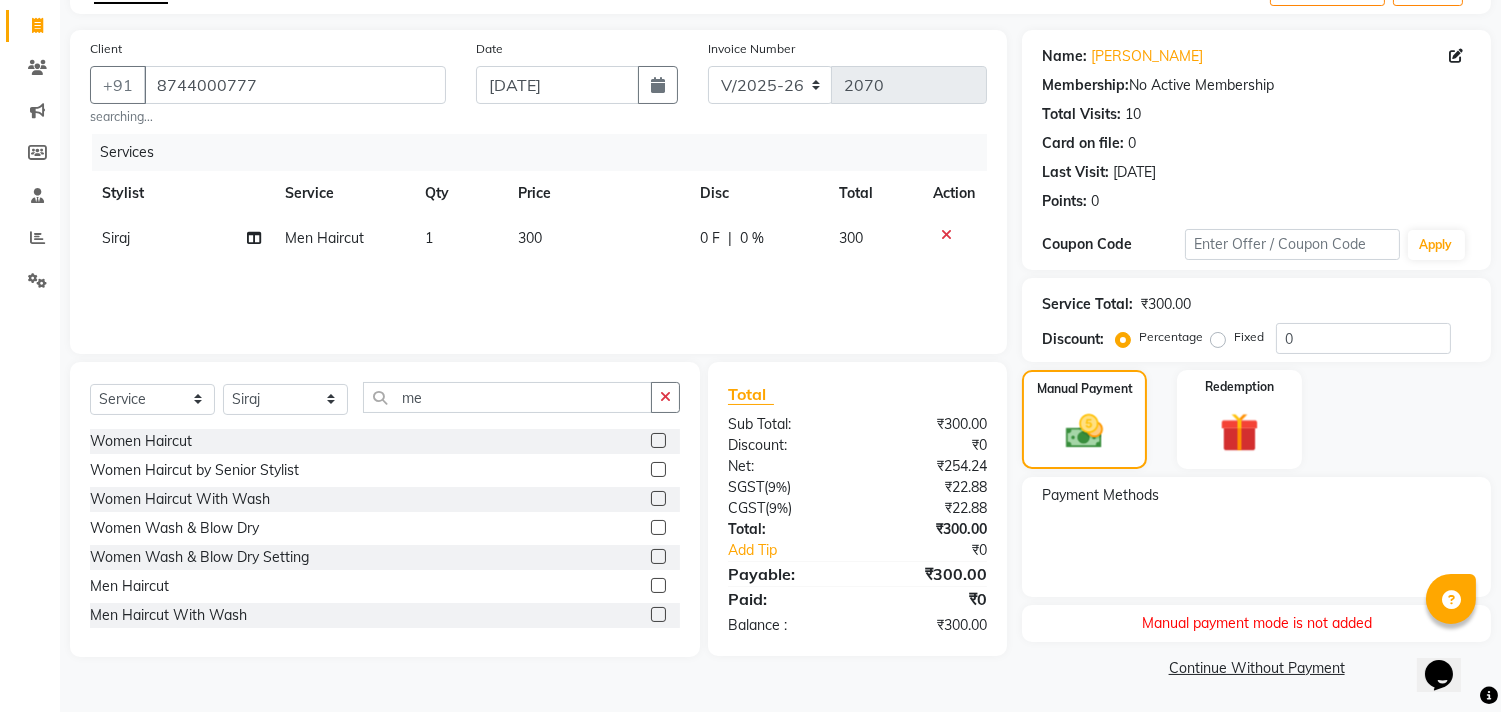 click on "Payment Methods" 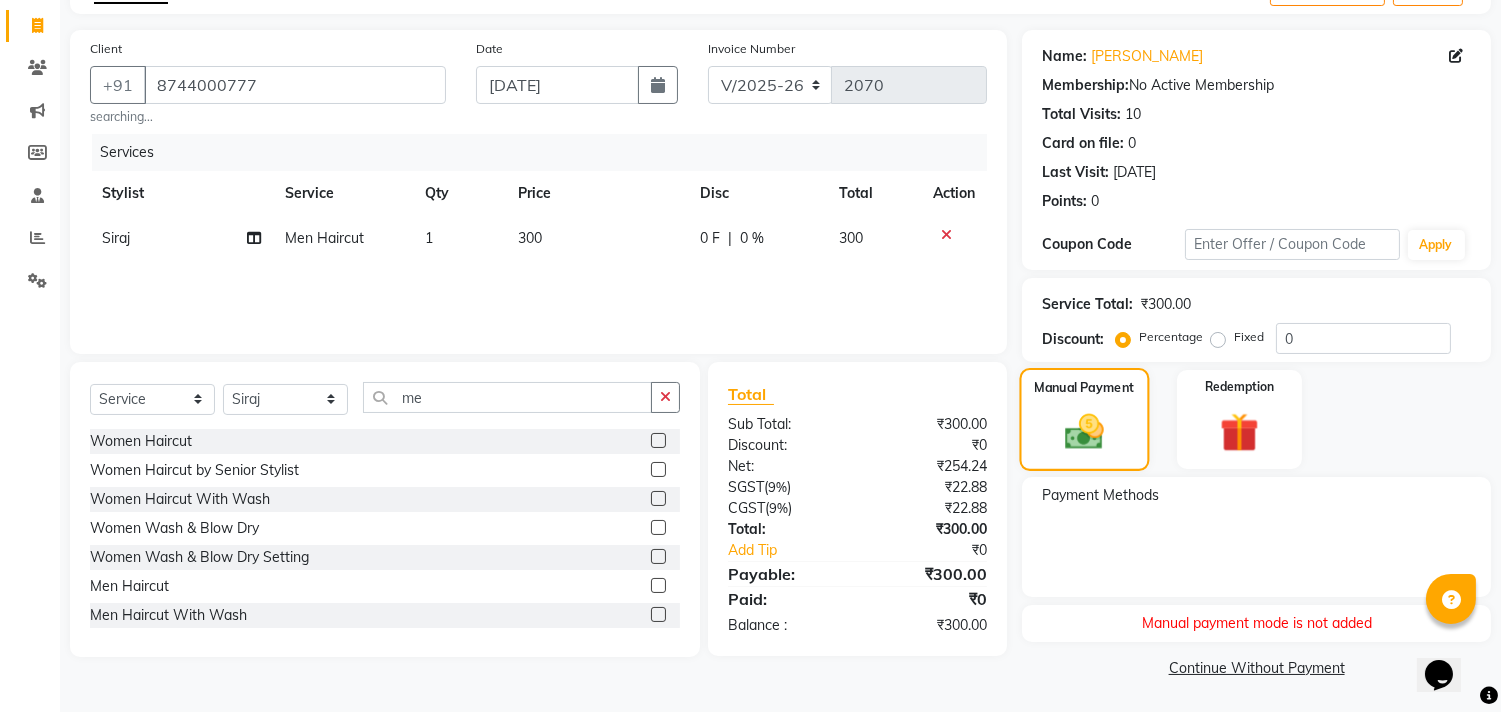 click 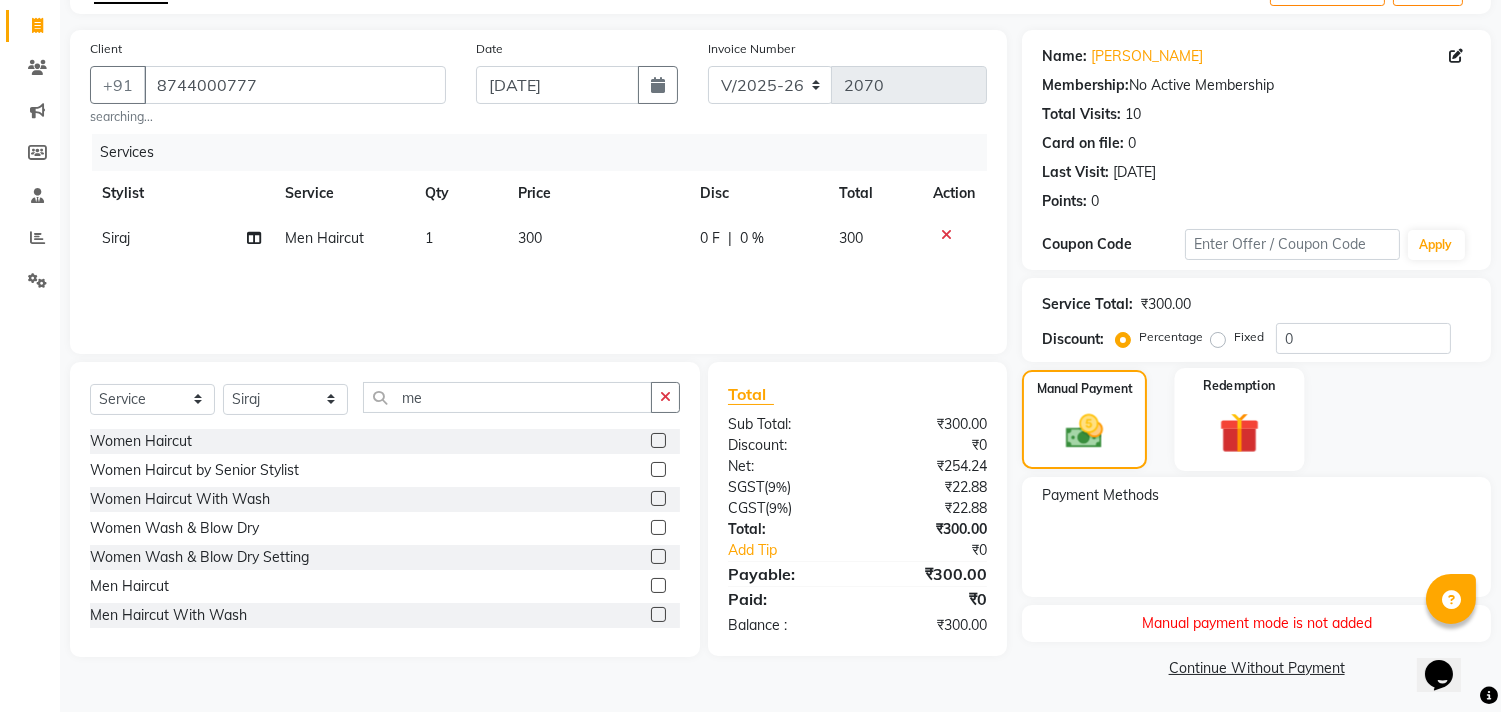 click 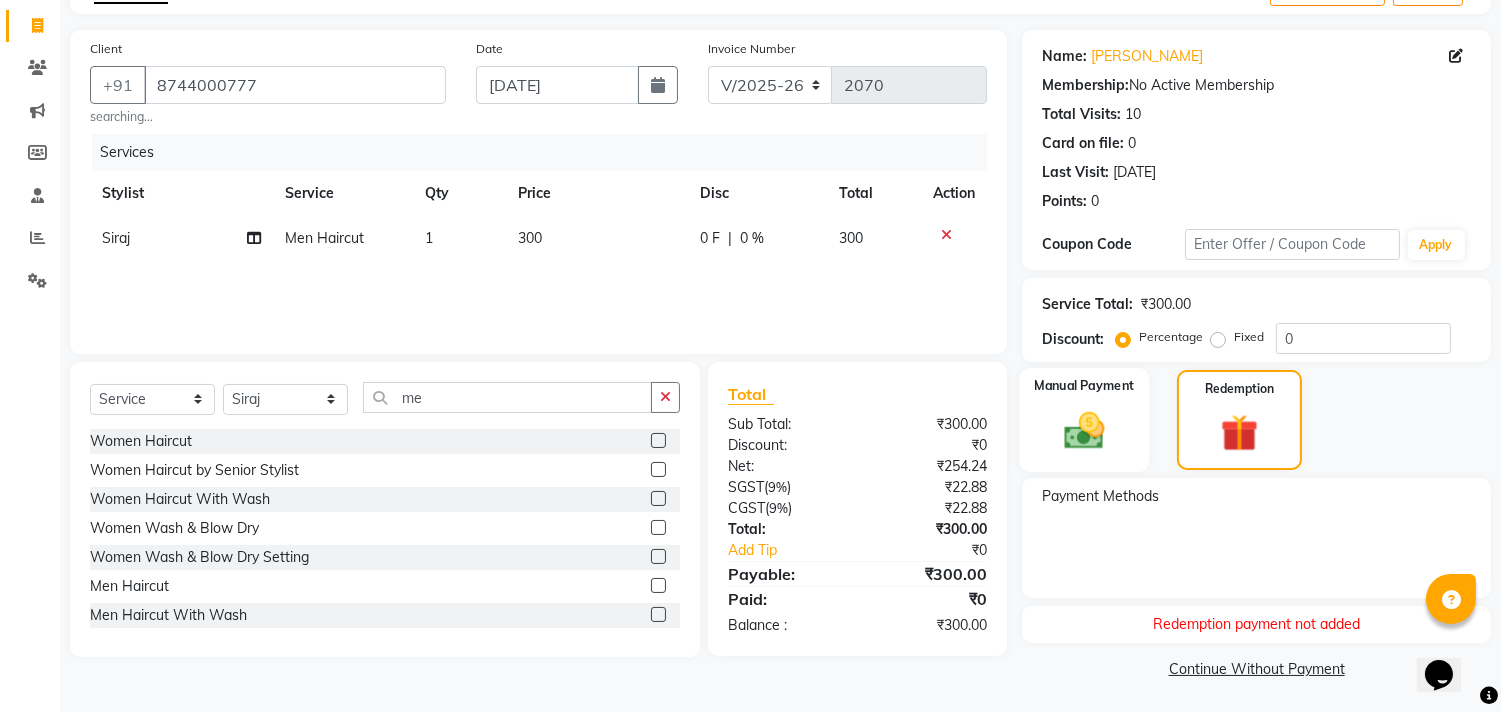 click 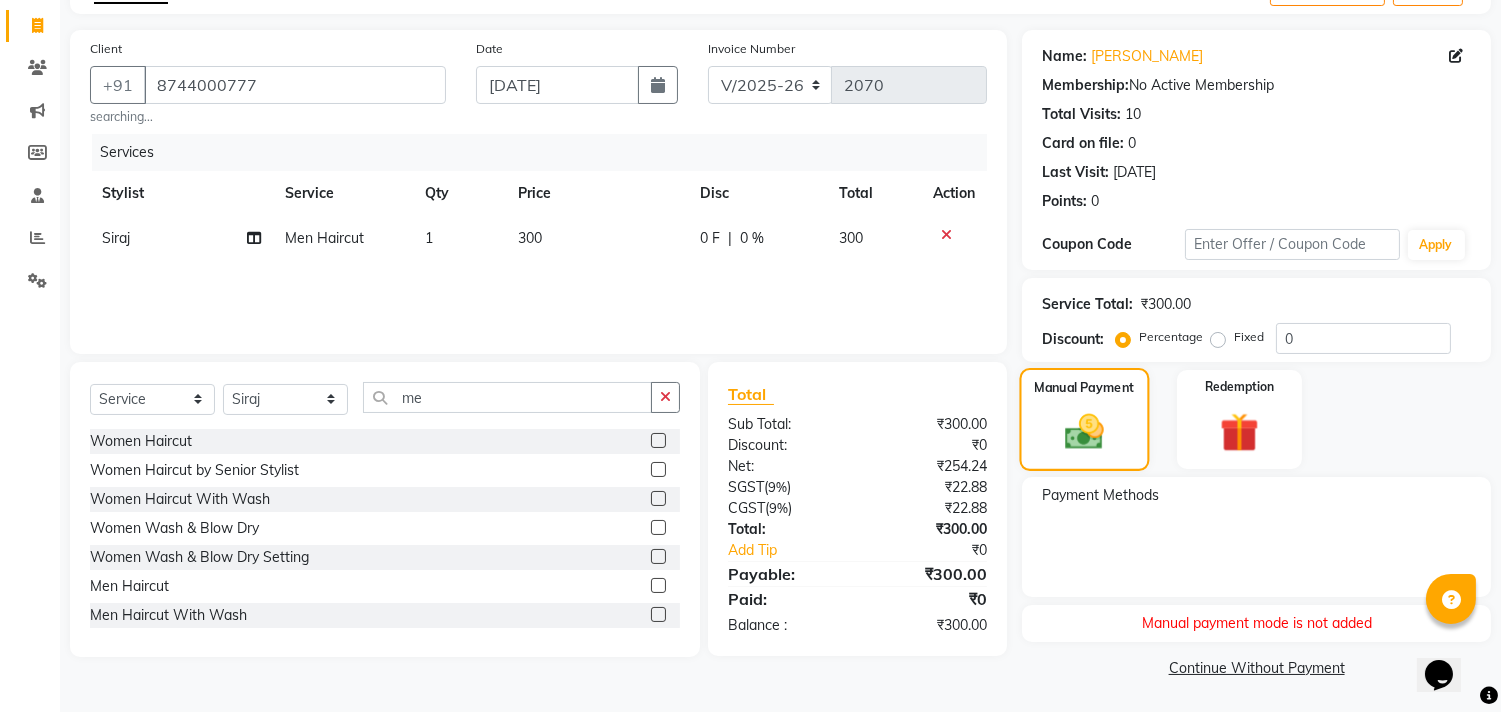 click 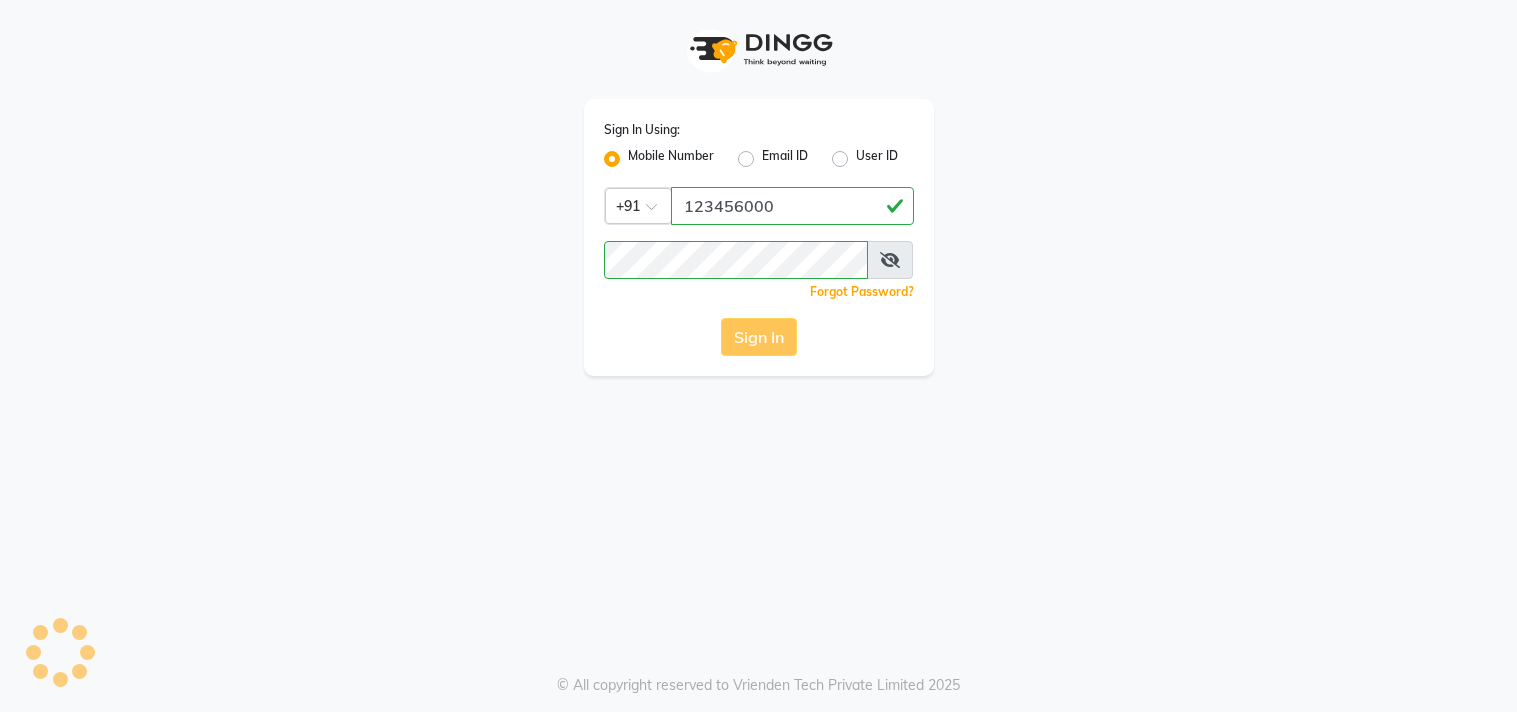 scroll, scrollTop: 0, scrollLeft: 0, axis: both 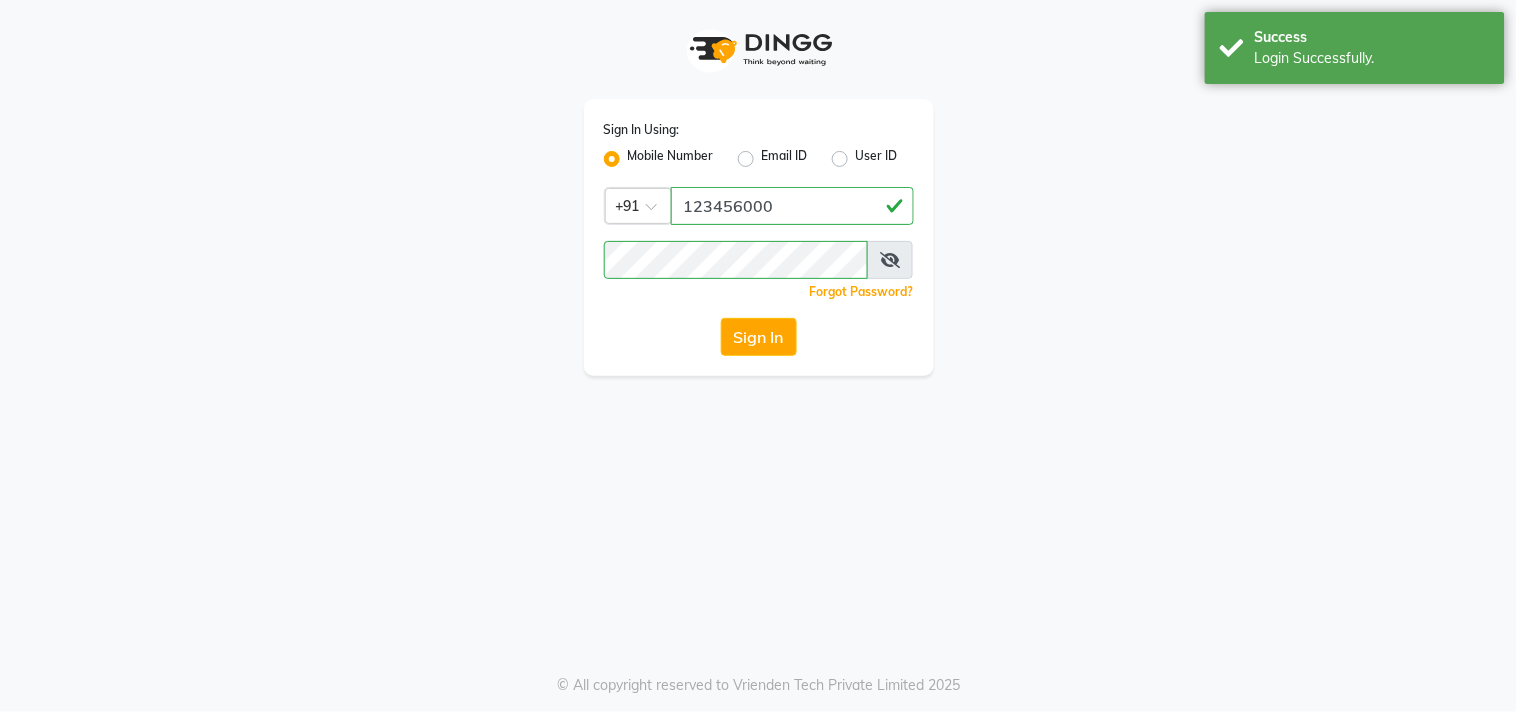 select on "service" 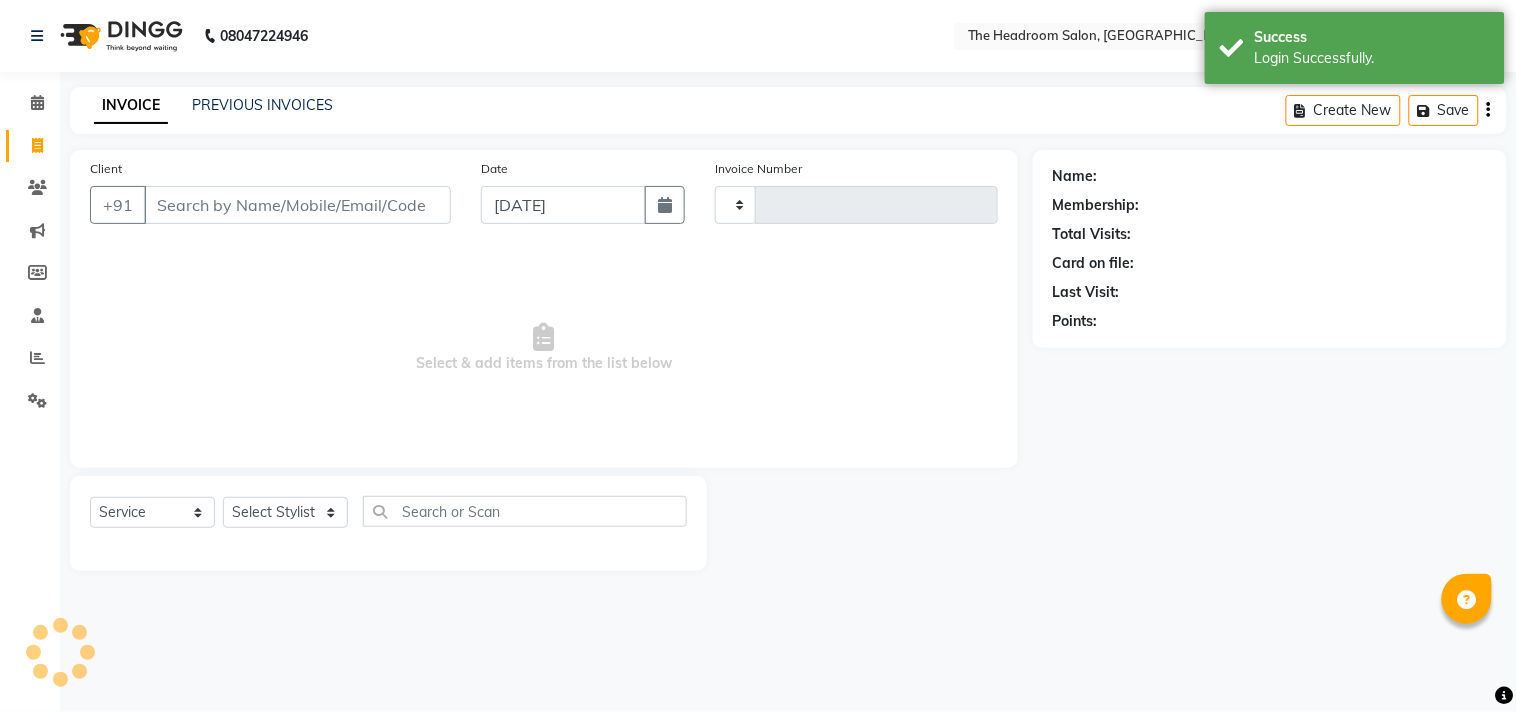 select on "en" 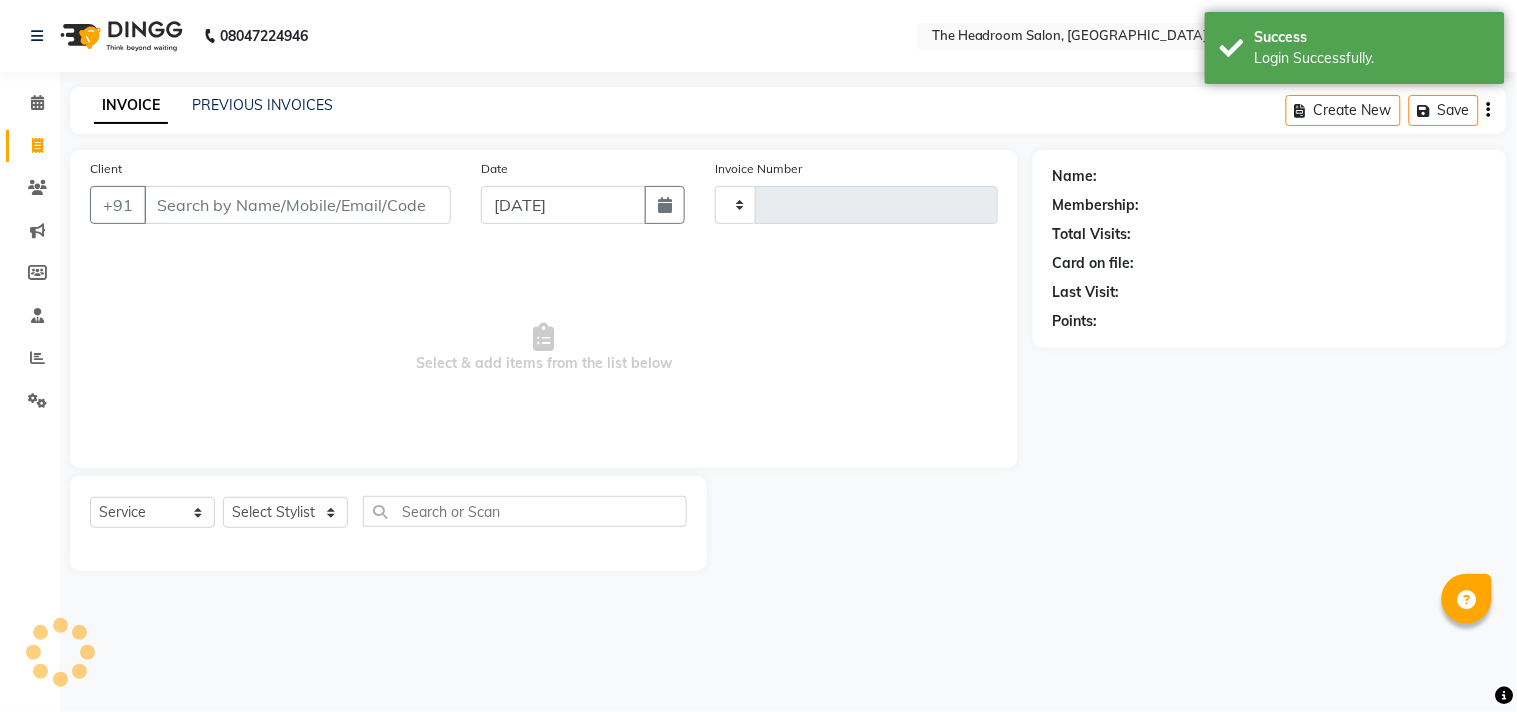 type on "2070" 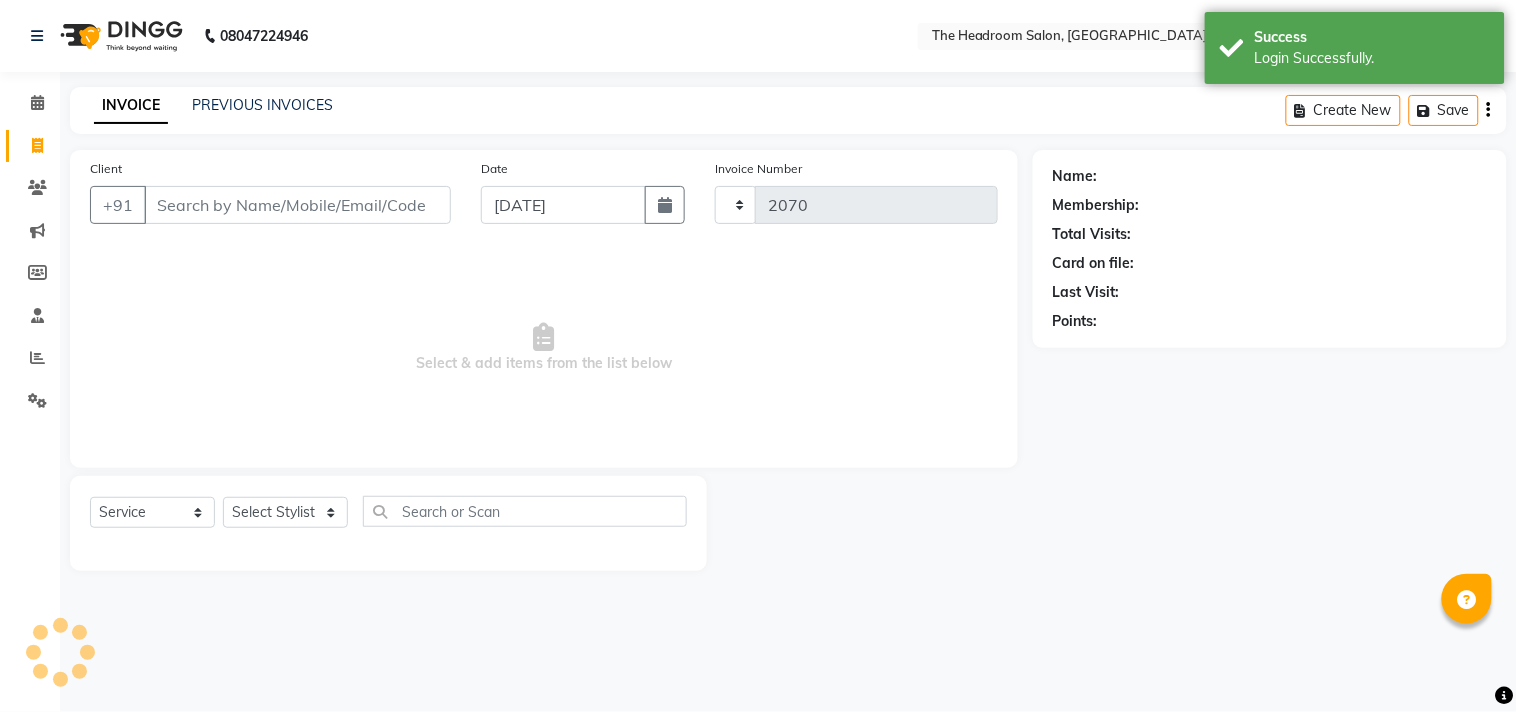 select on "6933" 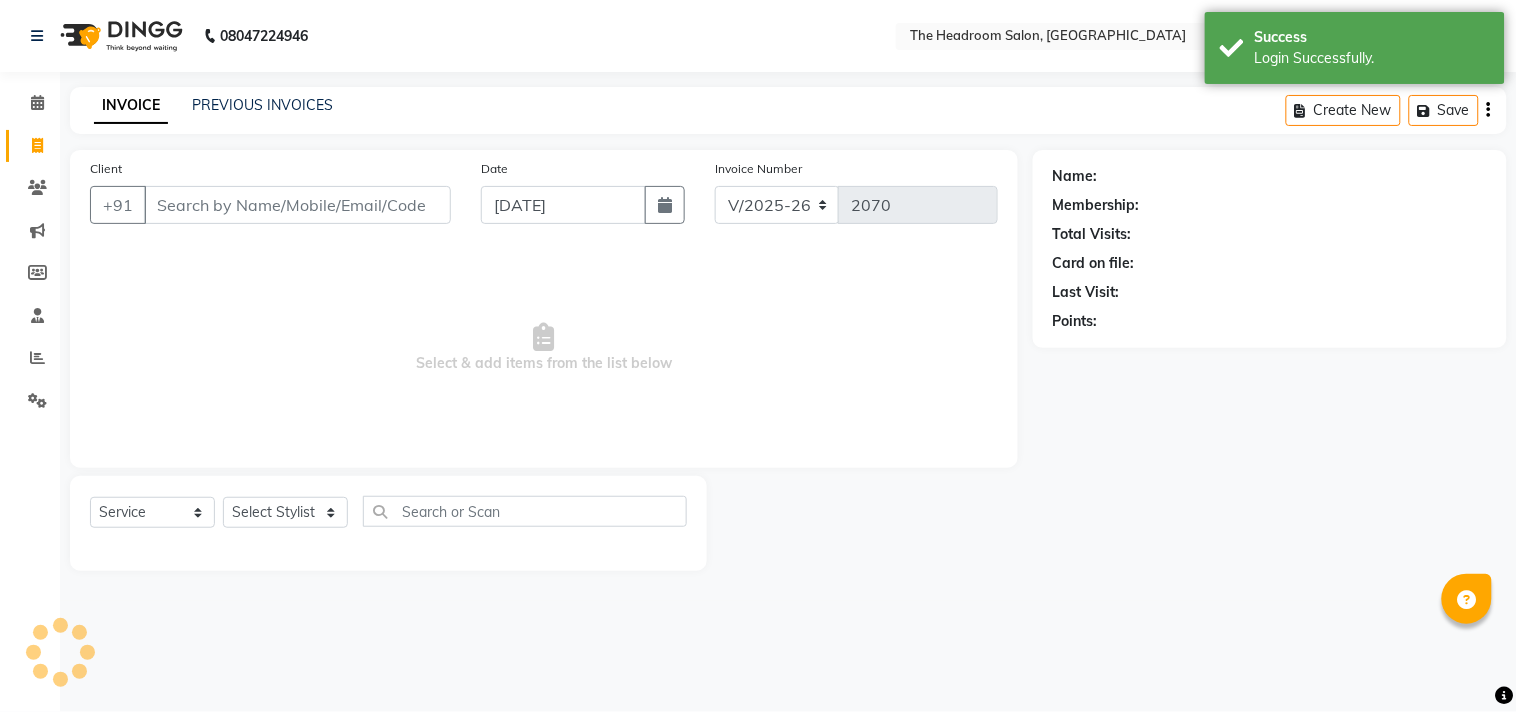 click on "Client +91" 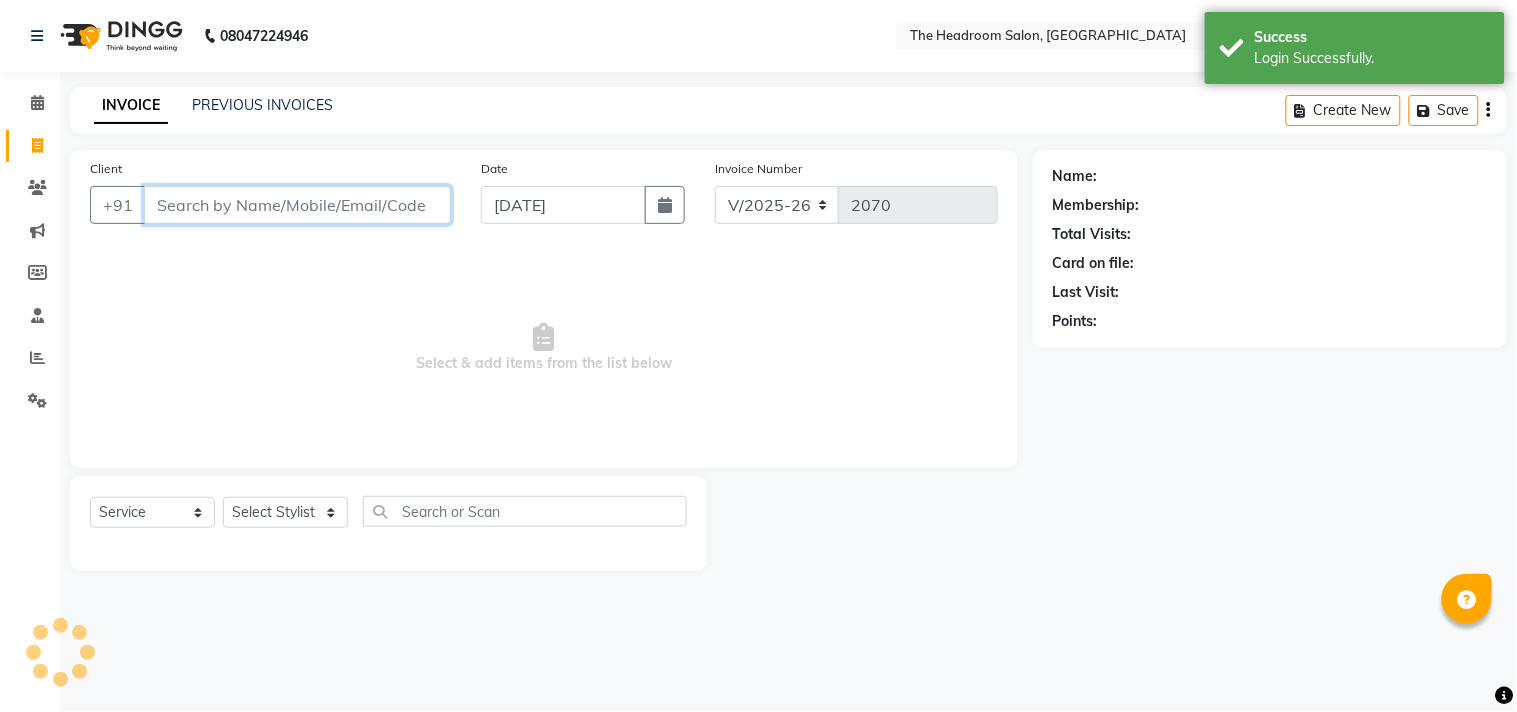 click on "Client" at bounding box center (297, 205) 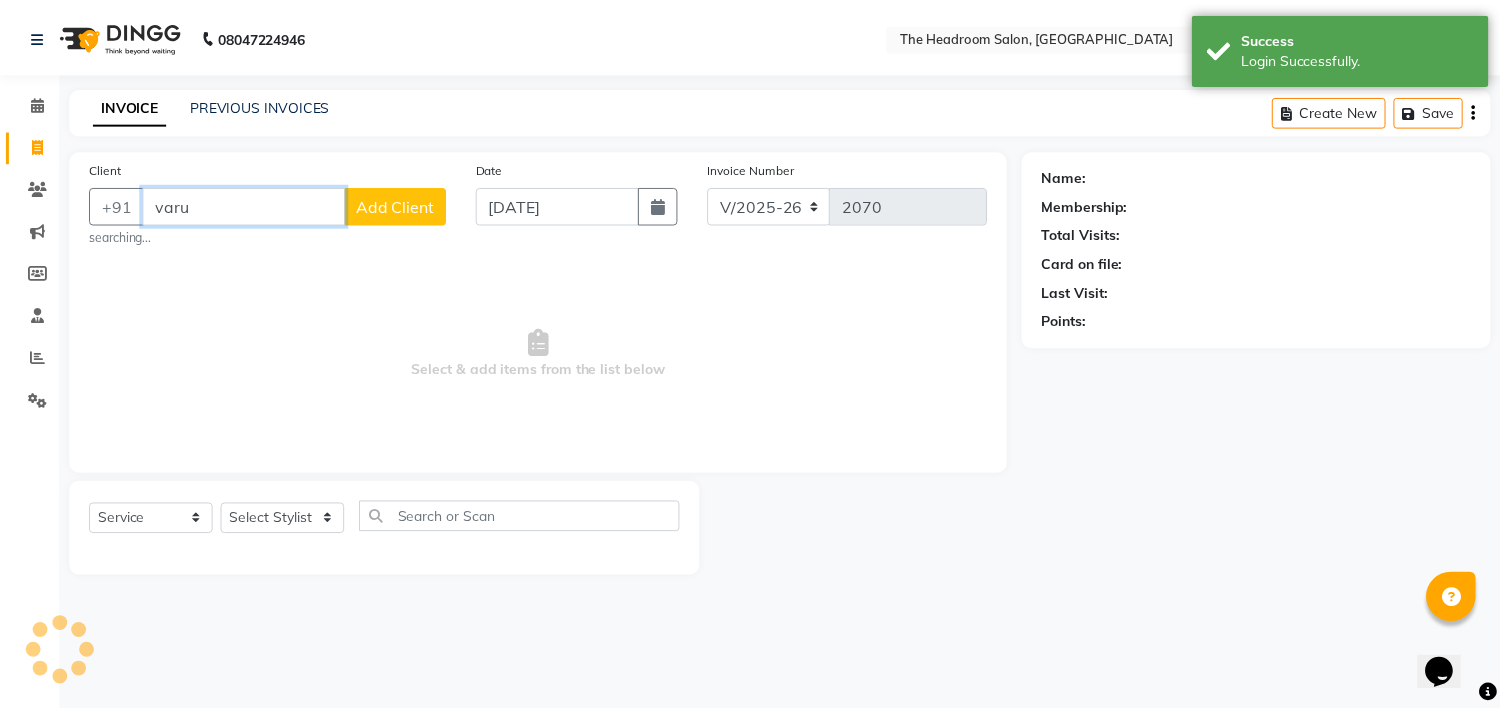 scroll, scrollTop: 0, scrollLeft: 0, axis: both 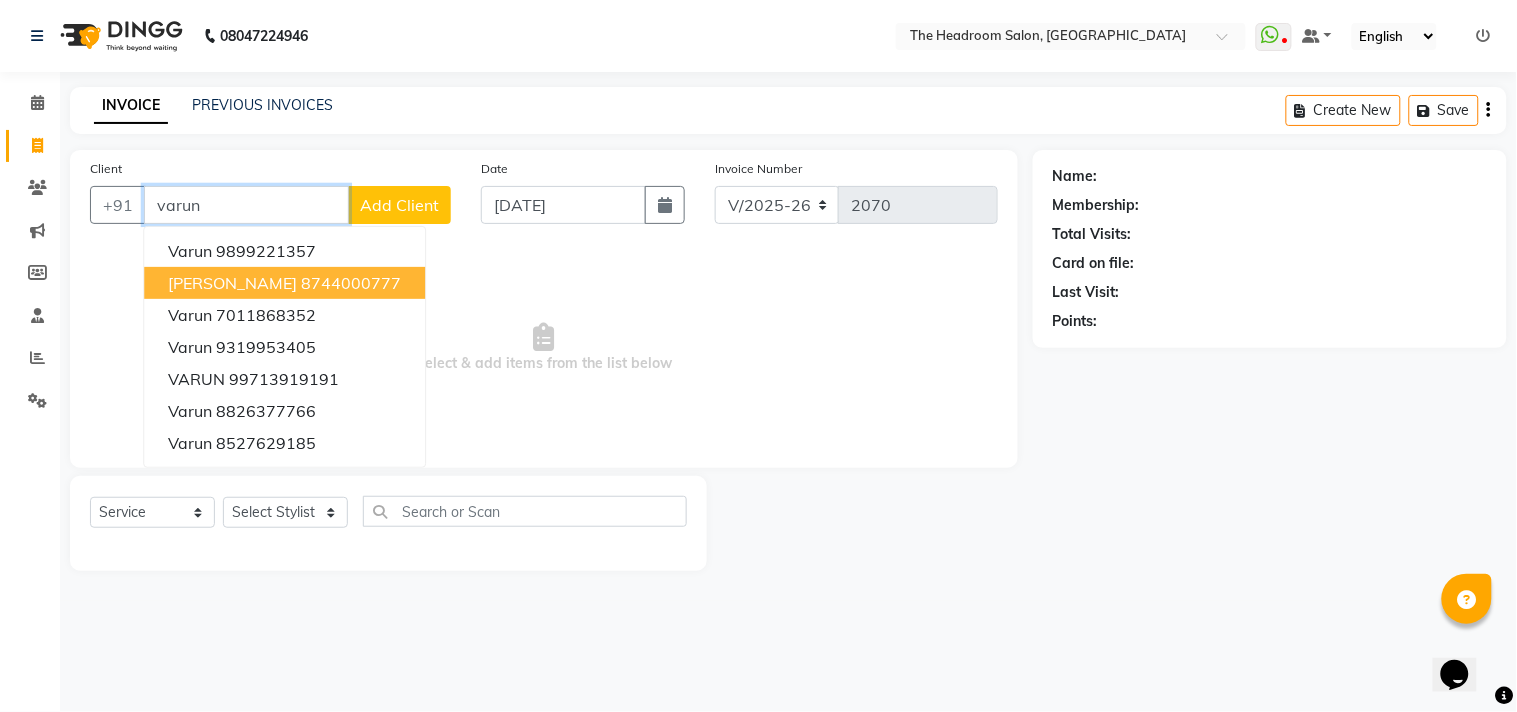 click on "[PERSON_NAME]" at bounding box center [232, 283] 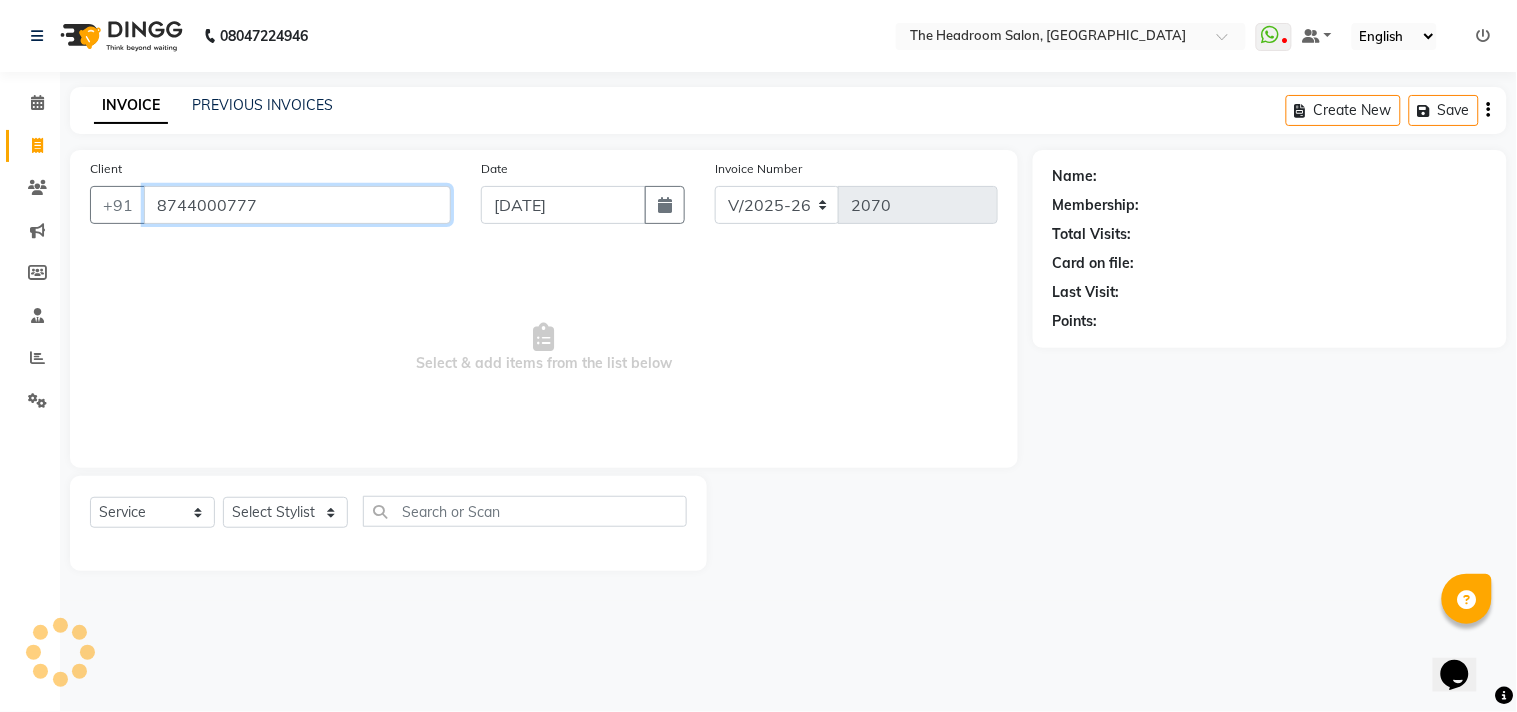 type on "8744000777" 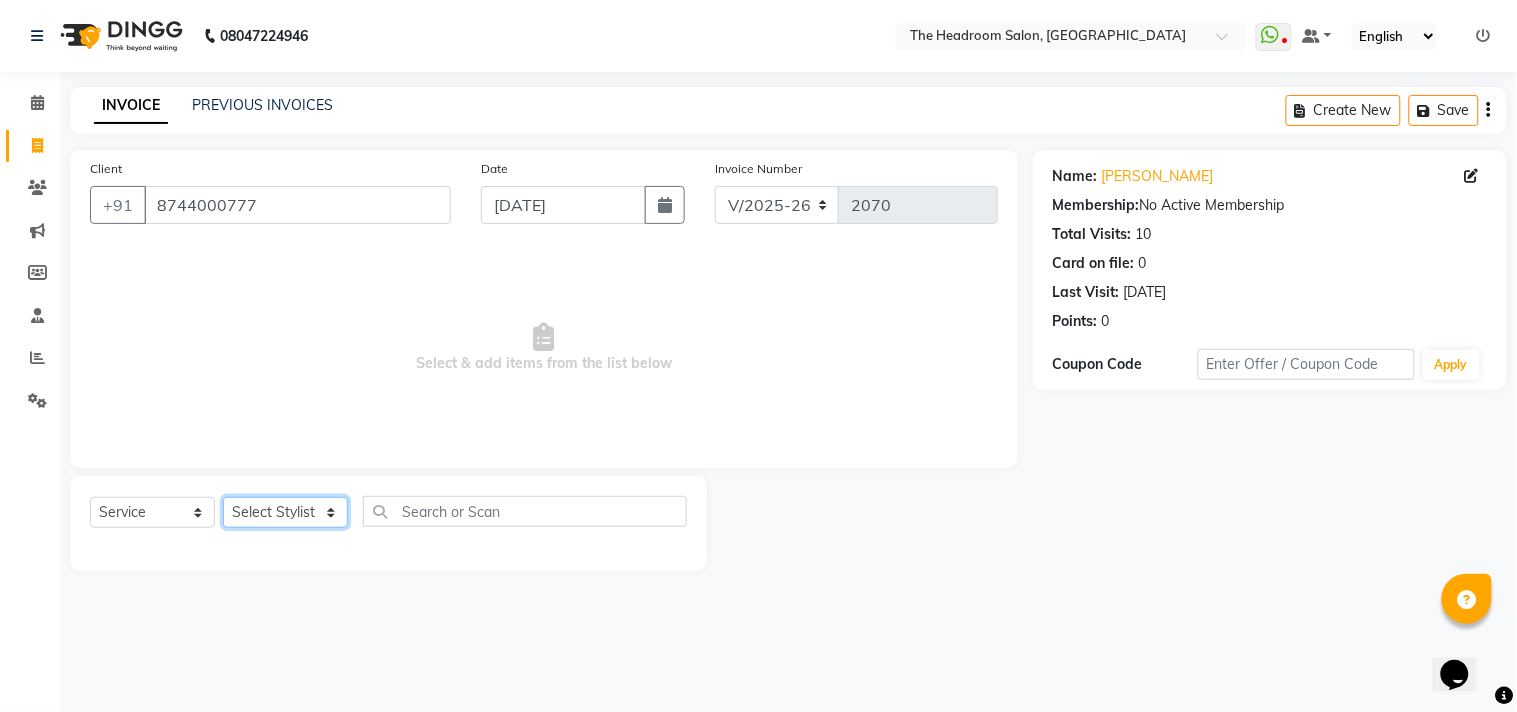 click on "Select Stylist [PERSON_NAME] [PERSON_NAME] [PERSON_NAME] Manager [PERSON_NAME] [PERSON_NAME] [PERSON_NAME] Pooja [PERSON_NAME]" 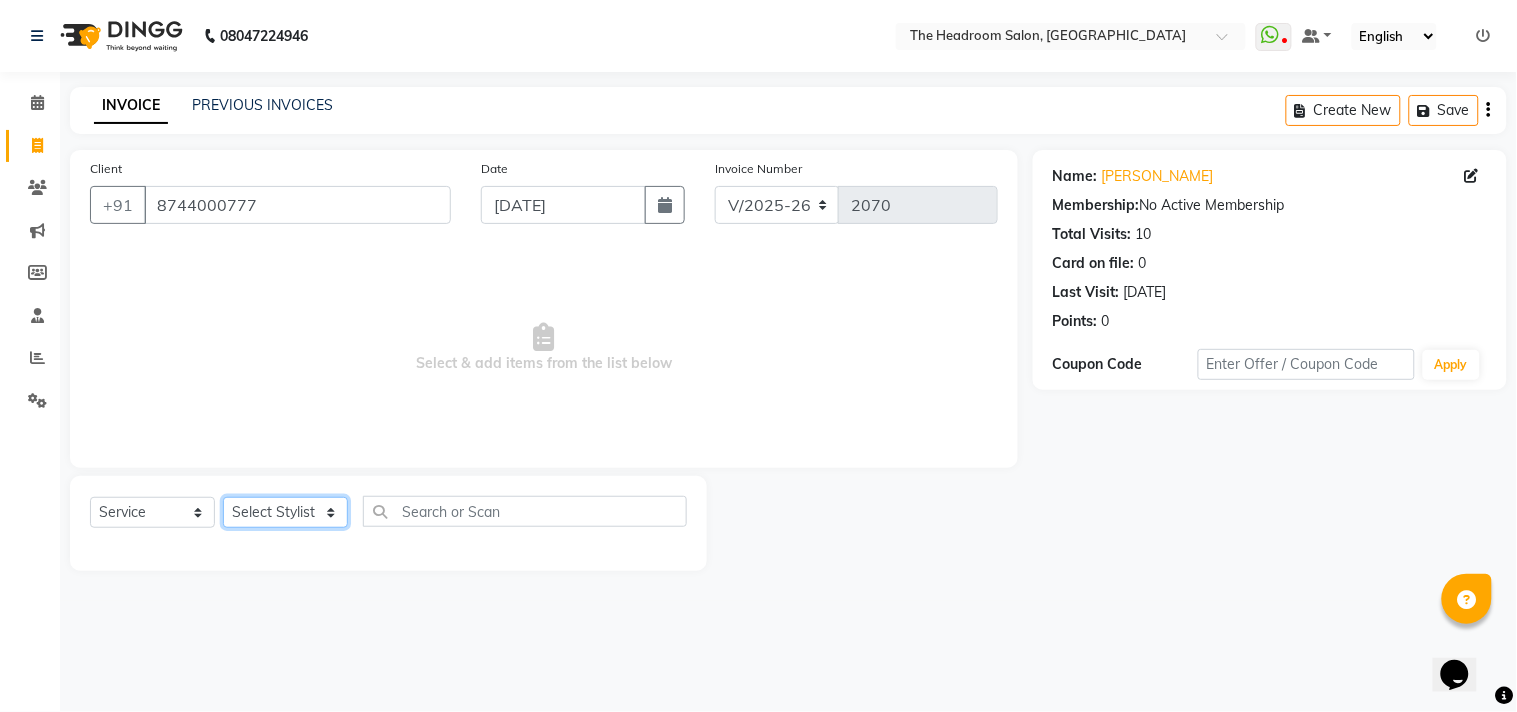 select on "58238" 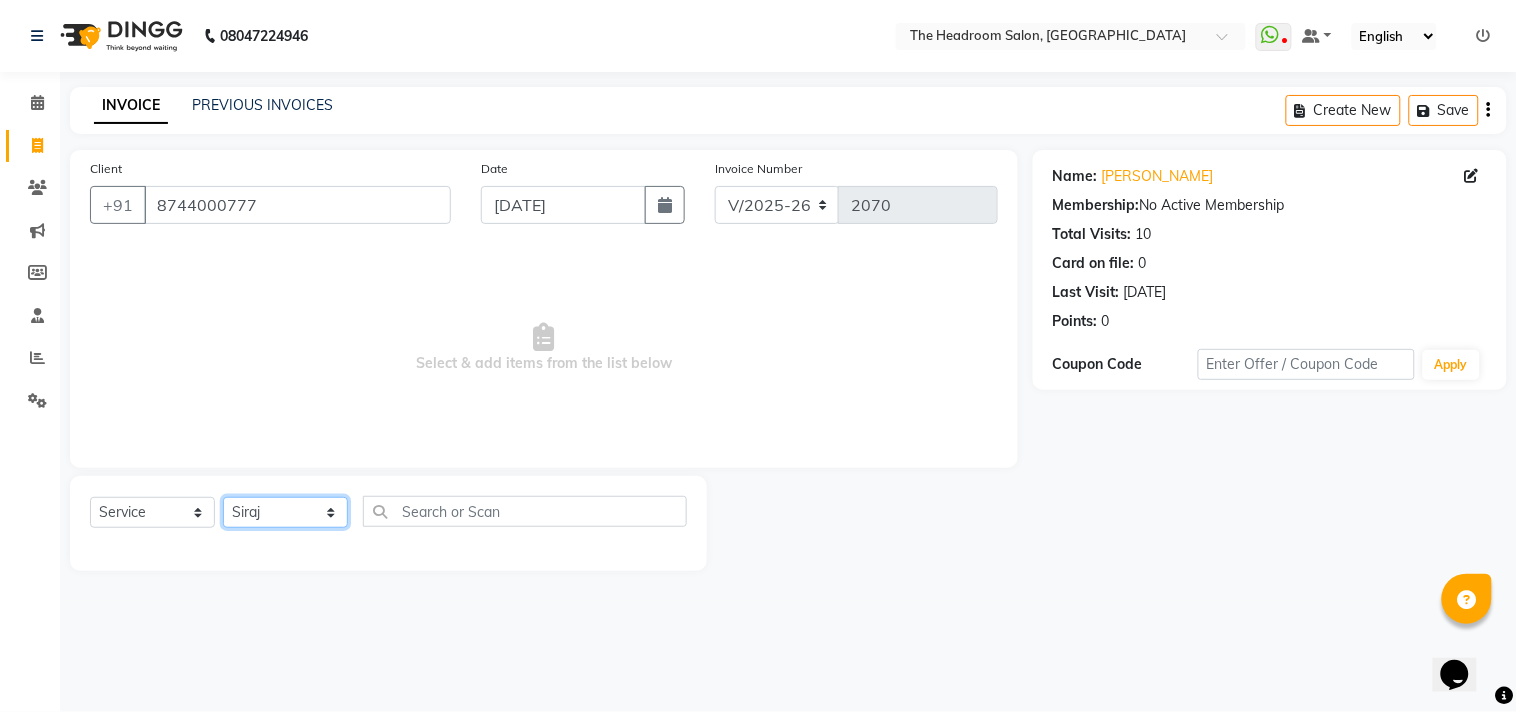 click on "Select Stylist [PERSON_NAME] [PERSON_NAME] [PERSON_NAME] Manager [PERSON_NAME] [PERSON_NAME] [PERSON_NAME] Pooja [PERSON_NAME]" 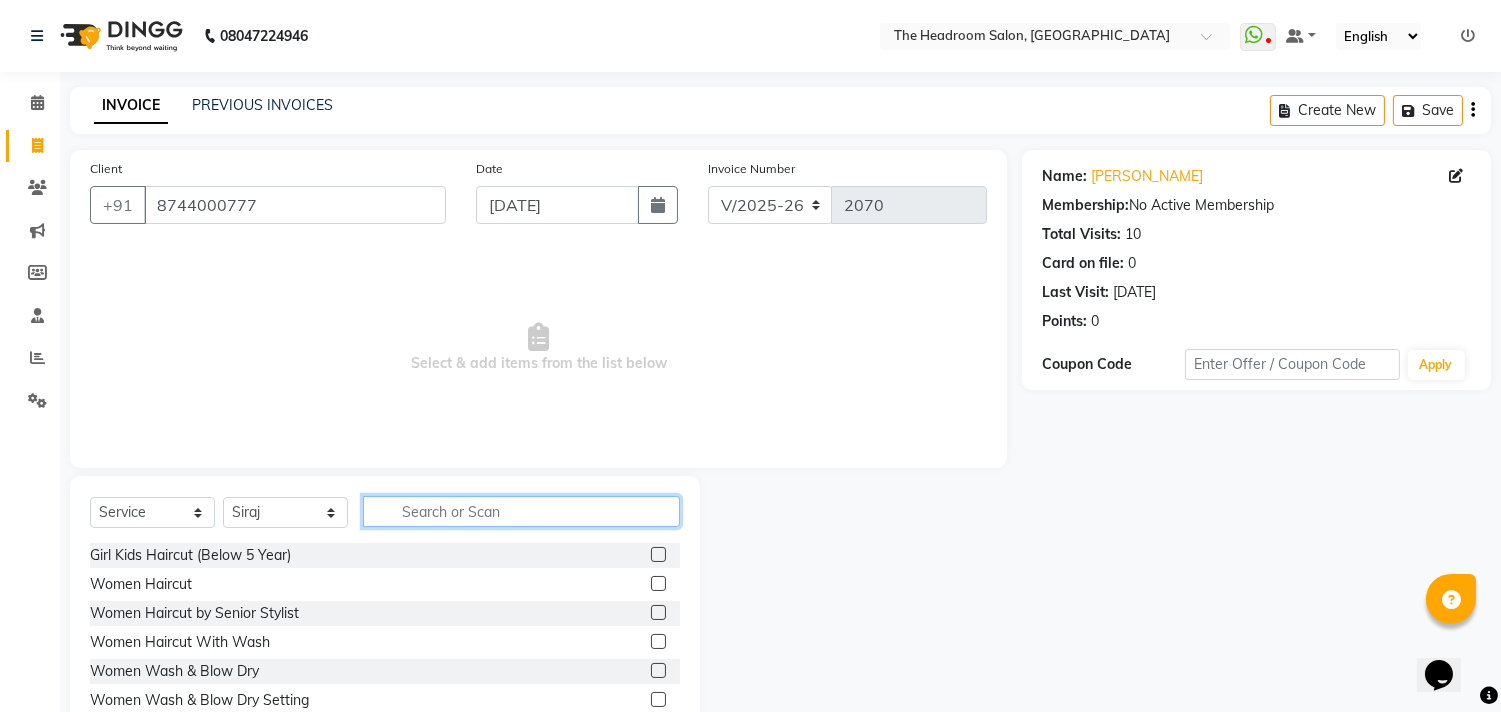 click 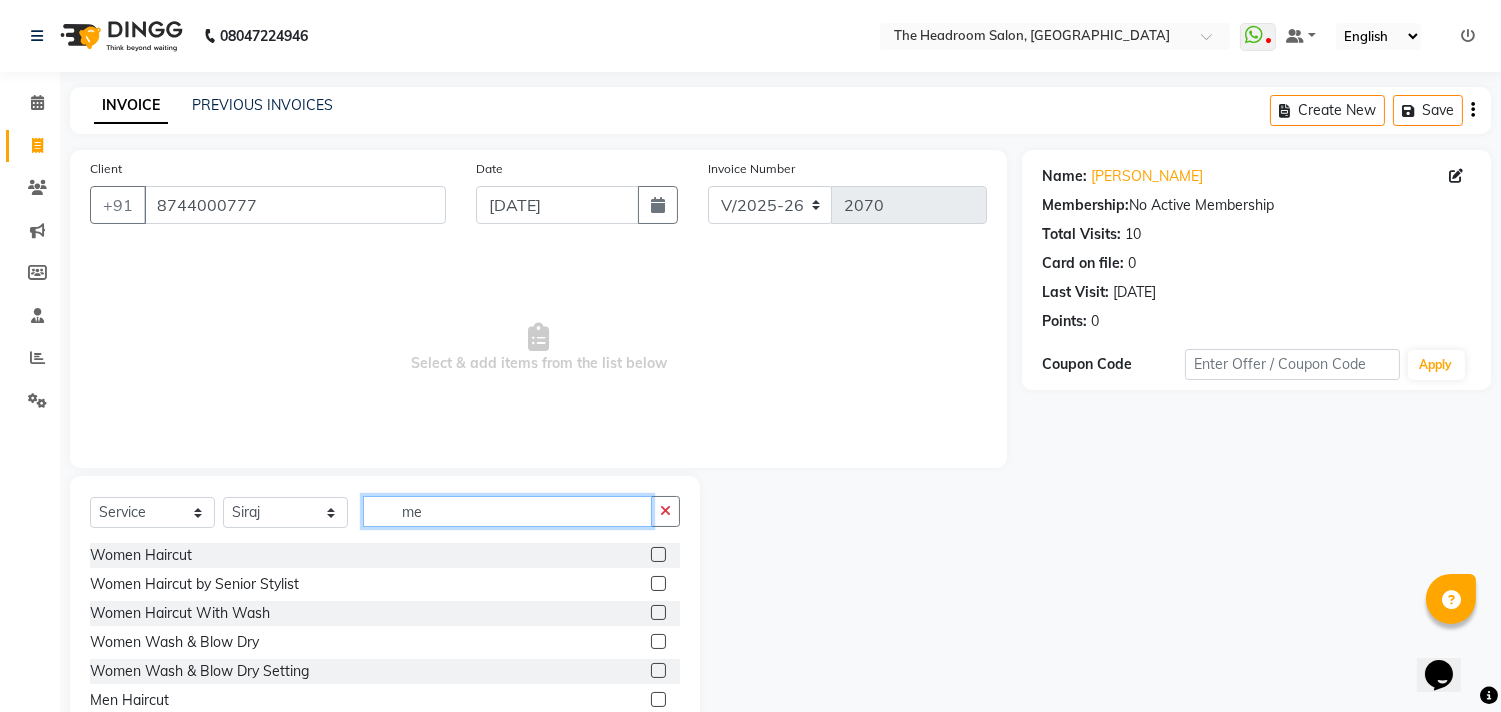 type on "me" 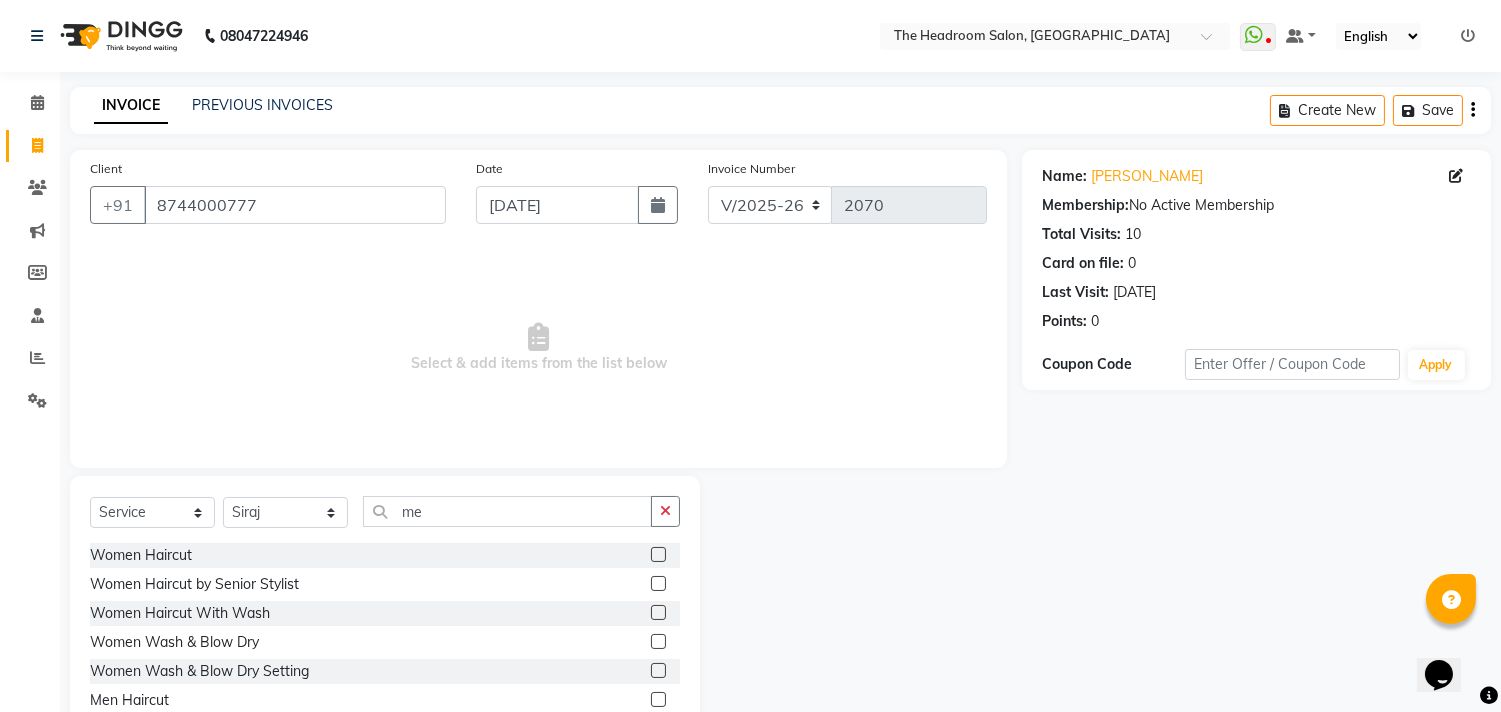 click 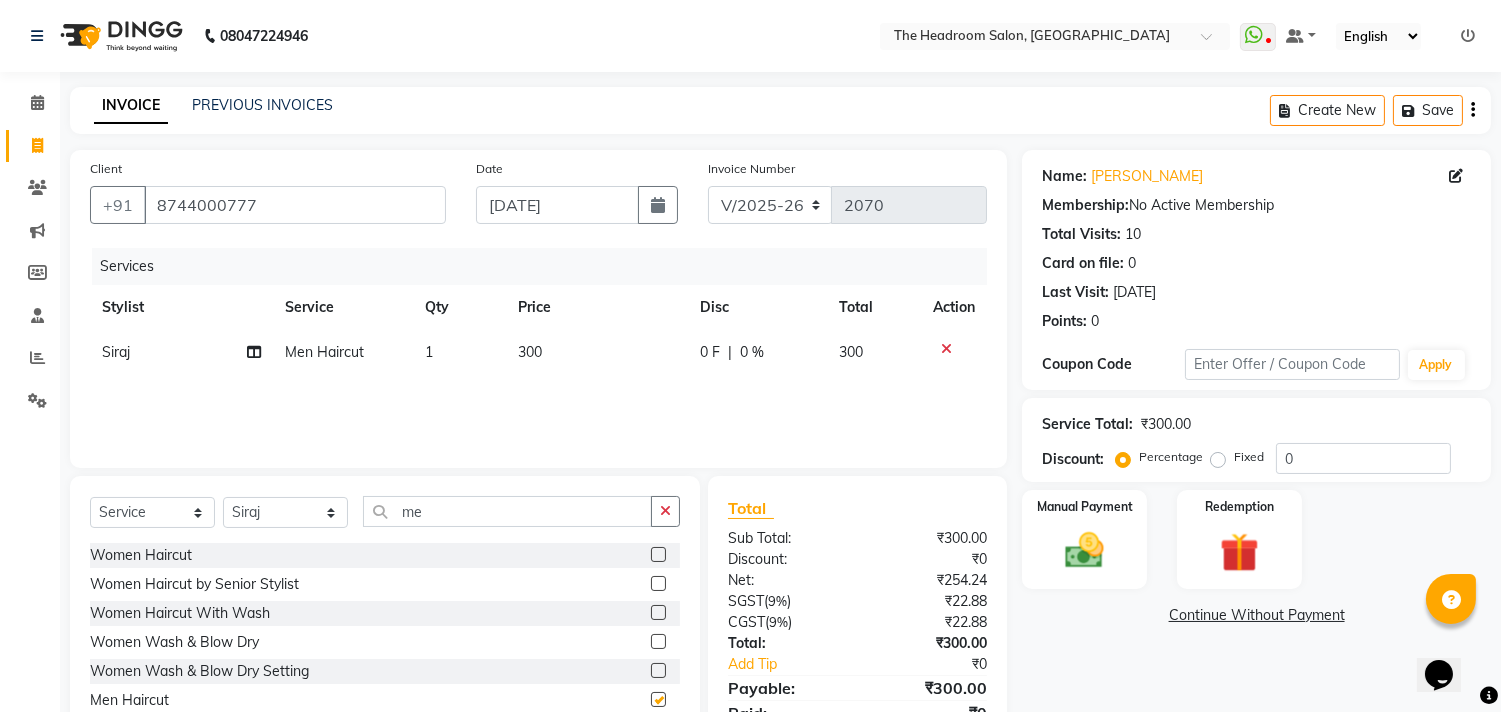 checkbox on "false" 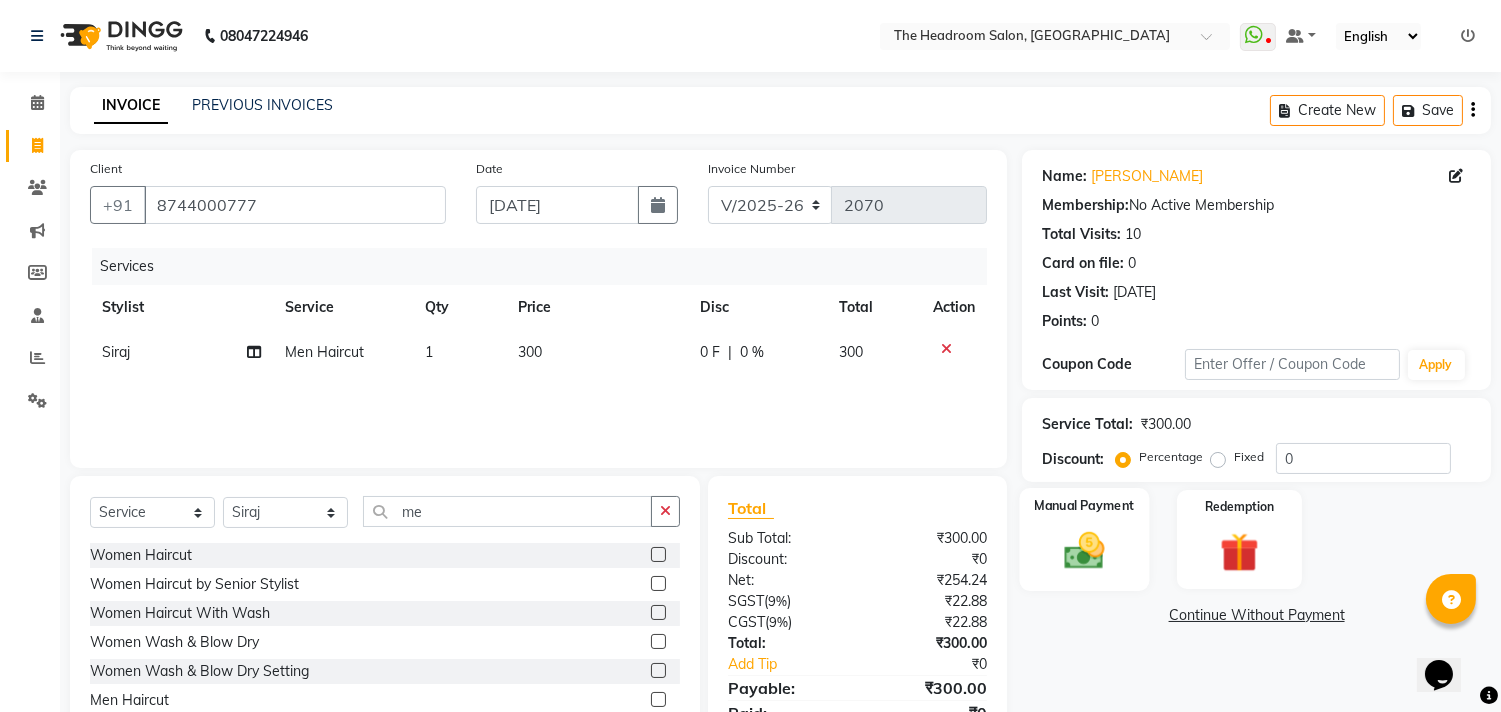 click 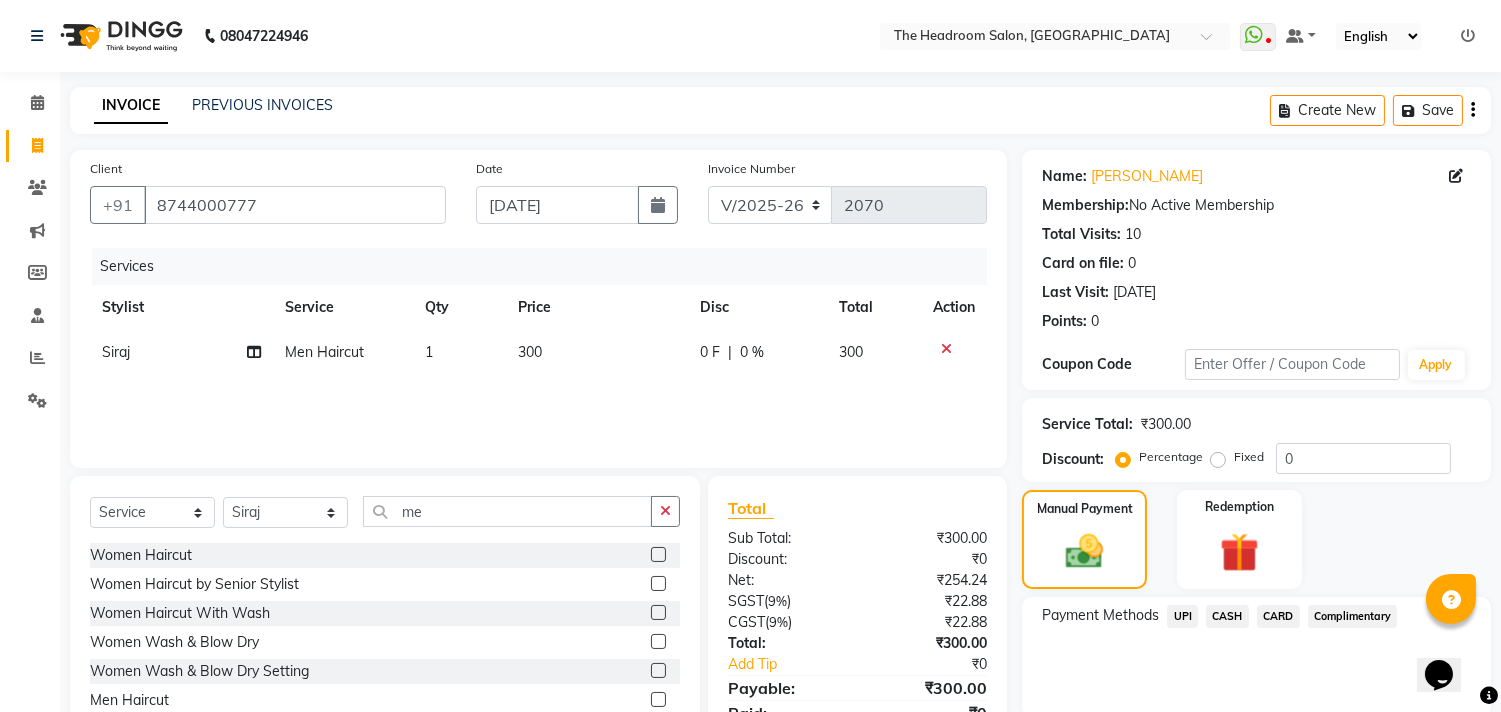 click on "UPI" 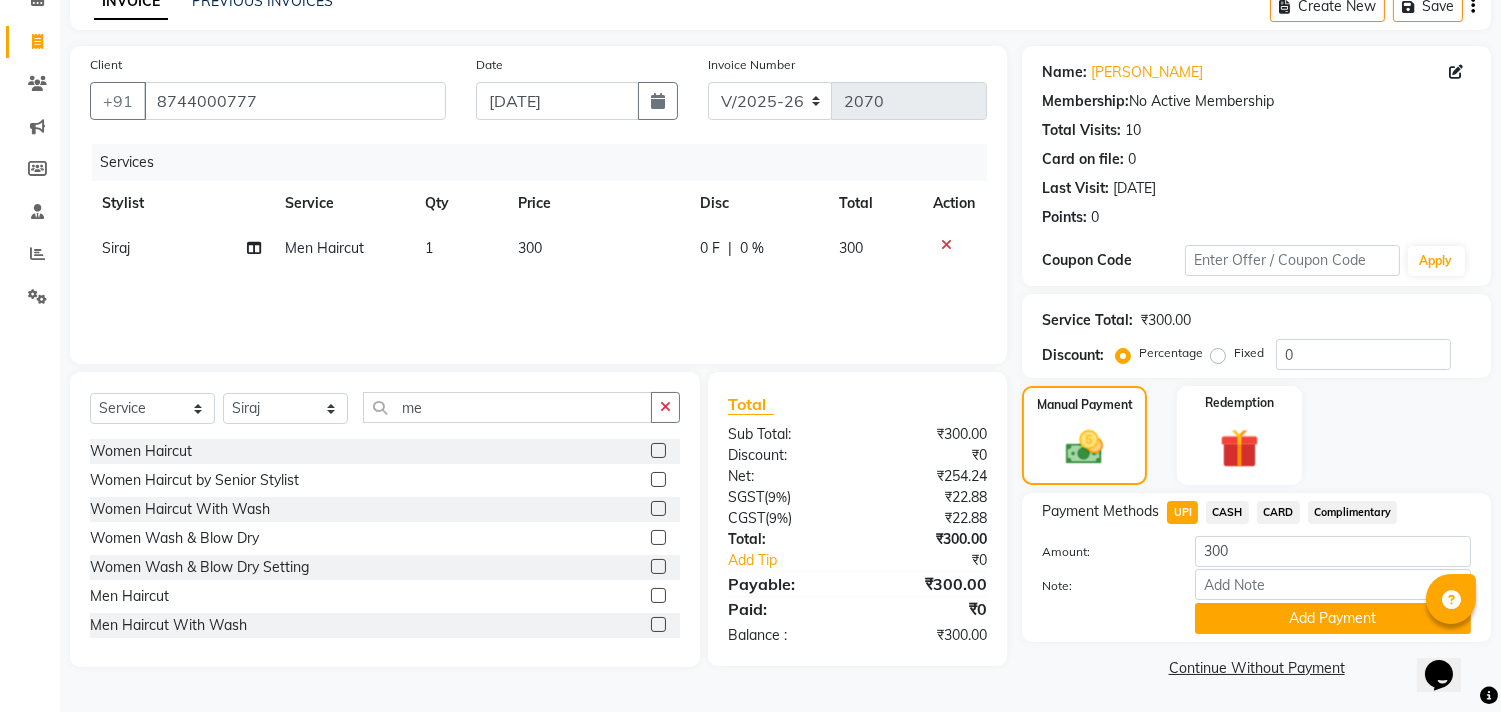 scroll, scrollTop: 103, scrollLeft: 0, axis: vertical 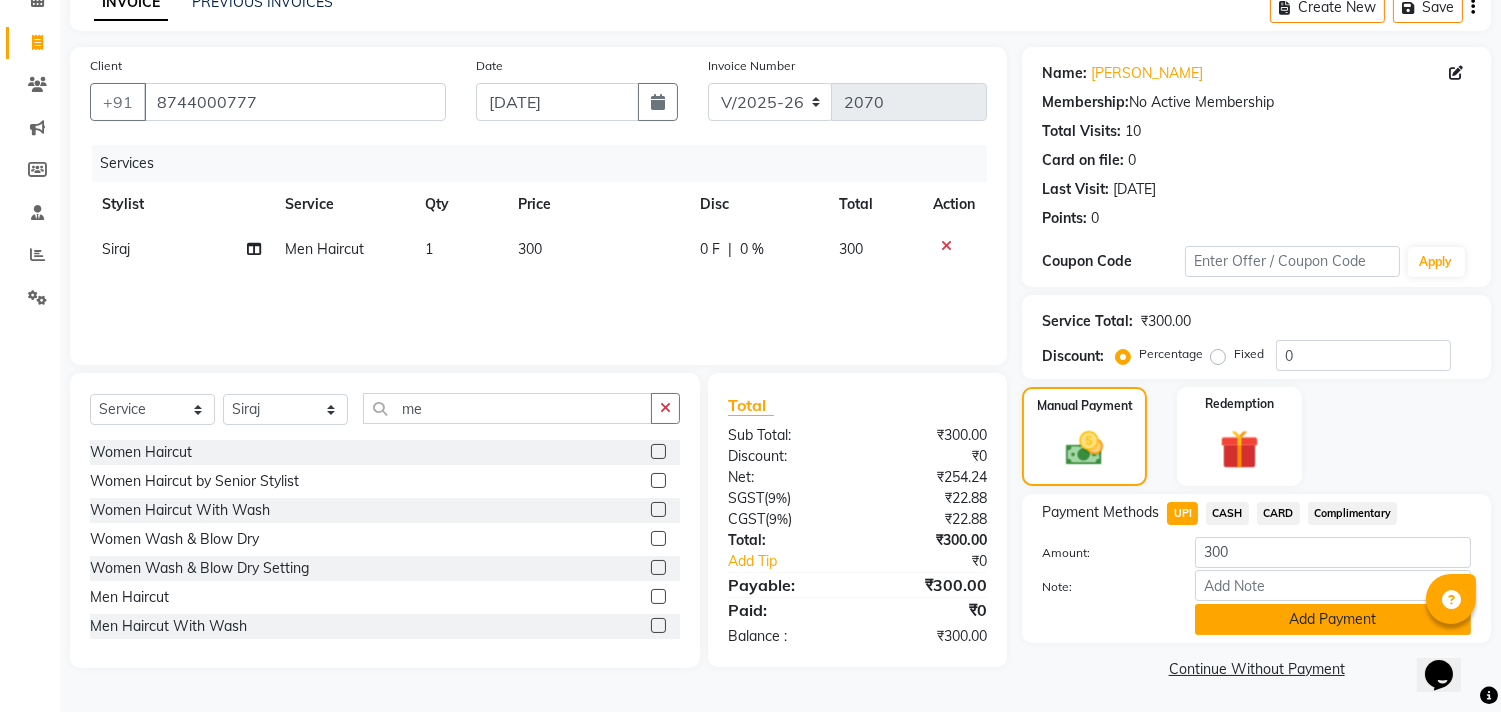 click on "Add Payment" 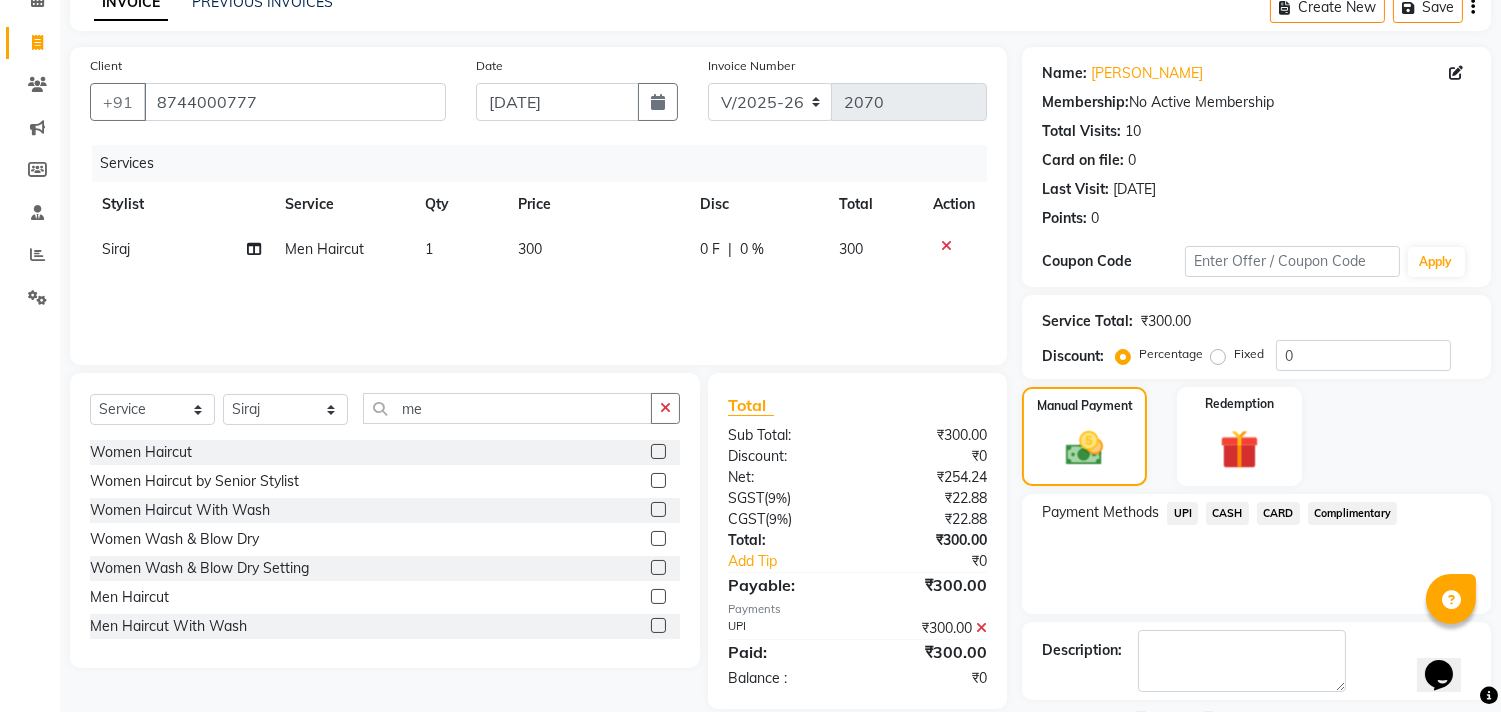 scroll, scrollTop: 187, scrollLeft: 0, axis: vertical 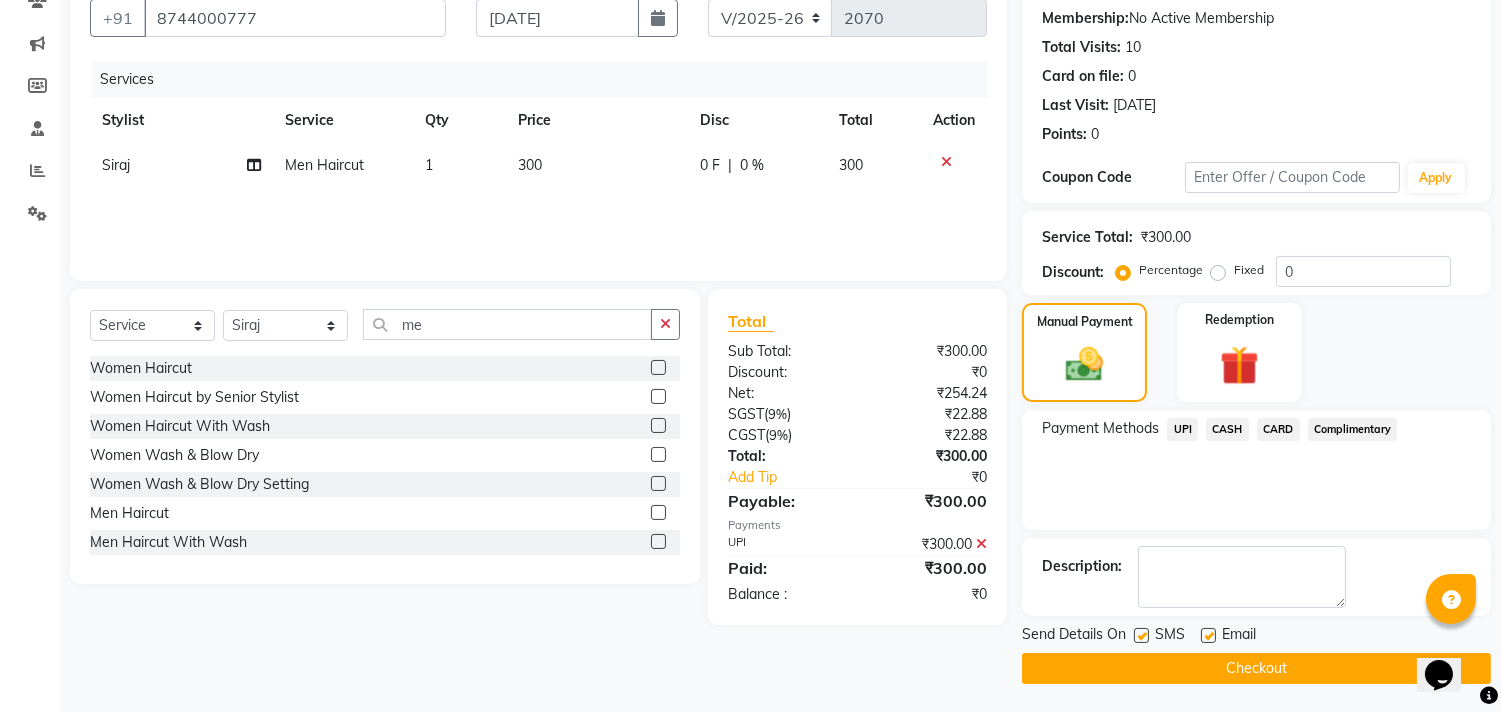 click on "Checkout" 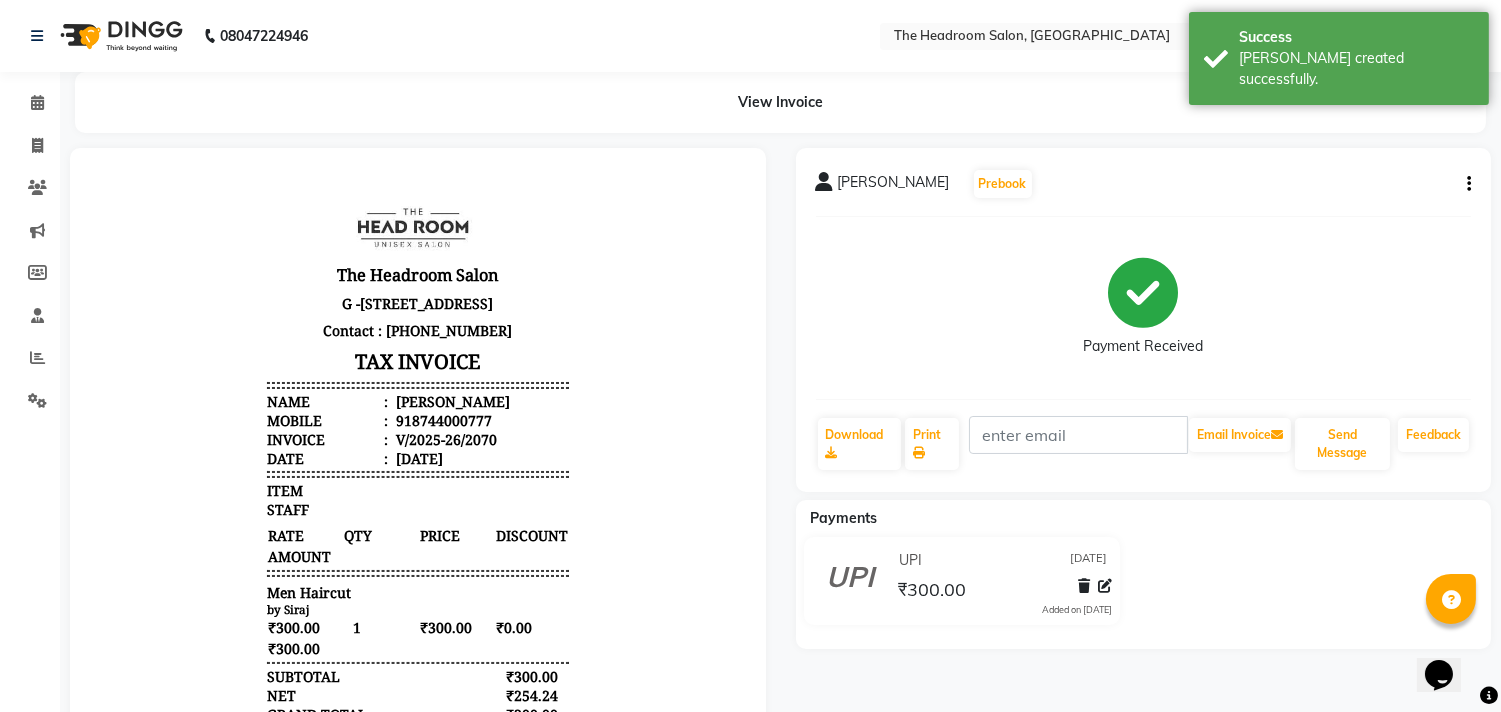 scroll, scrollTop: 0, scrollLeft: 0, axis: both 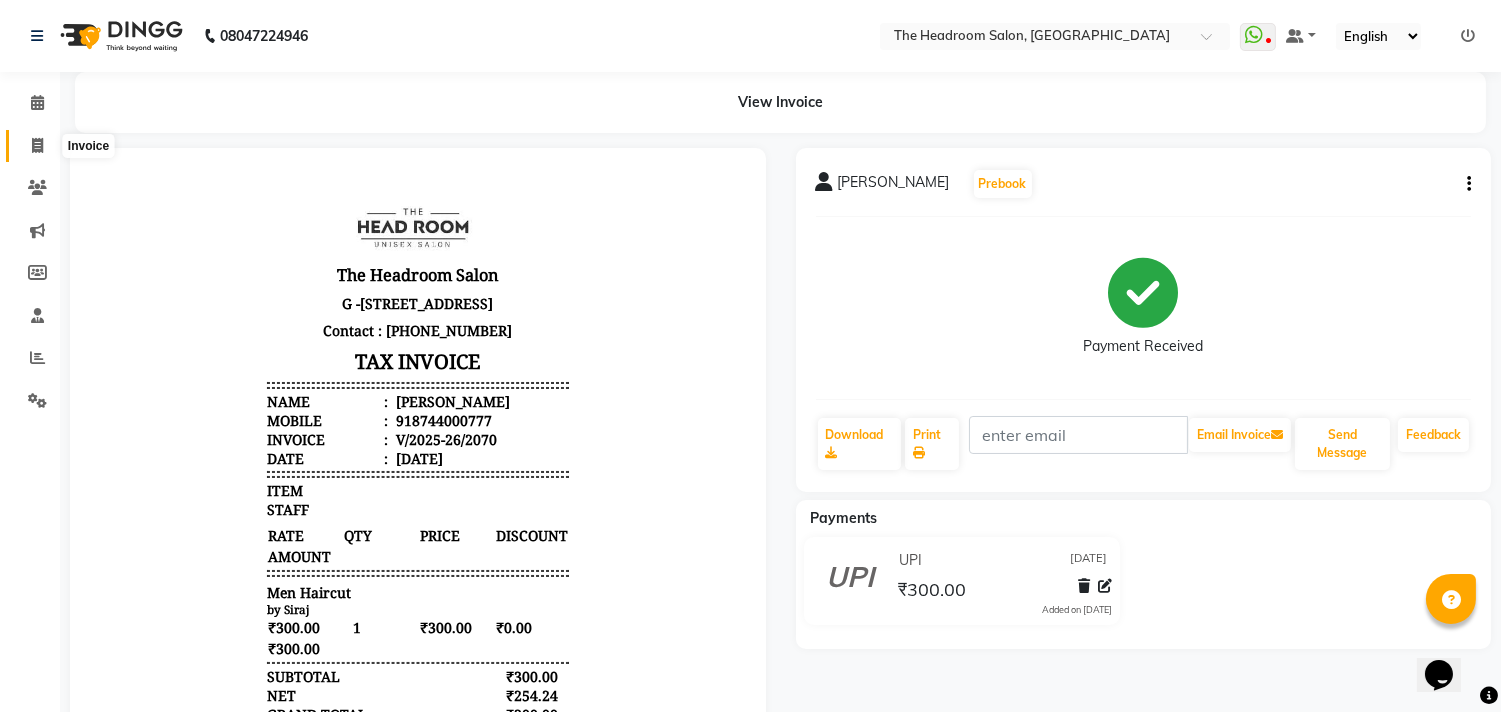 click 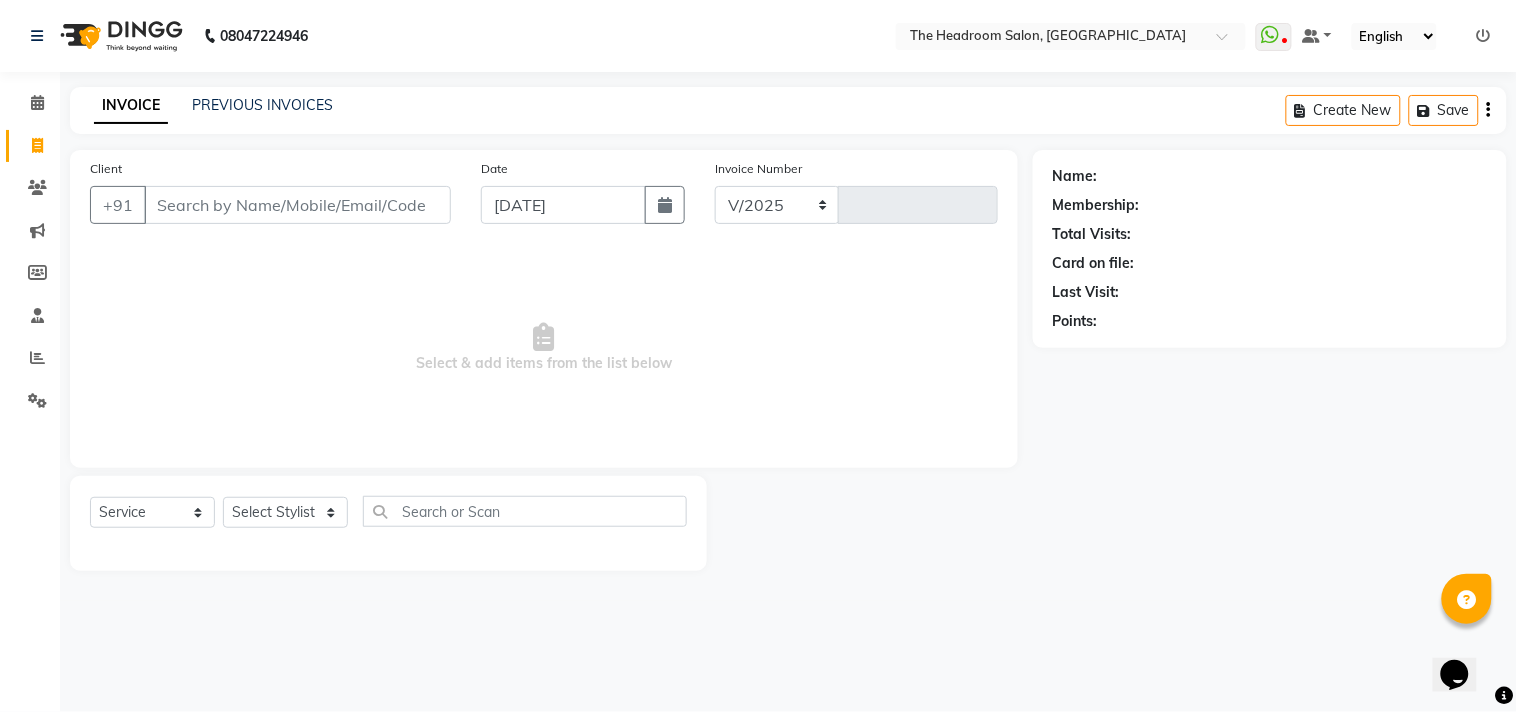 select on "6933" 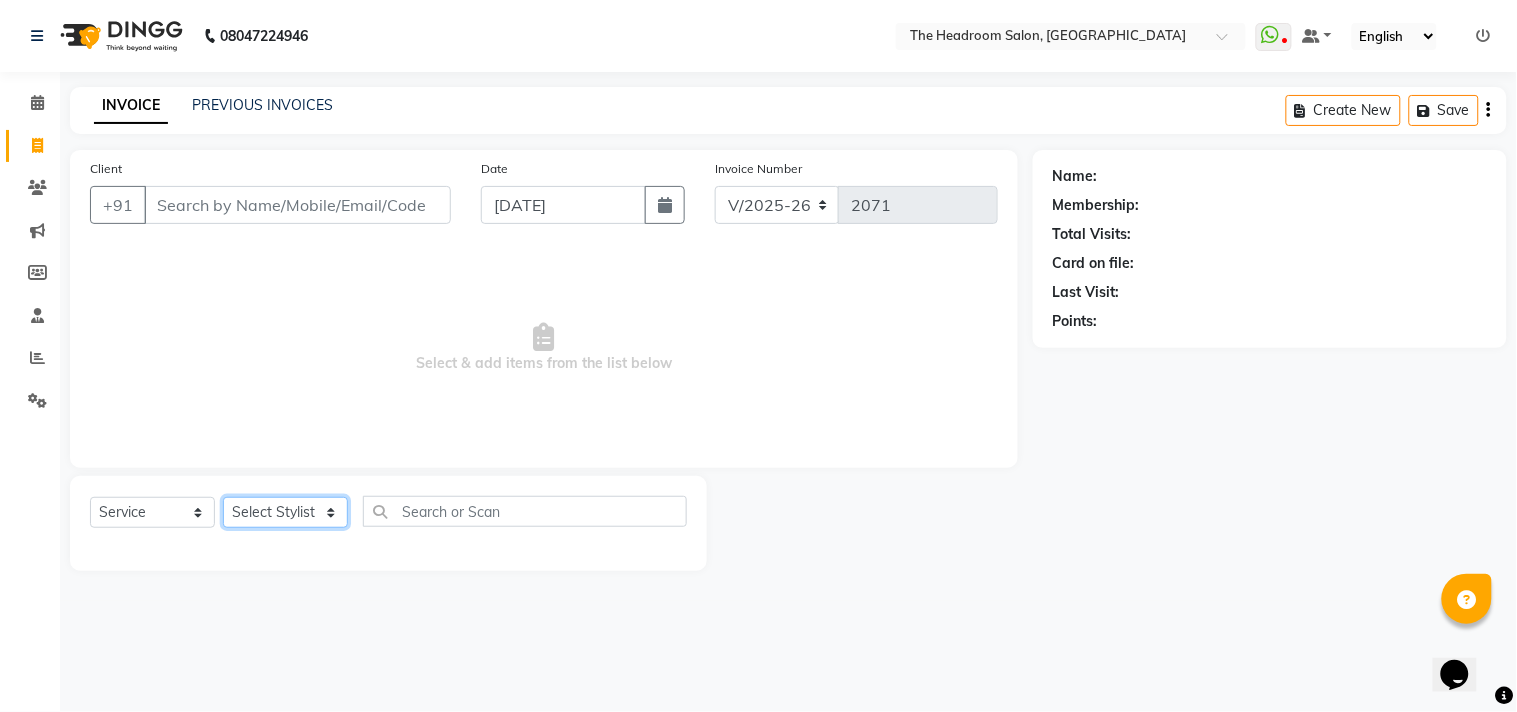 click on "Select Stylist [PERSON_NAME] [PERSON_NAME] [PERSON_NAME] Manager [PERSON_NAME] [PERSON_NAME] [PERSON_NAME] Pooja [PERSON_NAME]" 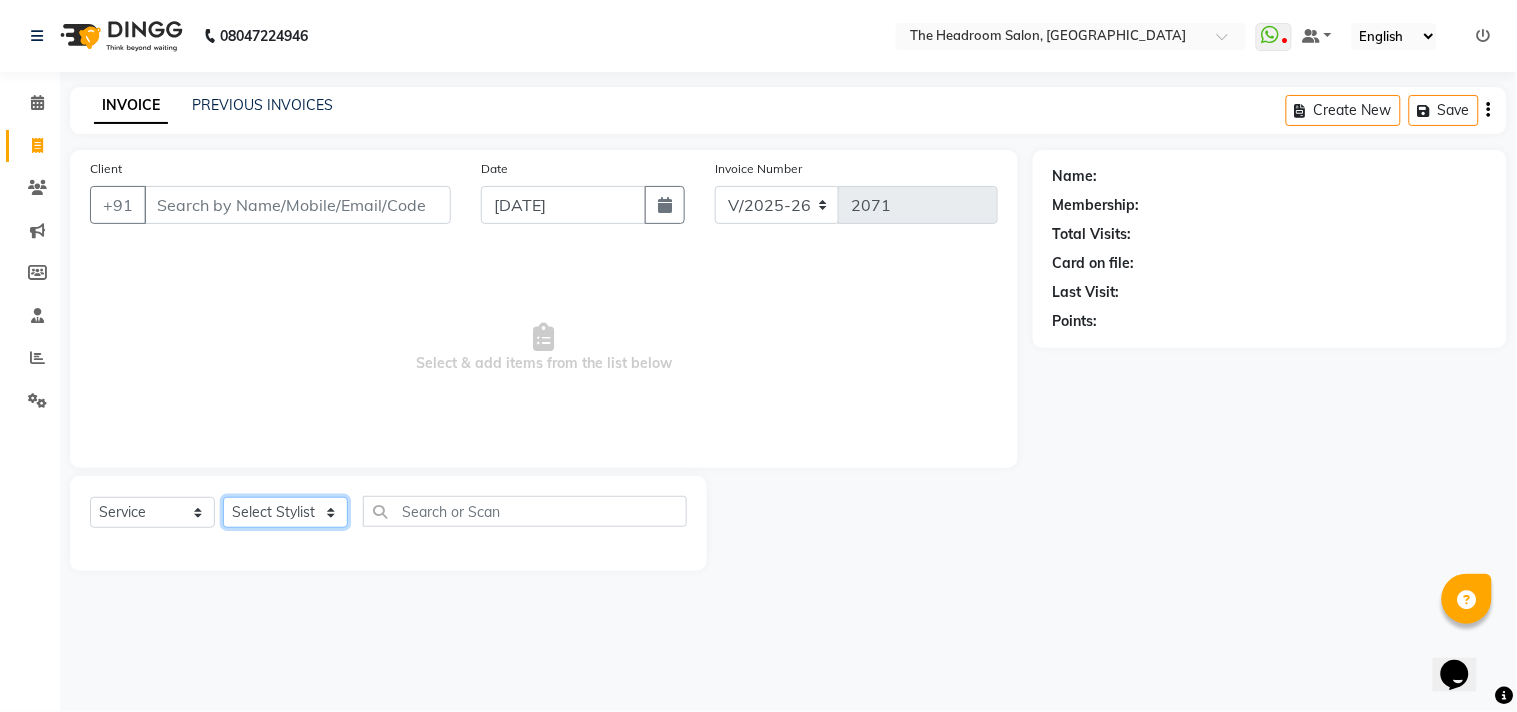 select on "58235" 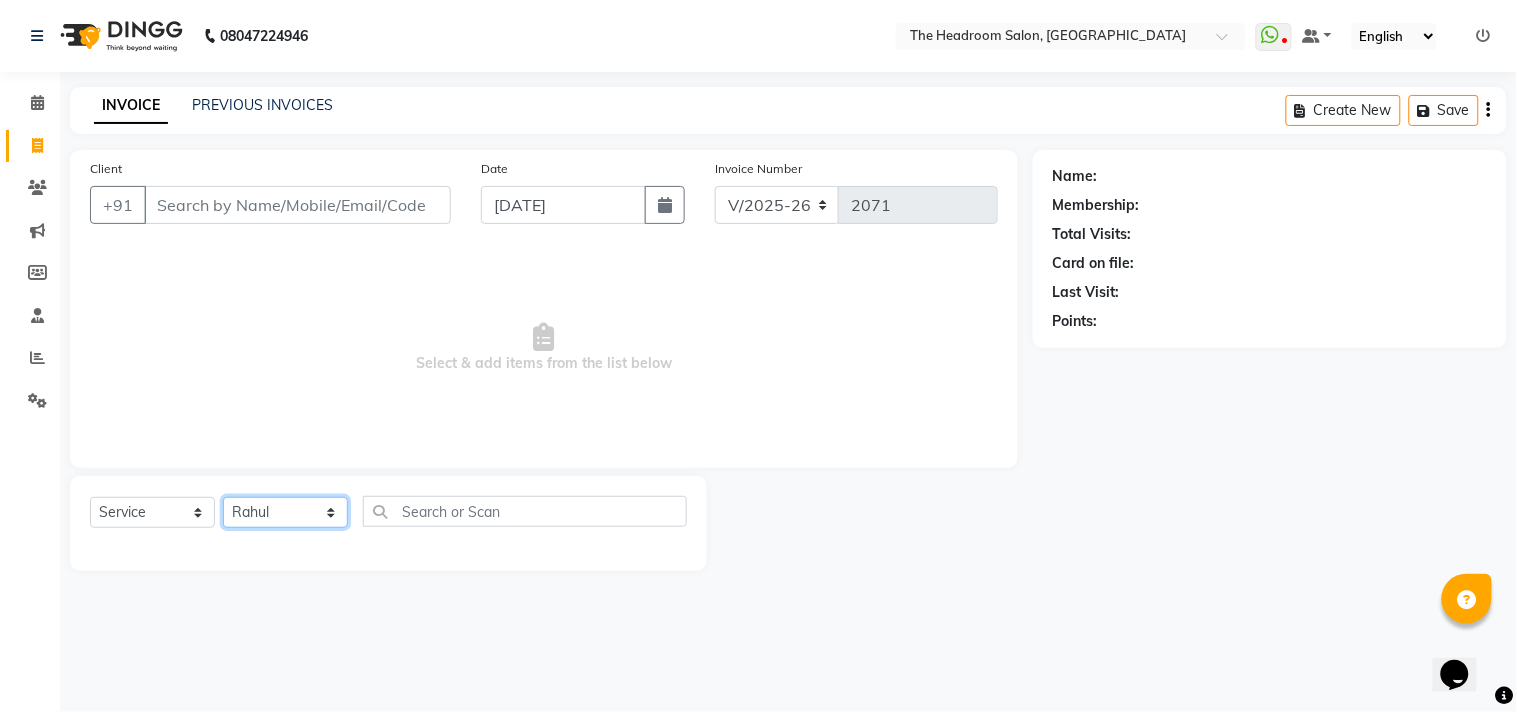 click on "Select Stylist [PERSON_NAME] [PERSON_NAME] [PERSON_NAME] Manager [PERSON_NAME] [PERSON_NAME] [PERSON_NAME] Pooja [PERSON_NAME]" 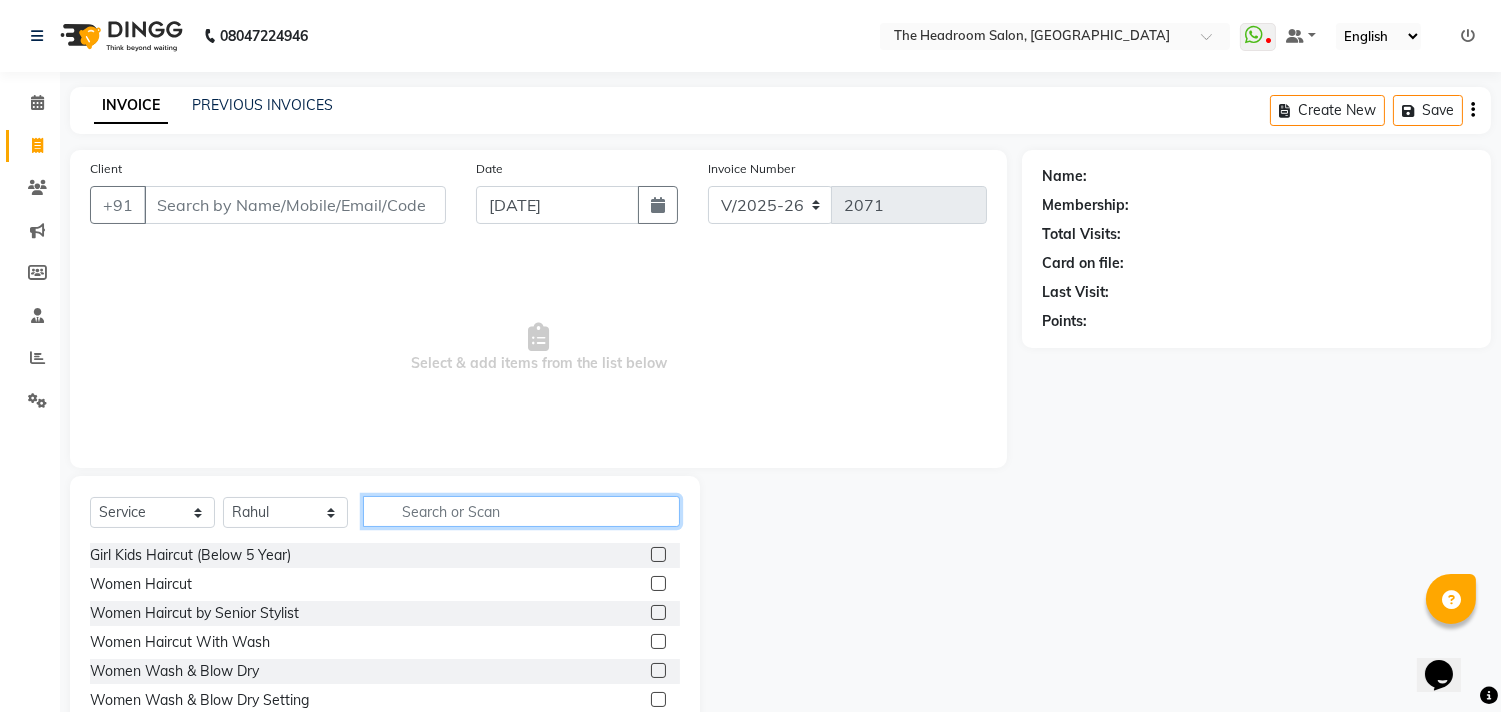 click 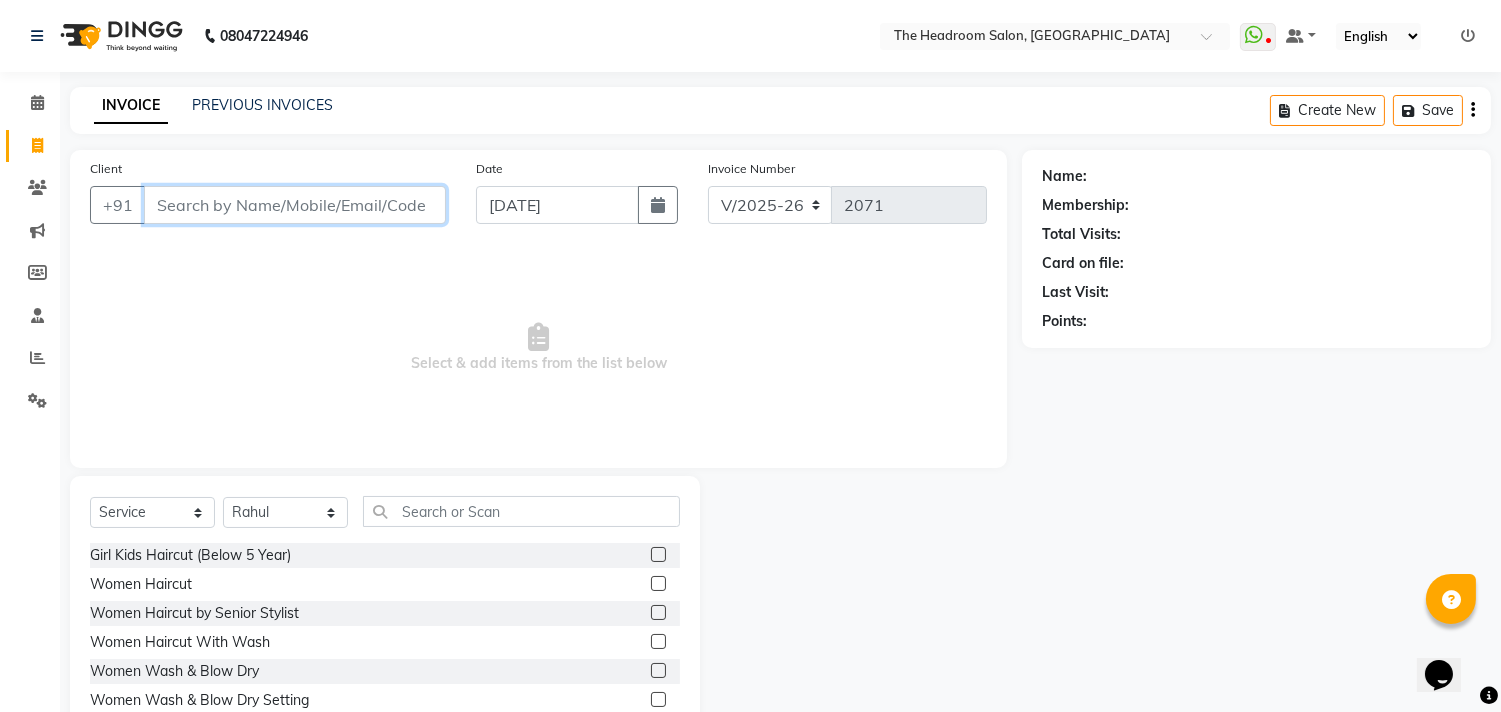 click on "Client" at bounding box center (295, 205) 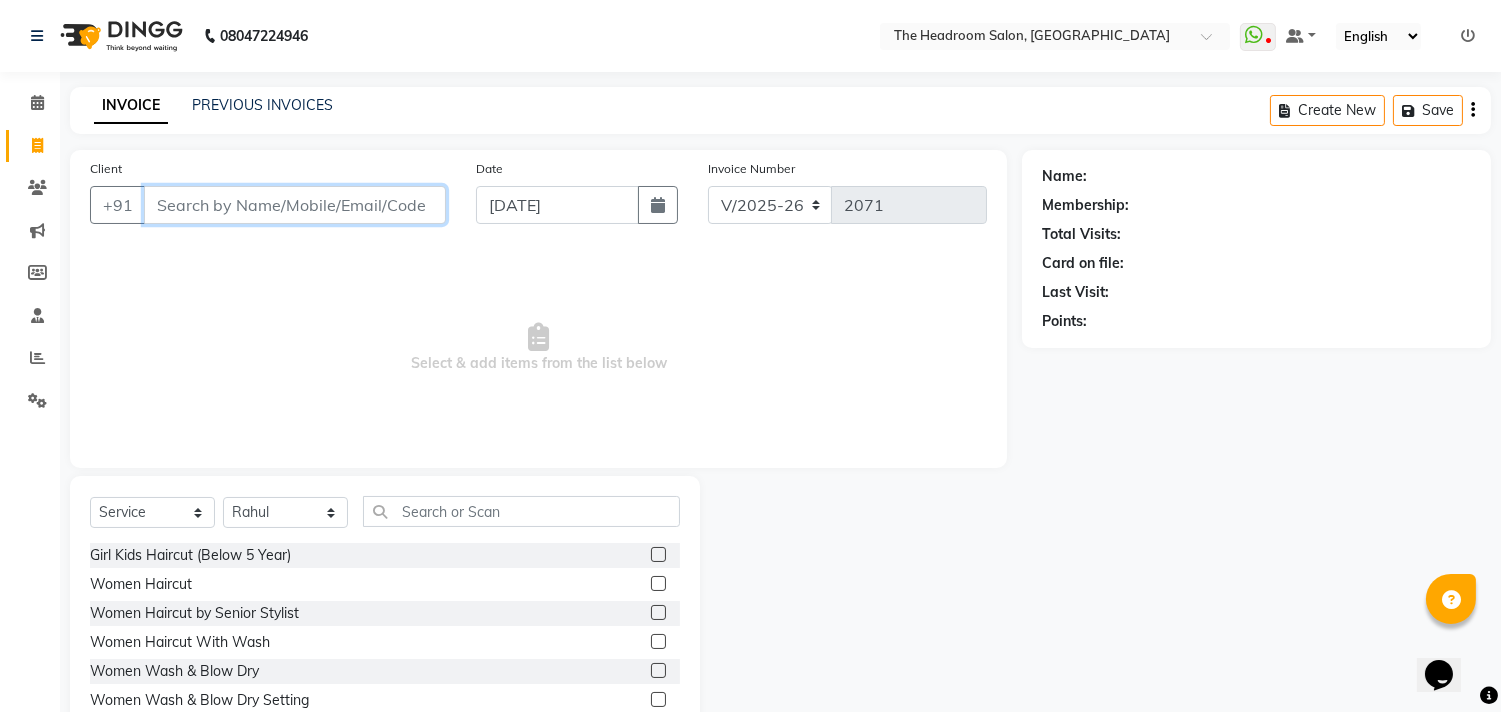 click on "Client" at bounding box center [295, 205] 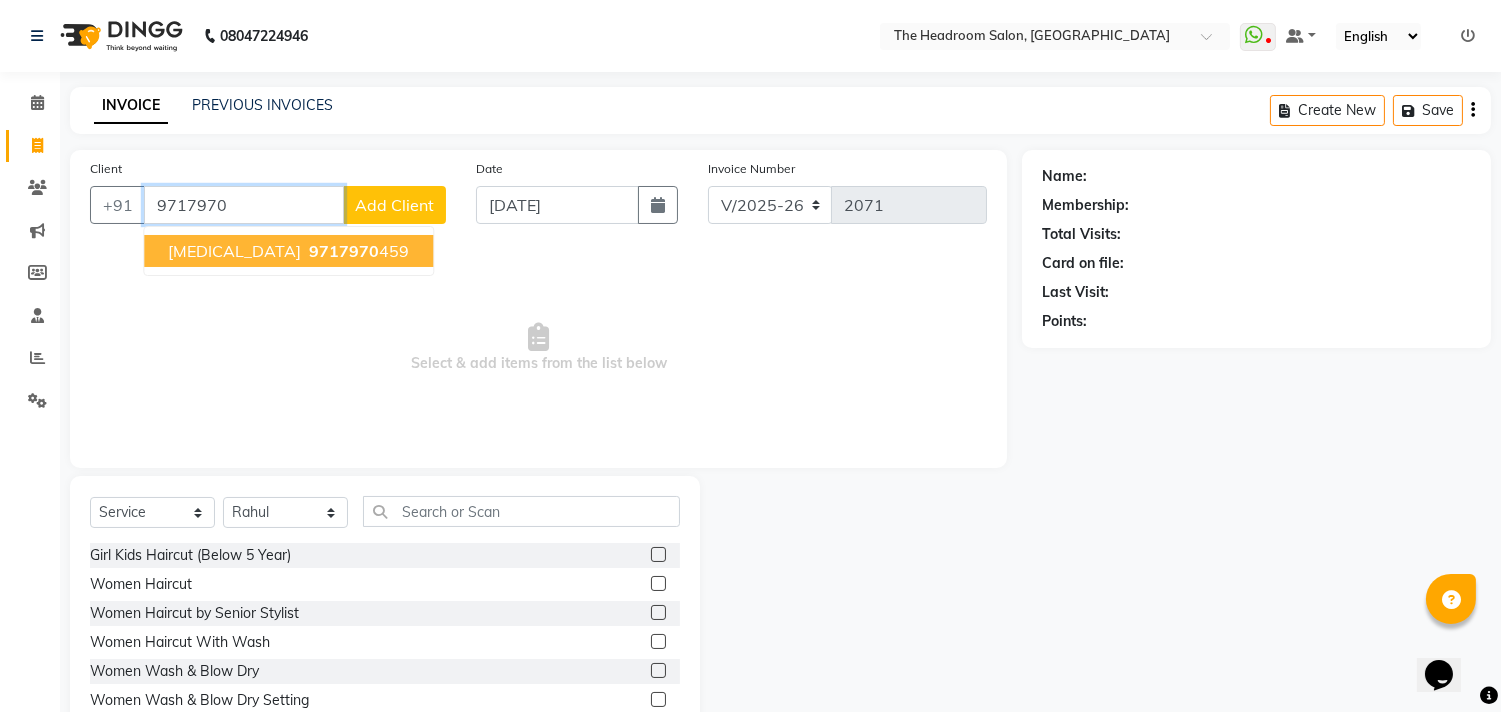click on "9717970" at bounding box center [344, 251] 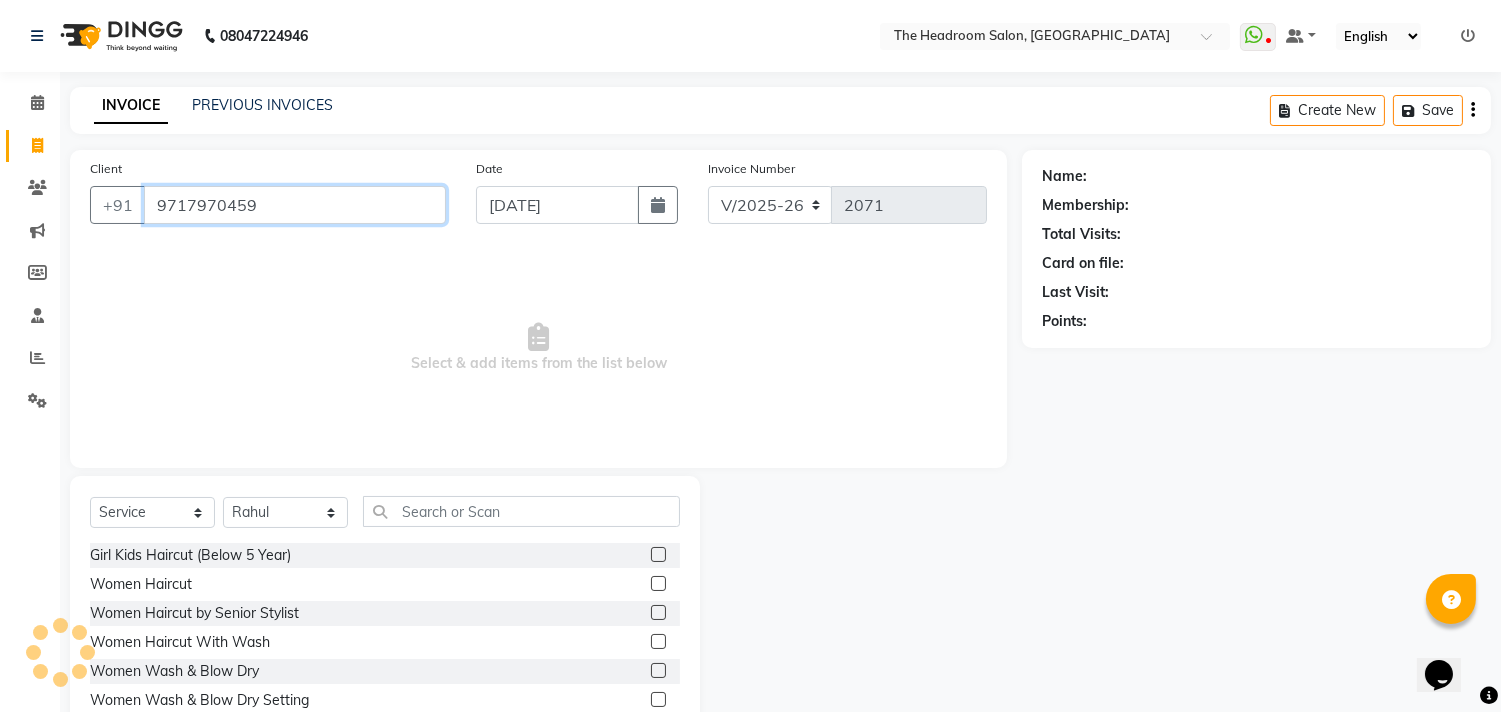 type on "9717970459" 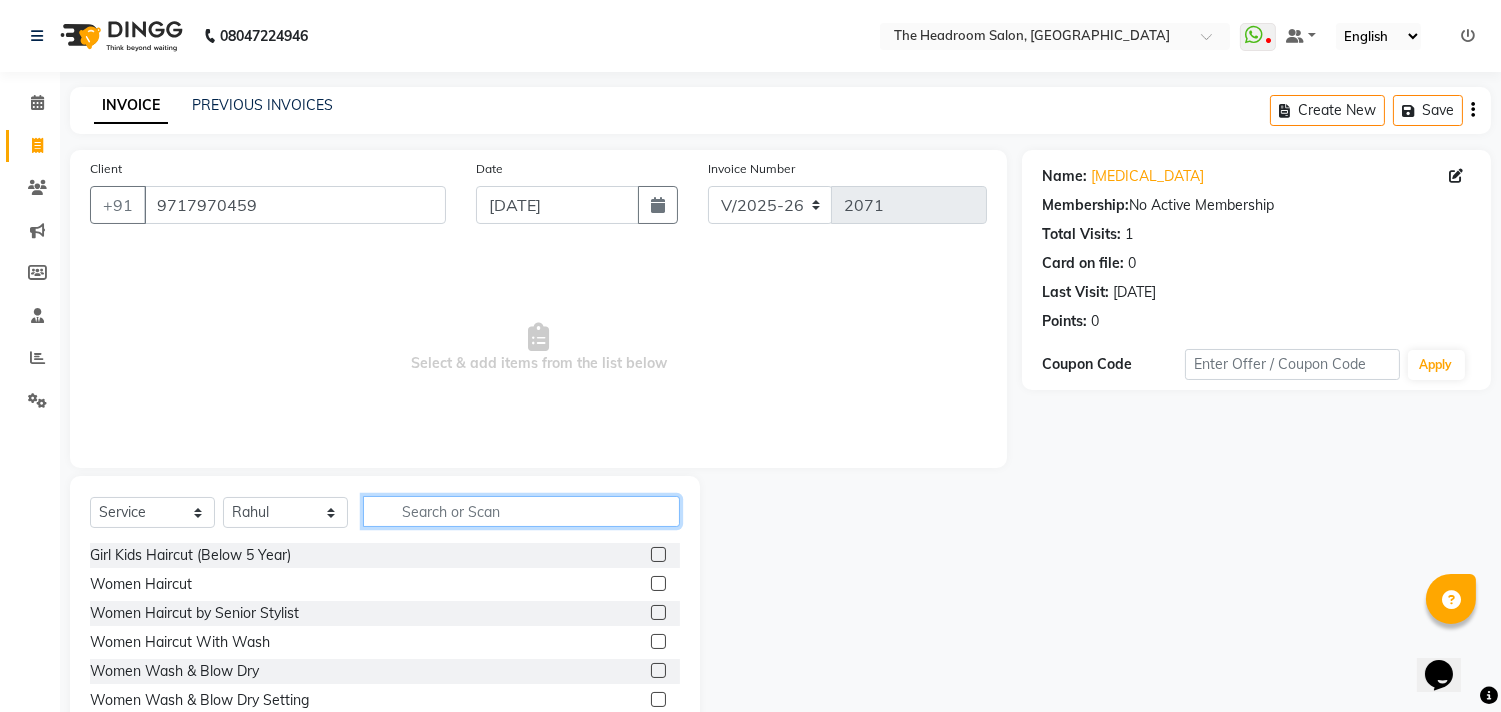 click 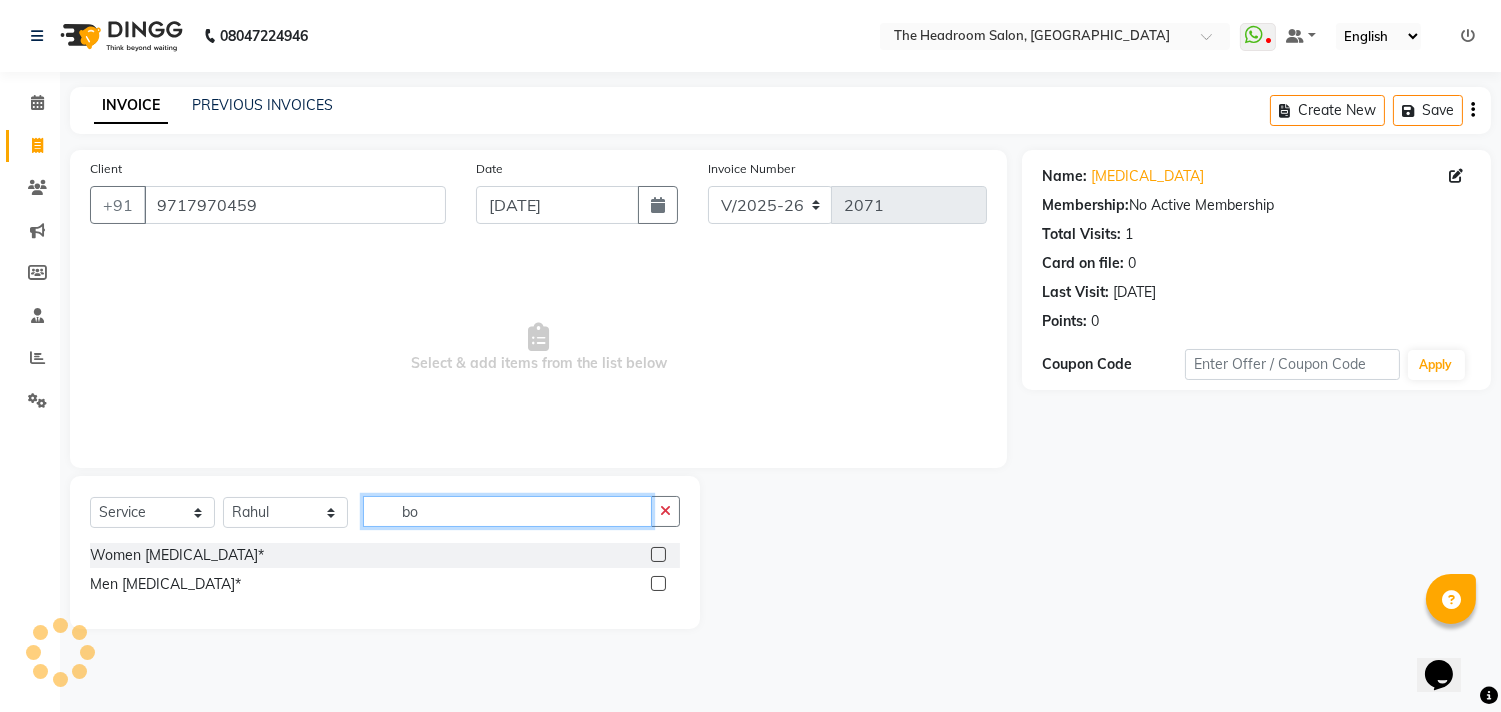 type on "b" 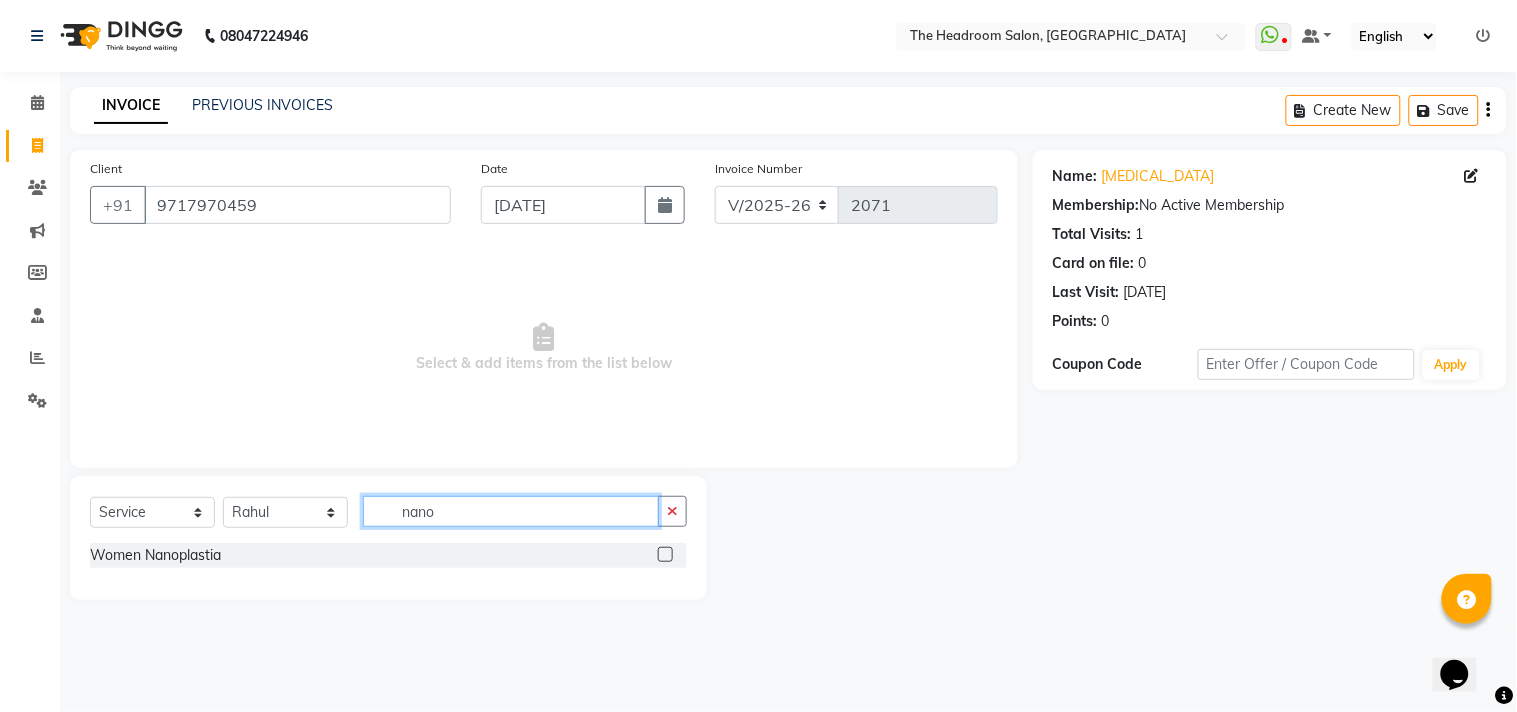 type on "nano" 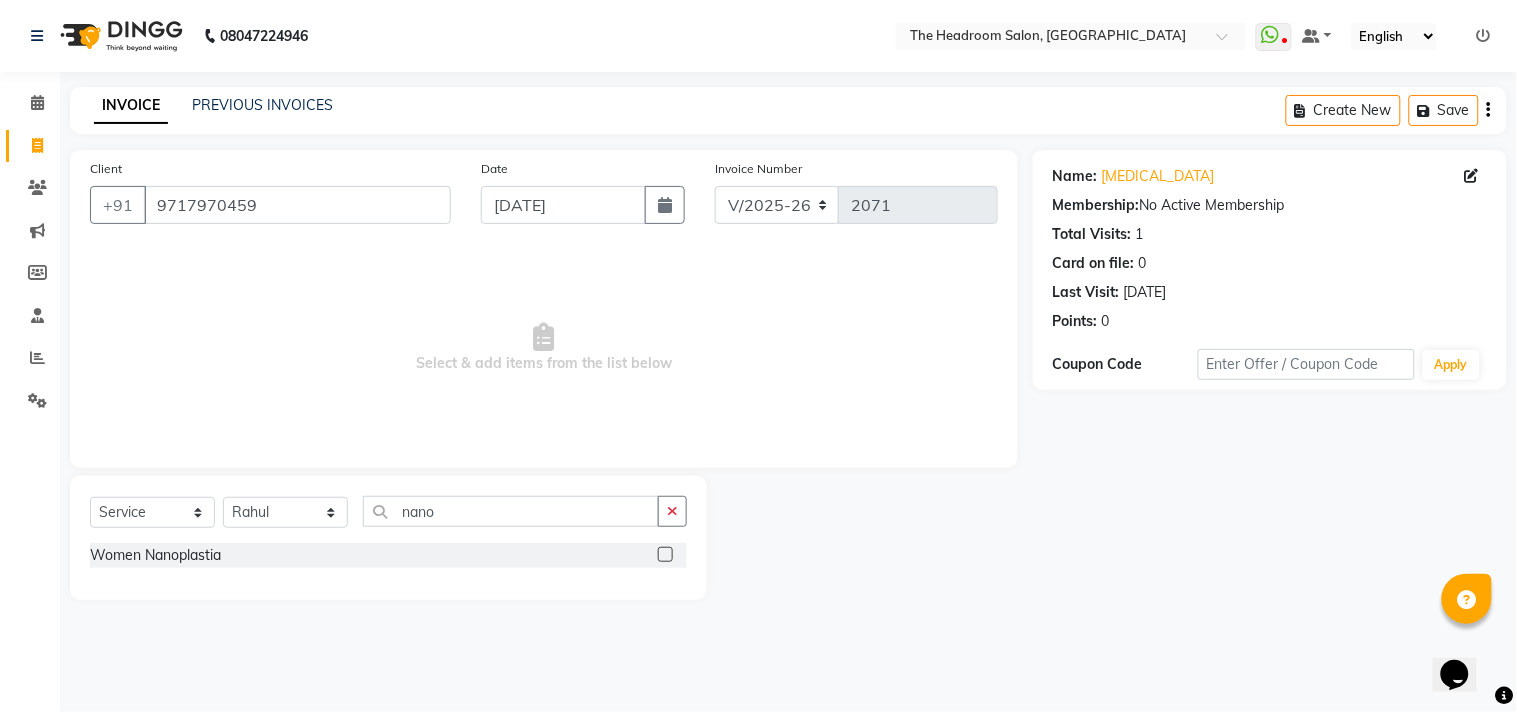 click 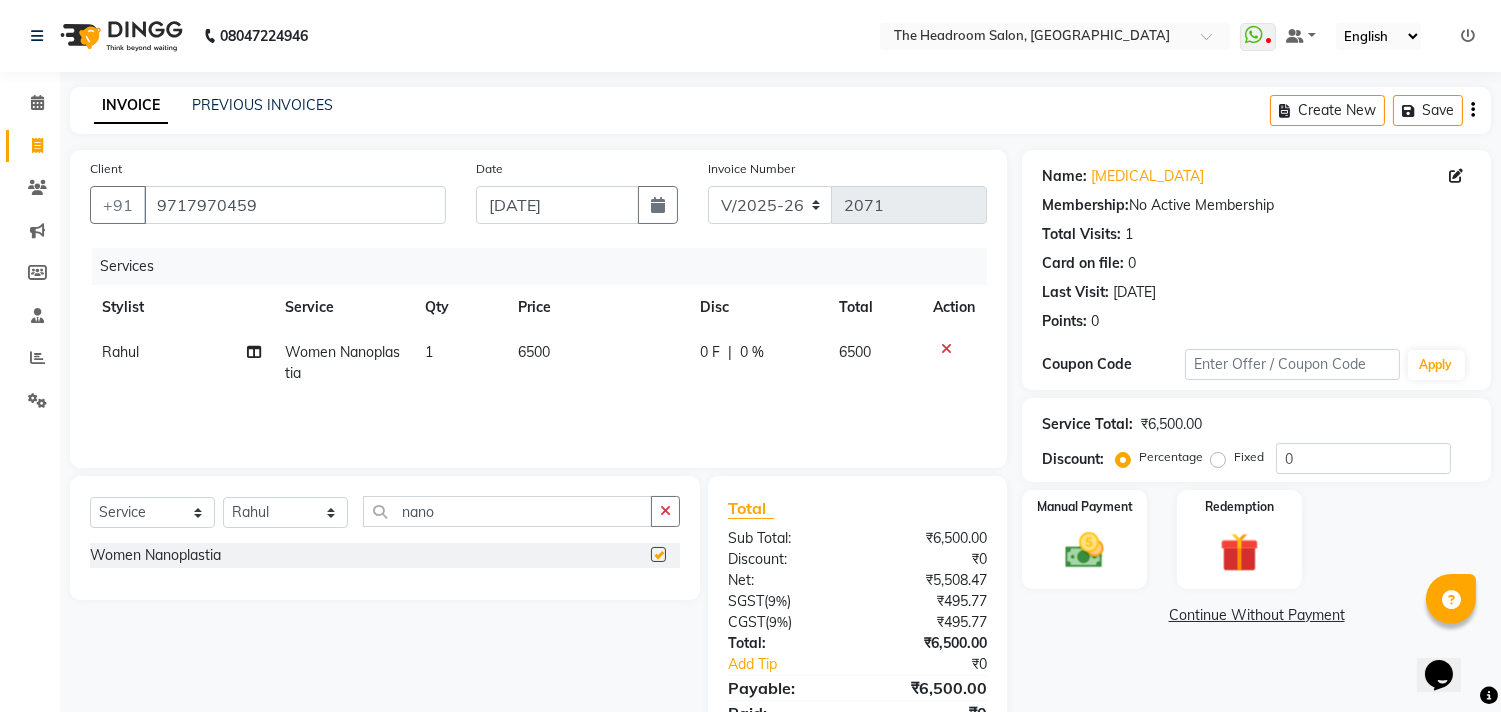 checkbox on "false" 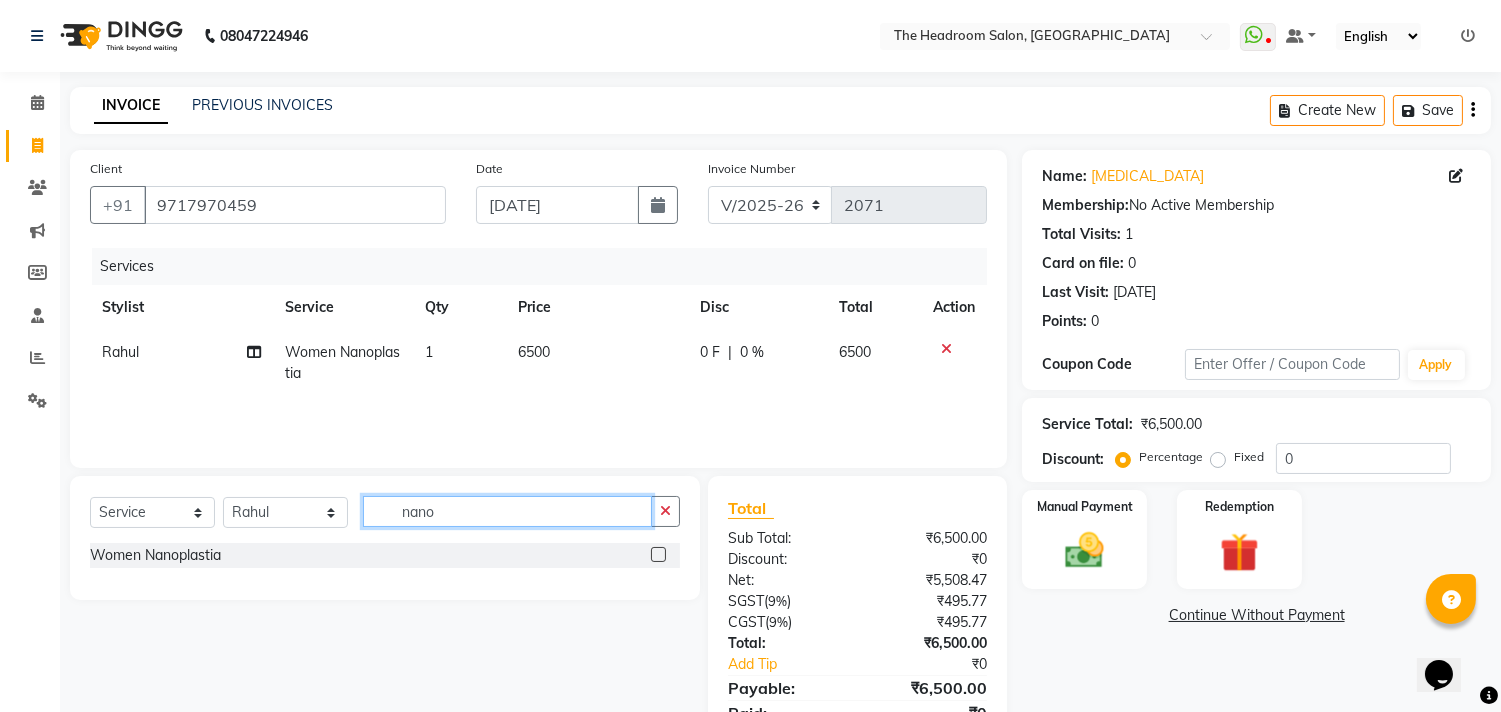 click on "nano" 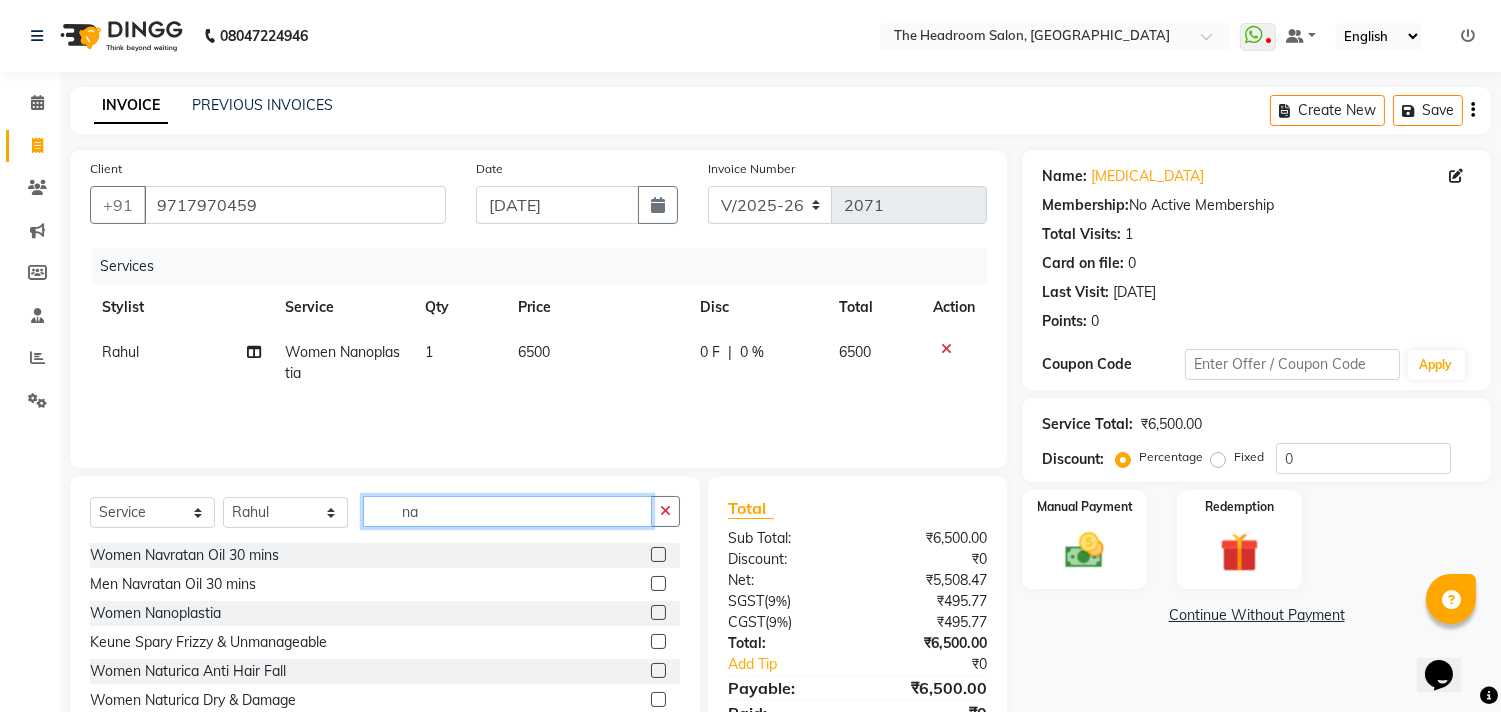 type on "n" 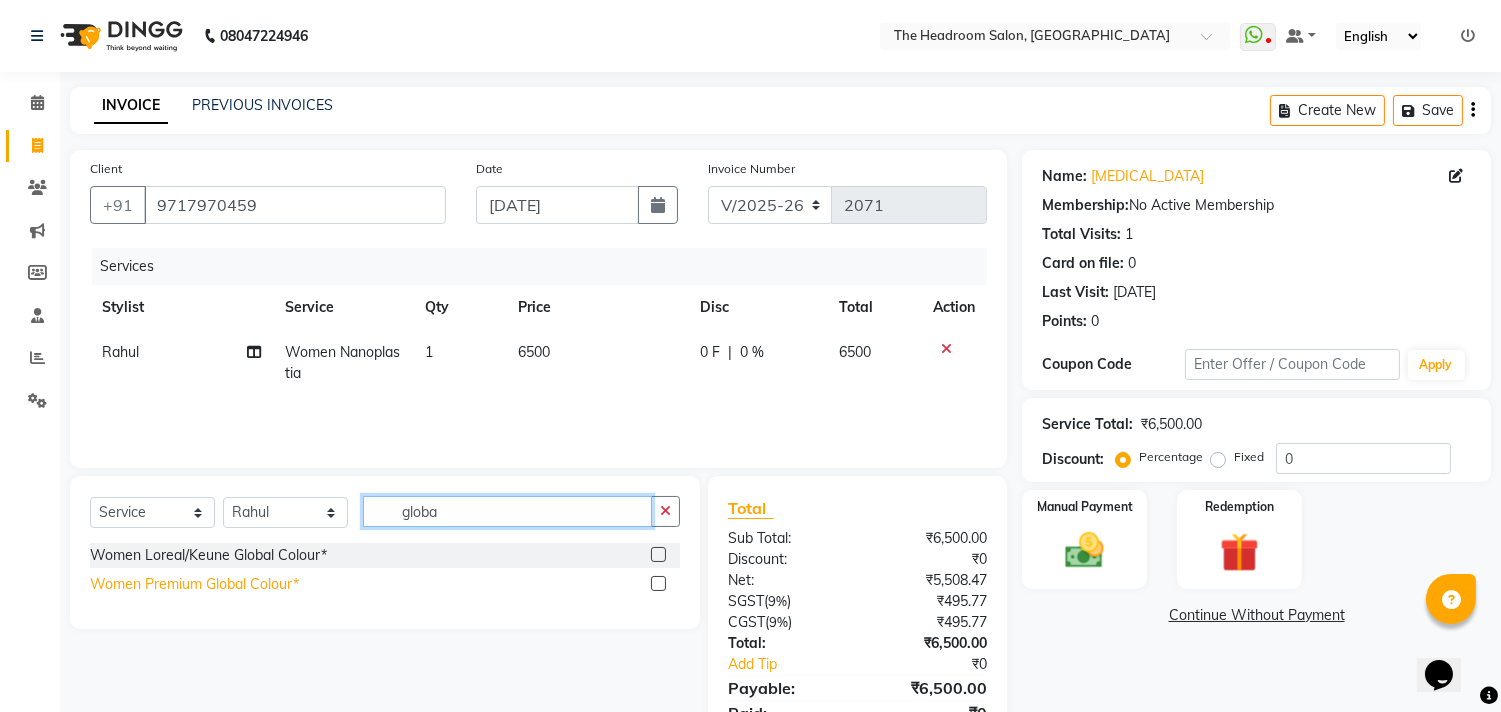 type on "globa" 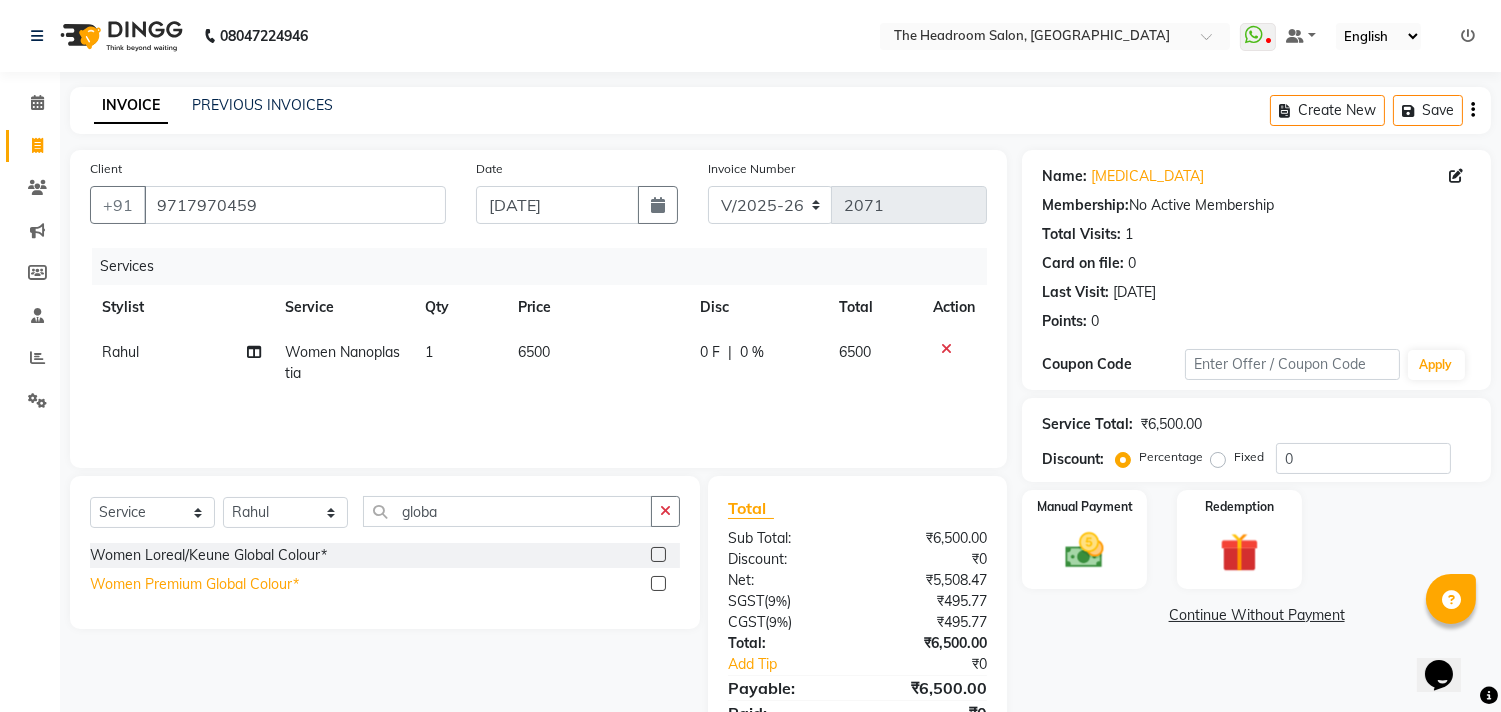 click on "Women Premium Global Colour*" 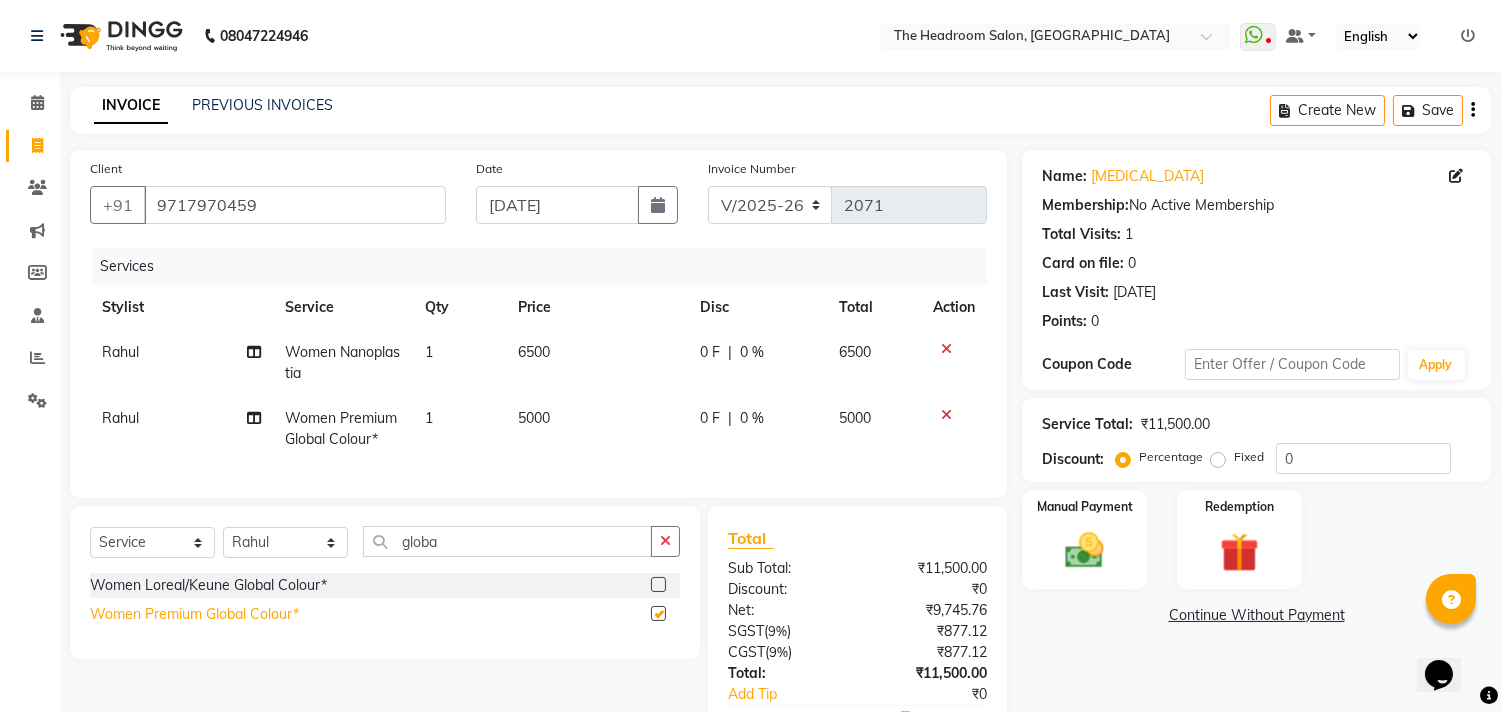 checkbox on "false" 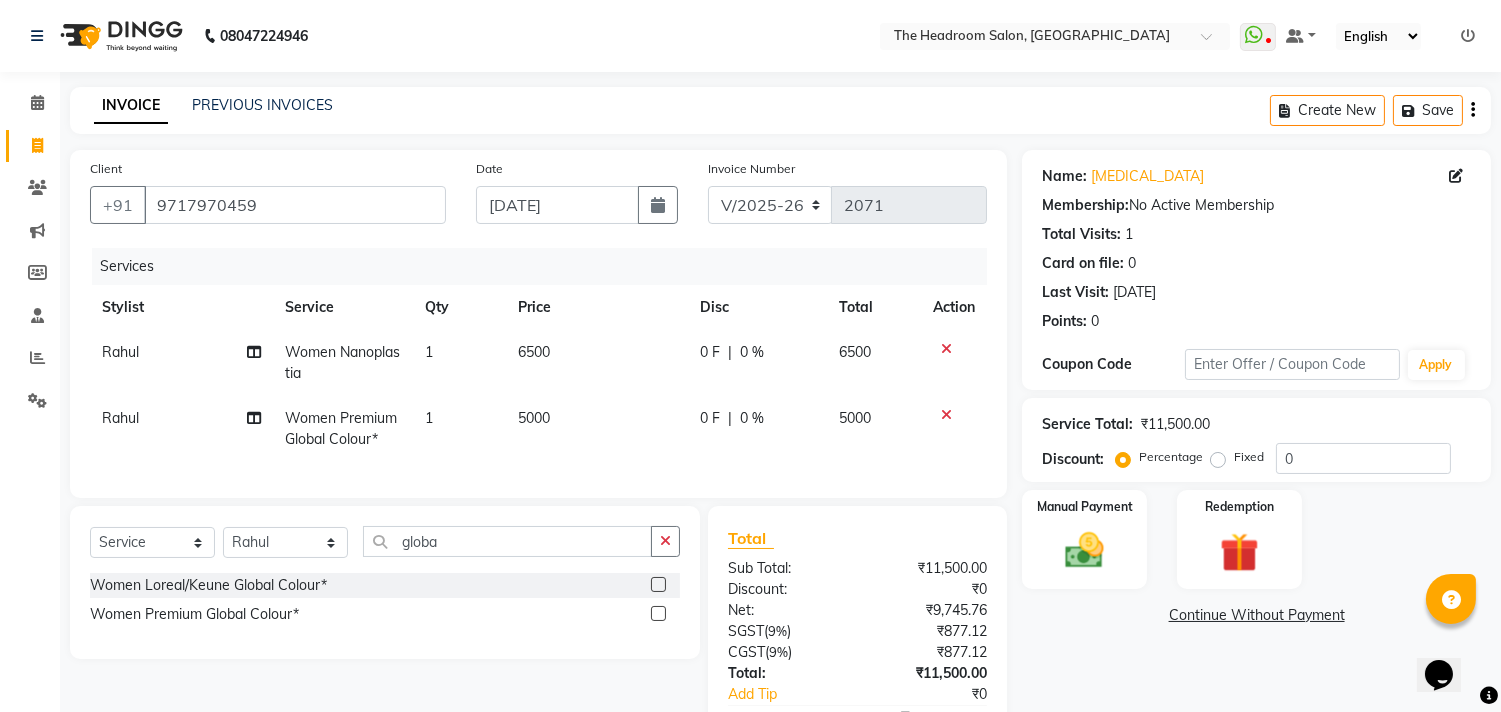 click on "6500" 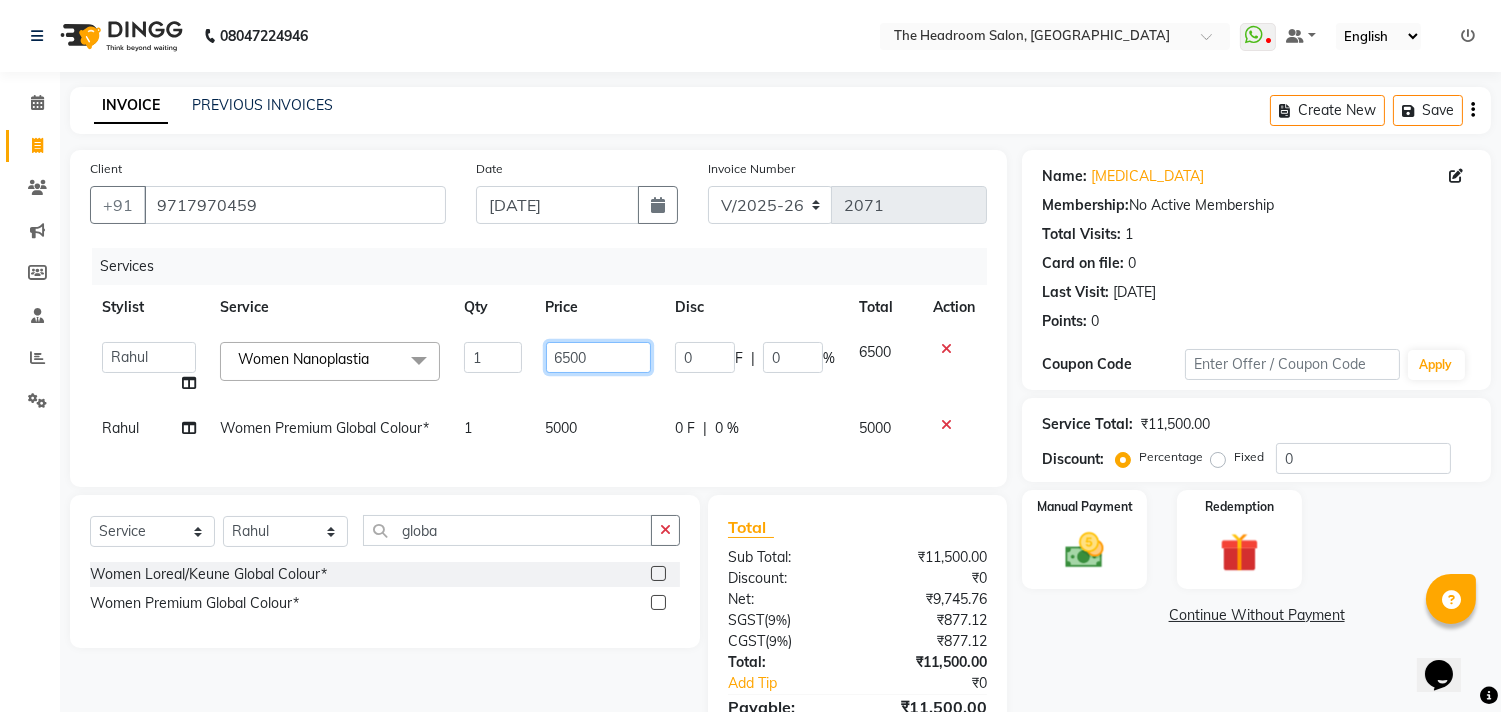 click on "6500" 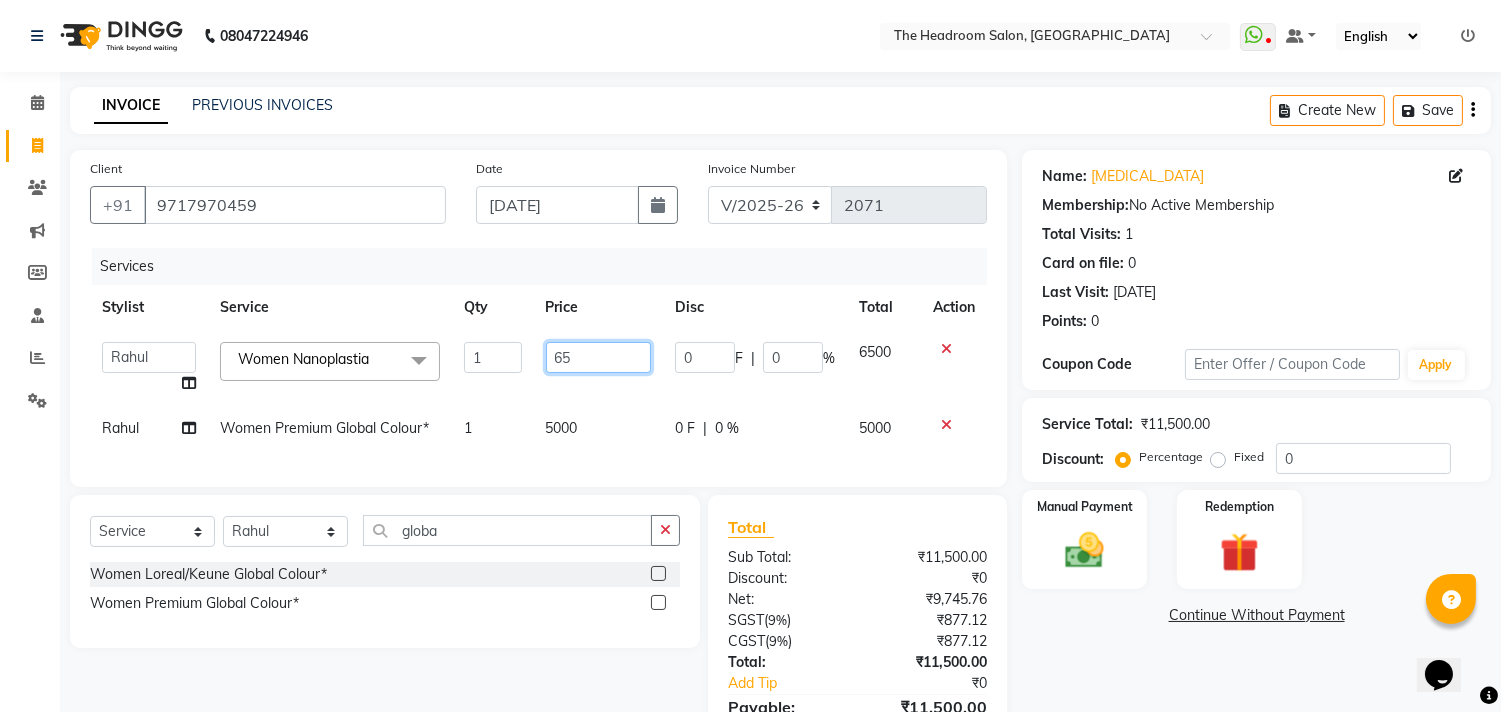 type on "6" 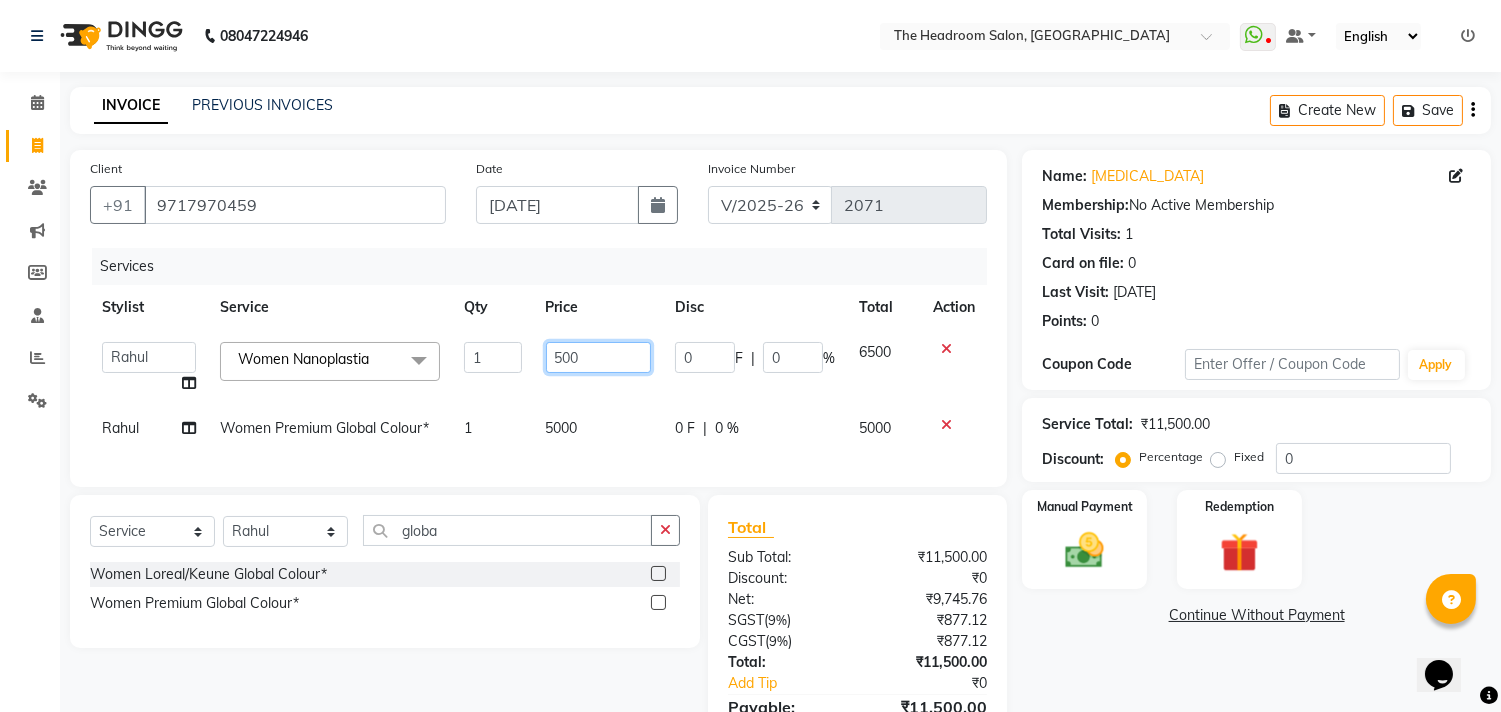 type on "5000" 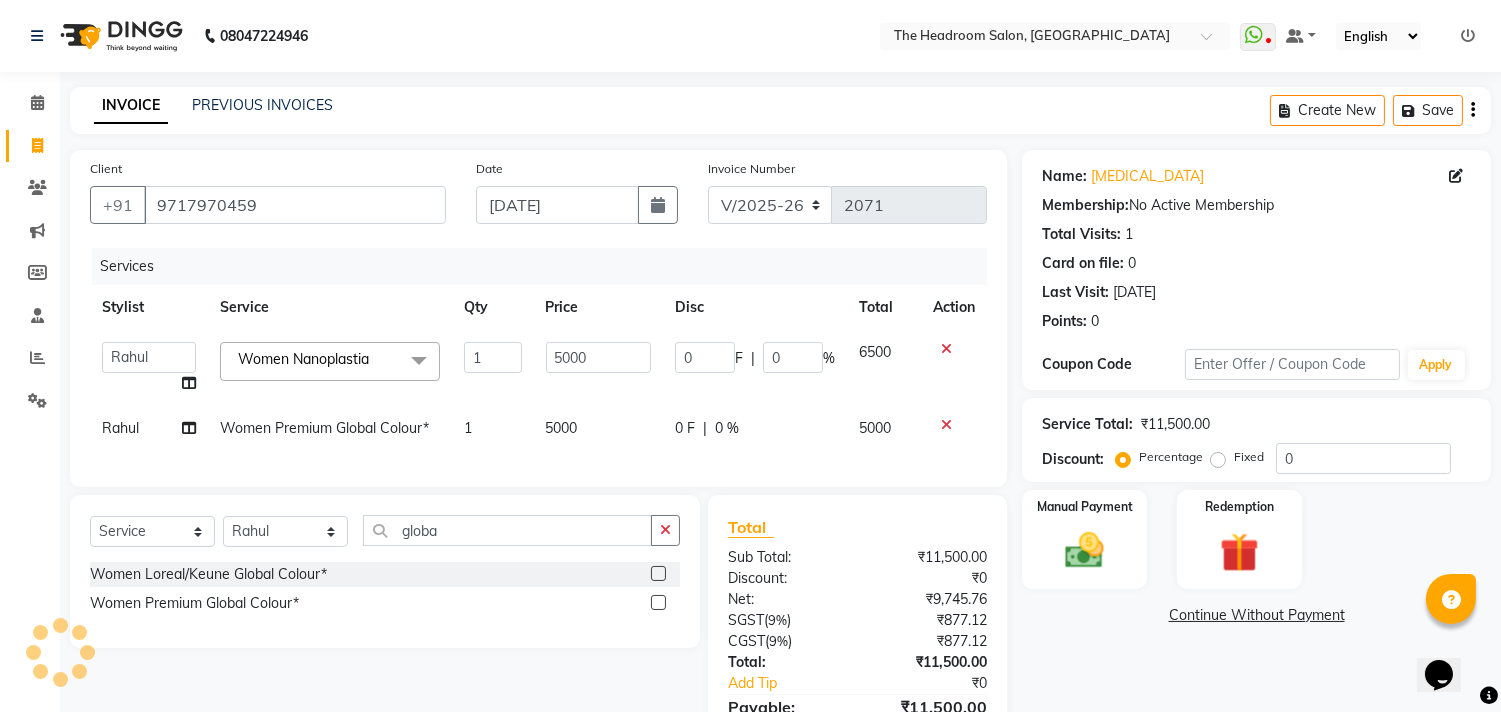click 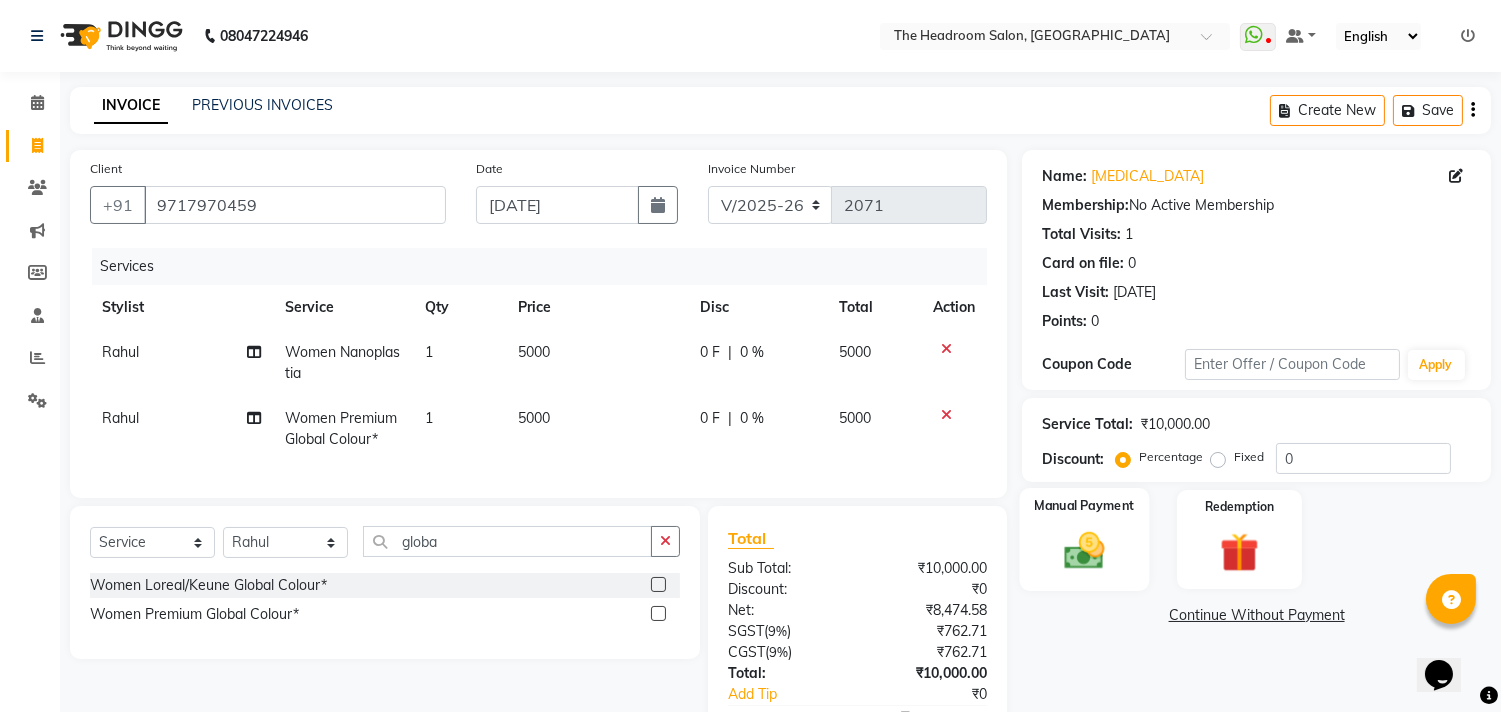 click 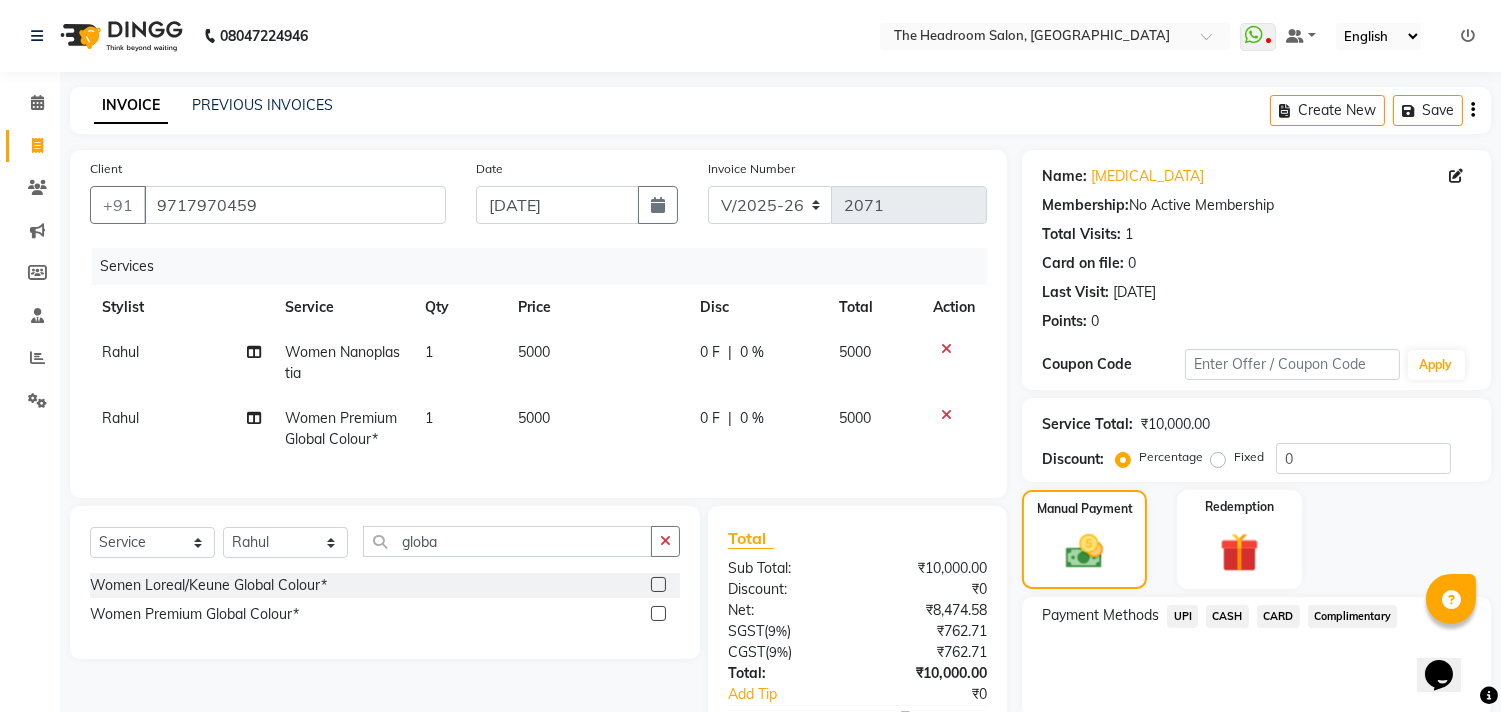 click on "CARD" 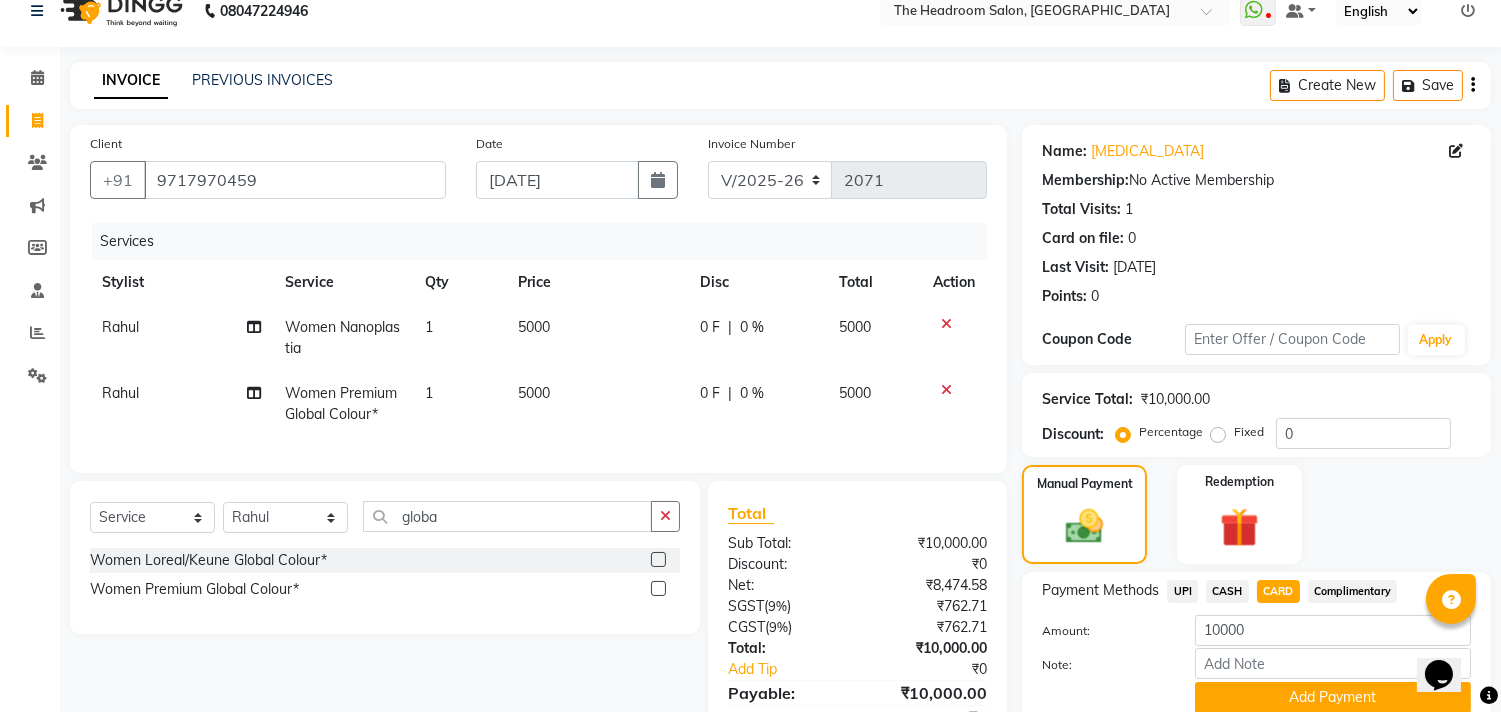 scroll, scrollTop: 44, scrollLeft: 0, axis: vertical 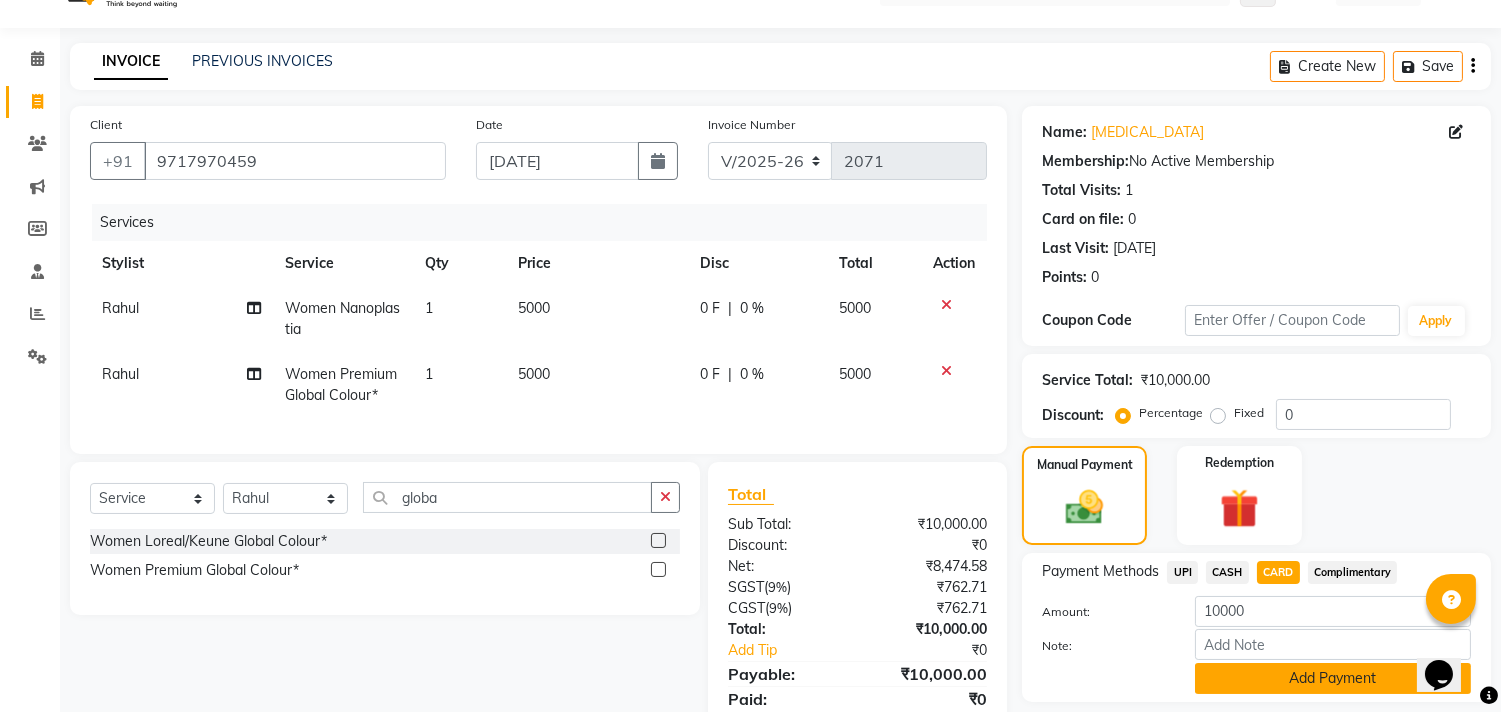 click on "Add Payment" 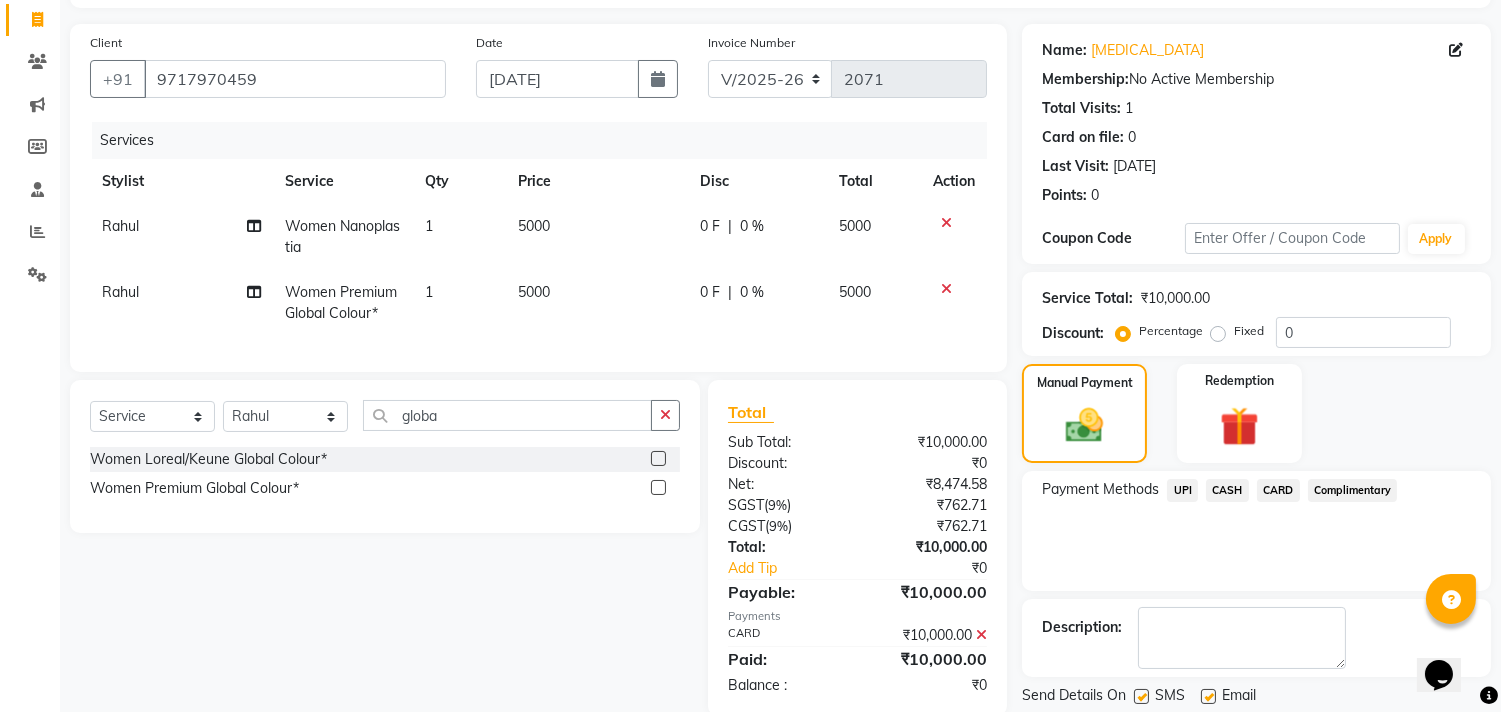 scroll, scrollTop: 187, scrollLeft: 0, axis: vertical 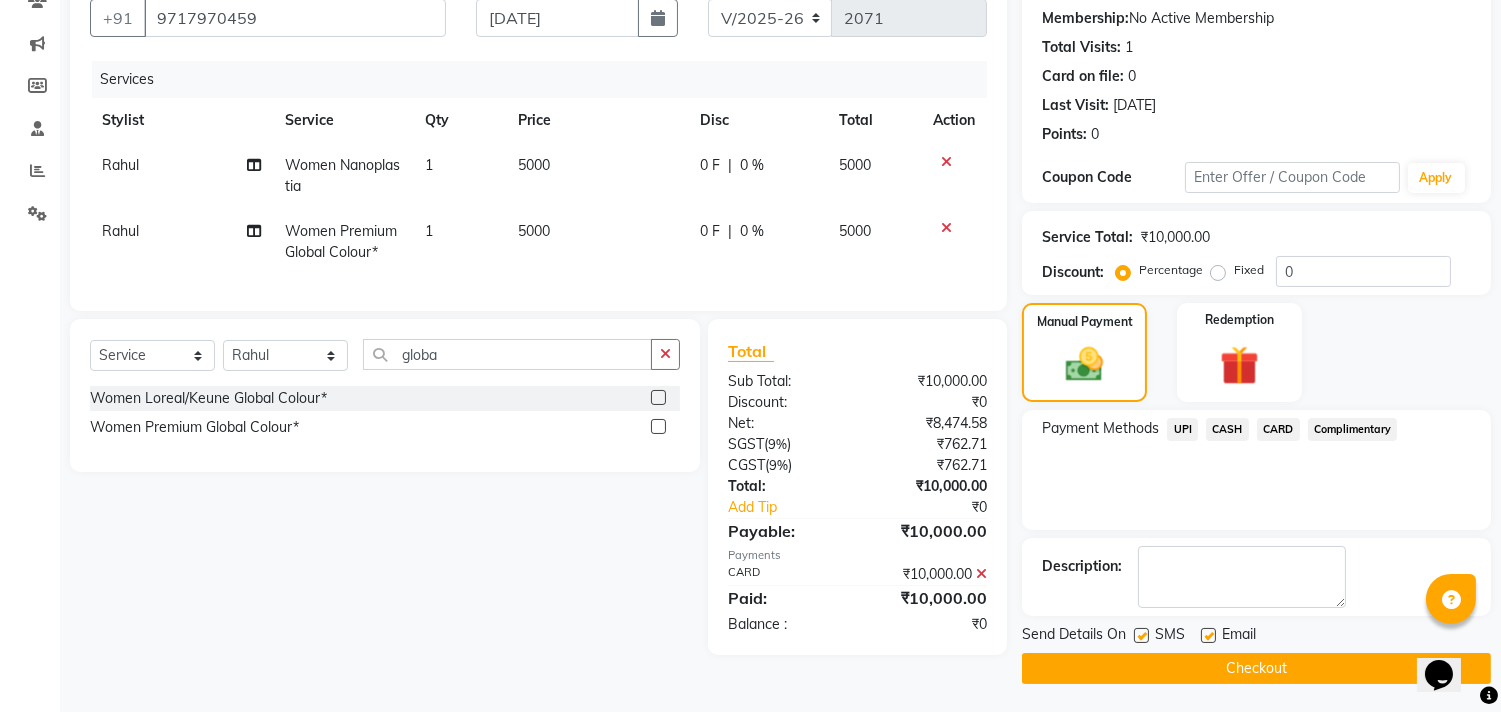 click on "Checkout" 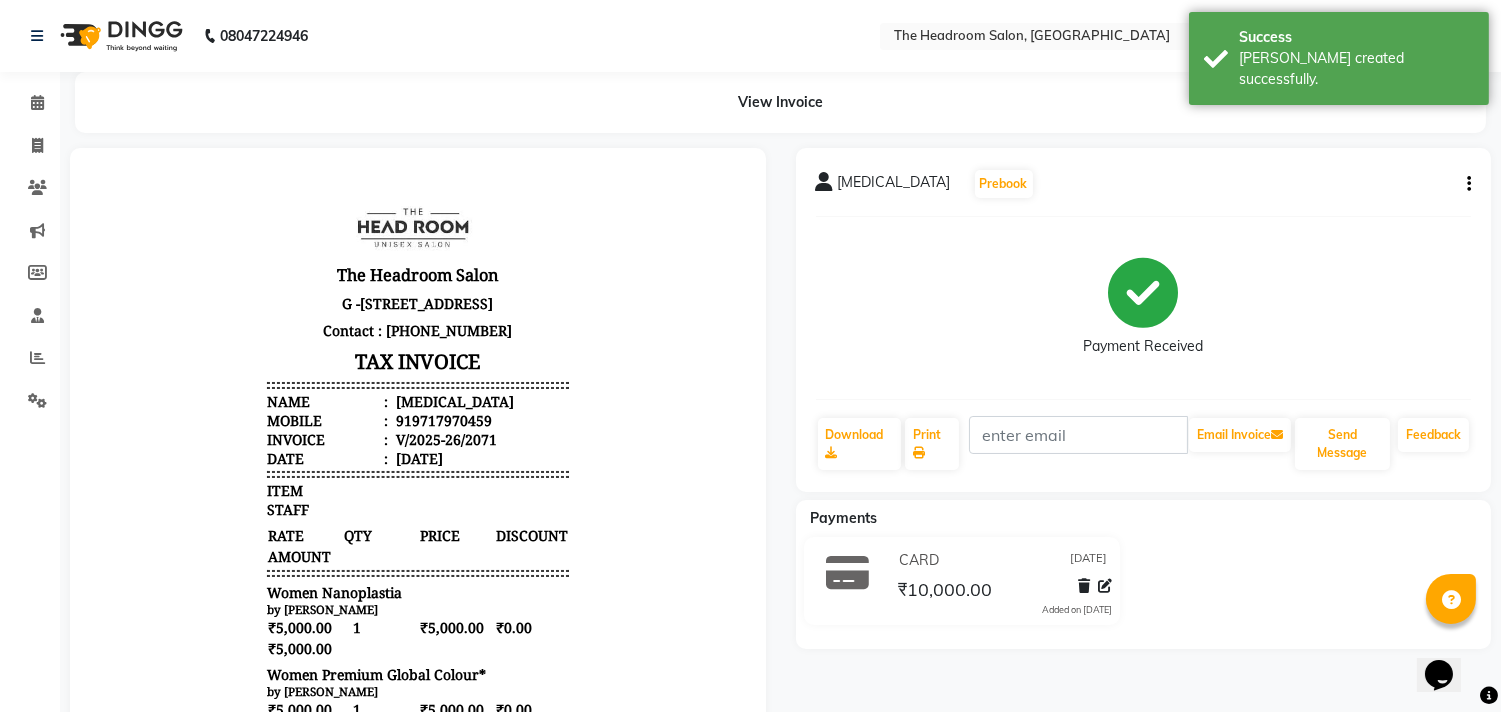 scroll, scrollTop: 0, scrollLeft: 0, axis: both 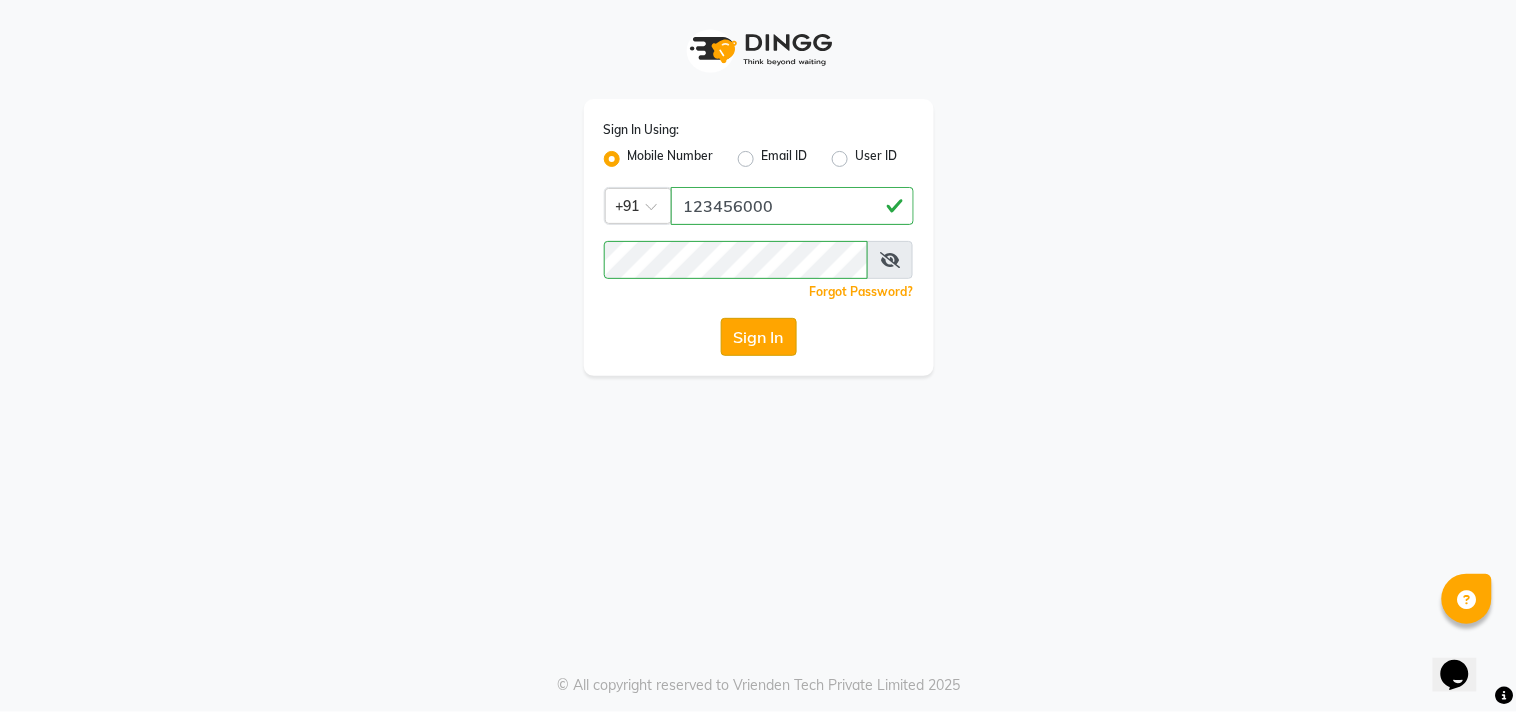 click on "Sign In" 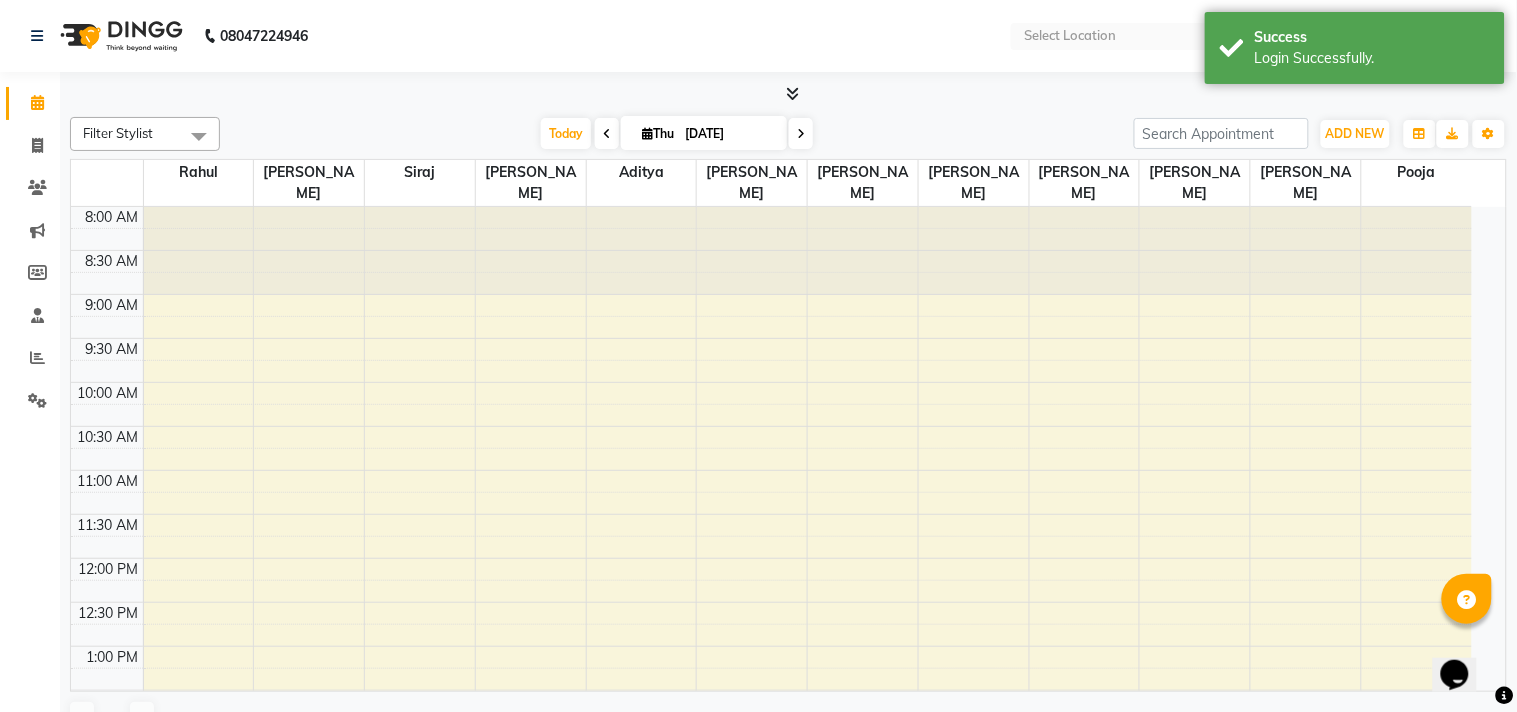 select on "en" 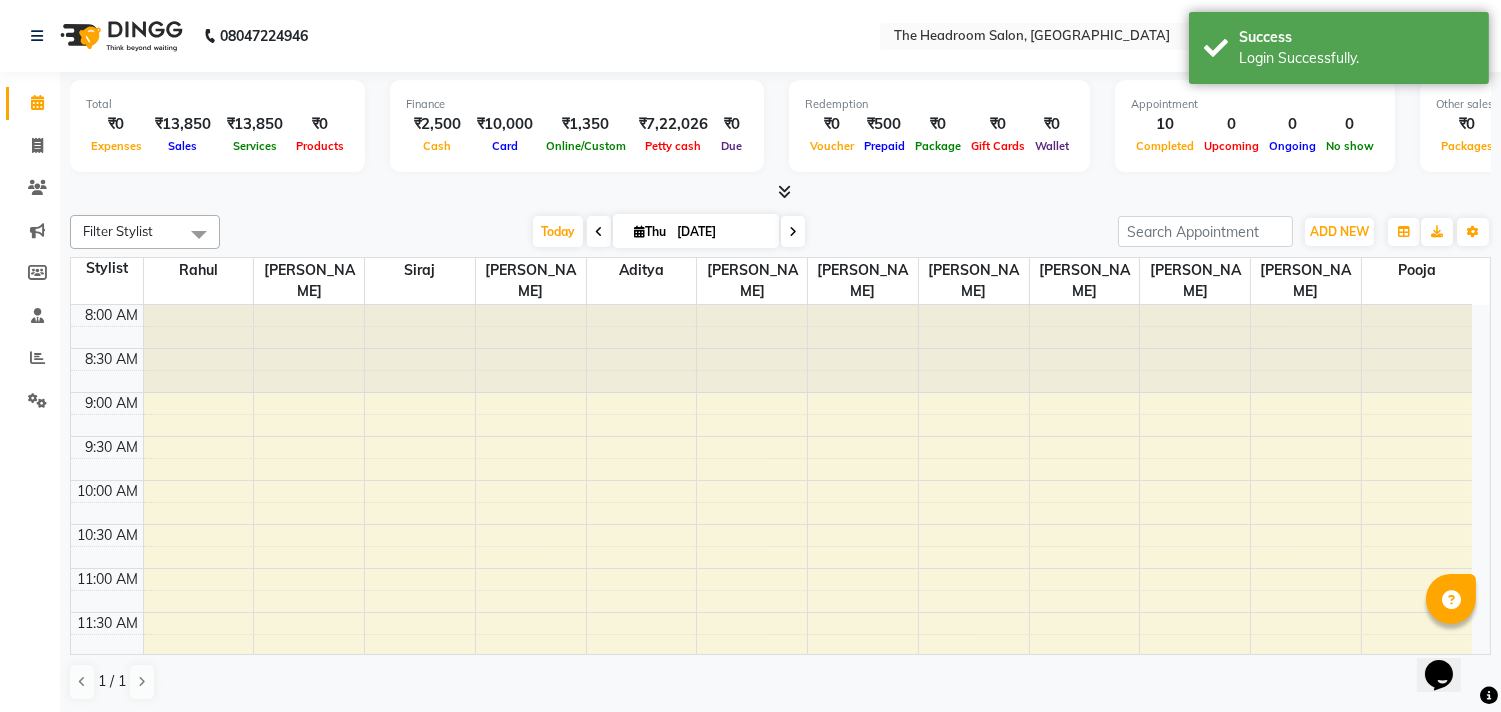 scroll, scrollTop: 0, scrollLeft: 0, axis: both 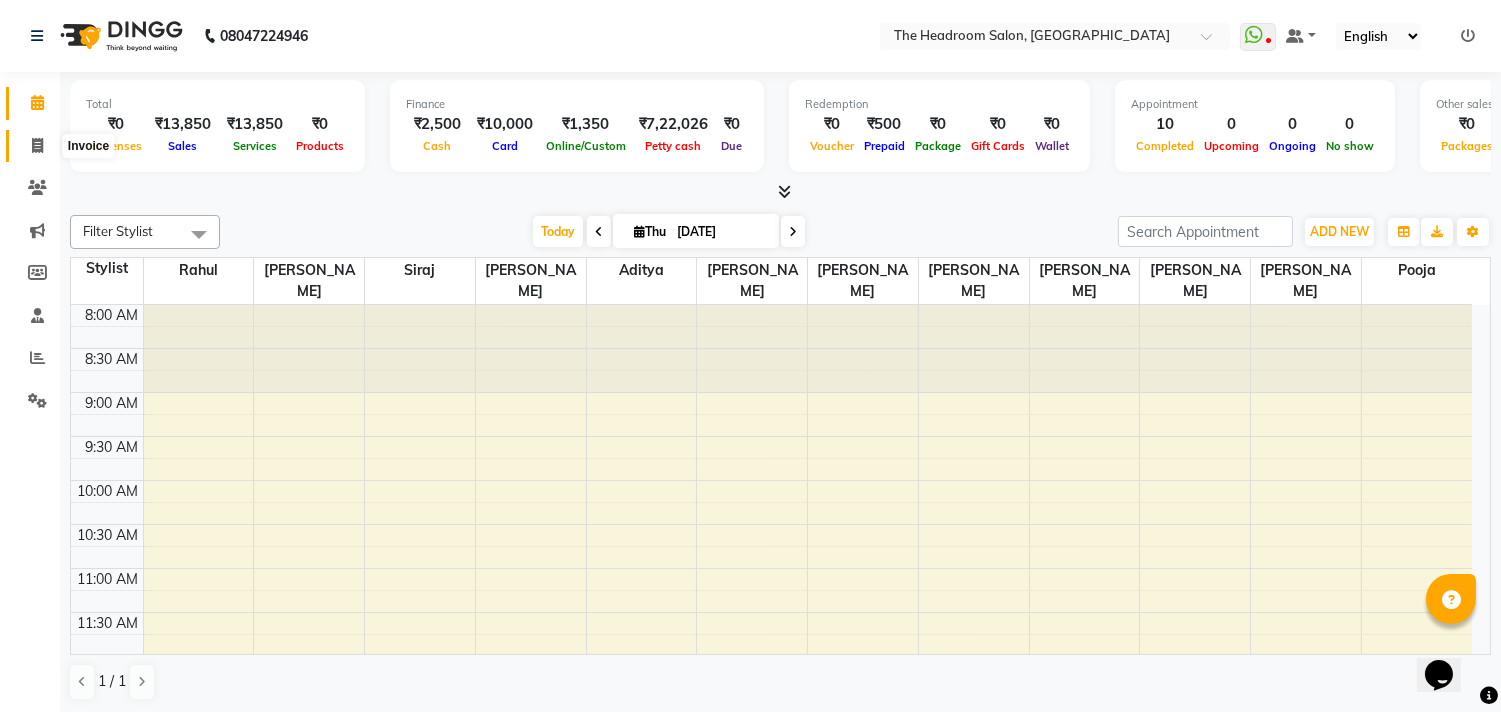 click 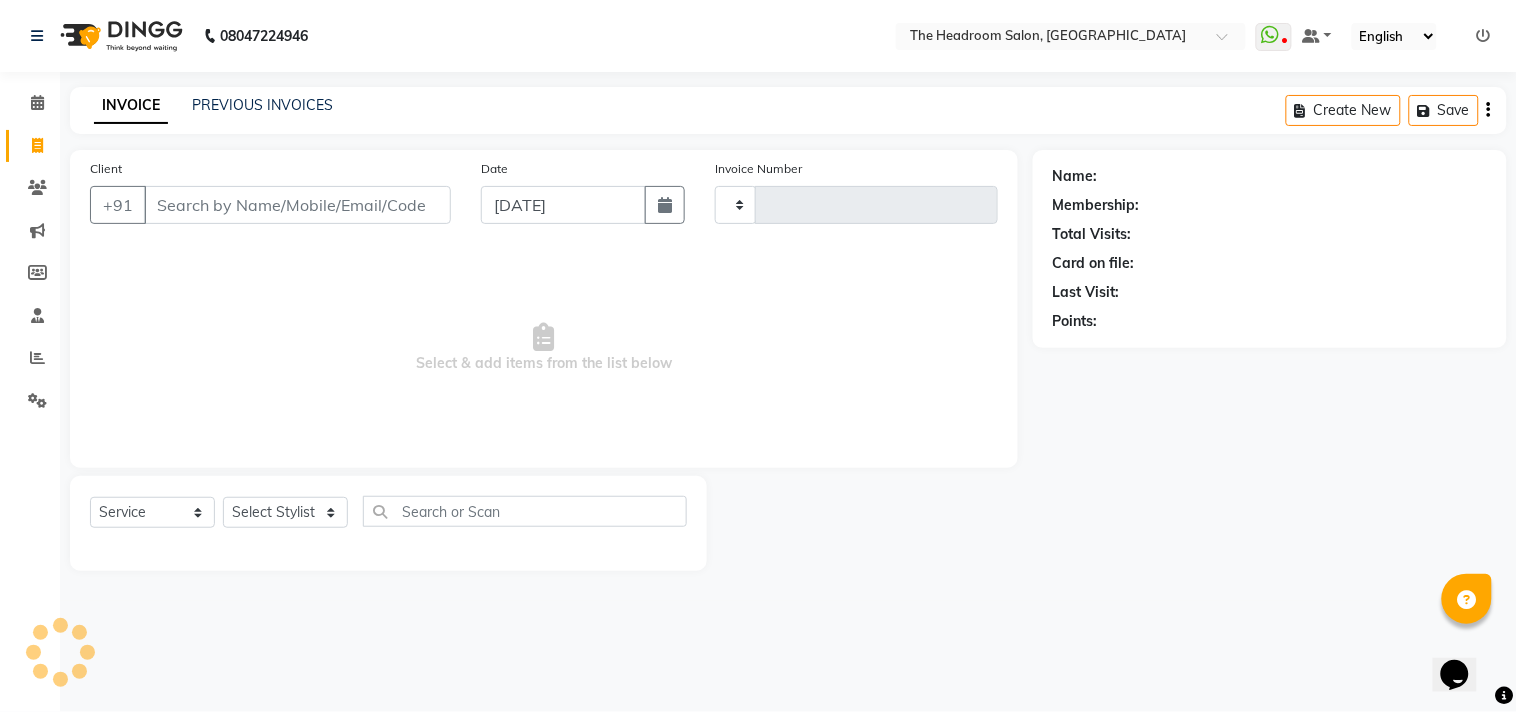type on "2072" 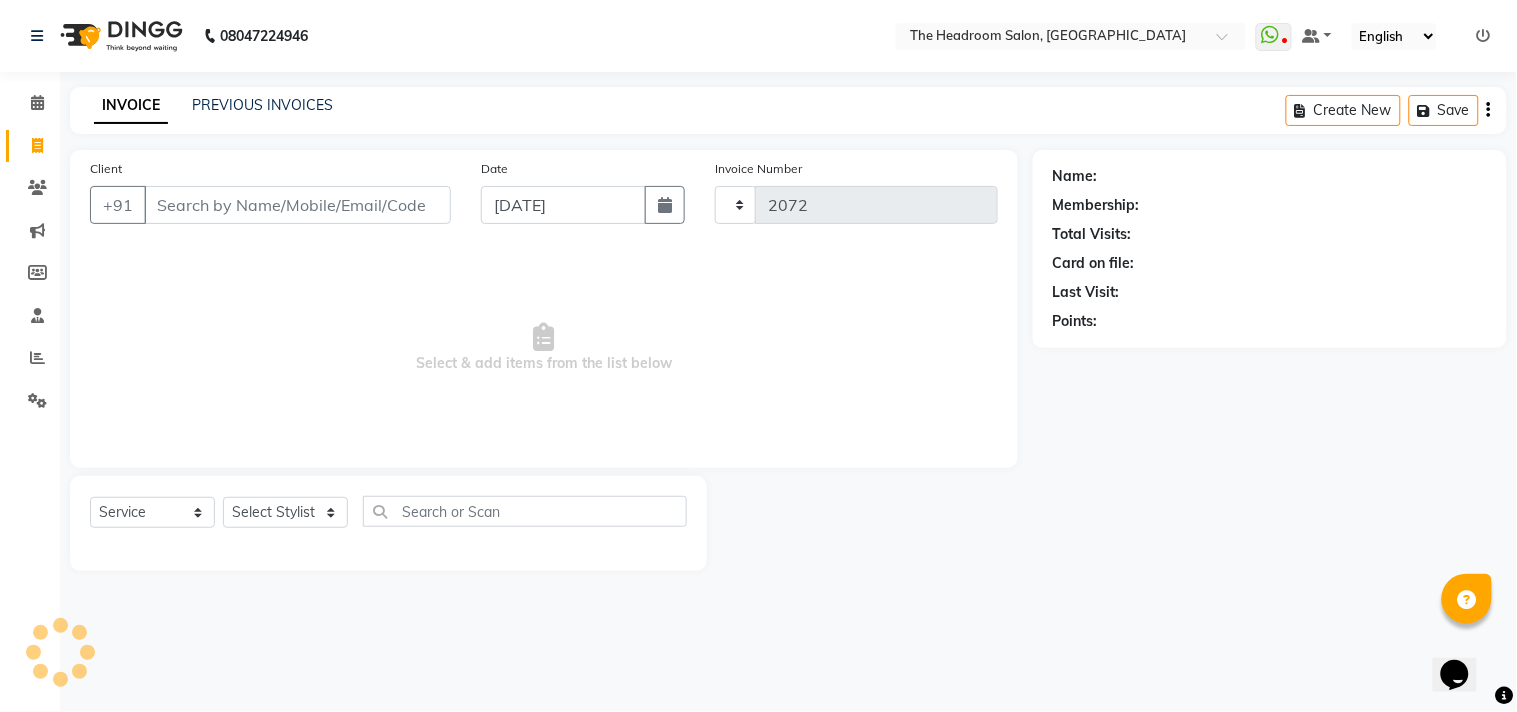 select on "6933" 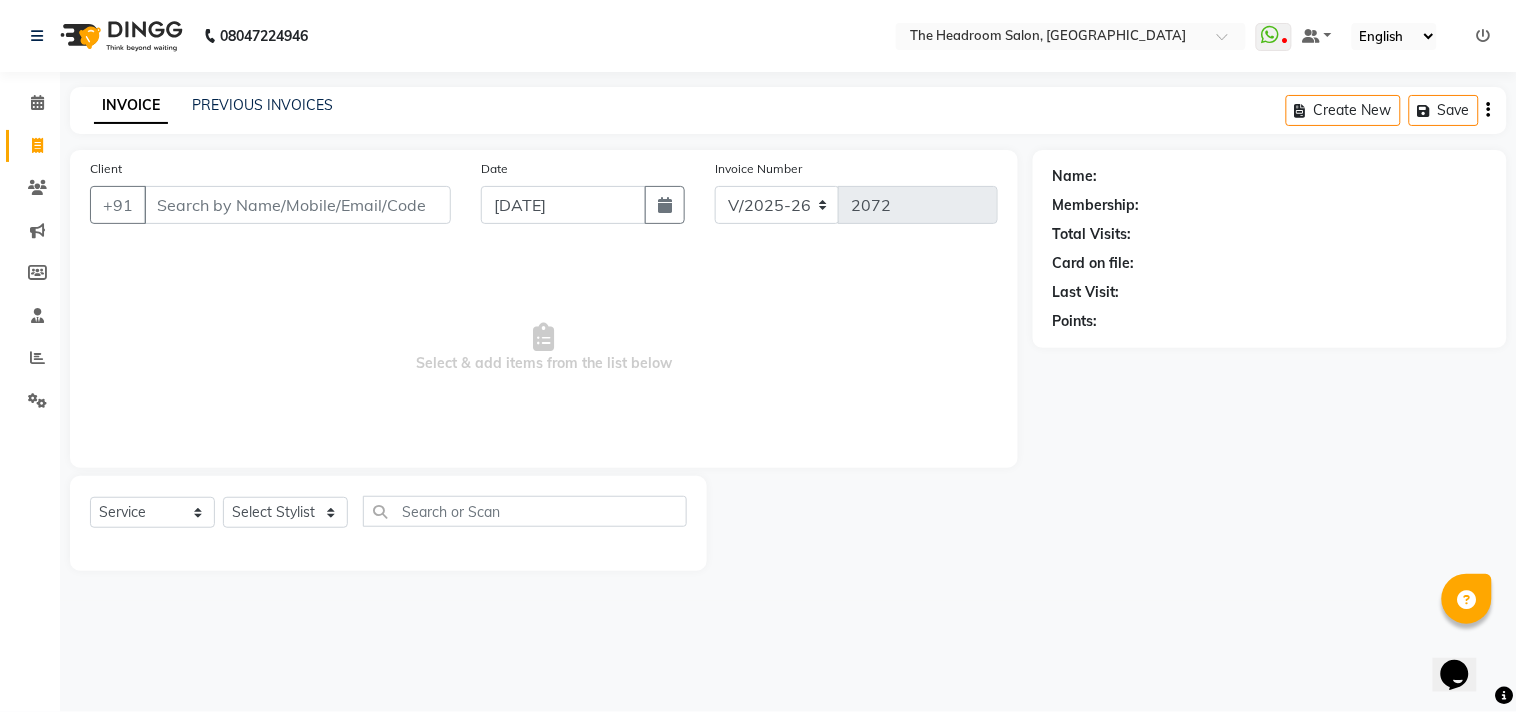 click on "Client +91" 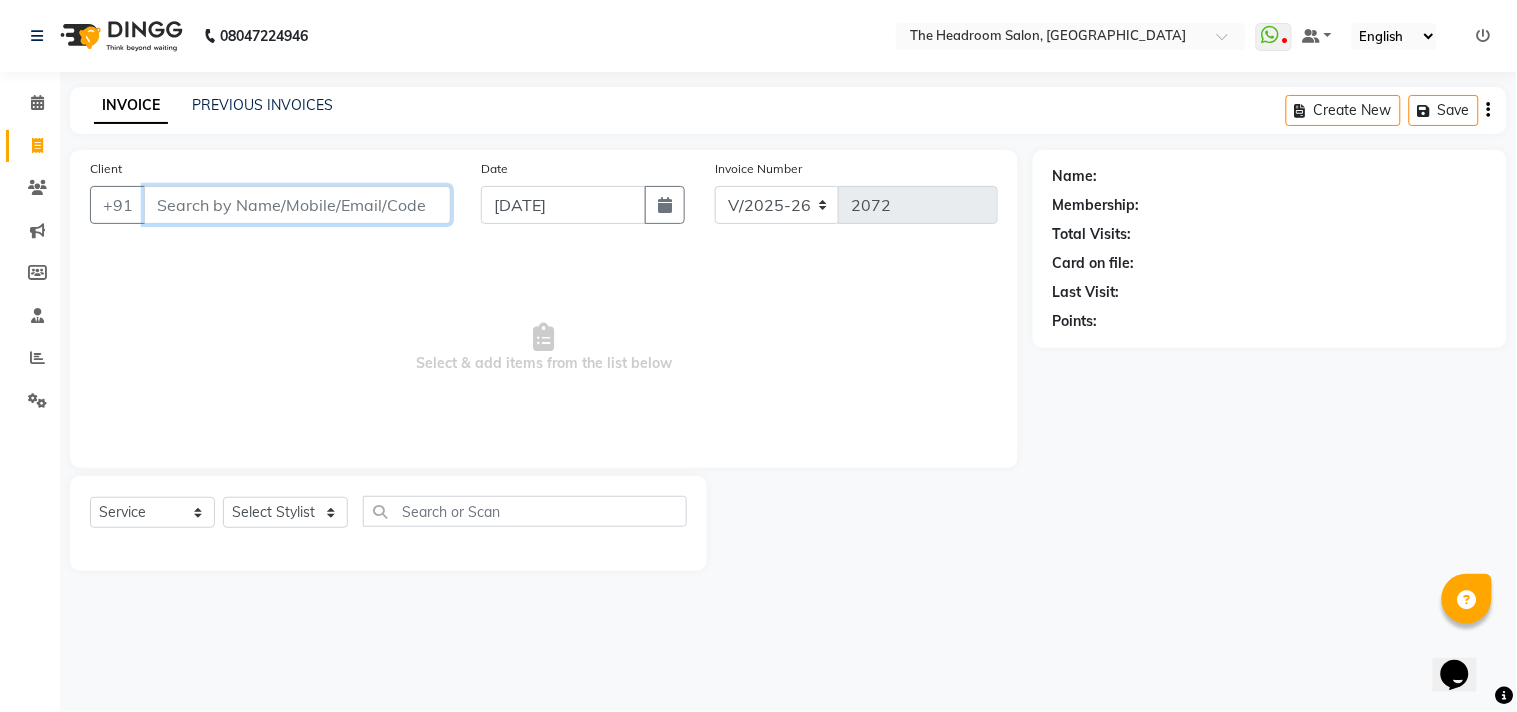click on "Client" at bounding box center (297, 205) 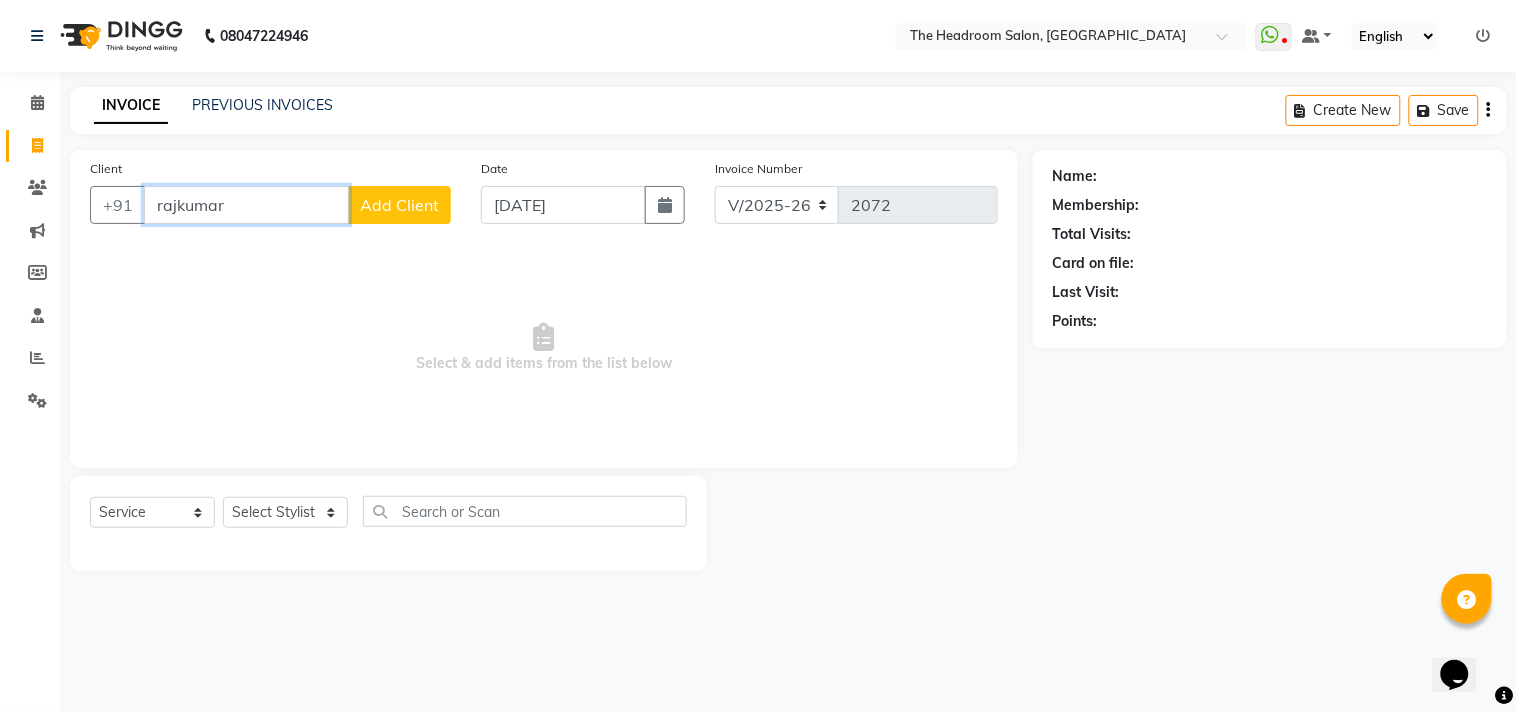 click on "rajkumar" at bounding box center [246, 205] 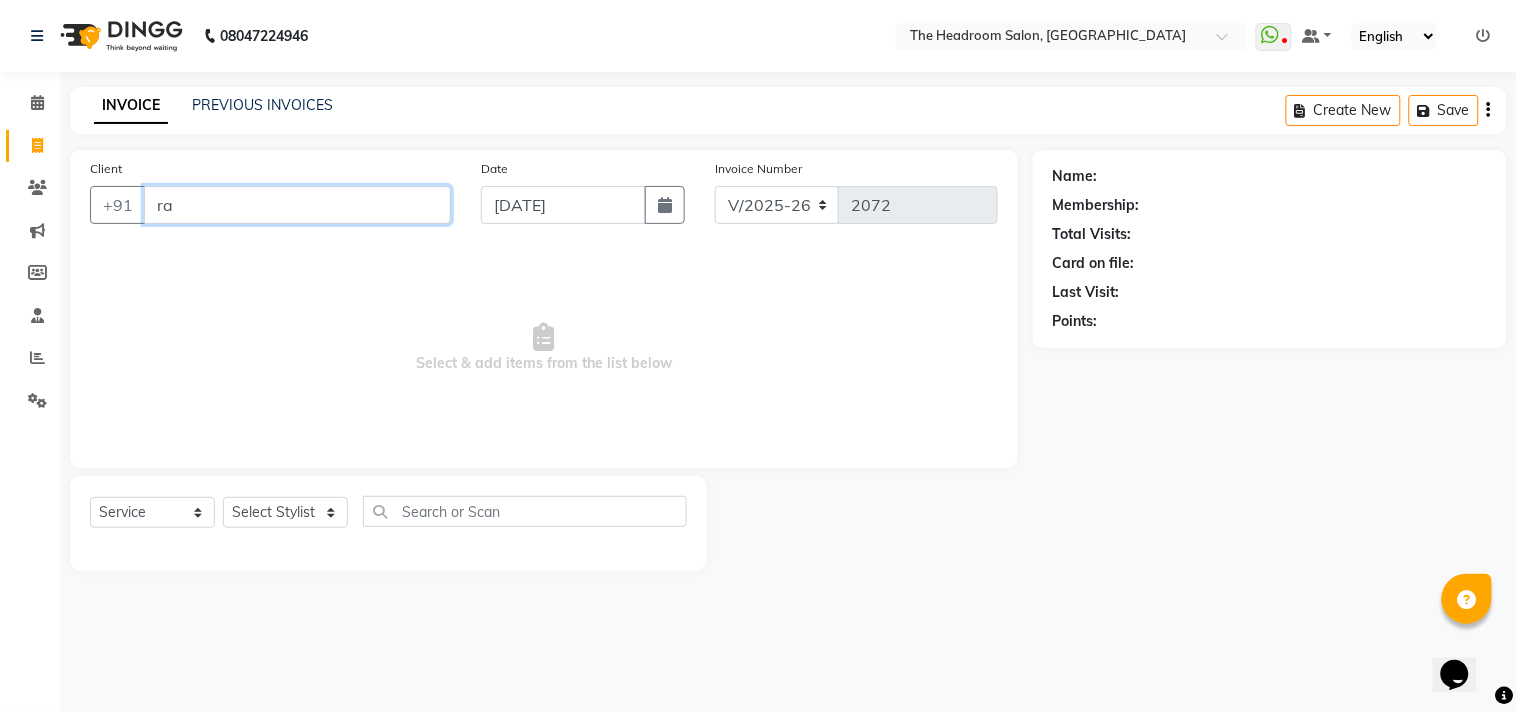 type on "r" 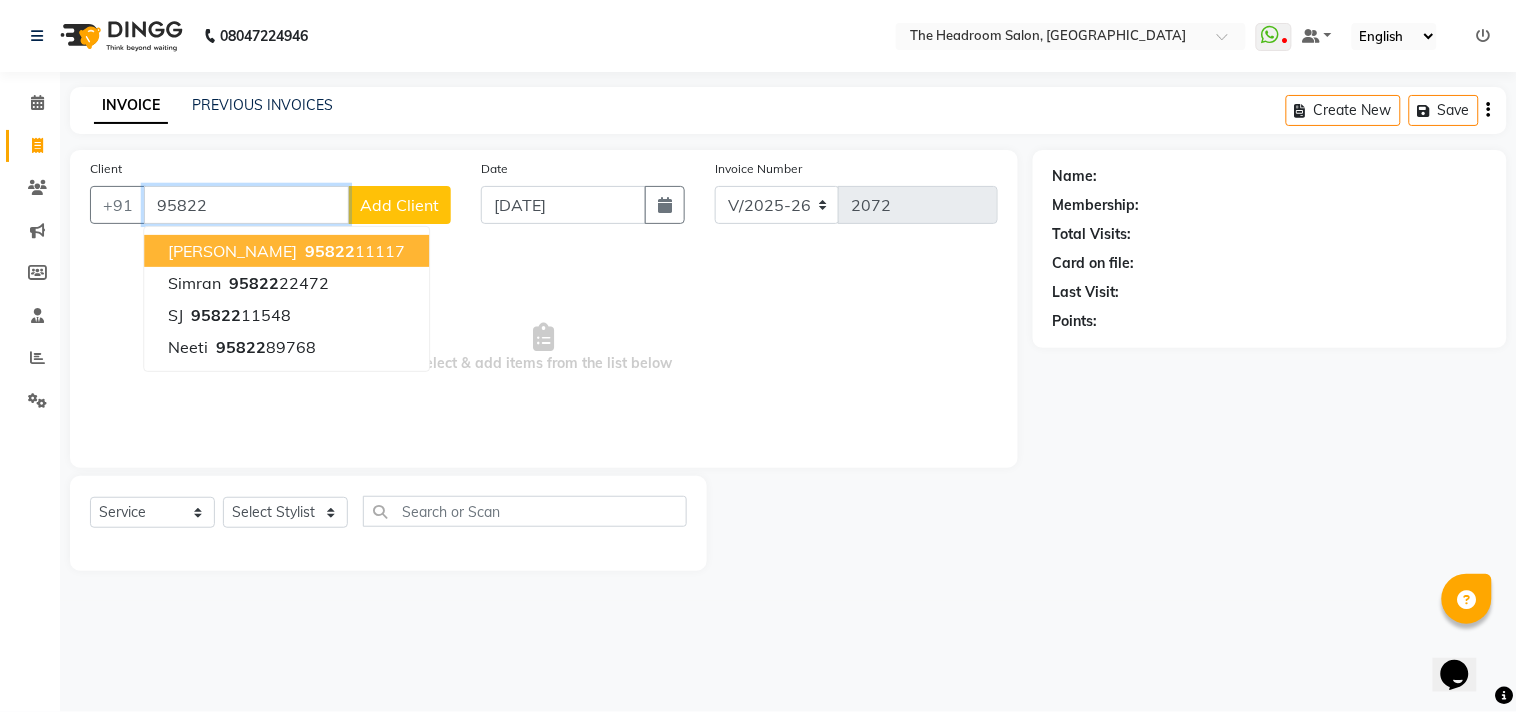 click on "95822 11117" at bounding box center (353, 251) 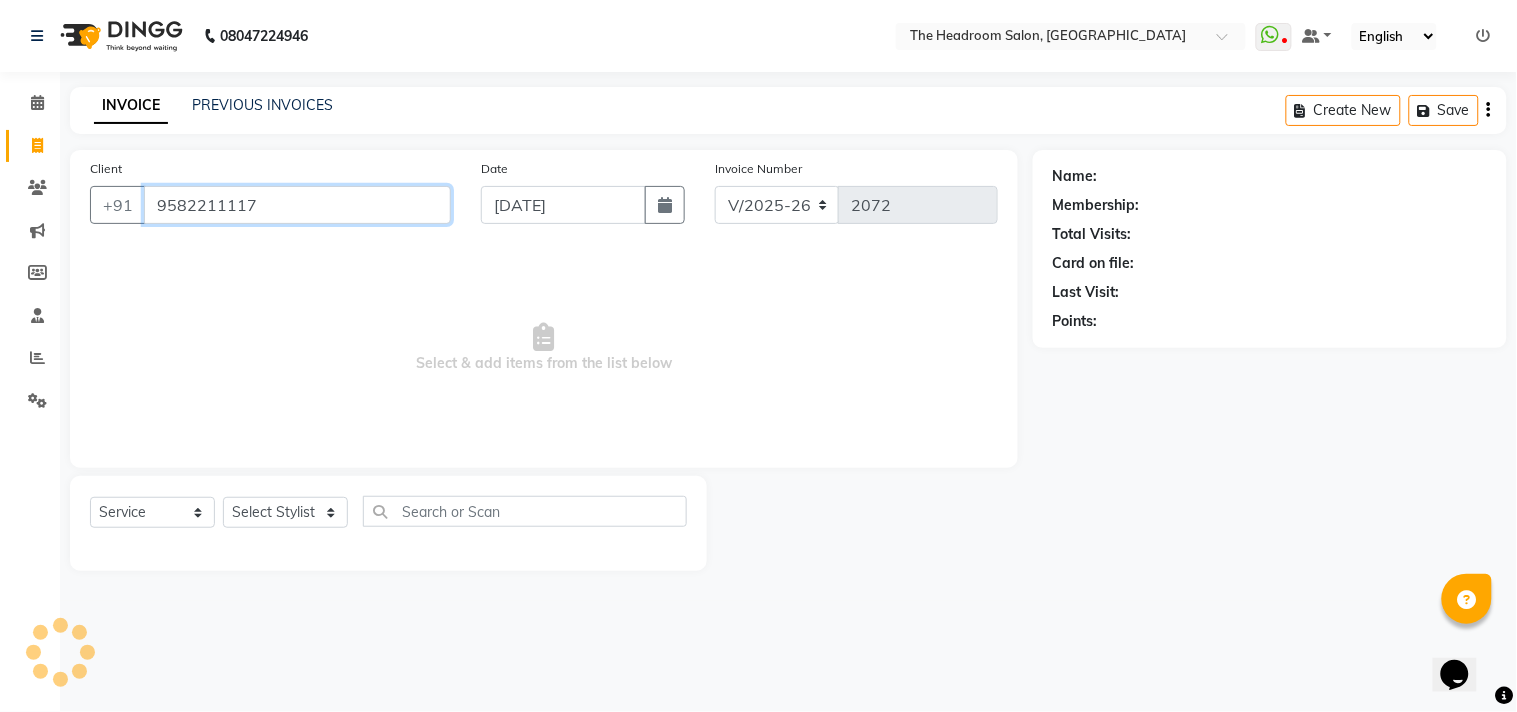 type on "9582211117" 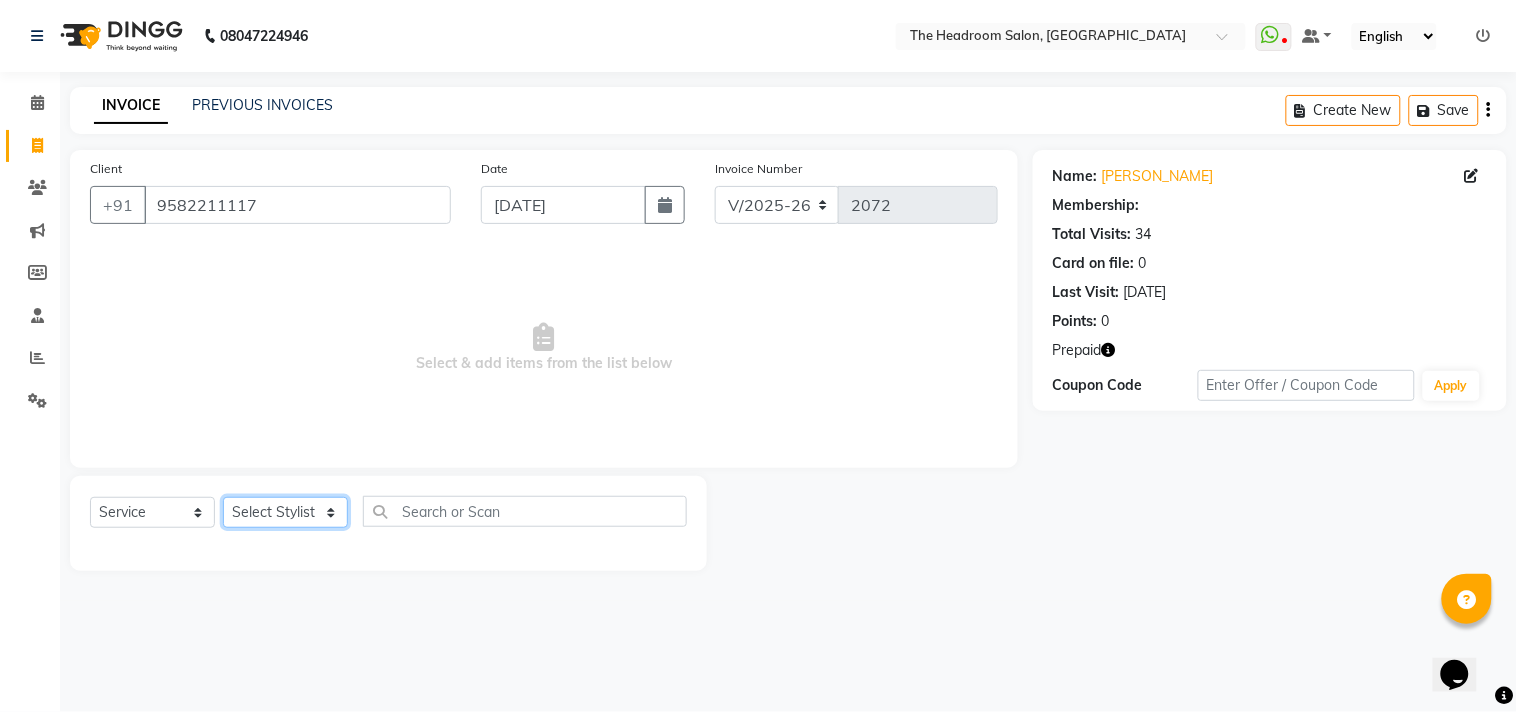 click on "Select Stylist [PERSON_NAME] [PERSON_NAME] [PERSON_NAME] Manager [PERSON_NAME] [PERSON_NAME] [PERSON_NAME] Pooja [PERSON_NAME]" 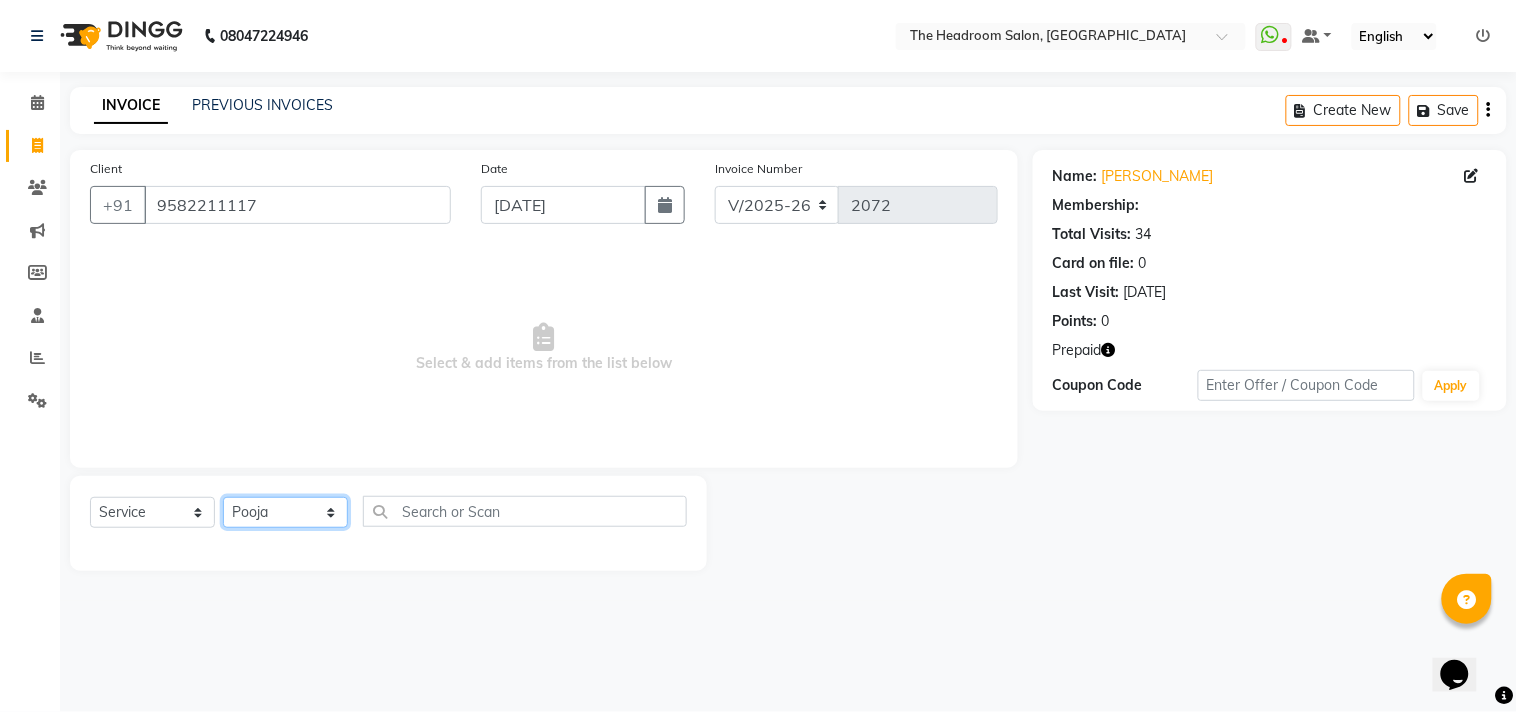 click on "Select Stylist [PERSON_NAME] [PERSON_NAME] [PERSON_NAME] Manager [PERSON_NAME] [PERSON_NAME] [PERSON_NAME] Pooja [PERSON_NAME]" 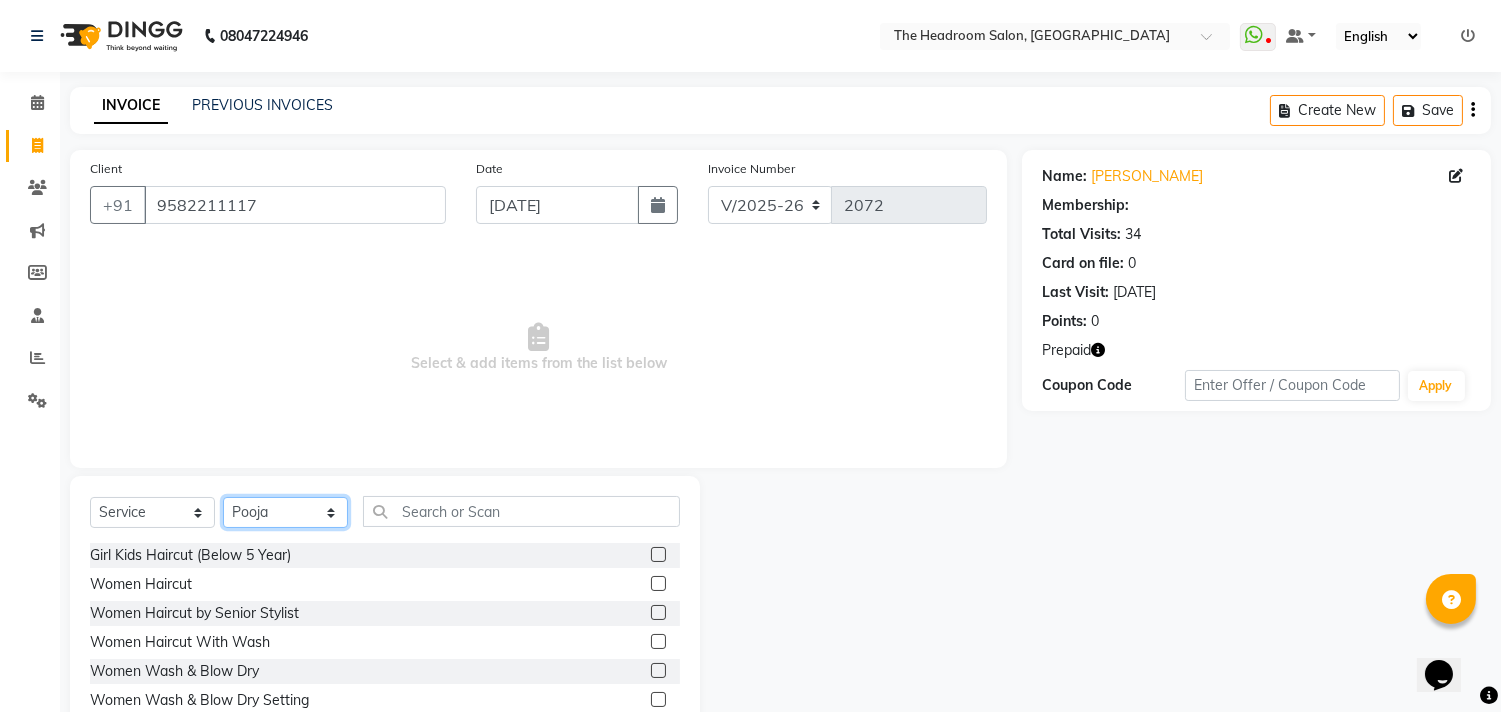 click on "Select Stylist [PERSON_NAME] [PERSON_NAME] [PERSON_NAME] Manager [PERSON_NAME] [PERSON_NAME] [PERSON_NAME] Pooja [PERSON_NAME]" 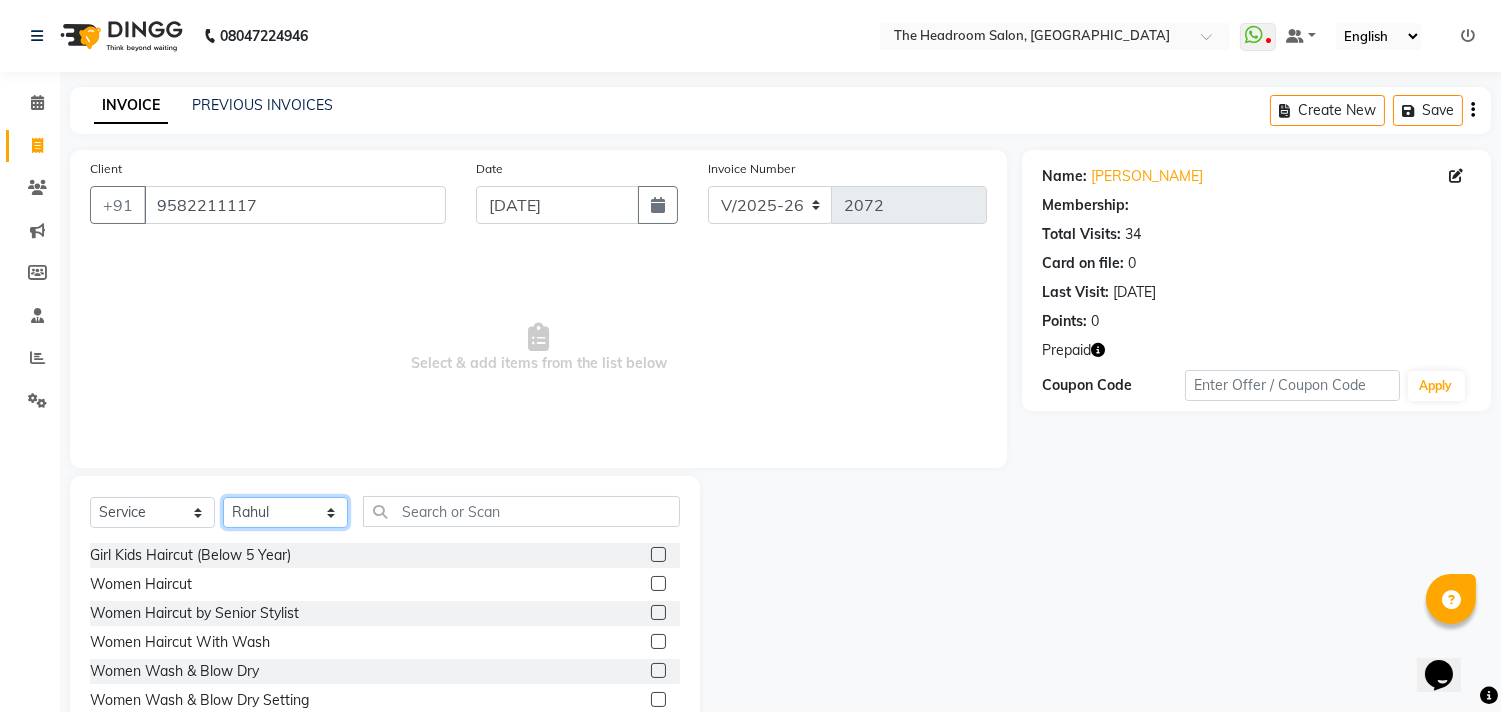 click on "Select Stylist [PERSON_NAME] [PERSON_NAME] [PERSON_NAME] Manager [PERSON_NAME] [PERSON_NAME] [PERSON_NAME] Pooja [PERSON_NAME]" 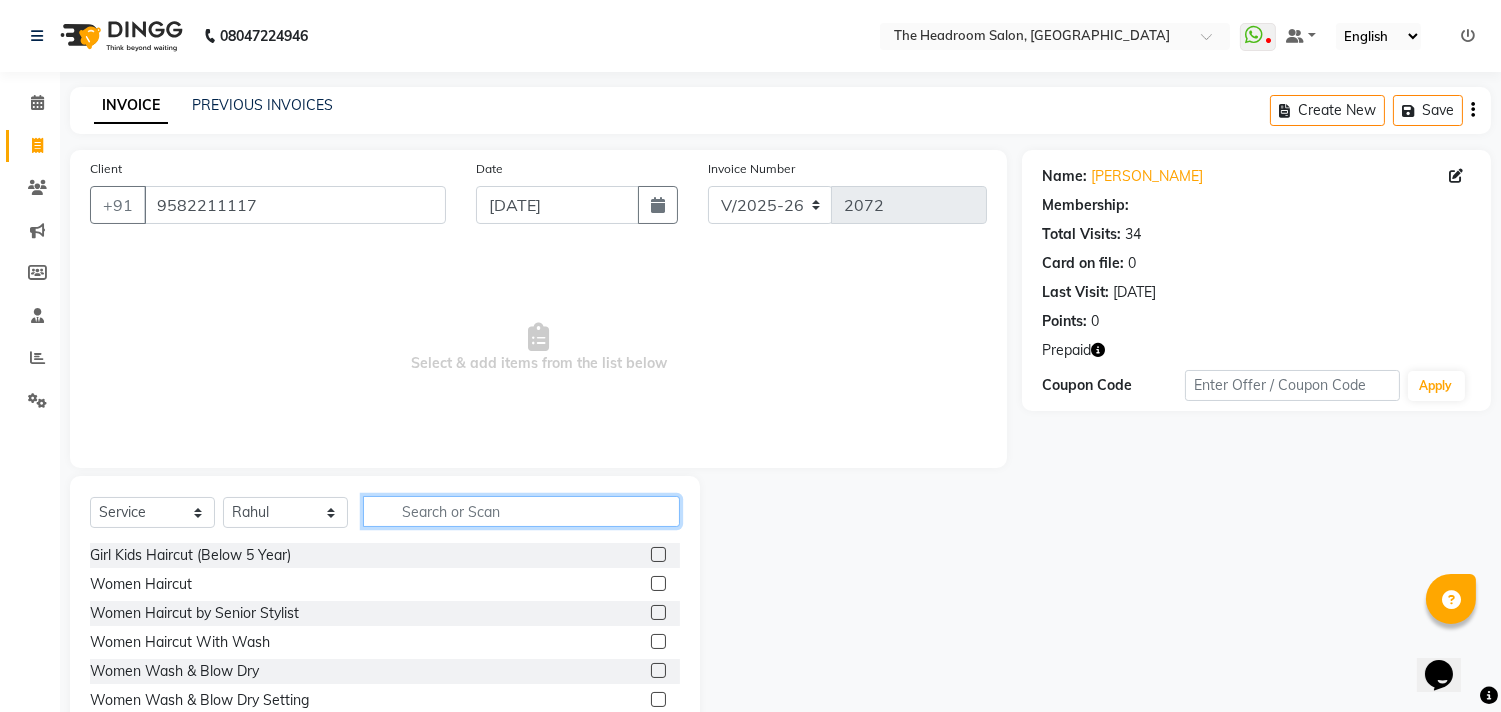 click 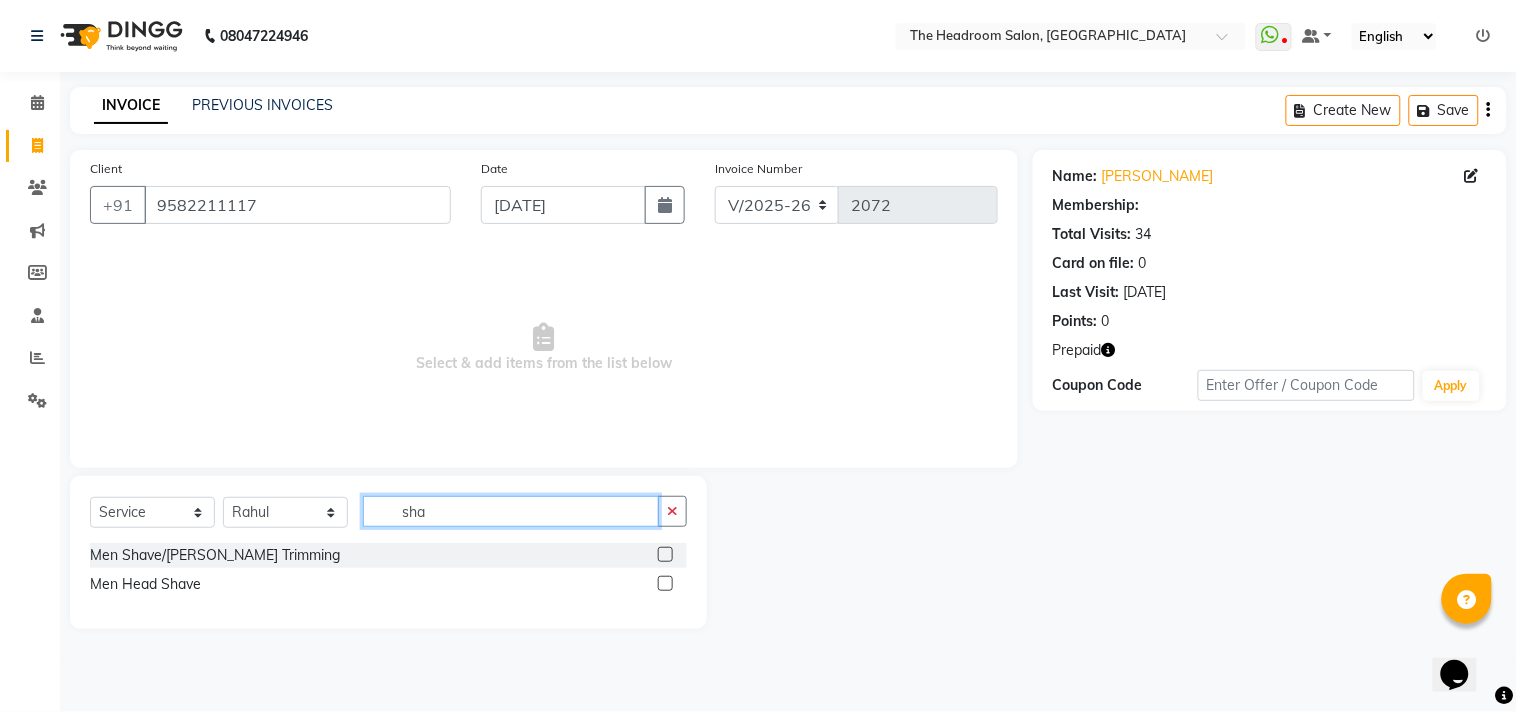 type on "sha" 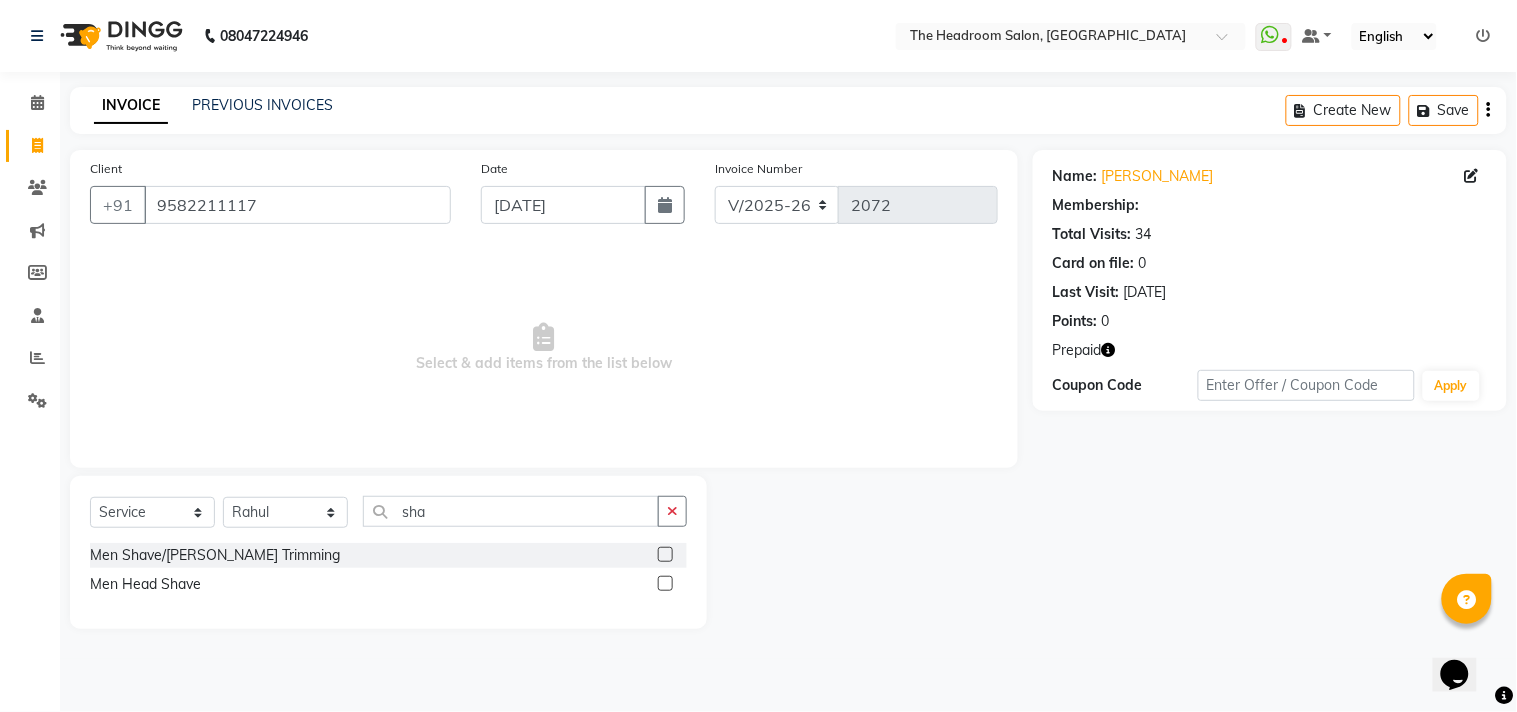 click 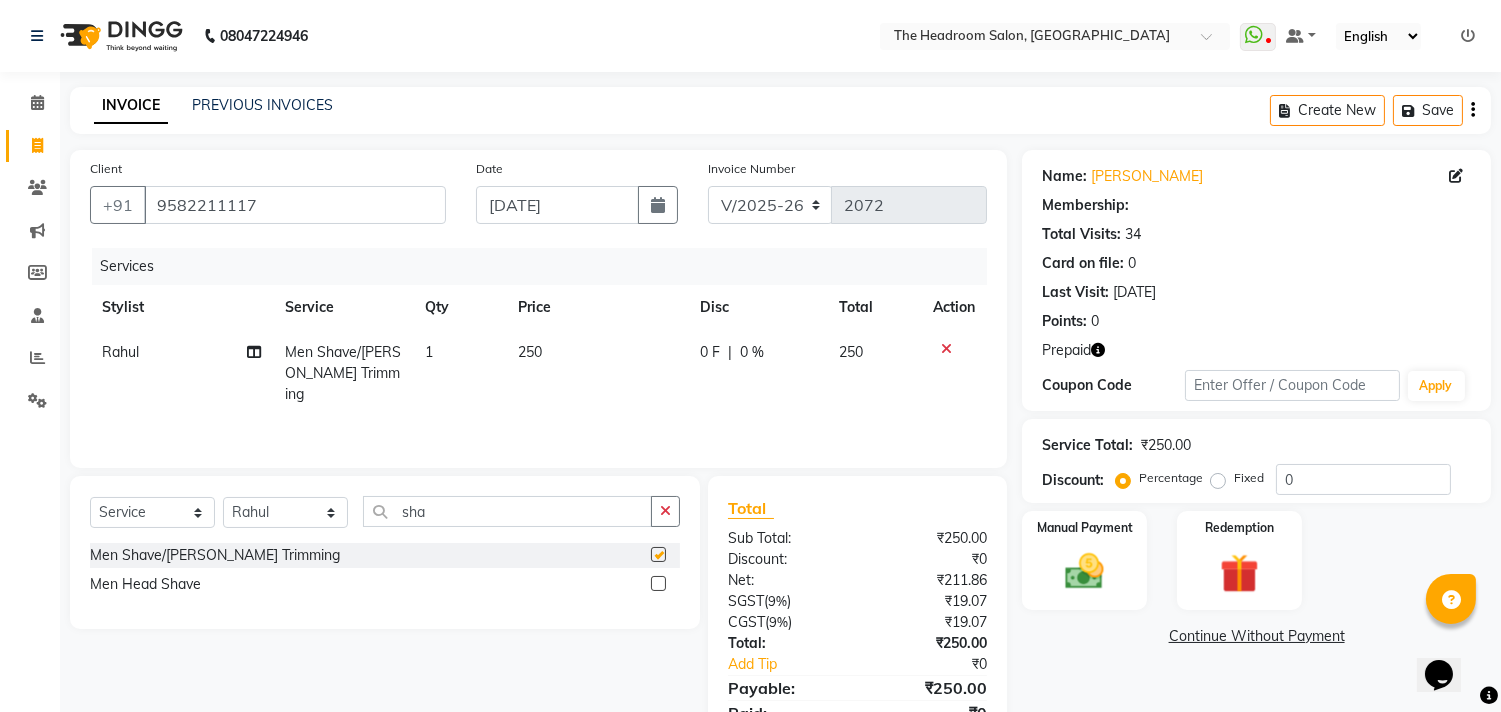checkbox on "false" 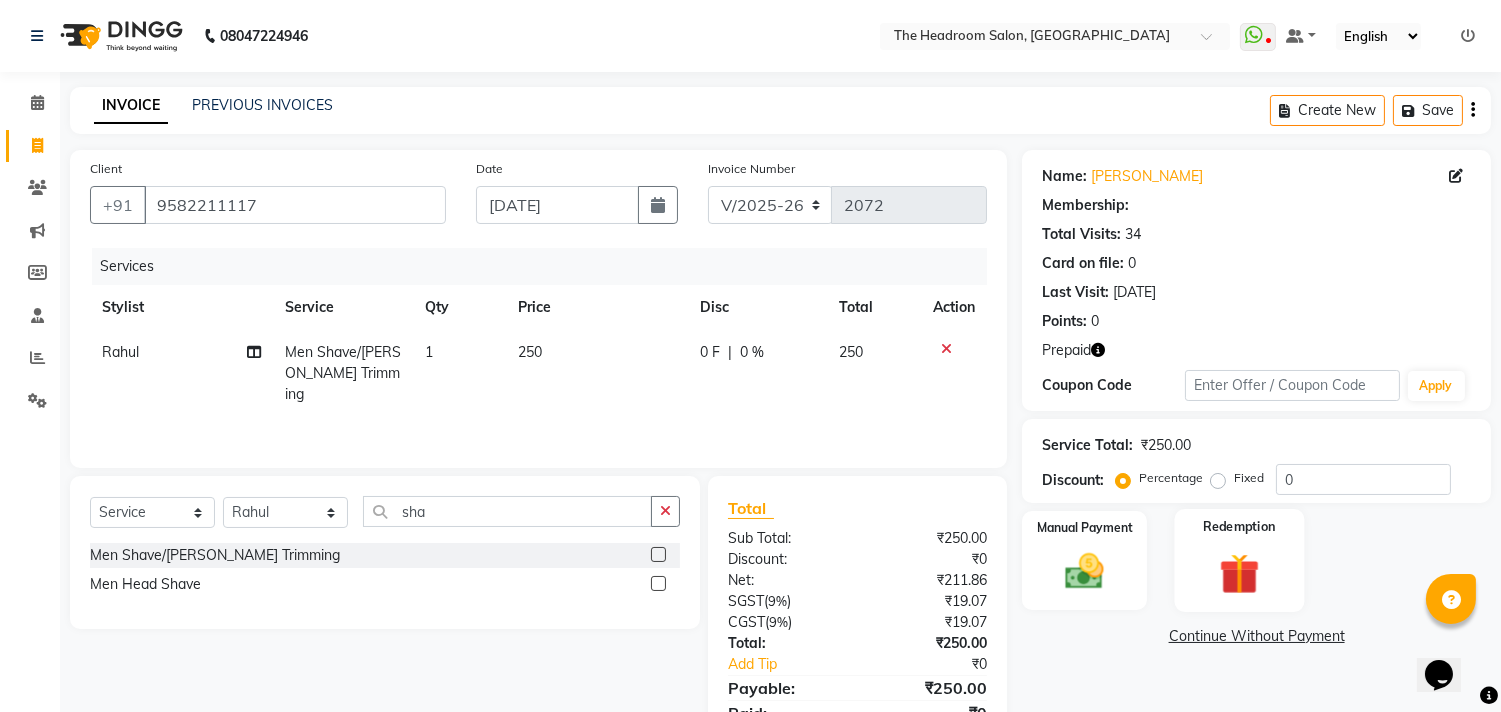 click on "Redemption" 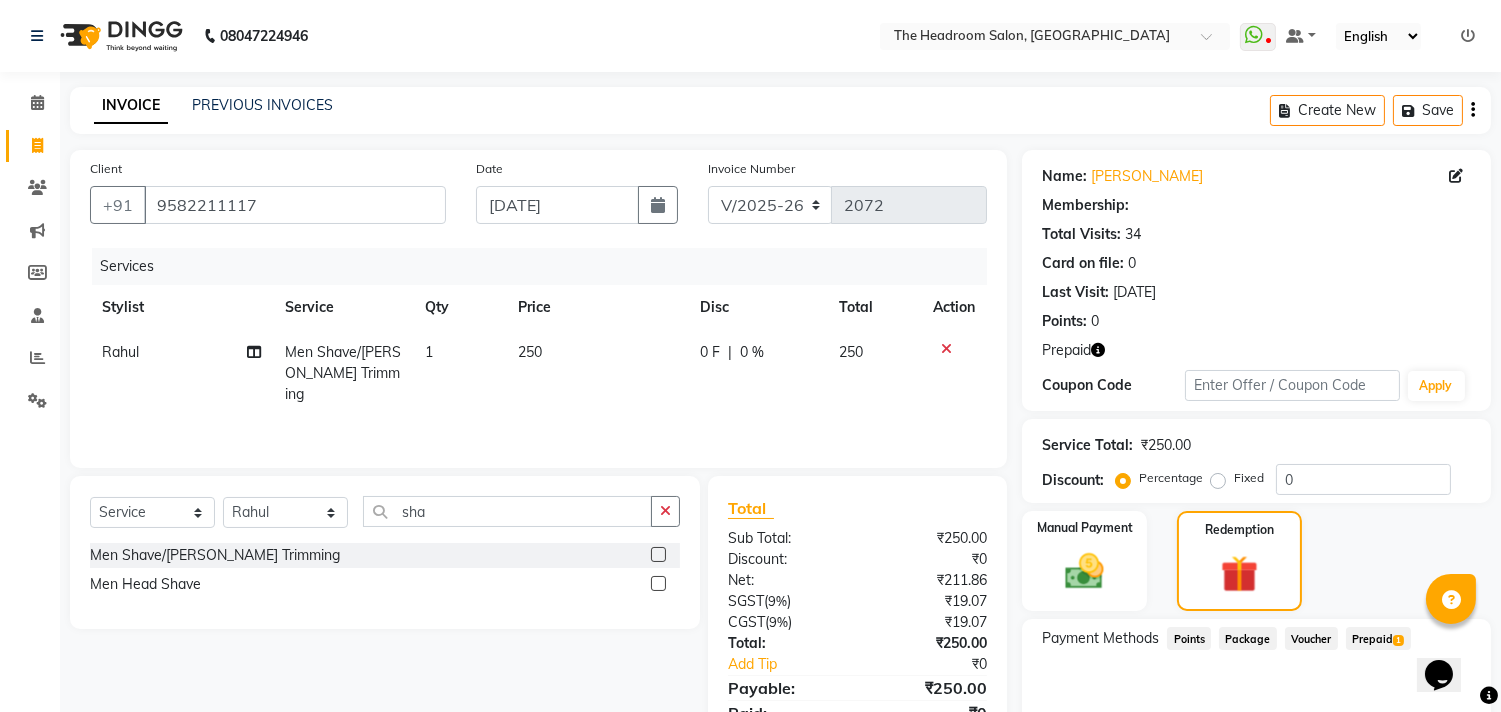 click on "Prepaid  1" 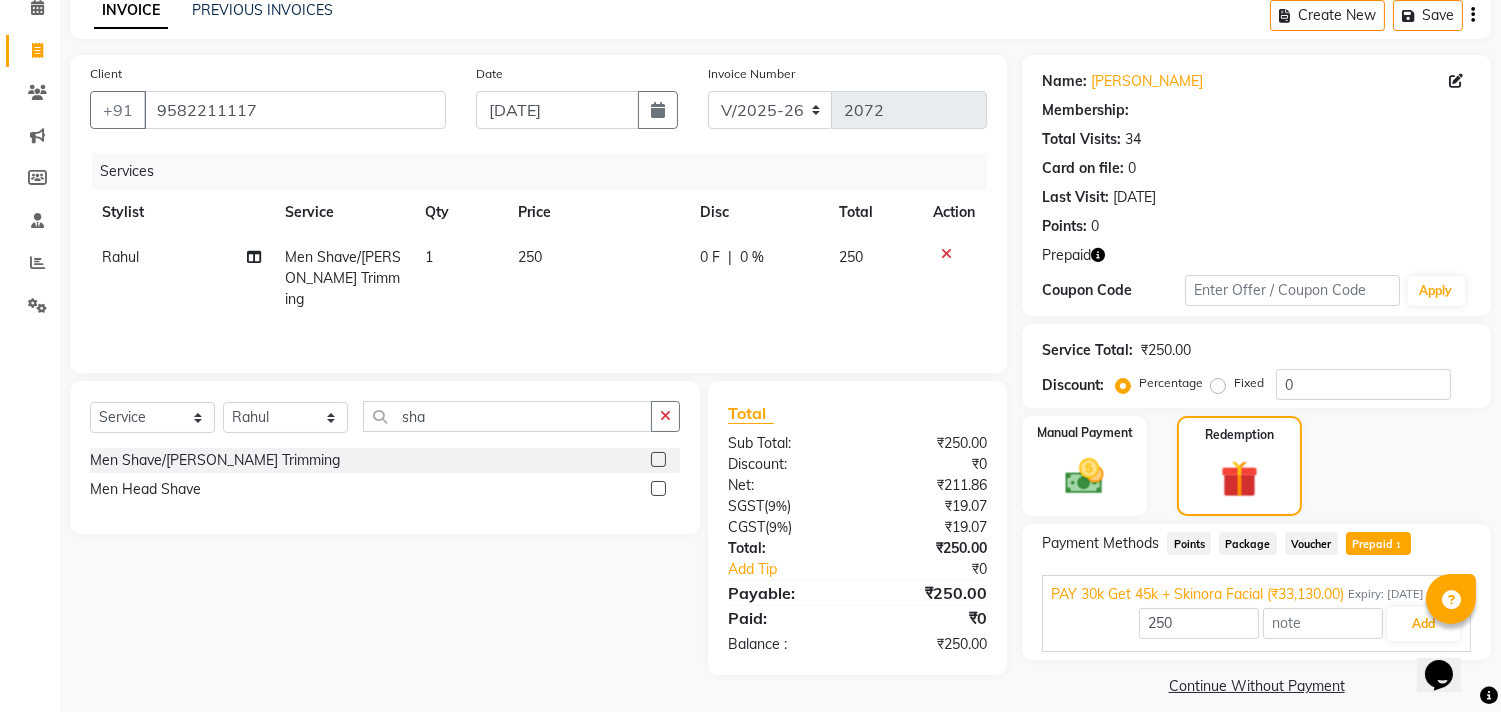scroll, scrollTop: 113, scrollLeft: 0, axis: vertical 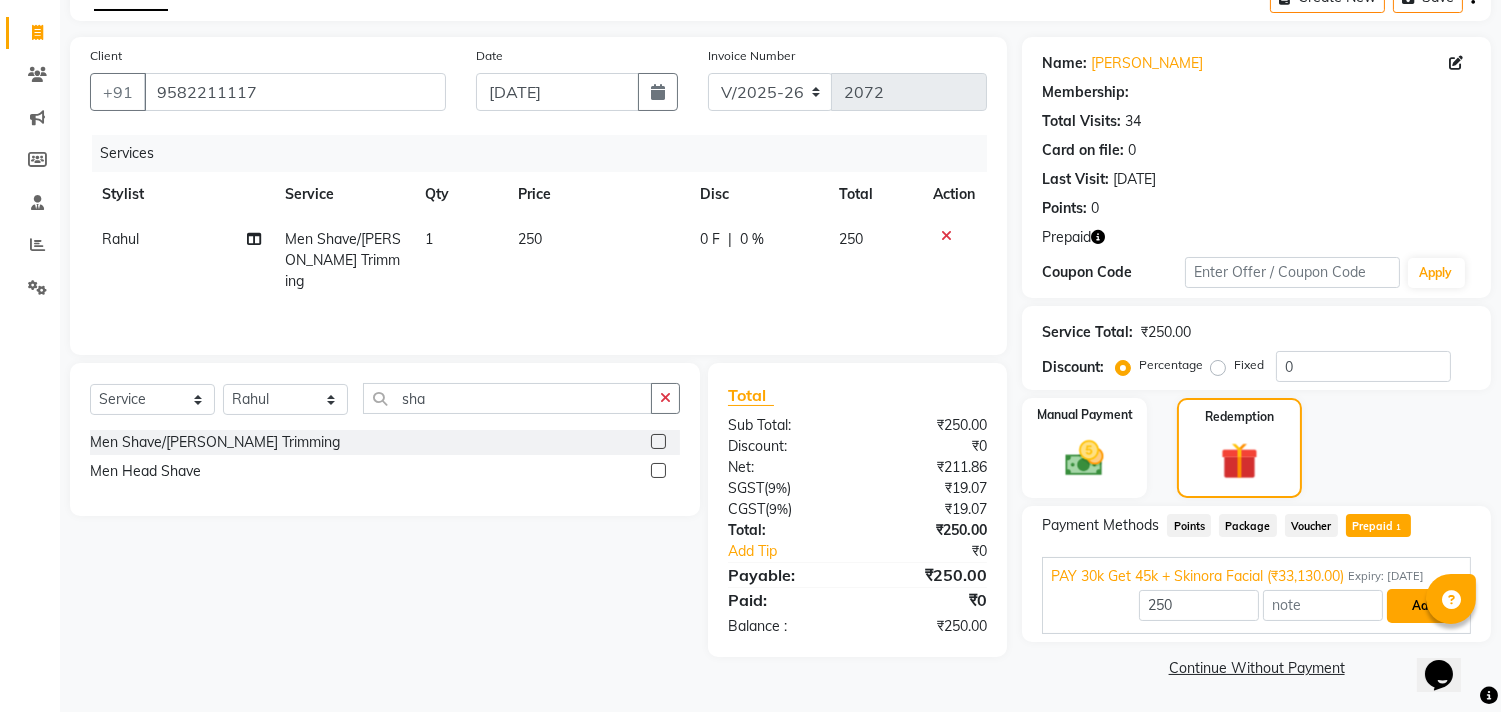 click on "Add" at bounding box center [1423, 606] 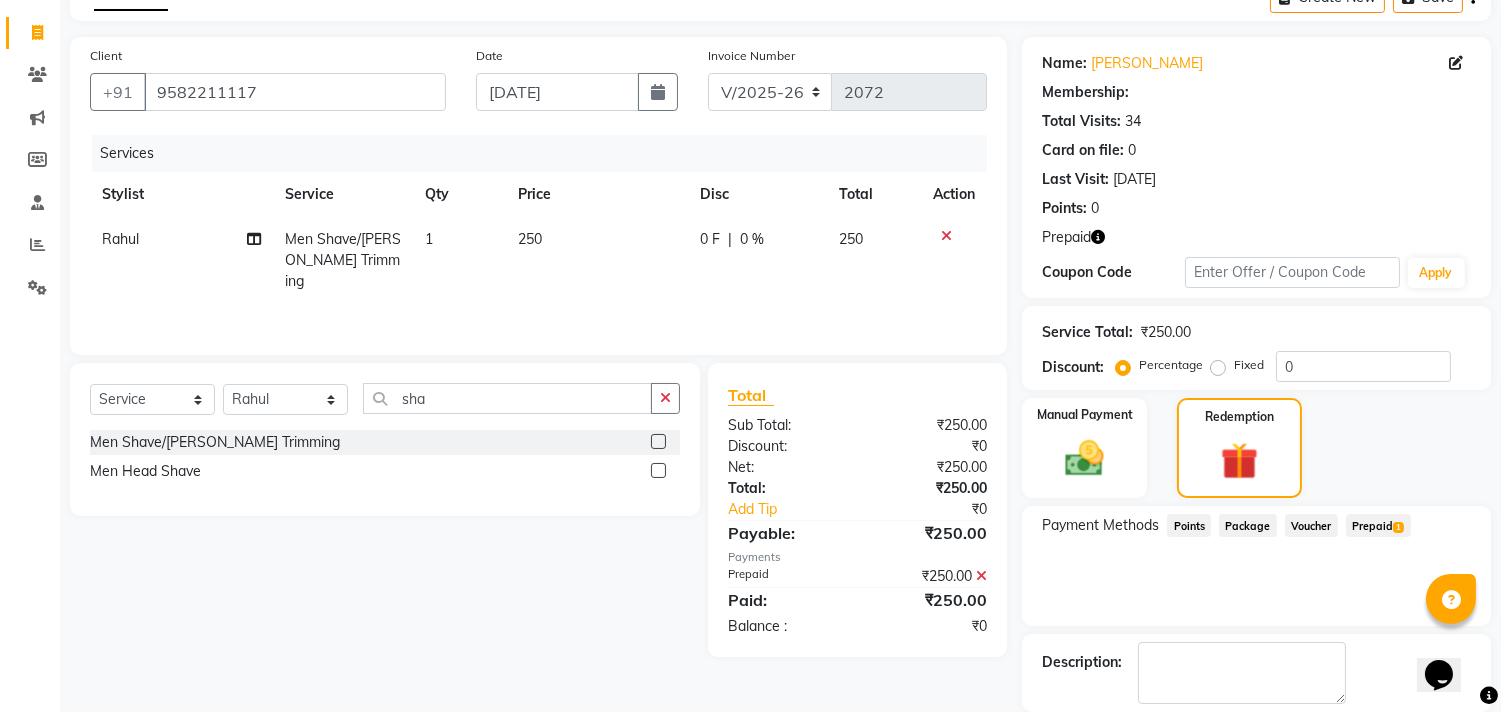 scroll, scrollTop: 202, scrollLeft: 0, axis: vertical 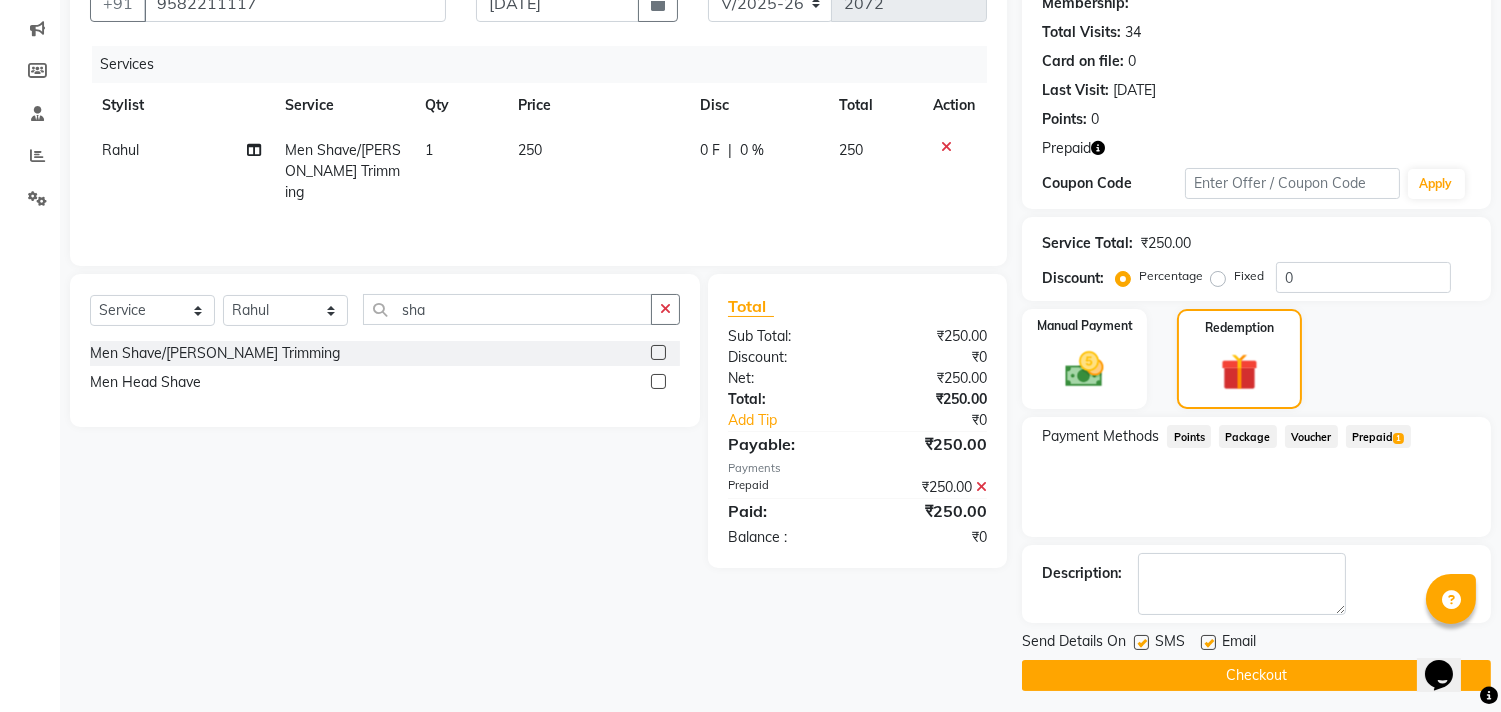 click on "Checkout" 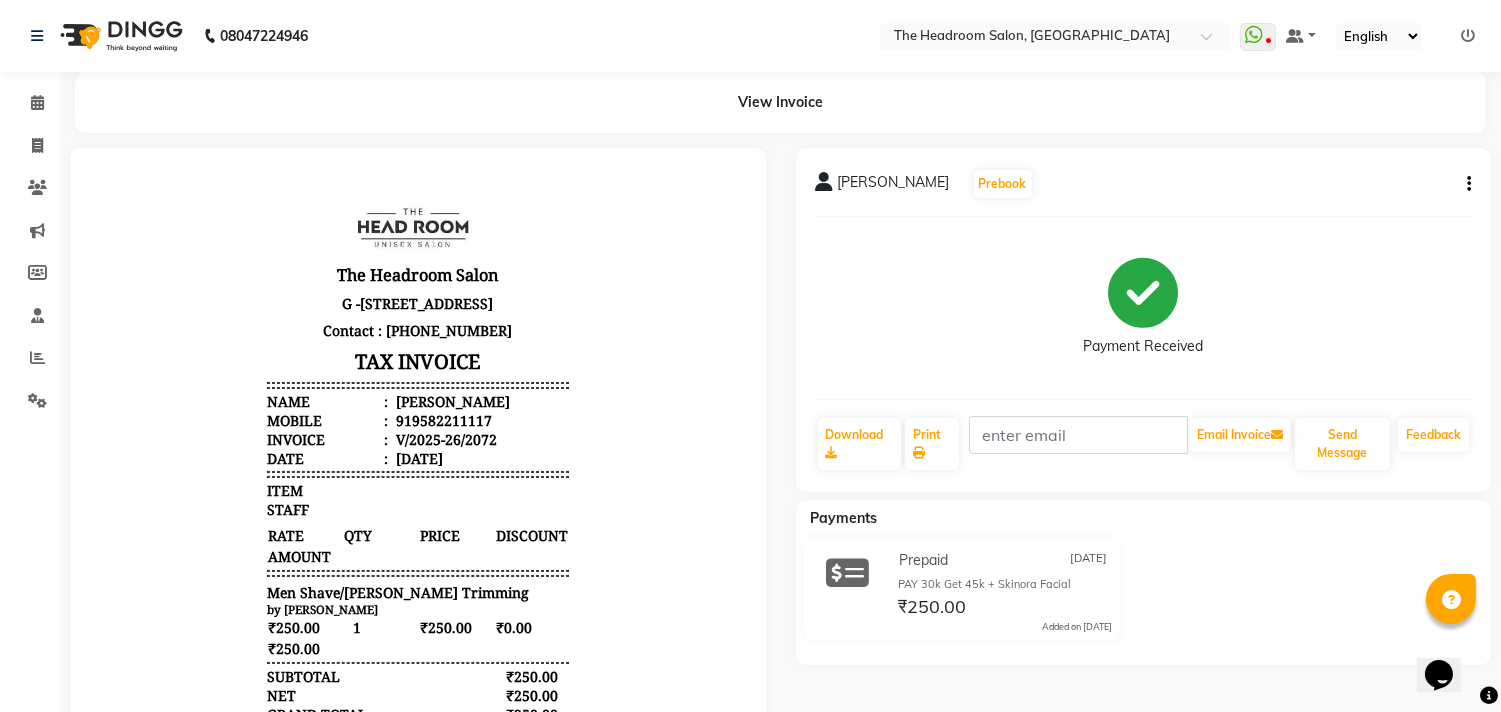 scroll, scrollTop: 0, scrollLeft: 0, axis: both 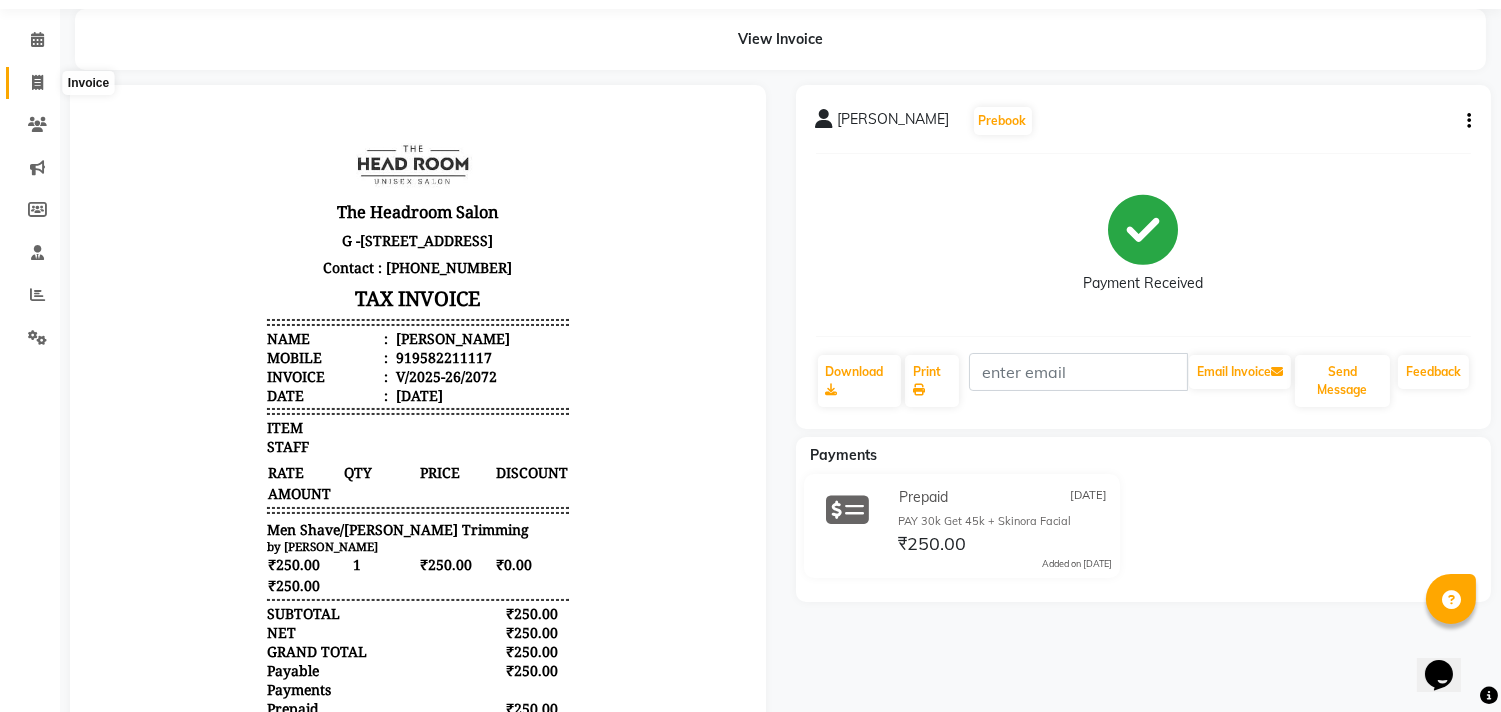 click 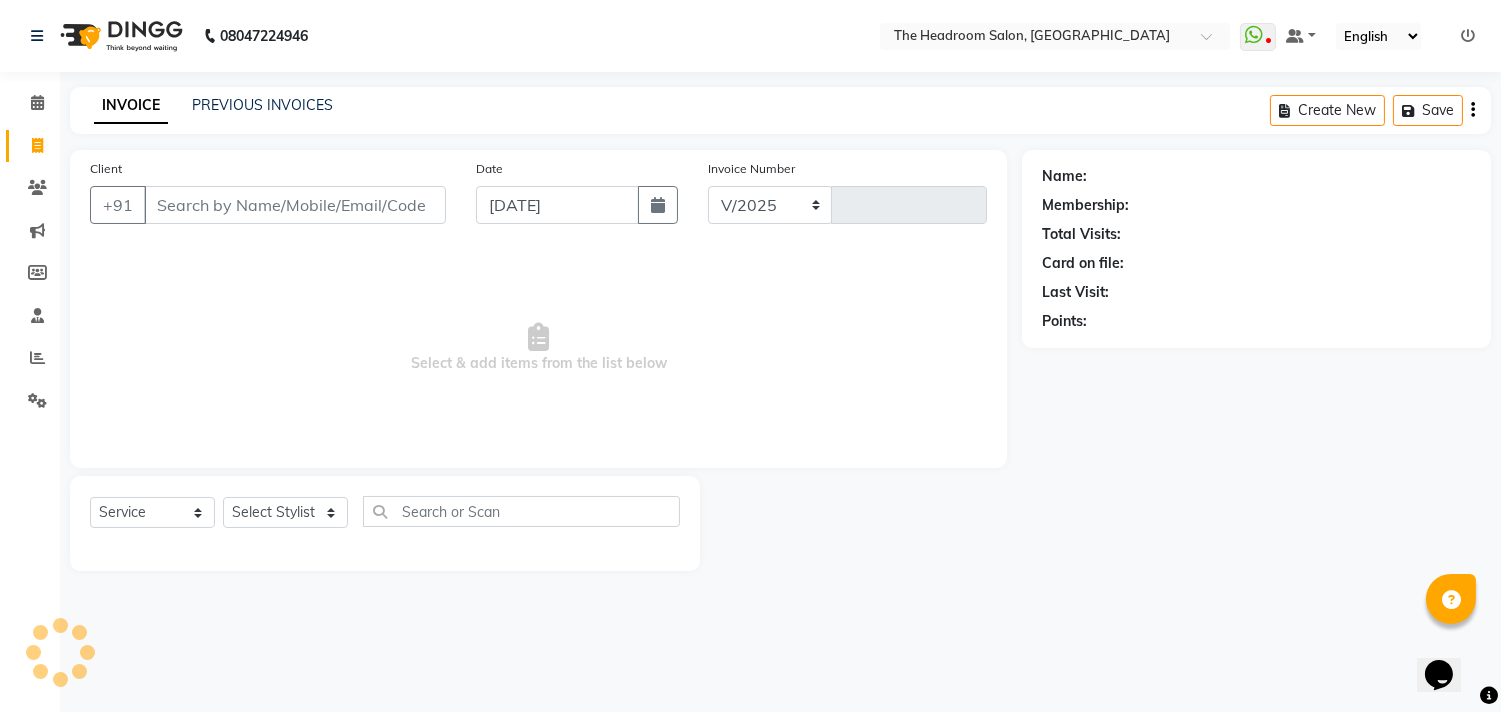 select on "6933" 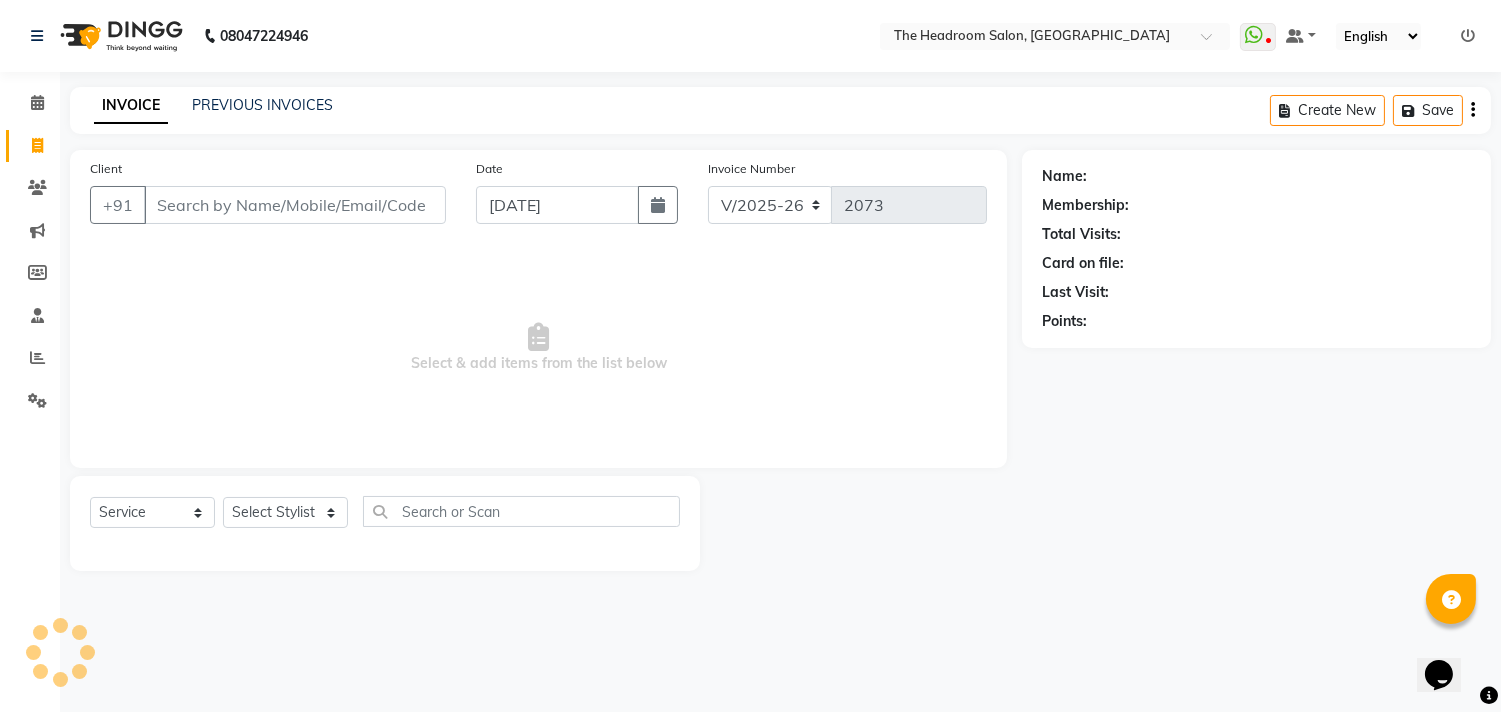 scroll, scrollTop: 0, scrollLeft: 0, axis: both 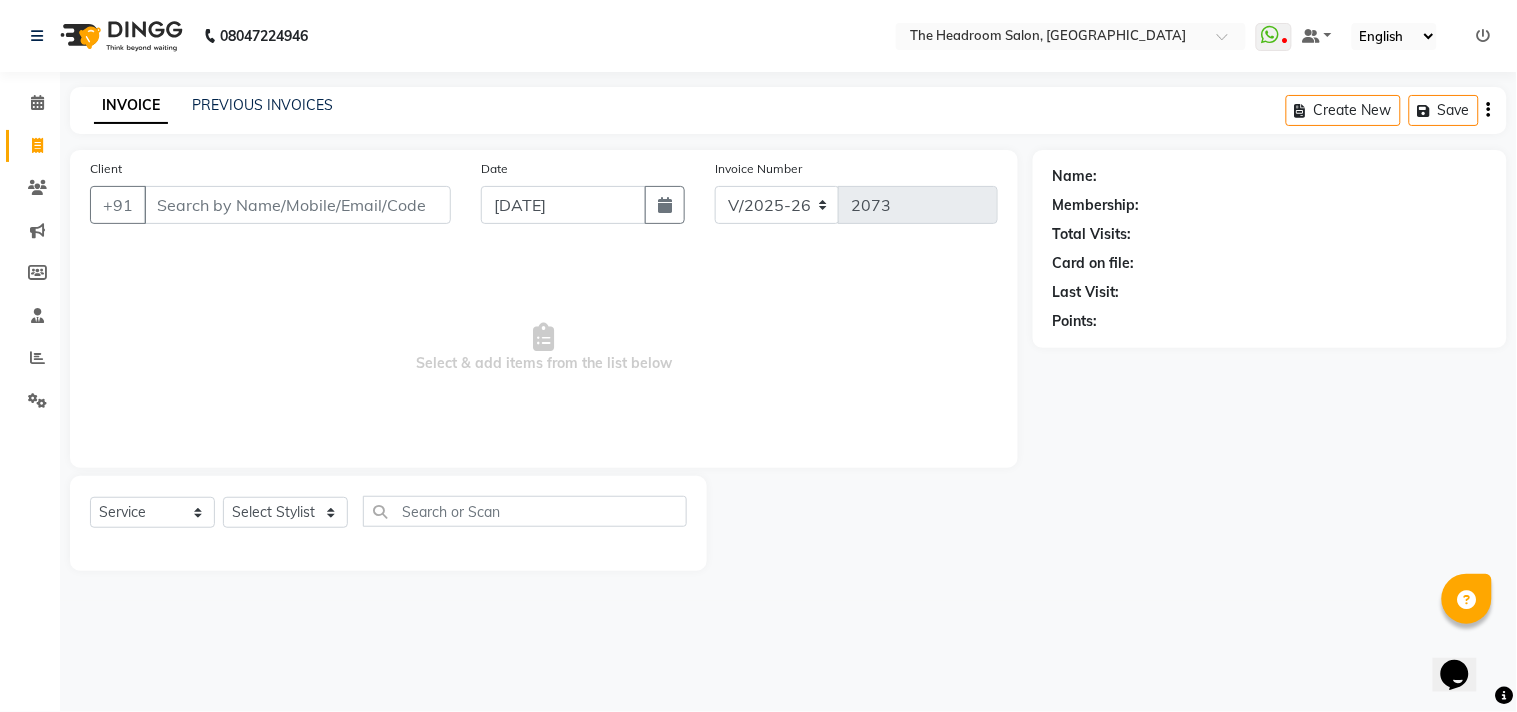 click on "Client" at bounding box center [297, 205] 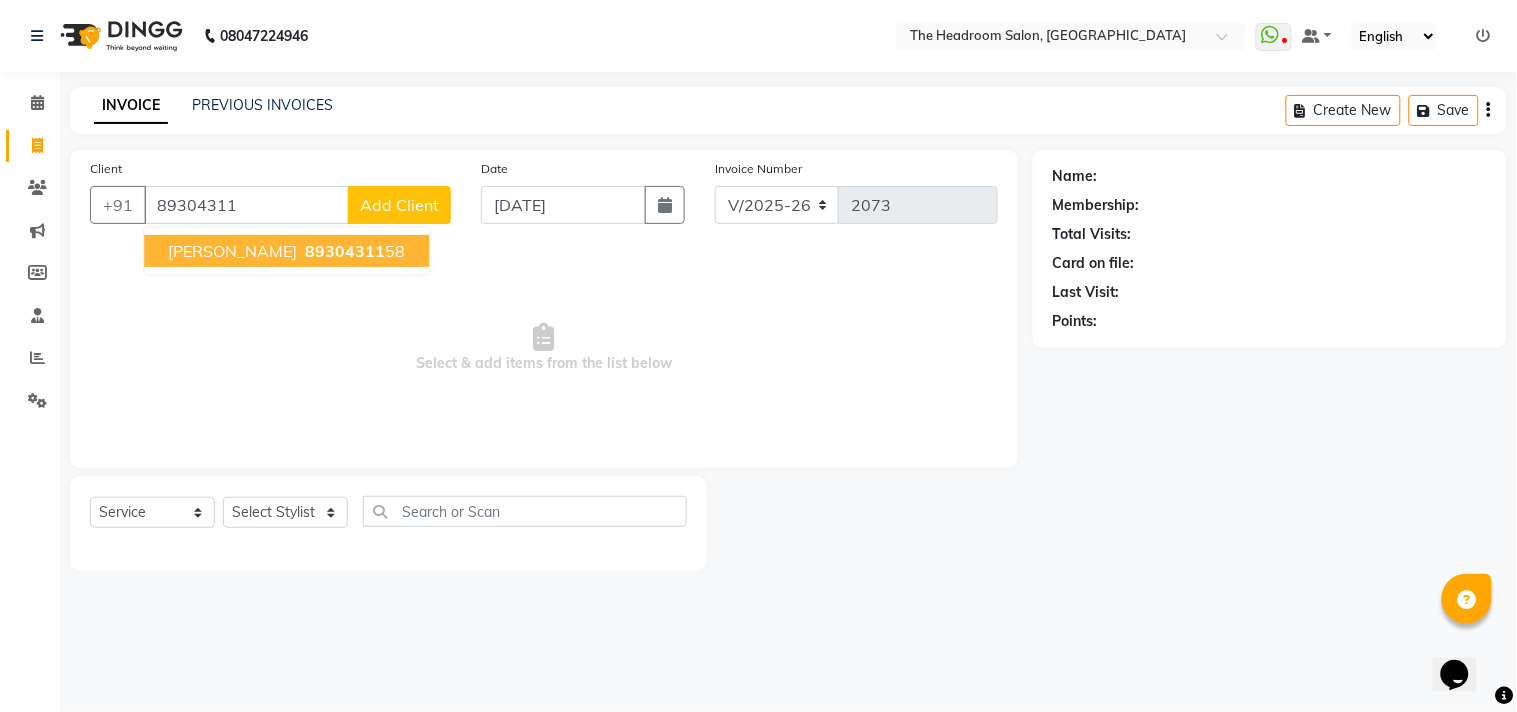 click on "[PERSON_NAME]" at bounding box center (232, 251) 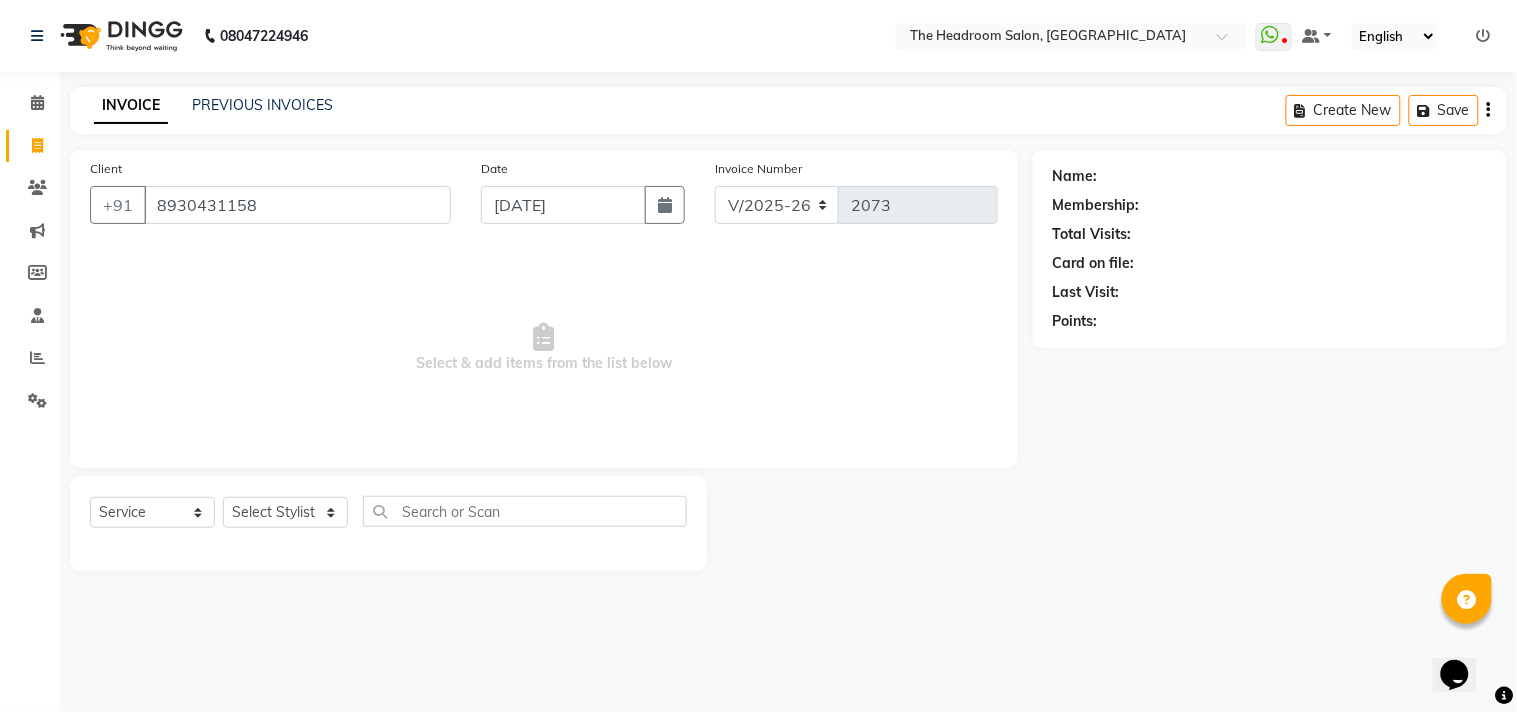 type on "8930431158" 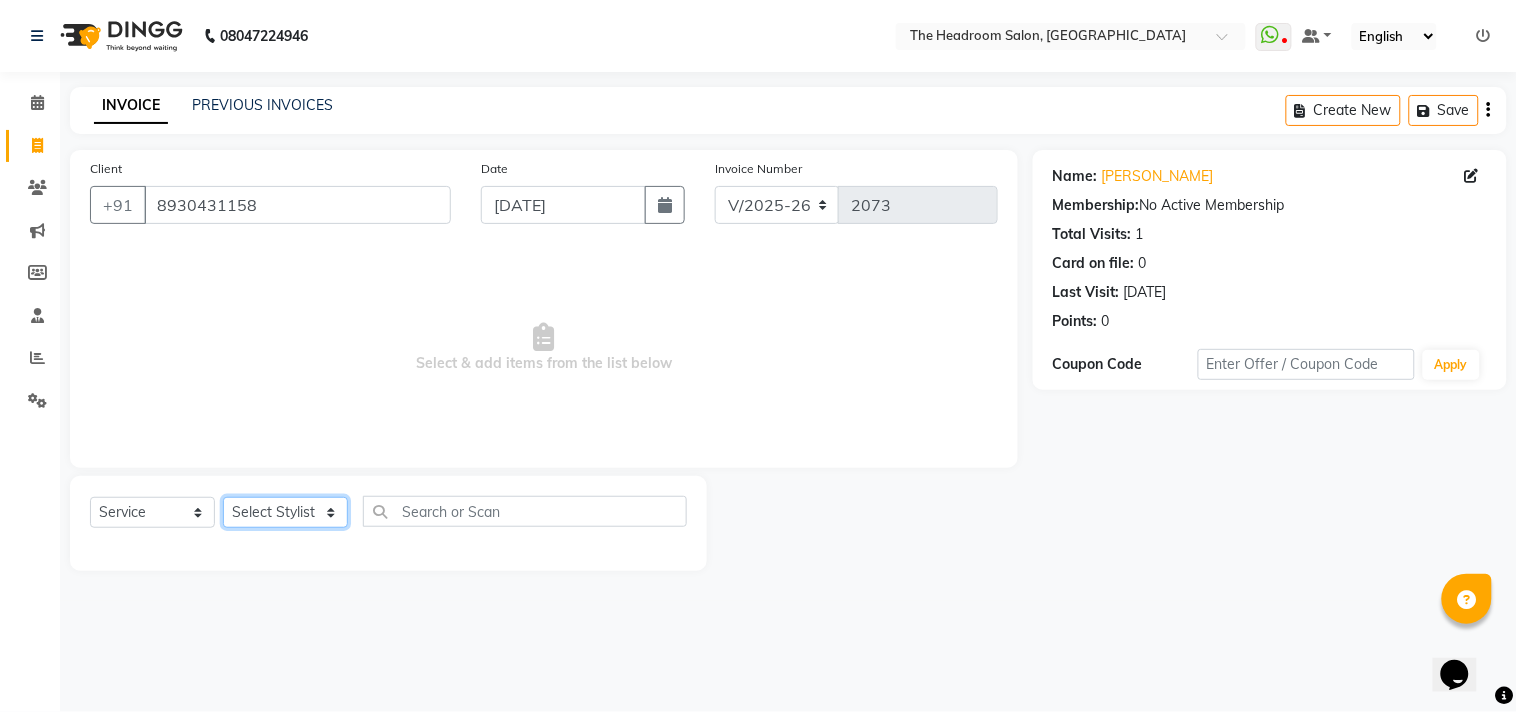 click on "Select Stylist [PERSON_NAME] [PERSON_NAME] [PERSON_NAME] Manager [PERSON_NAME] [PERSON_NAME] [PERSON_NAME] Pooja [PERSON_NAME]" 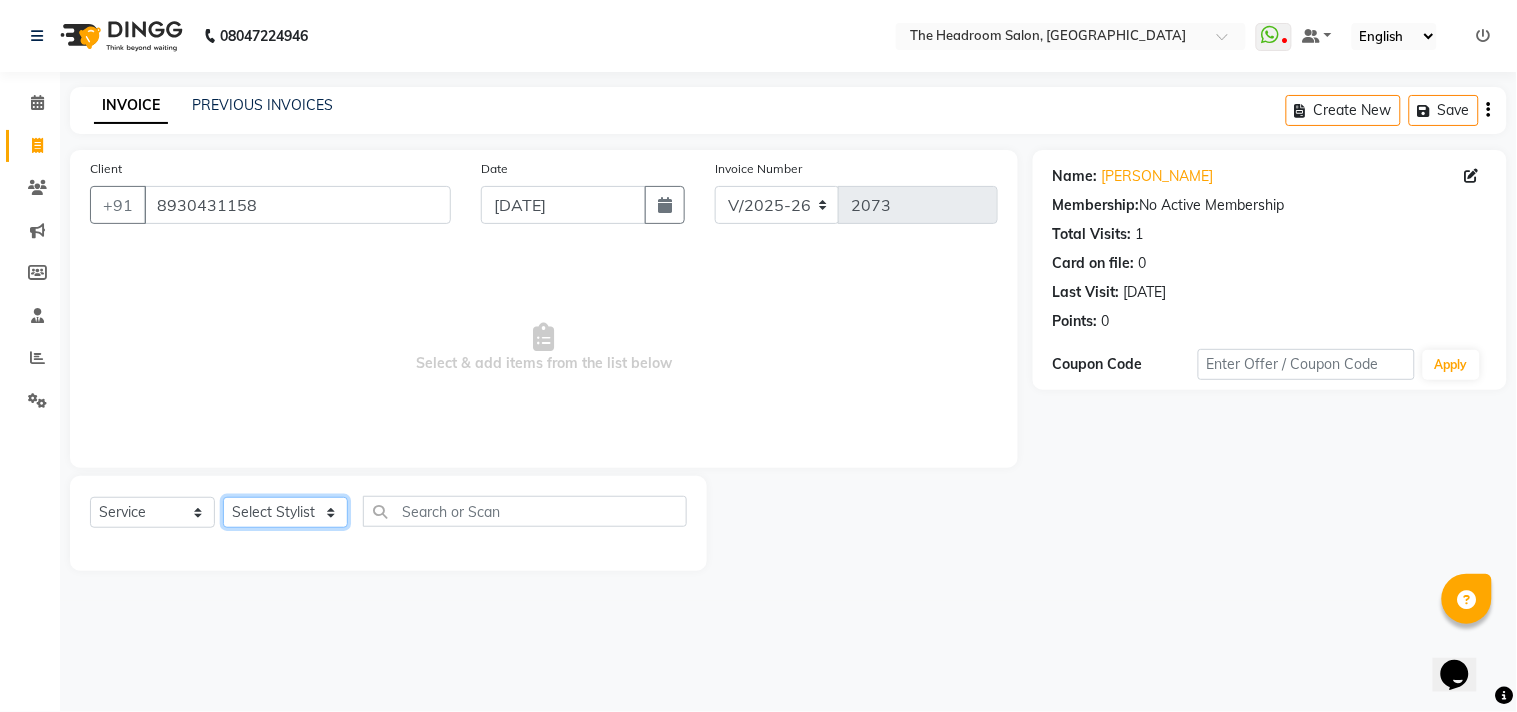 select on "58235" 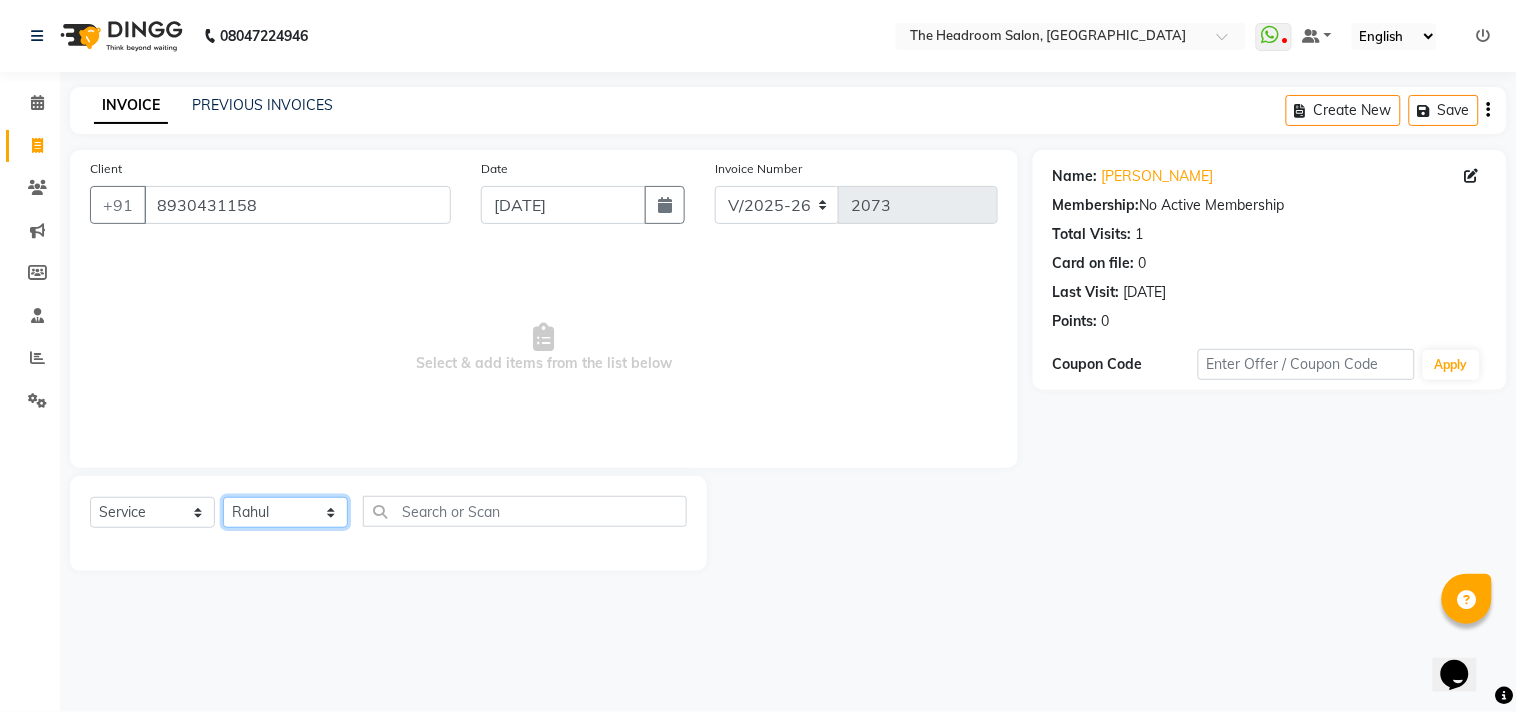 click on "Select Stylist [PERSON_NAME] [PERSON_NAME] [PERSON_NAME] Manager [PERSON_NAME] [PERSON_NAME] [PERSON_NAME] Pooja [PERSON_NAME]" 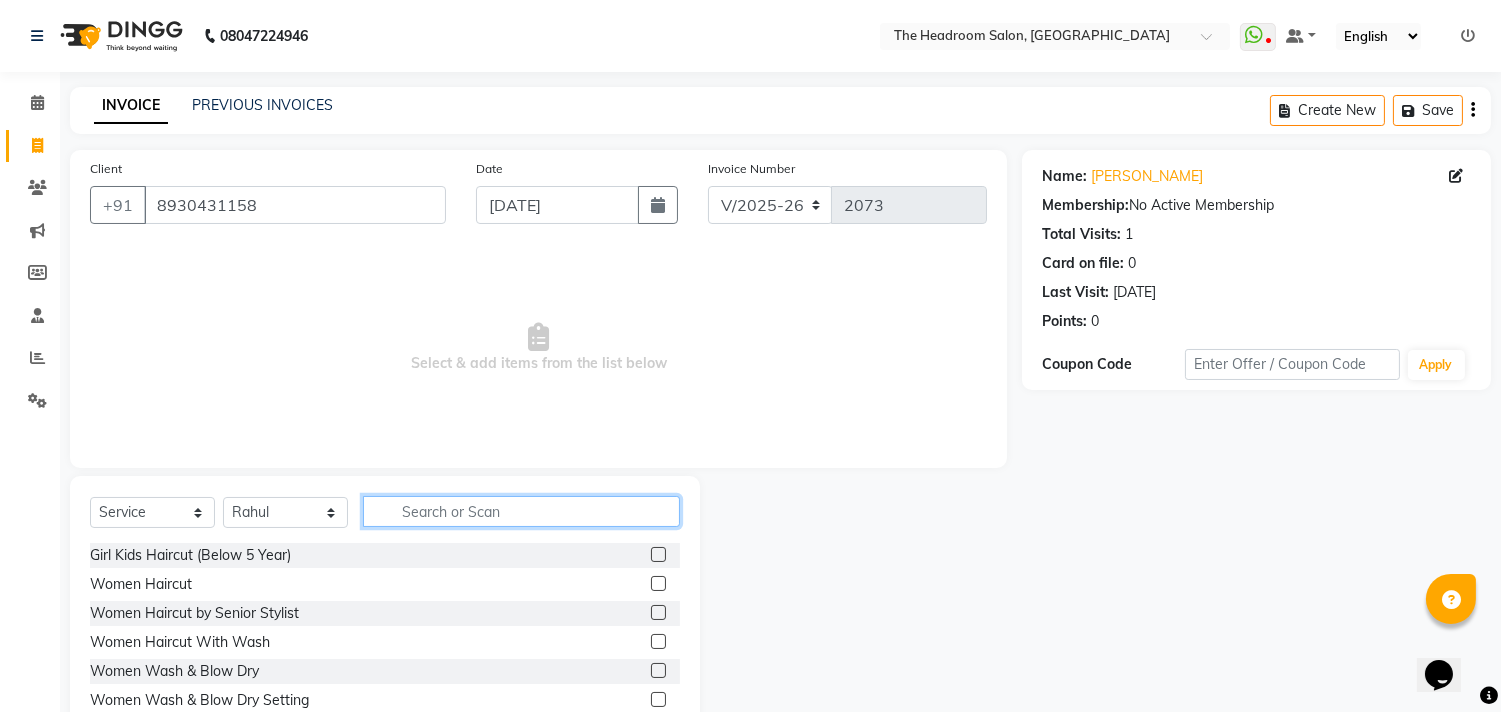 click 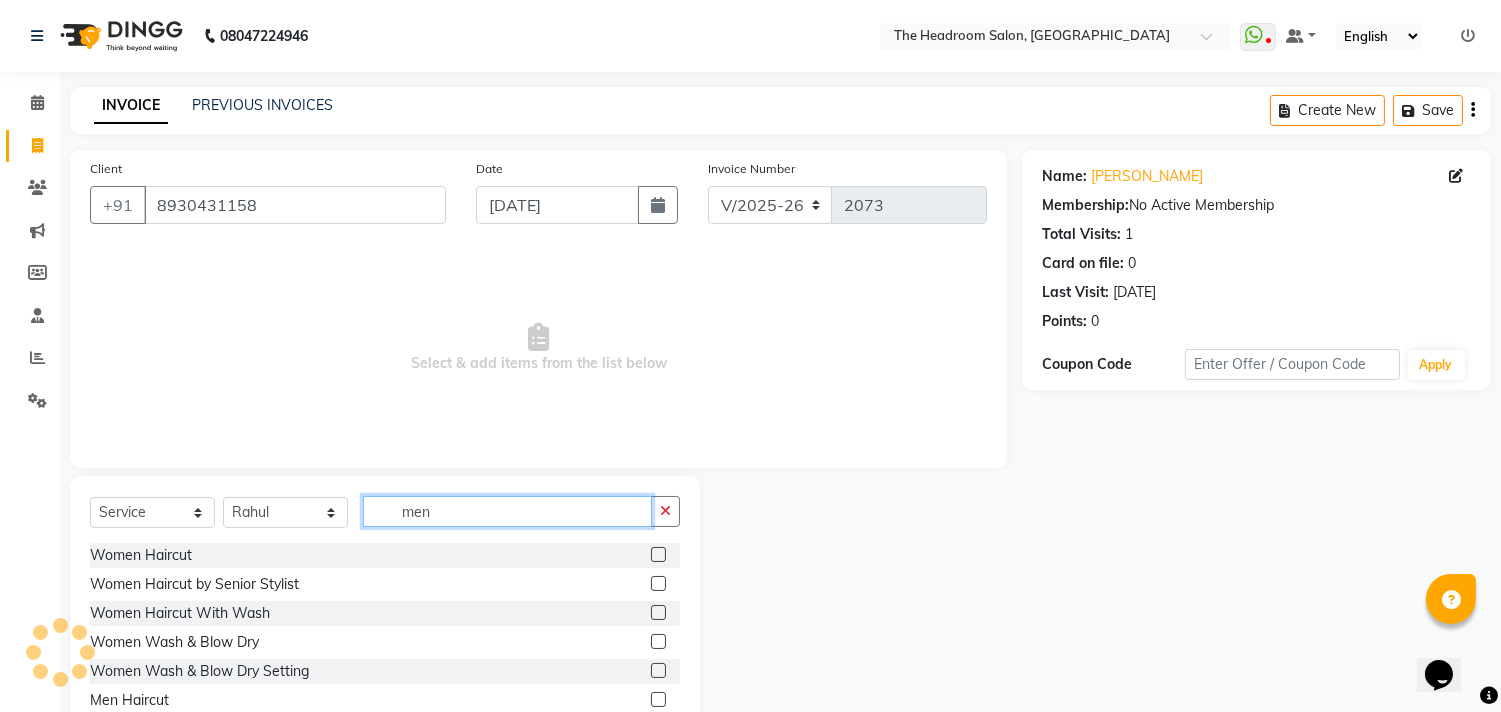 type on "men" 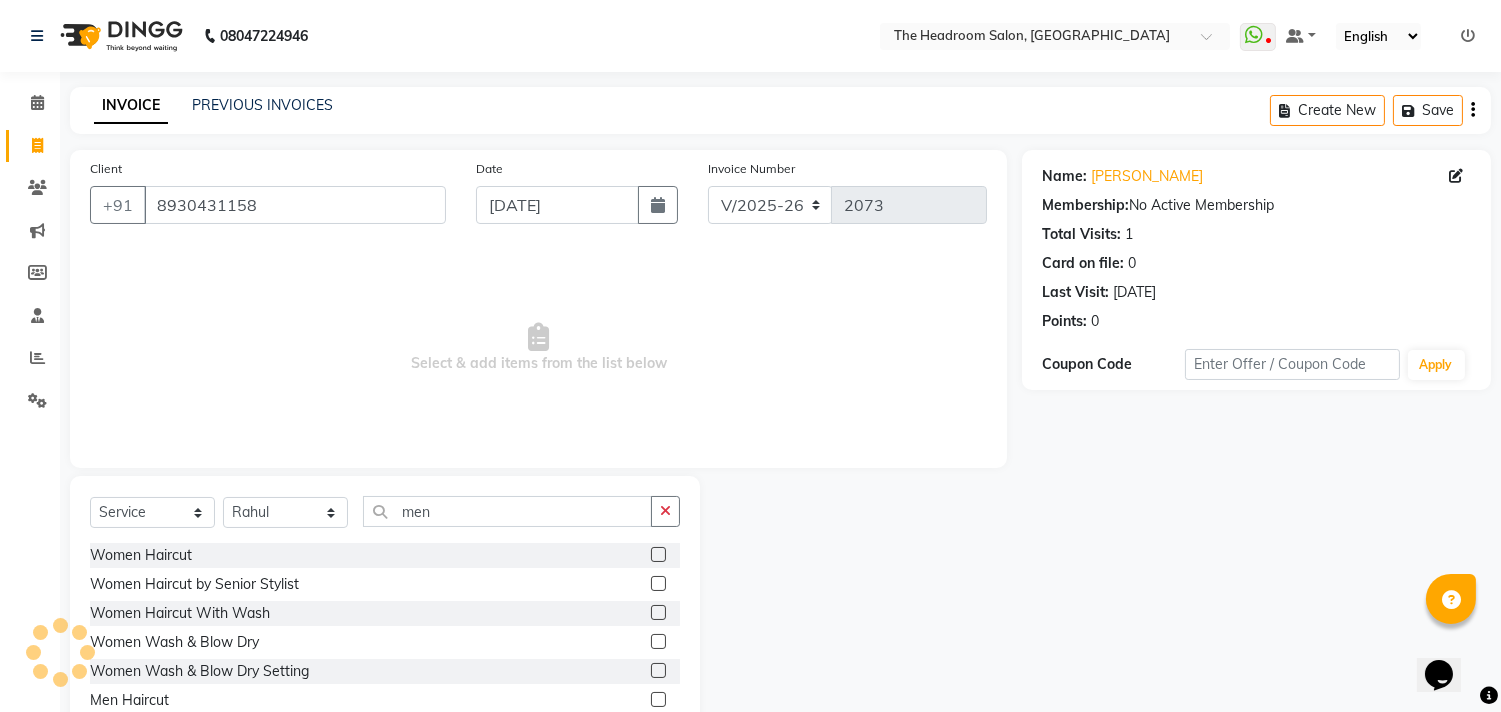 click 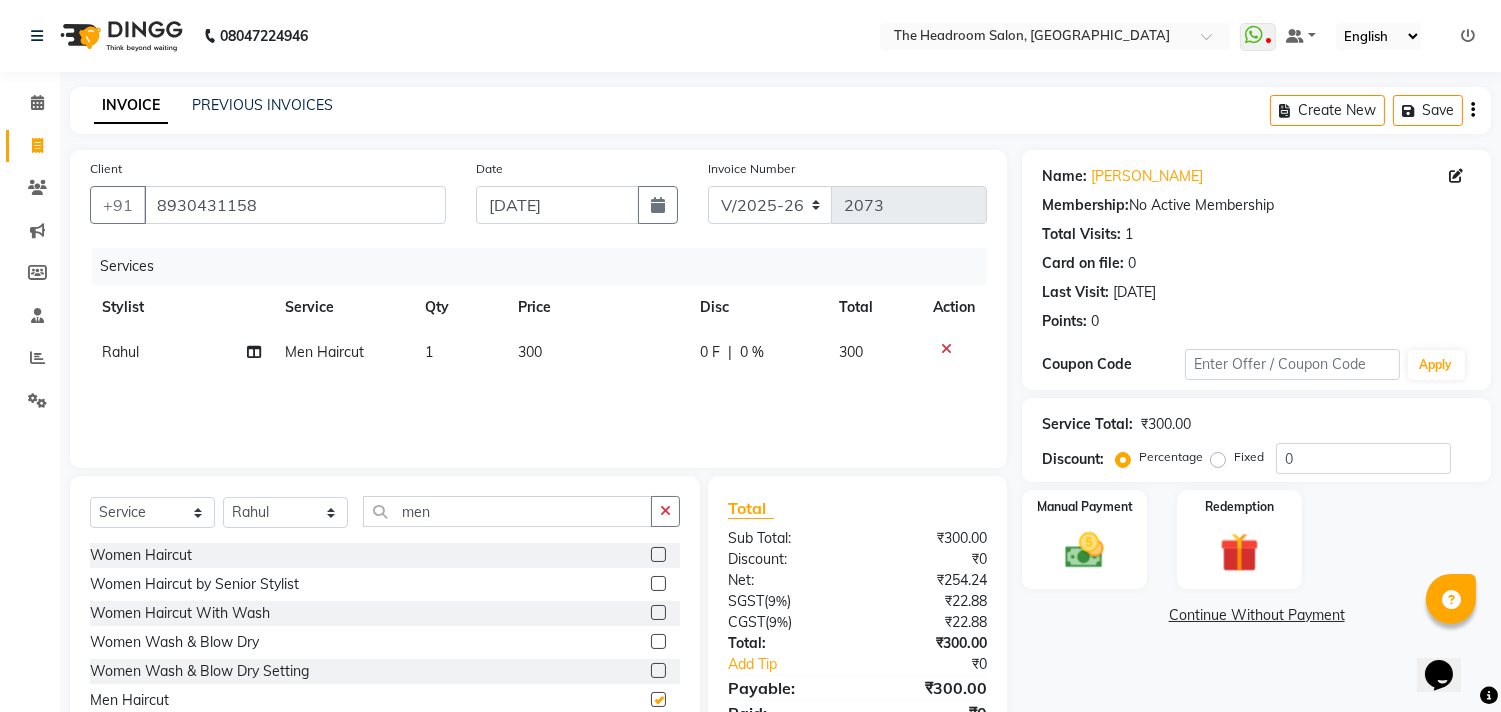 checkbox on "false" 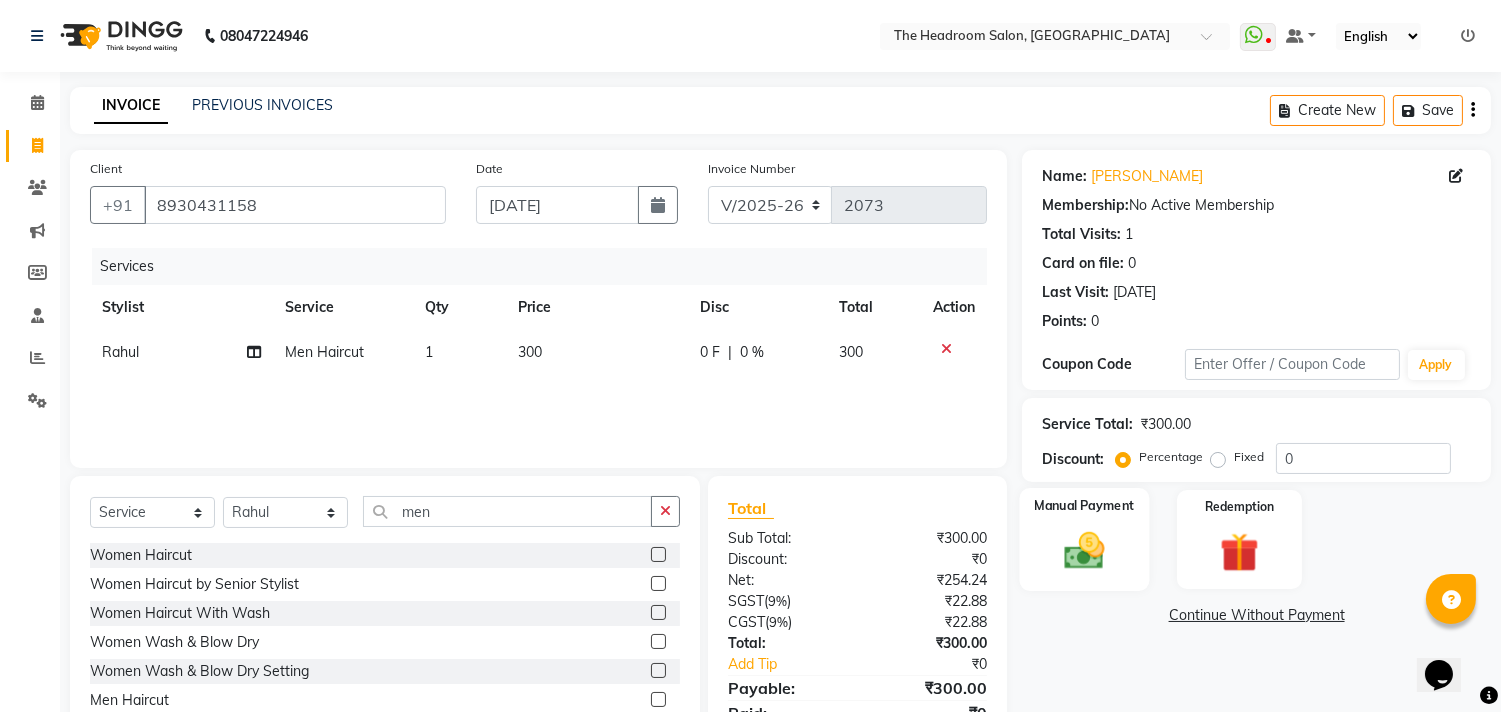 click 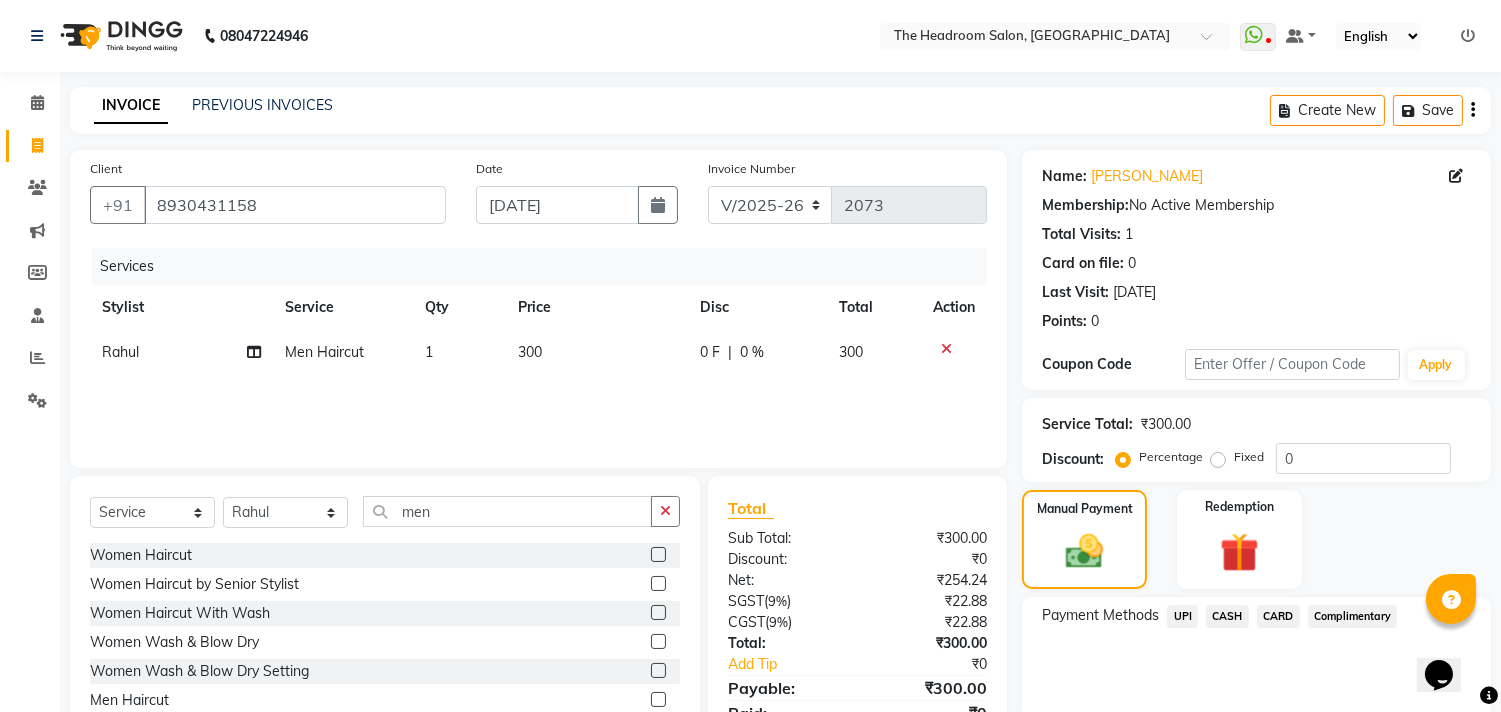 click on "UPI" 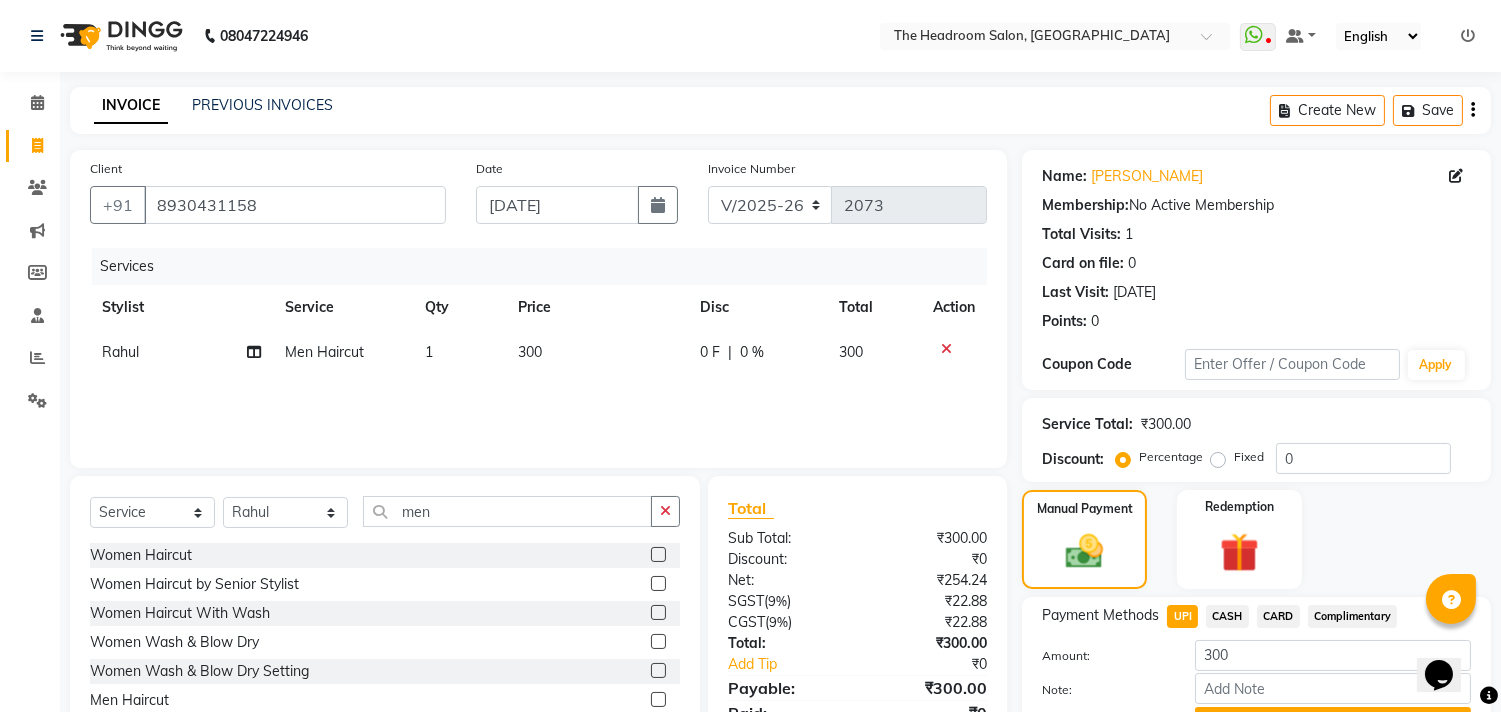 scroll, scrollTop: 104, scrollLeft: 0, axis: vertical 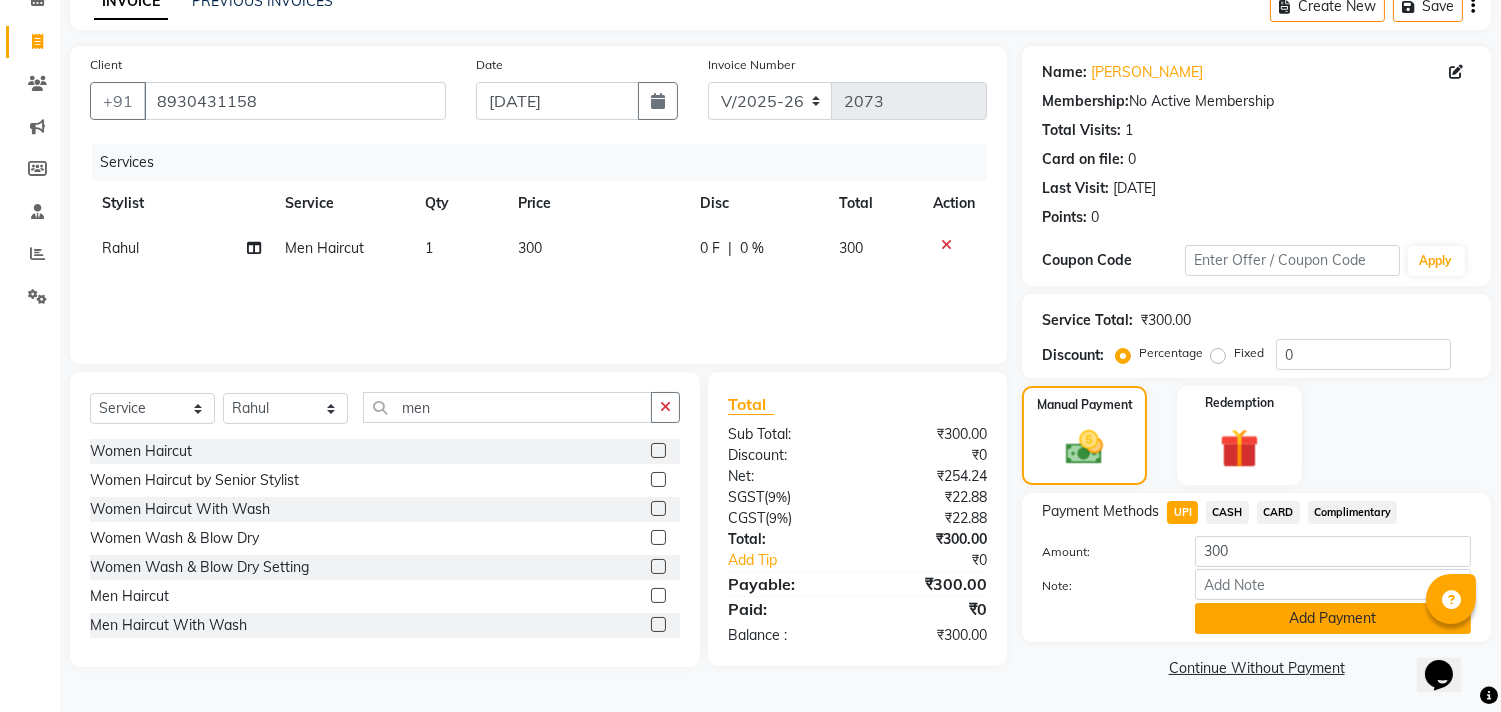 click on "Add Payment" 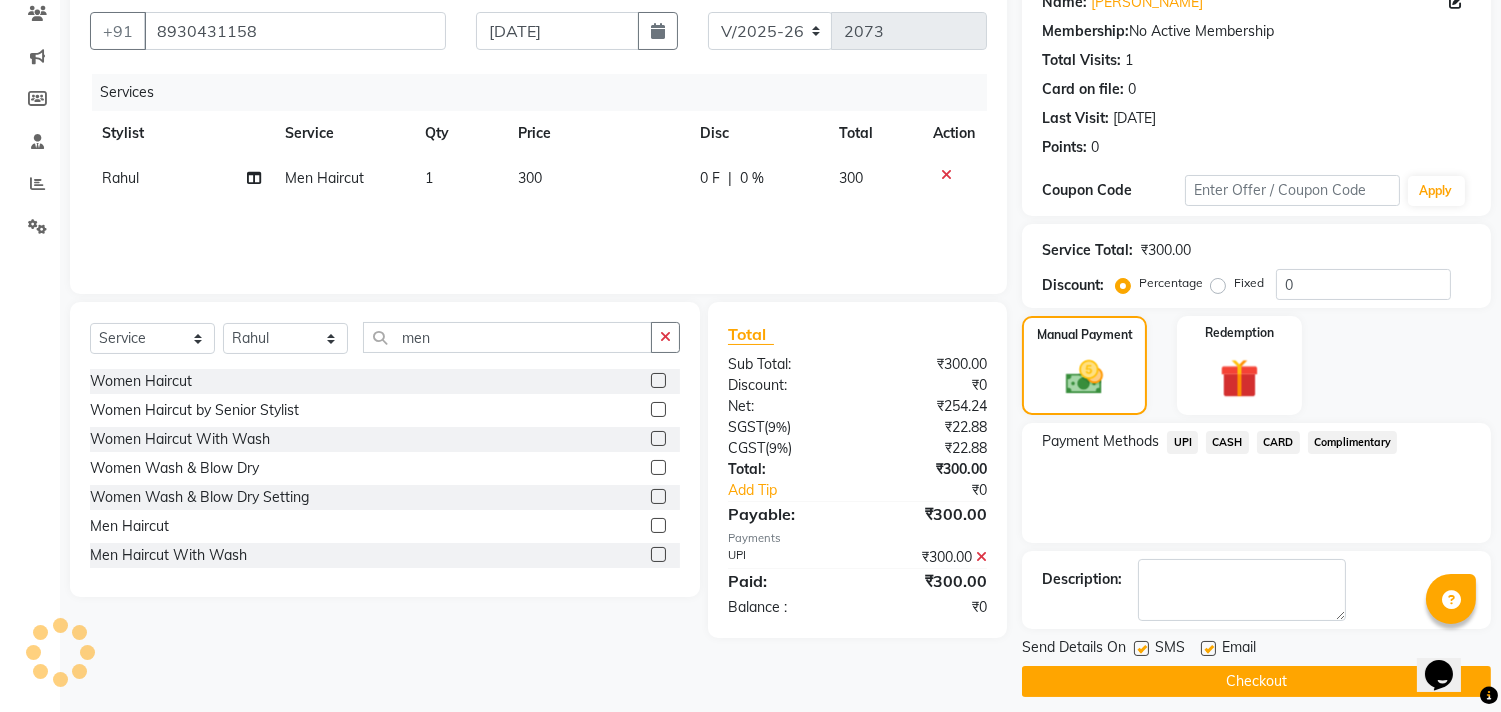 scroll, scrollTop: 187, scrollLeft: 0, axis: vertical 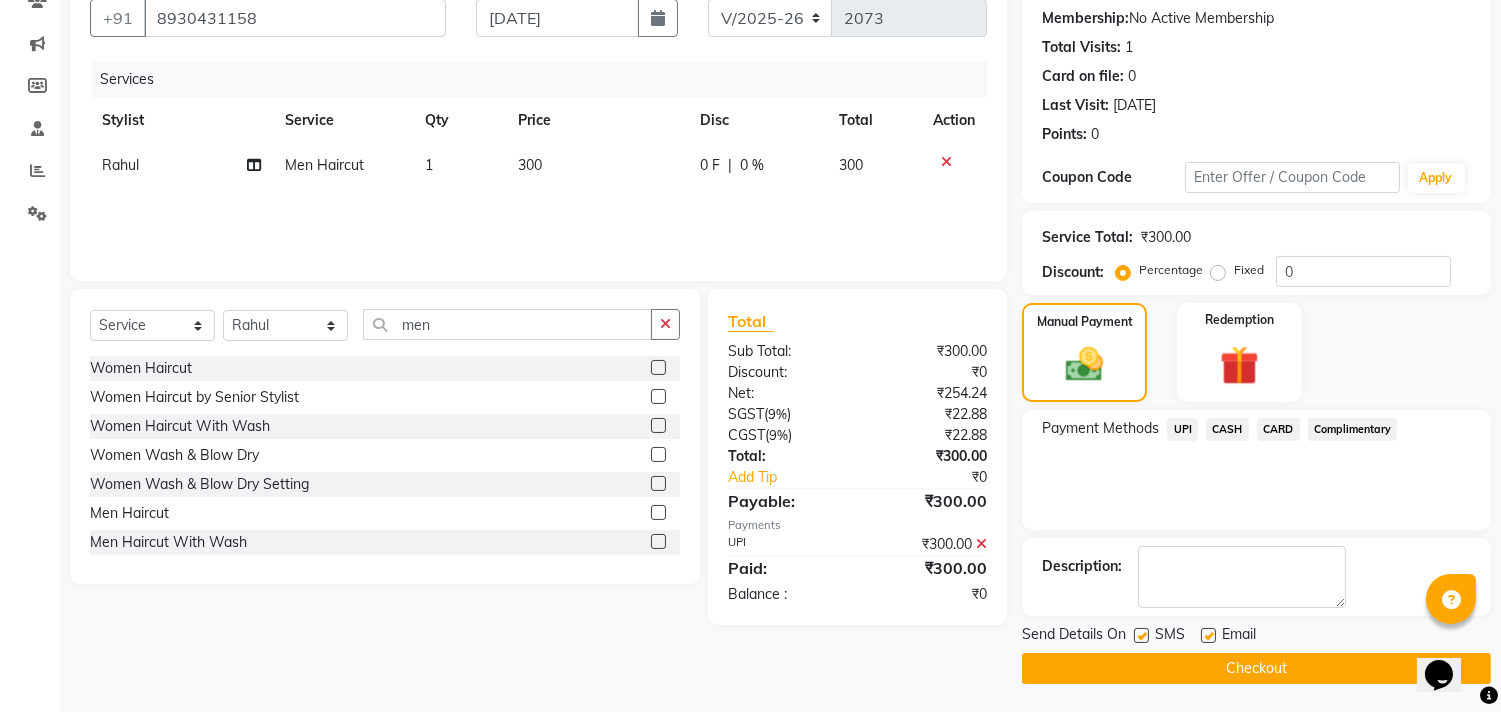 click on "Checkout" 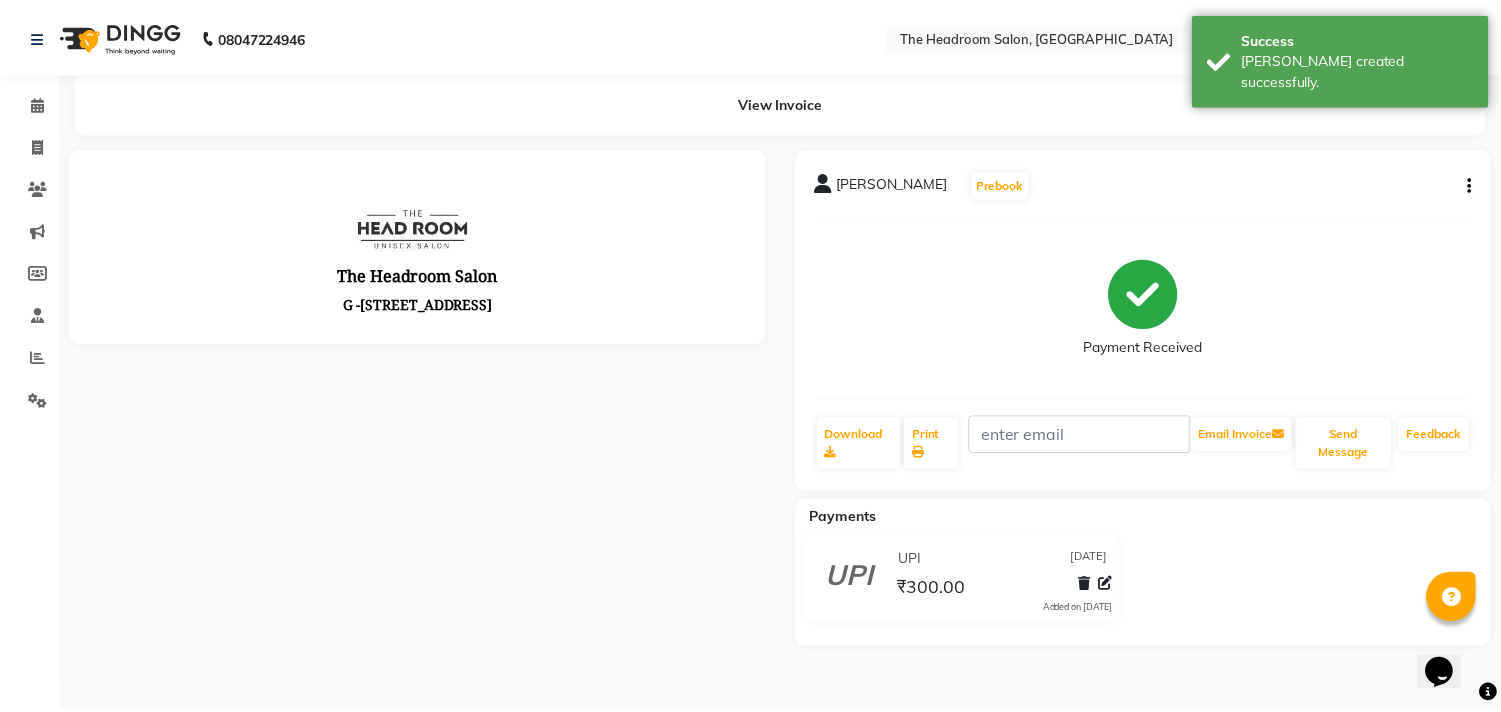 scroll, scrollTop: 0, scrollLeft: 0, axis: both 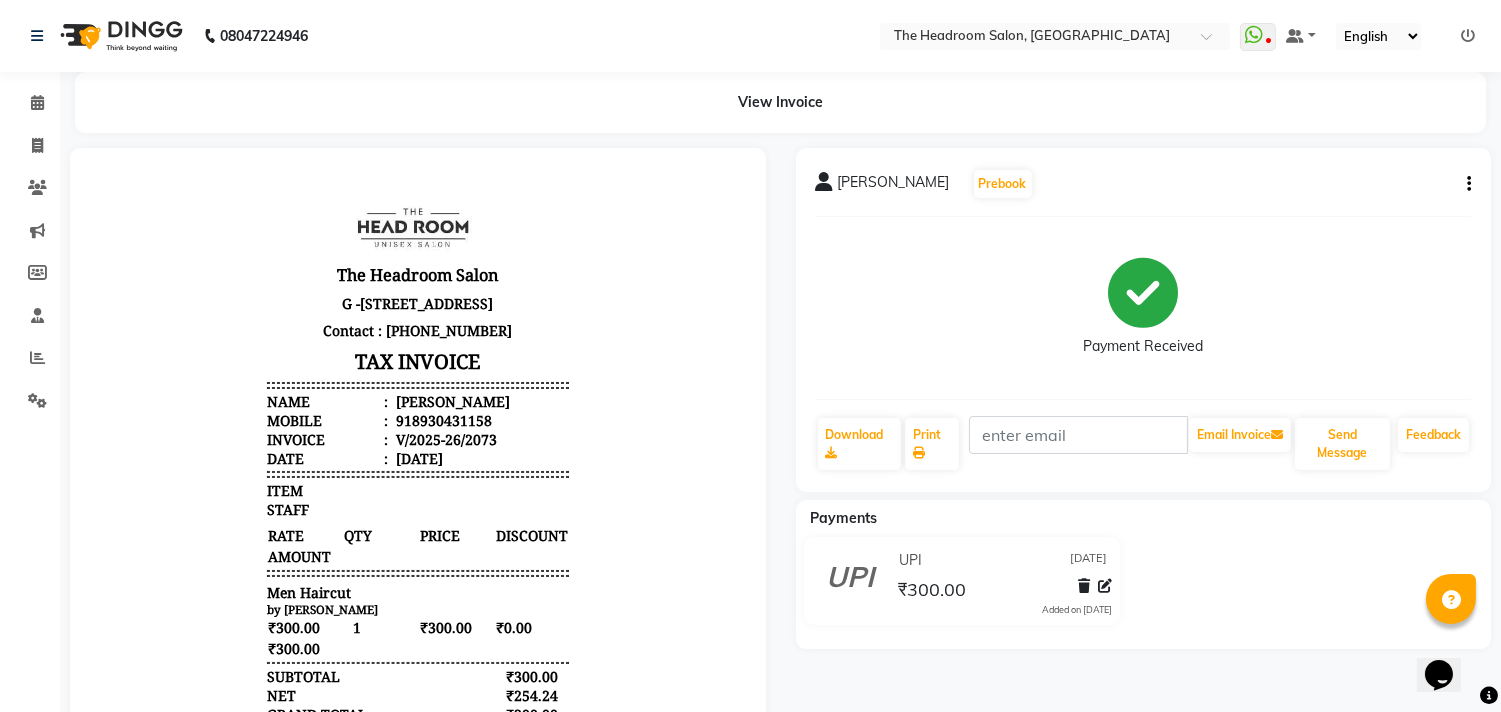 click at bounding box center (418, 471) 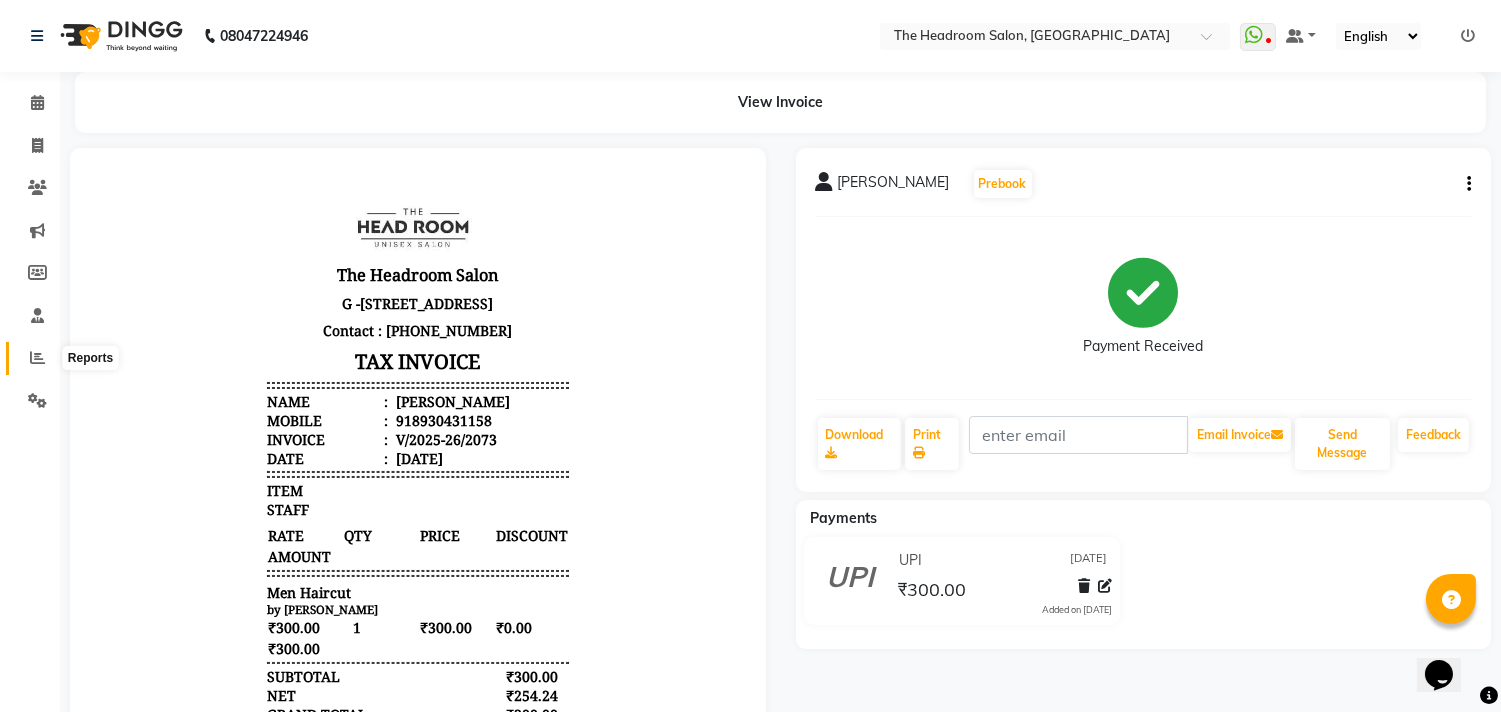 click 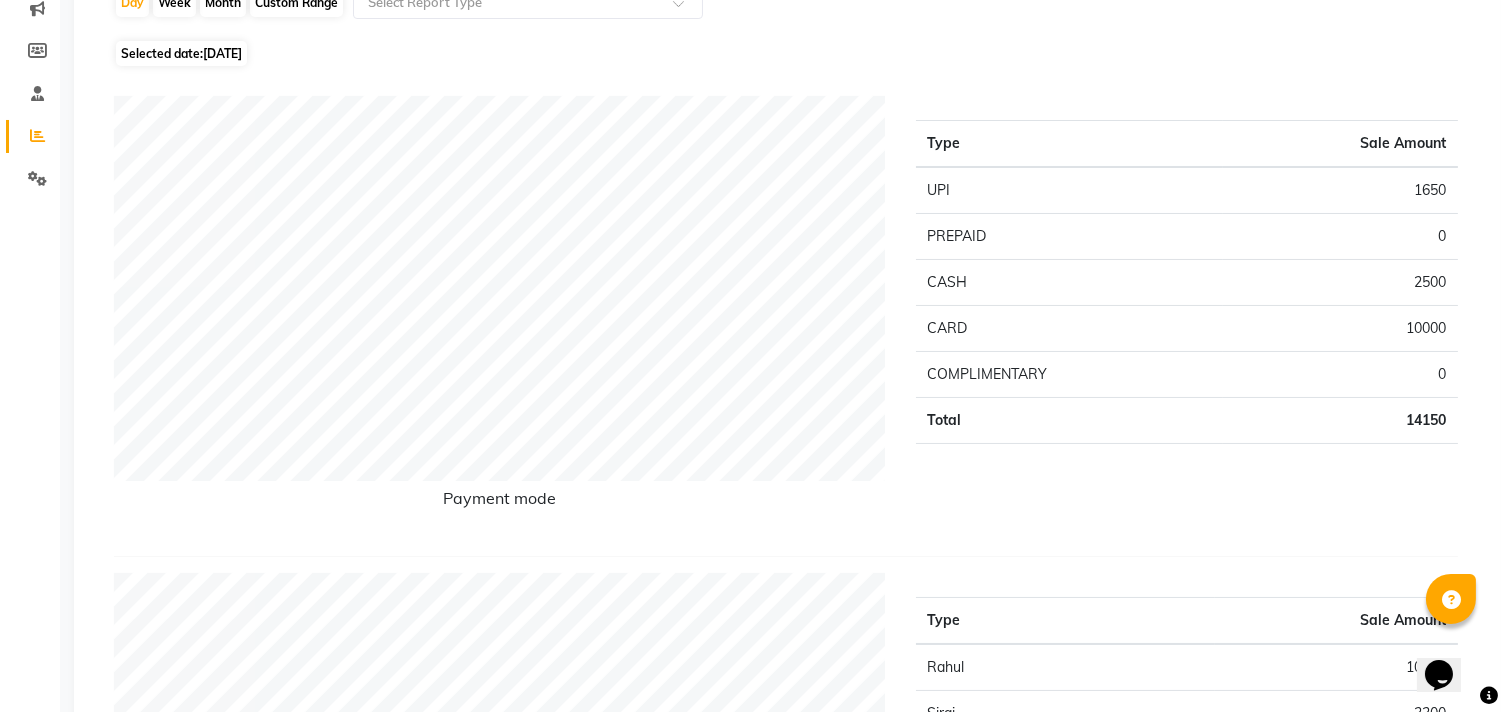 scroll, scrollTop: 555, scrollLeft: 0, axis: vertical 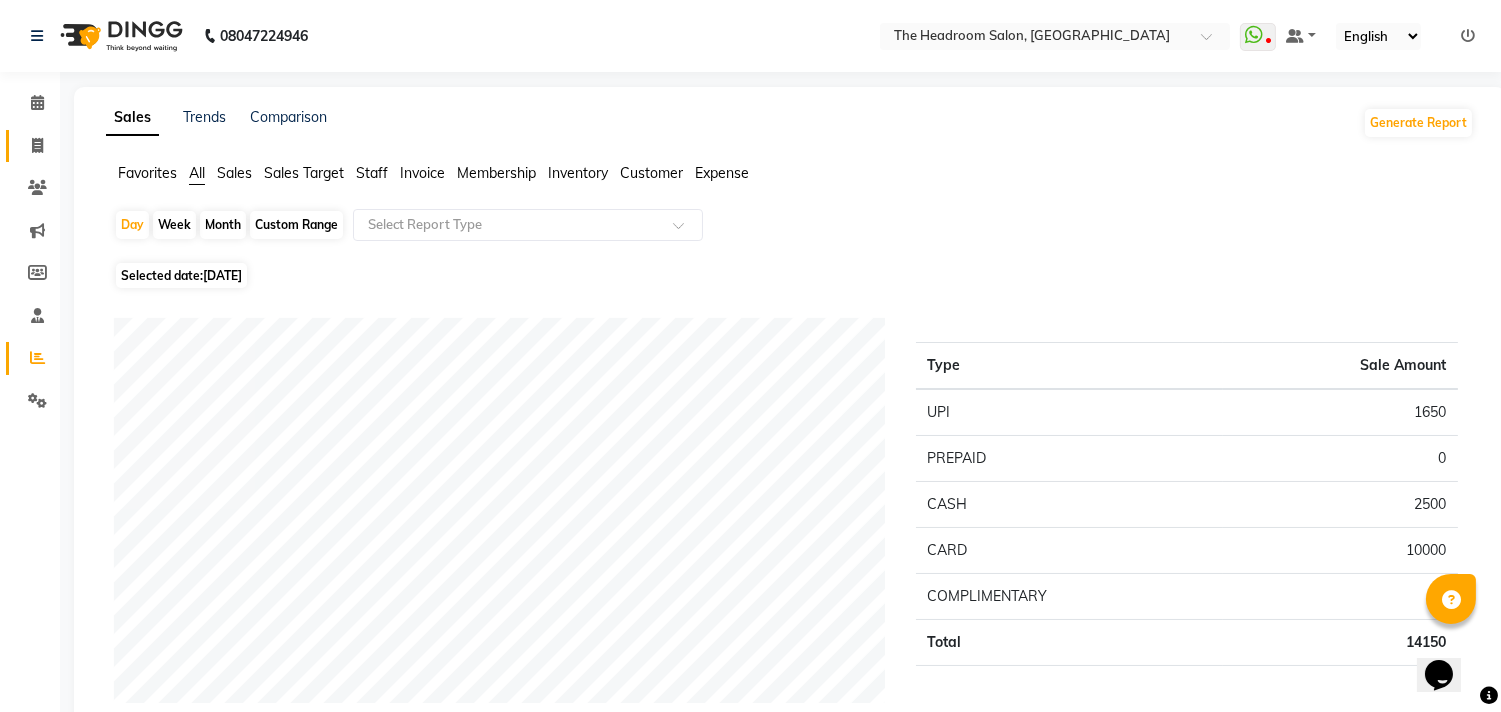 click 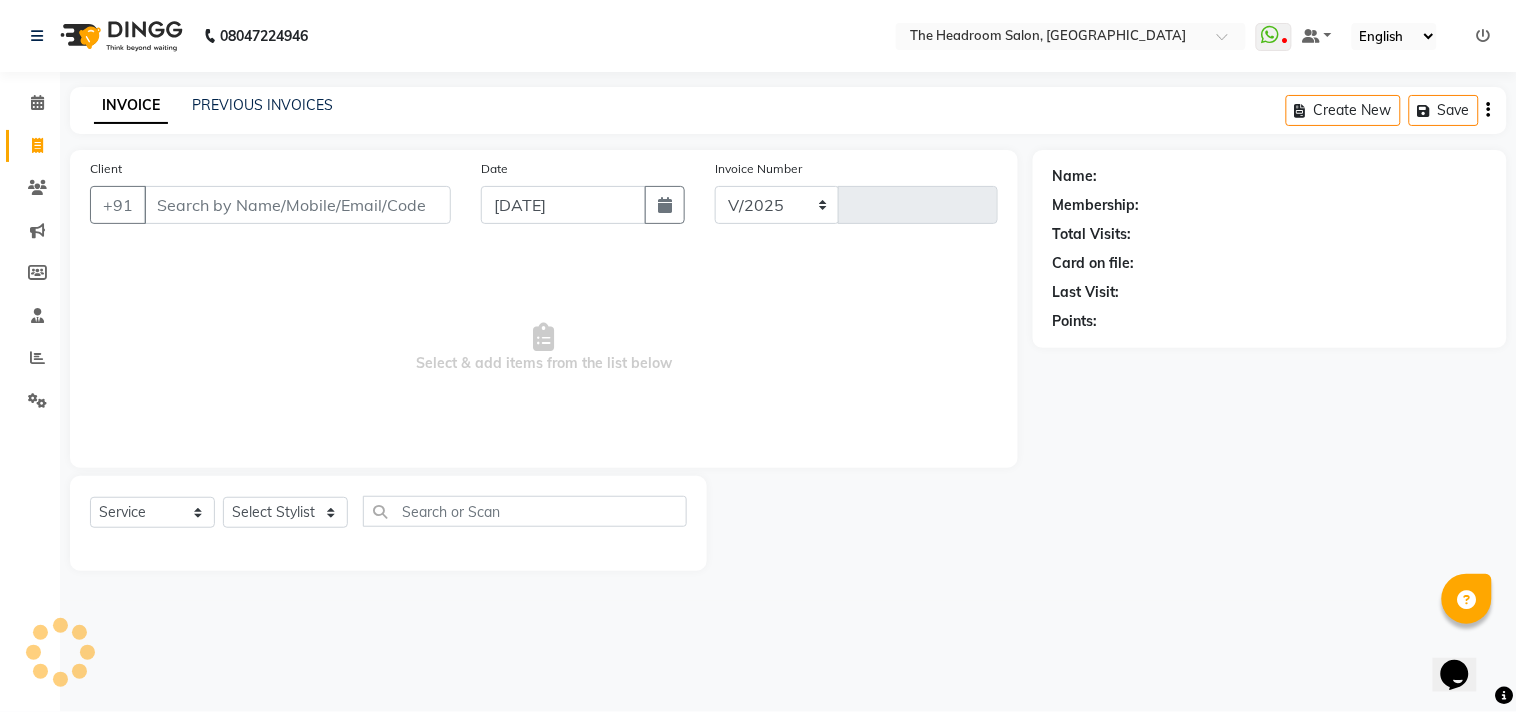 select on "6933" 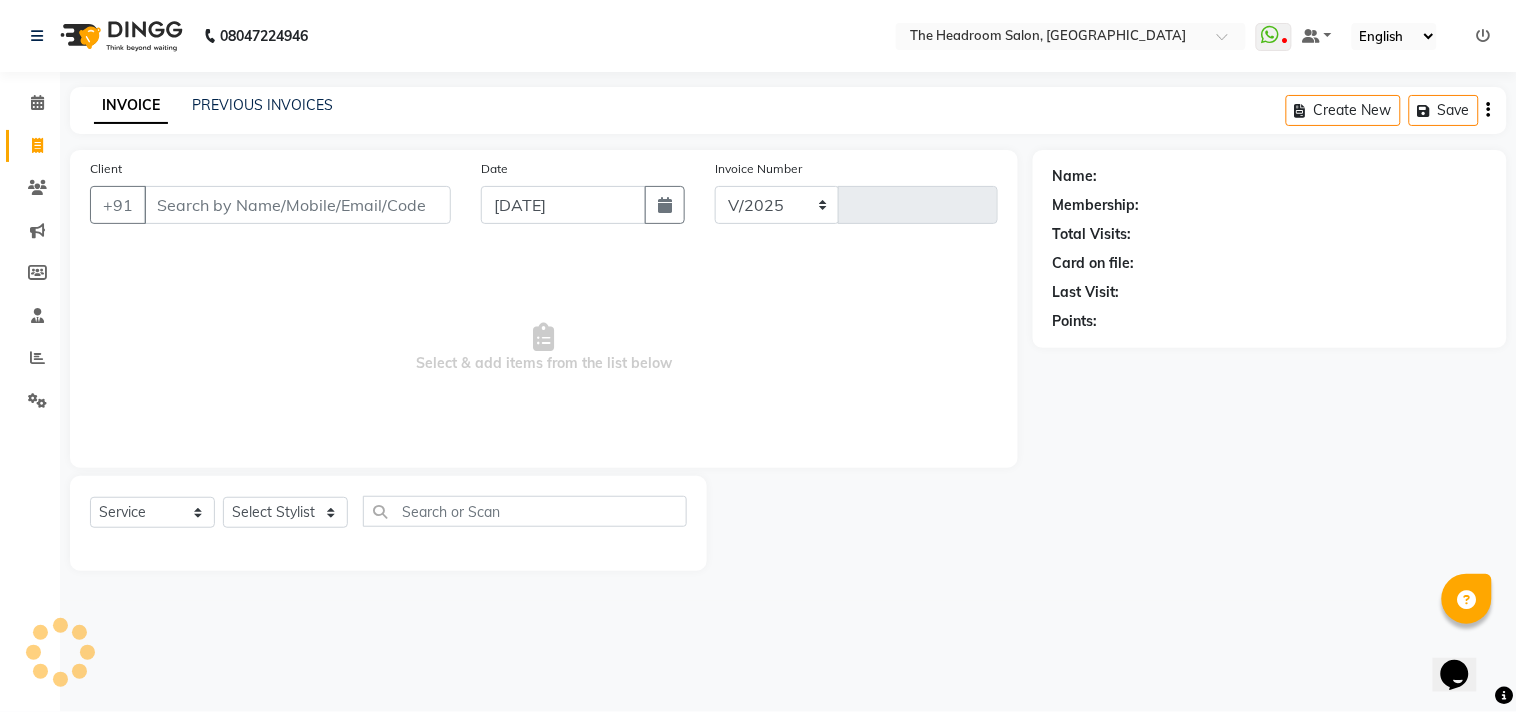 type on "2074" 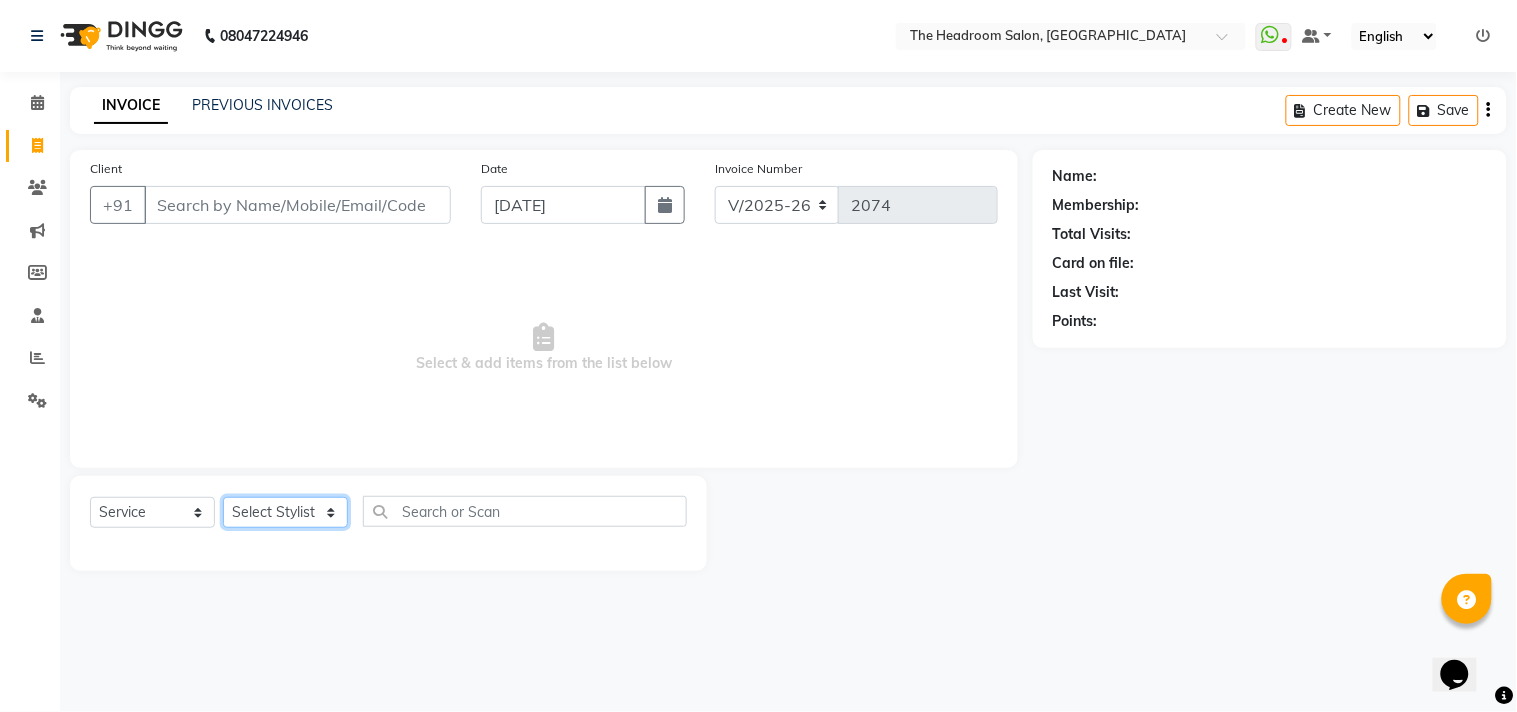 click on "Select Stylist [PERSON_NAME] [PERSON_NAME] [PERSON_NAME] Manager [PERSON_NAME] [PERSON_NAME] [PERSON_NAME] Pooja [PERSON_NAME]" 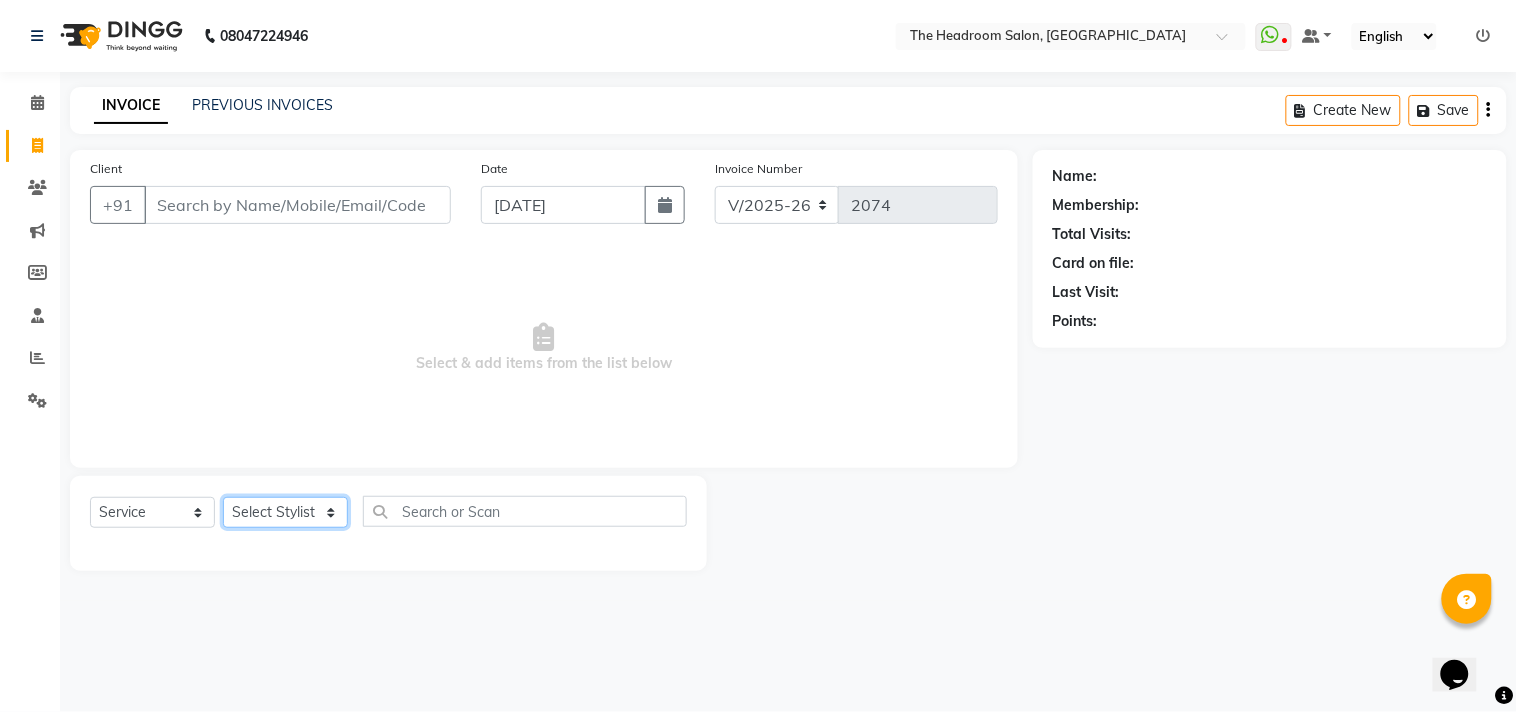 select on "58238" 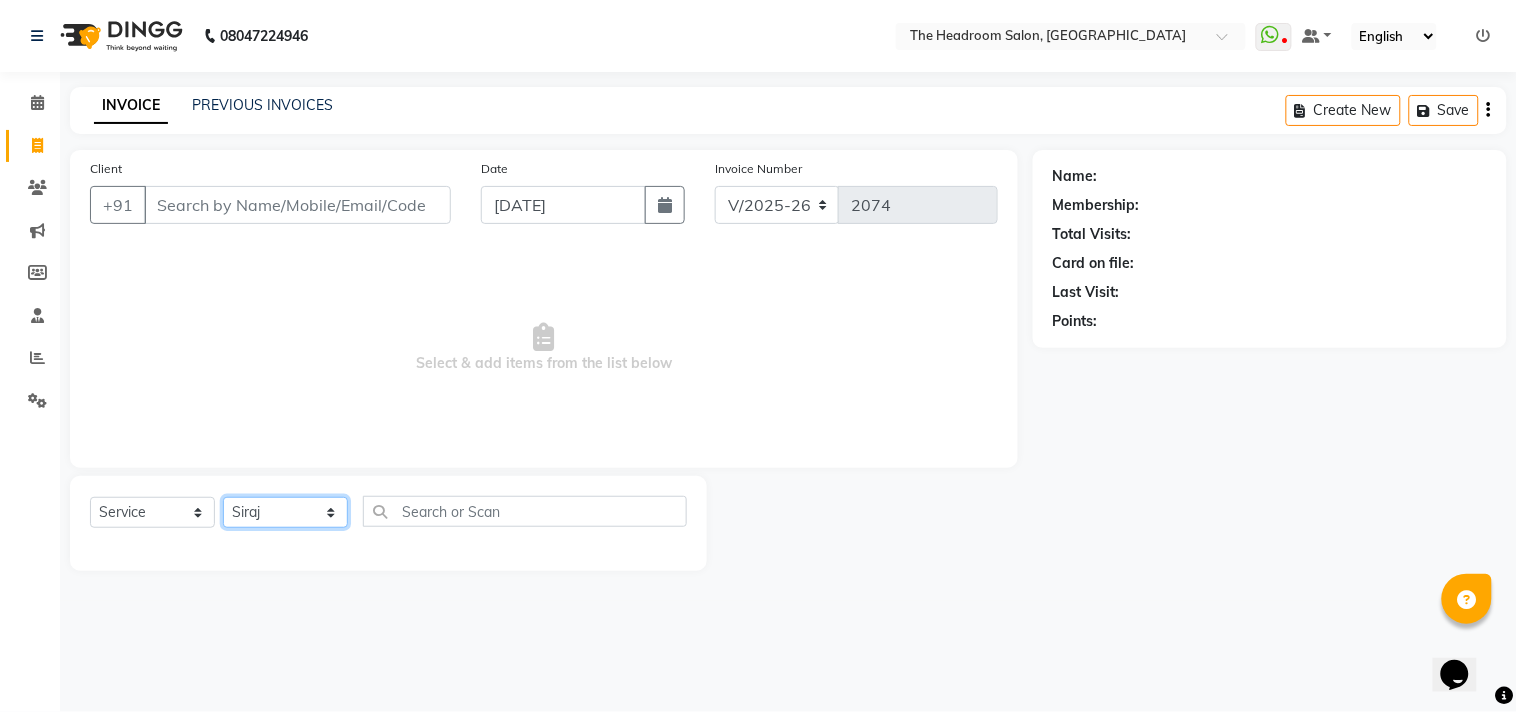 click on "Select Stylist [PERSON_NAME] [PERSON_NAME] [PERSON_NAME] Manager [PERSON_NAME] [PERSON_NAME] [PERSON_NAME] Pooja [PERSON_NAME]" 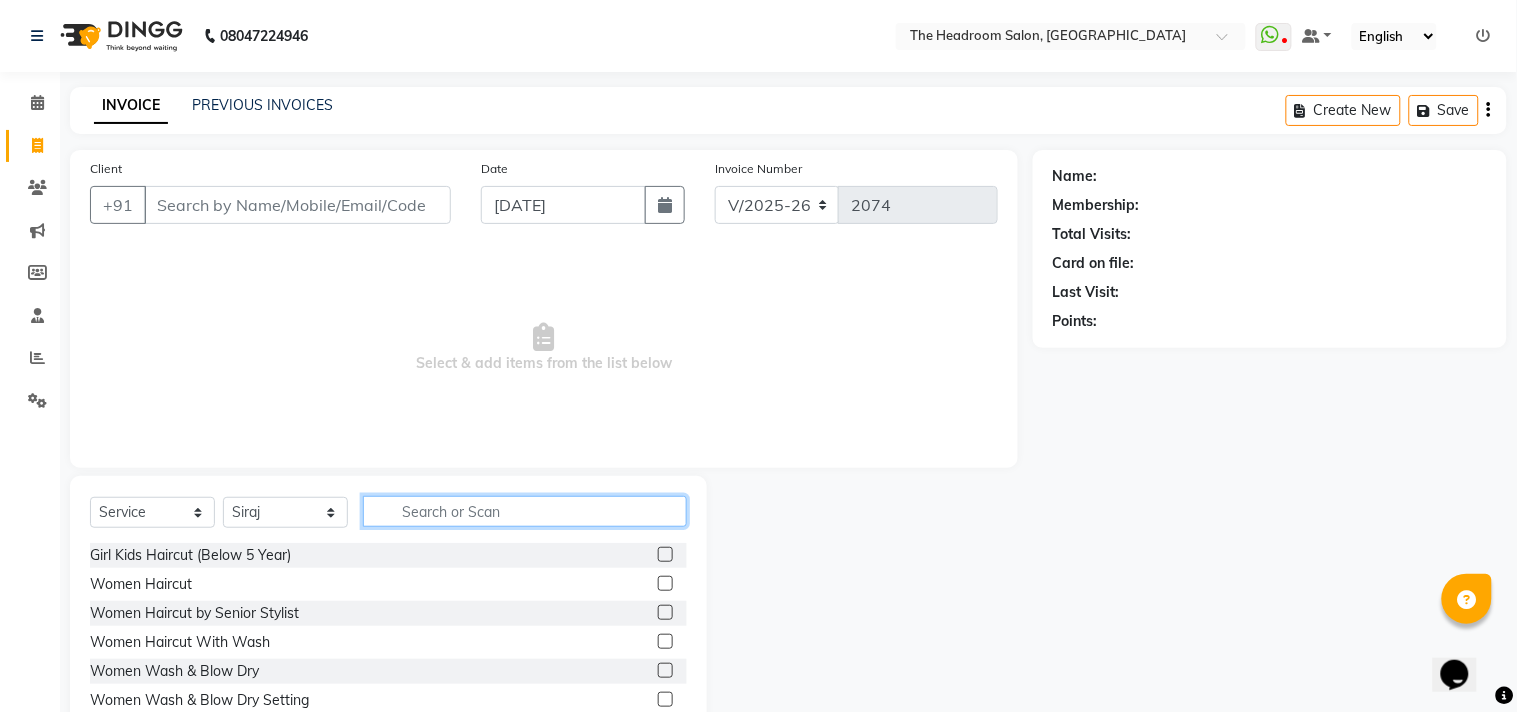 click 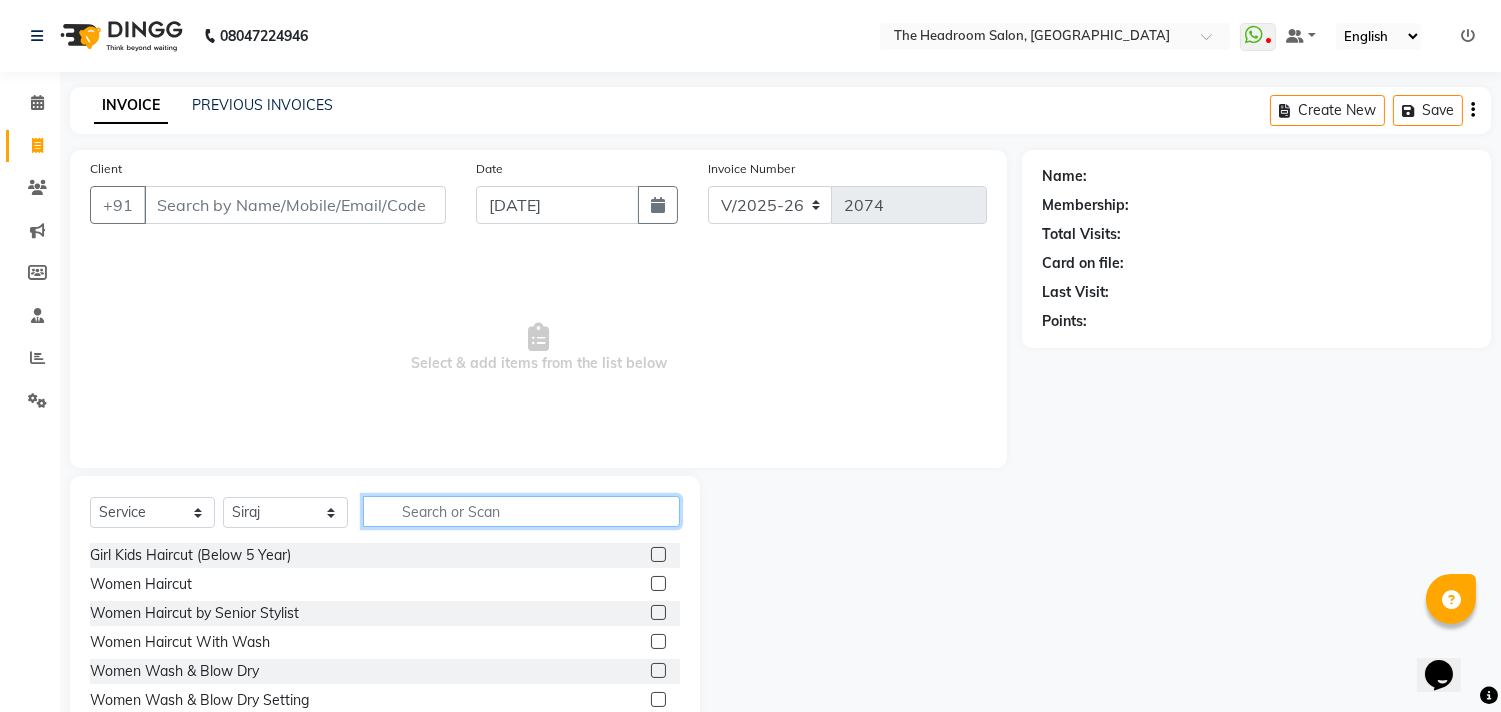 type on "h" 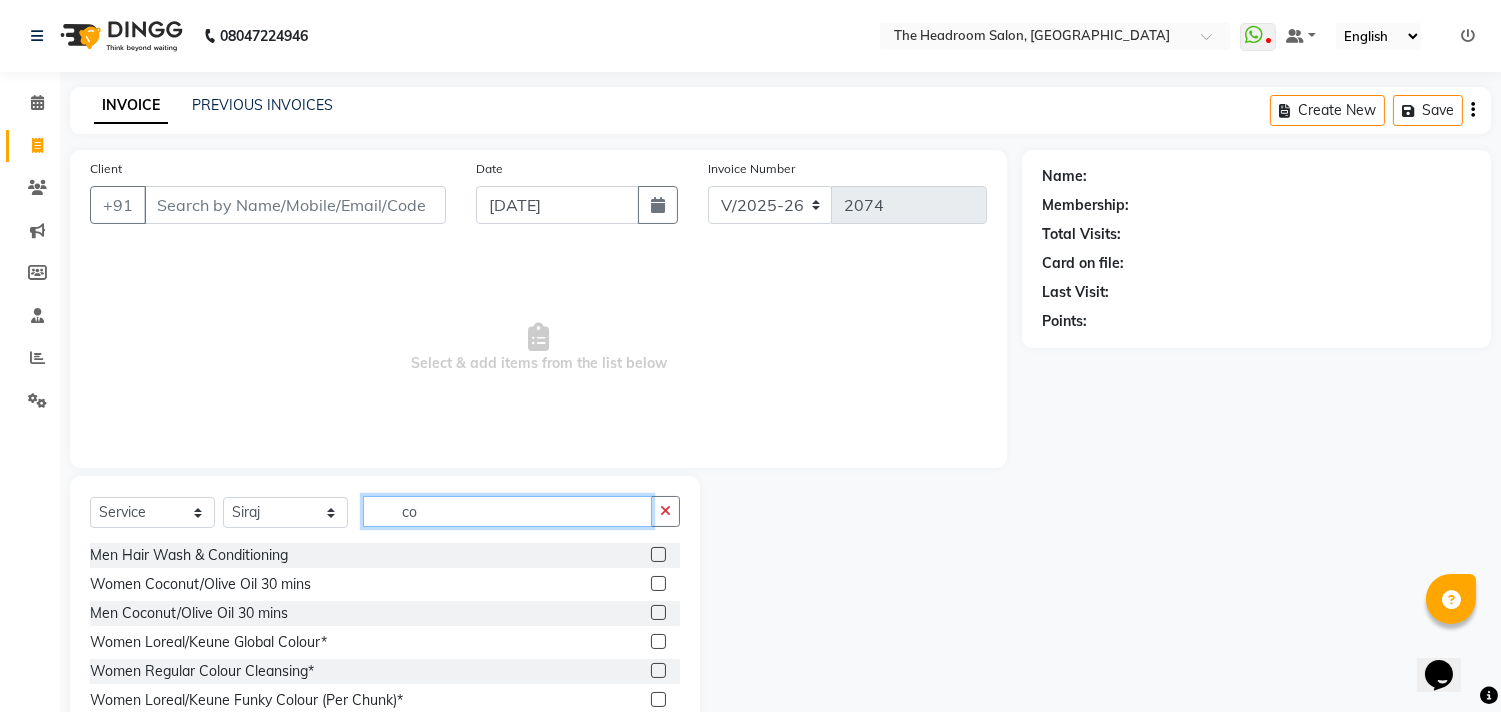 type on "co" 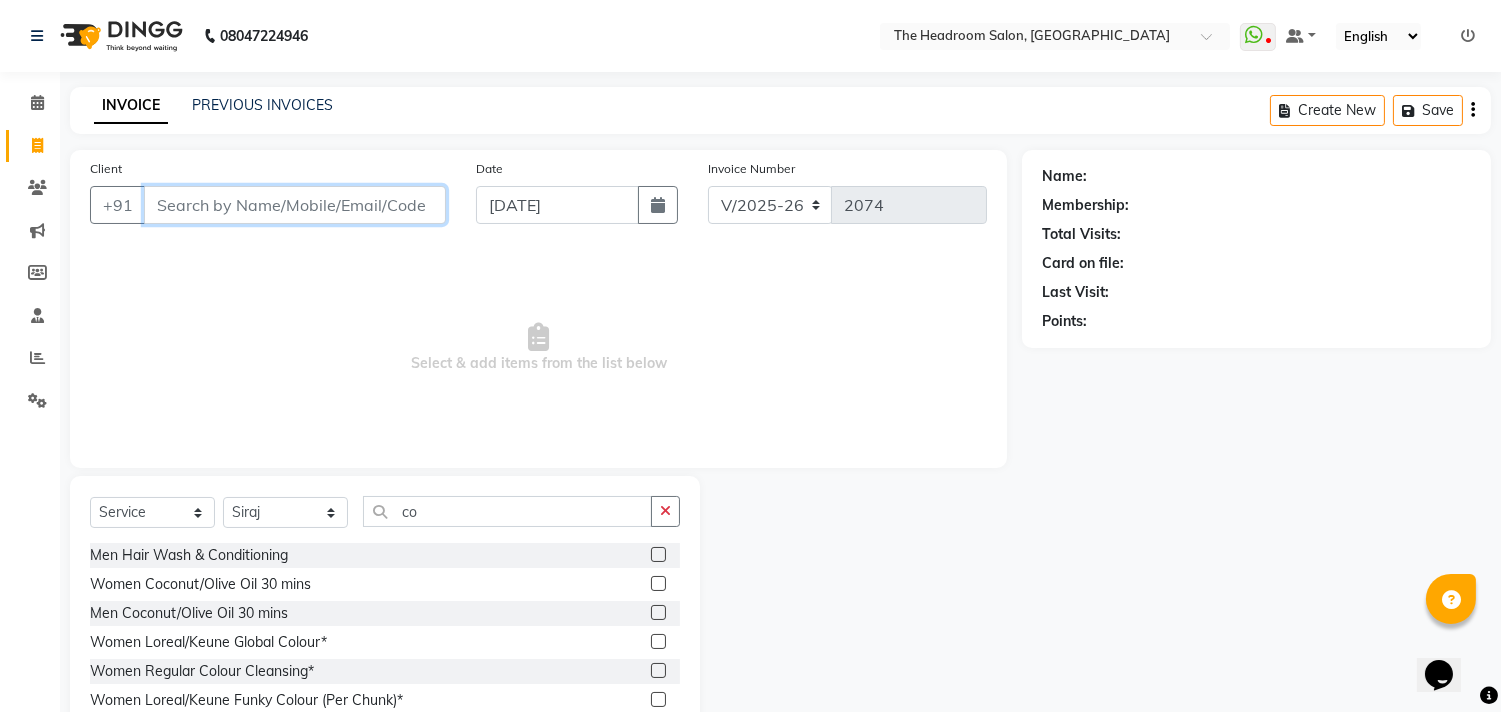 click on "Client" at bounding box center (295, 205) 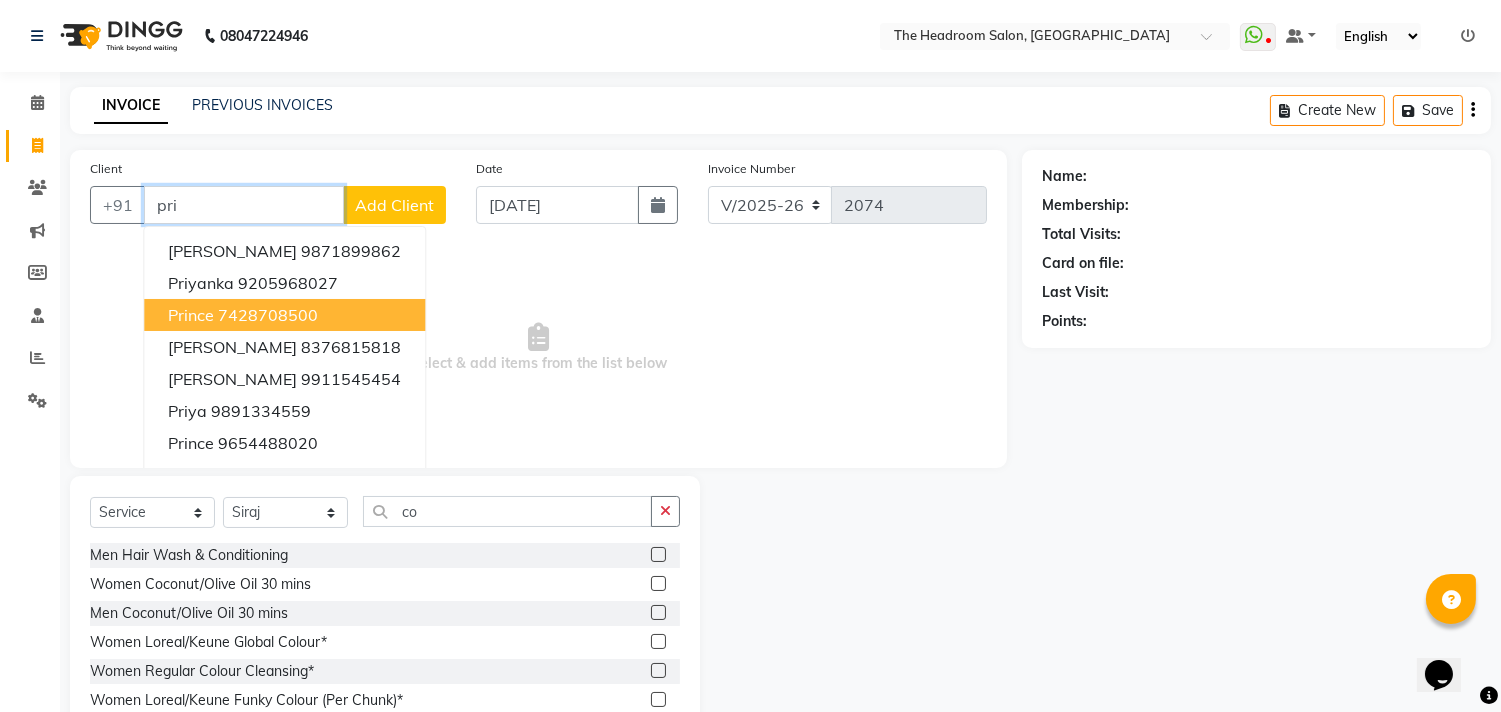 click on "prince" at bounding box center [191, 315] 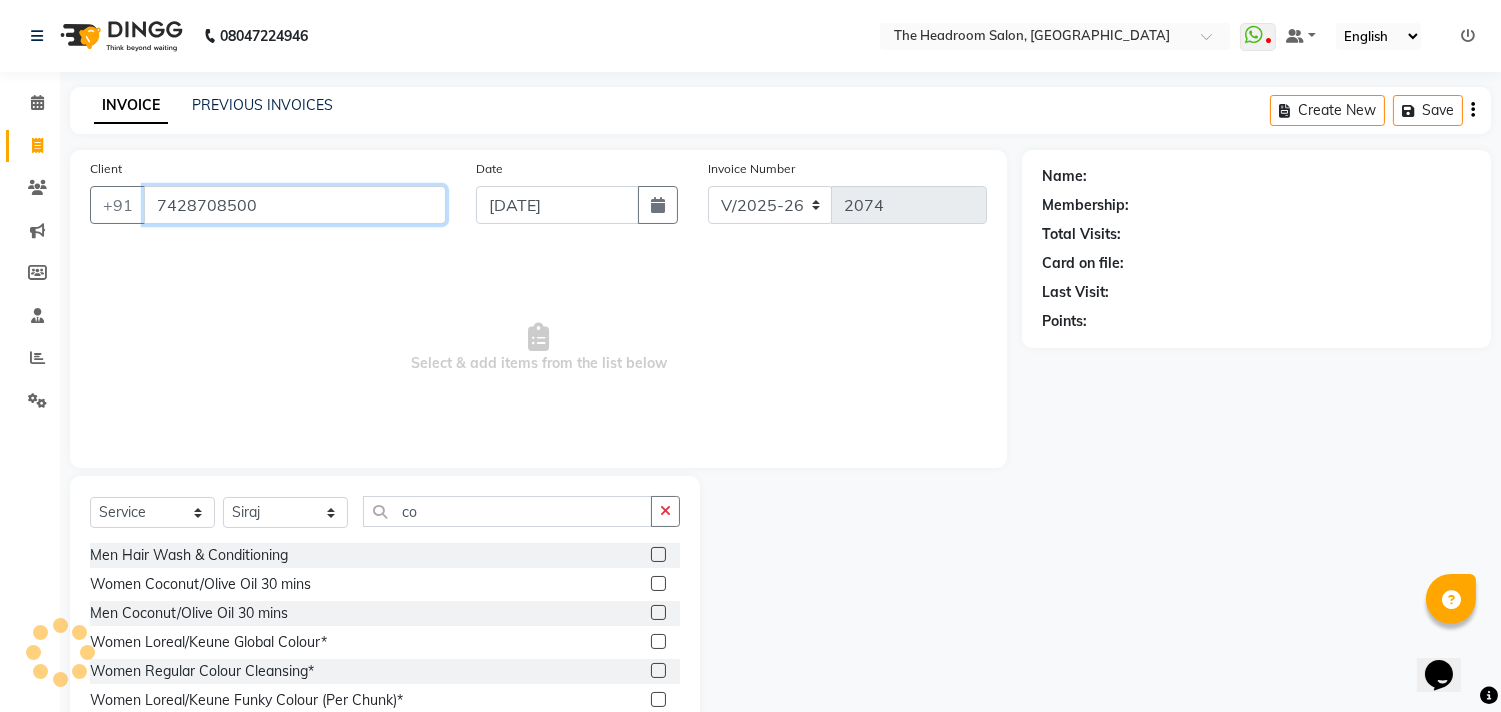 type on "7428708500" 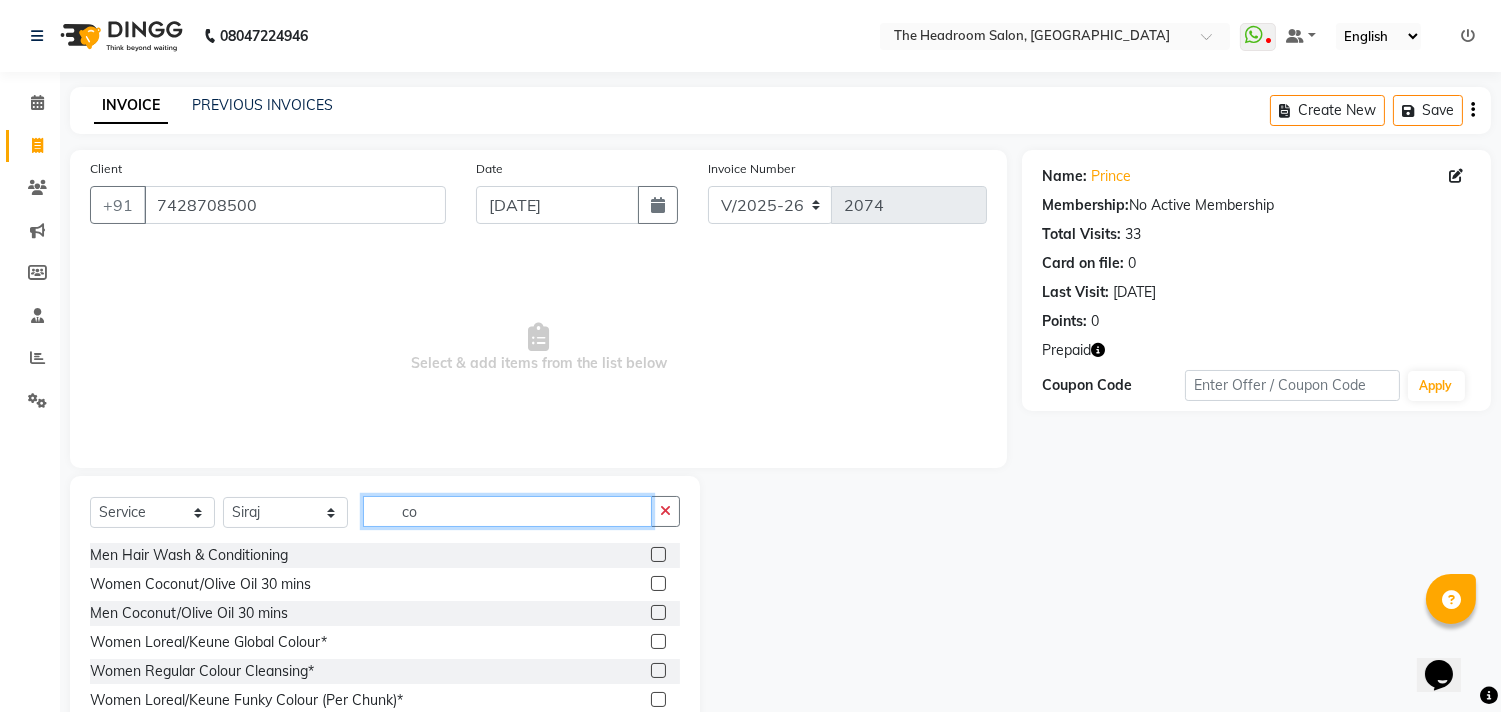 click on "co" 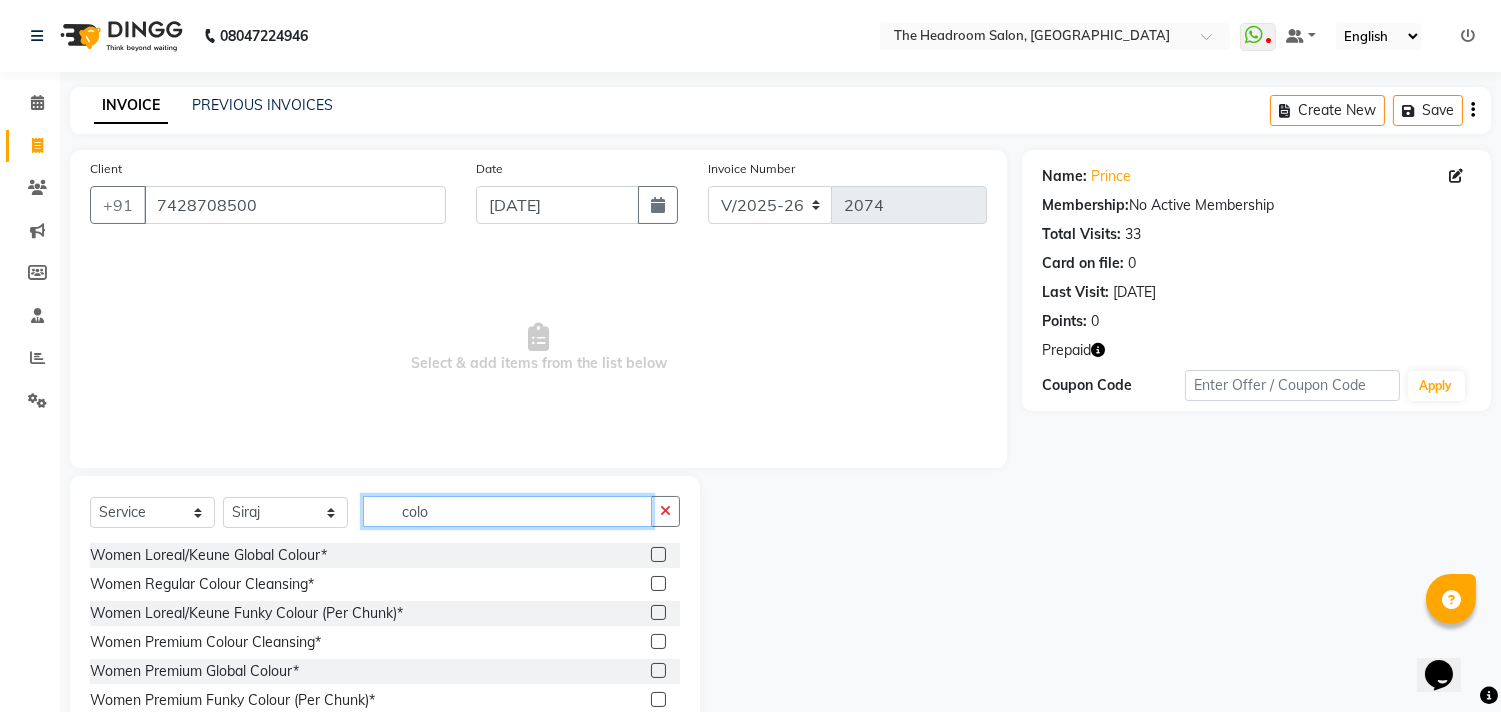 scroll, scrollTop: 88, scrollLeft: 0, axis: vertical 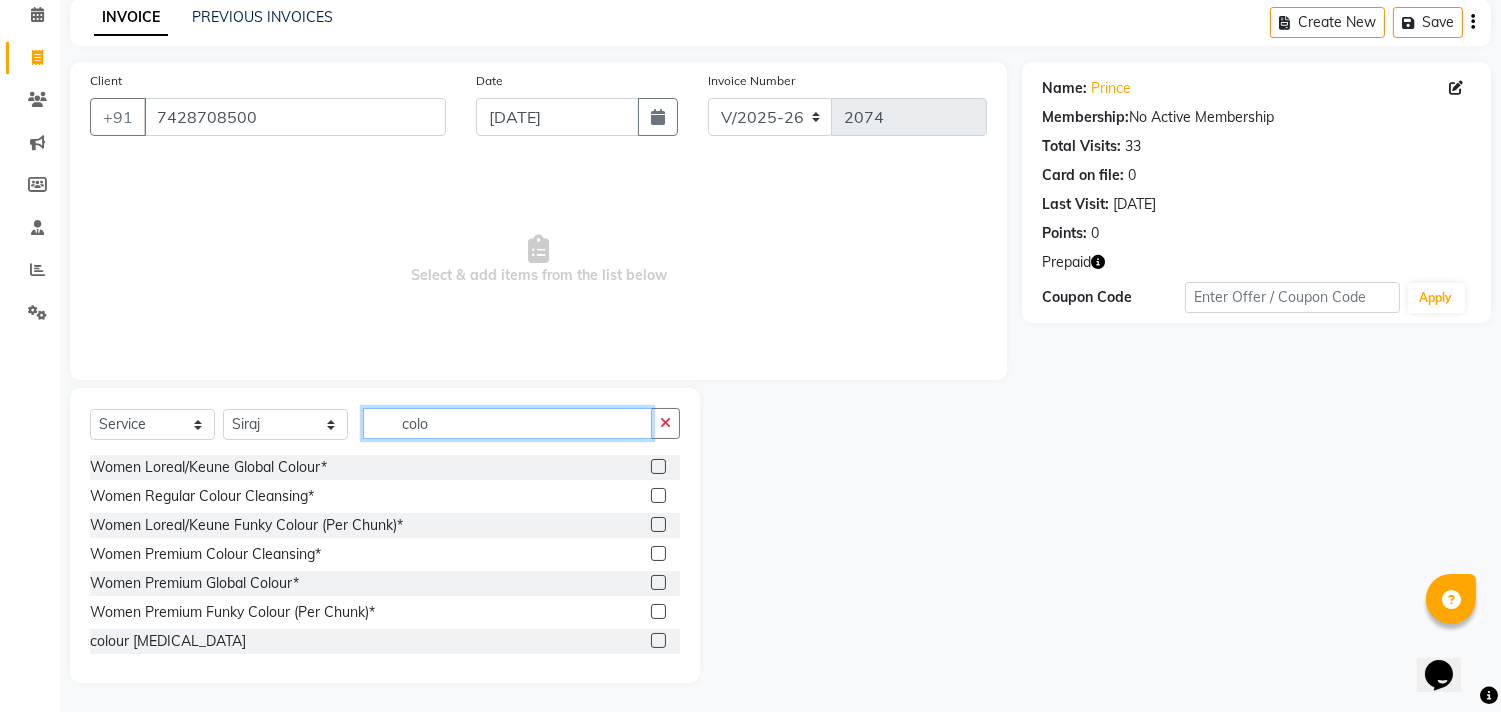 click on "colo" 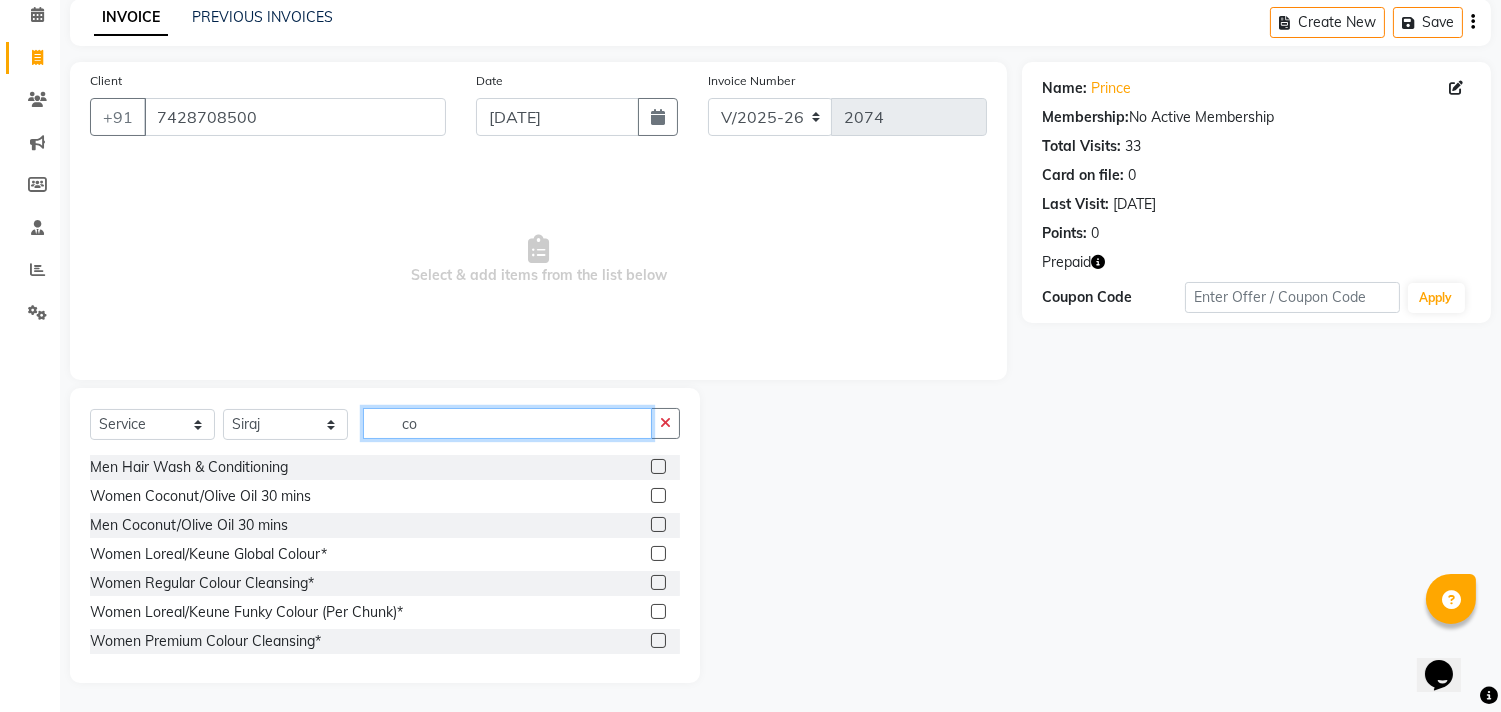 type on "c" 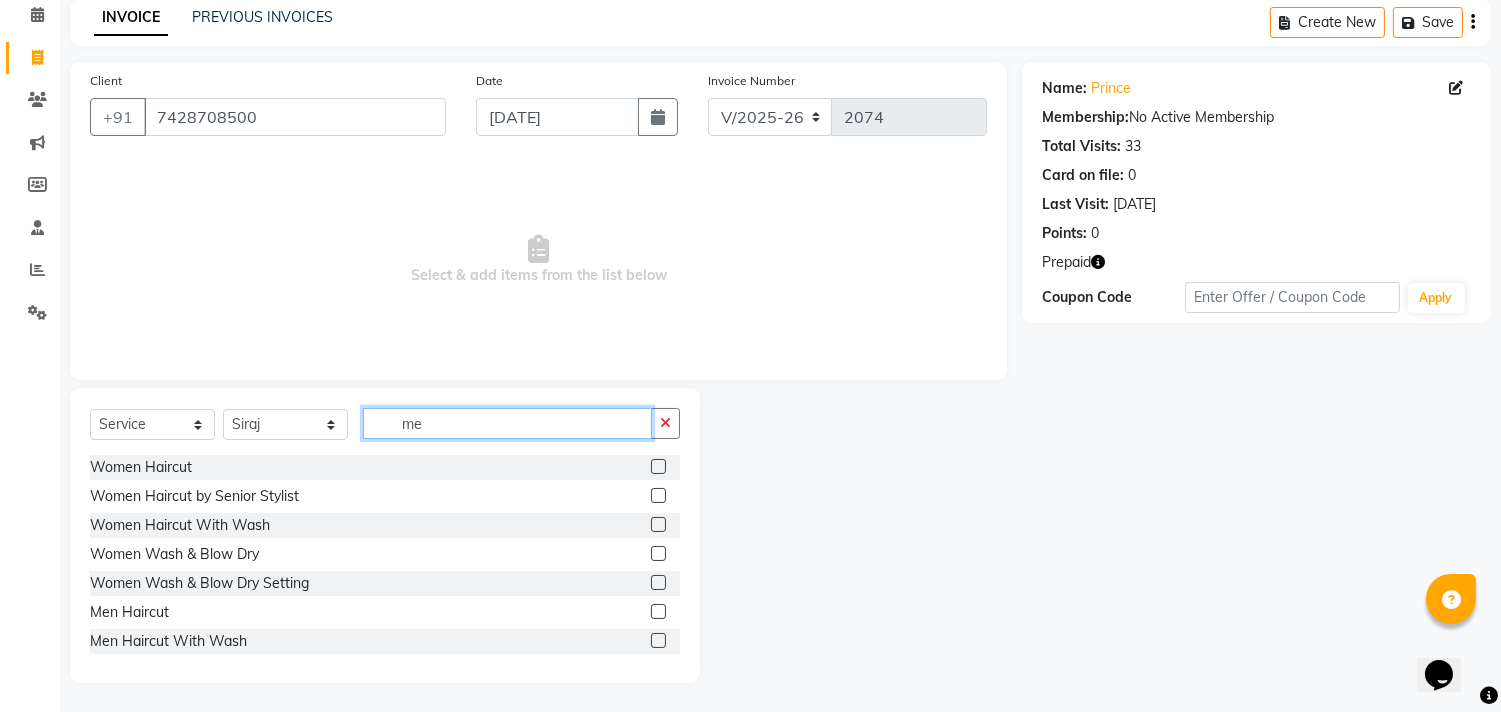 type on "m" 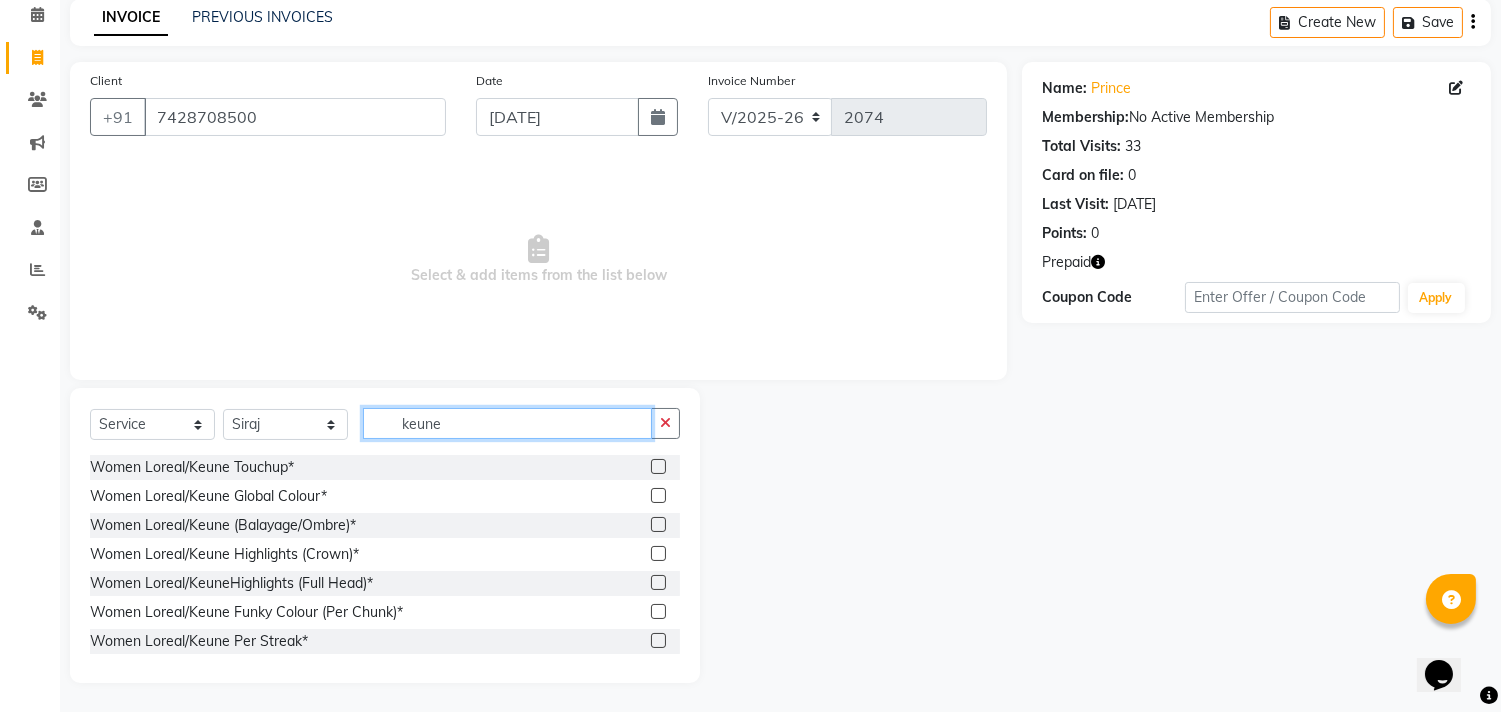 type on "keune" 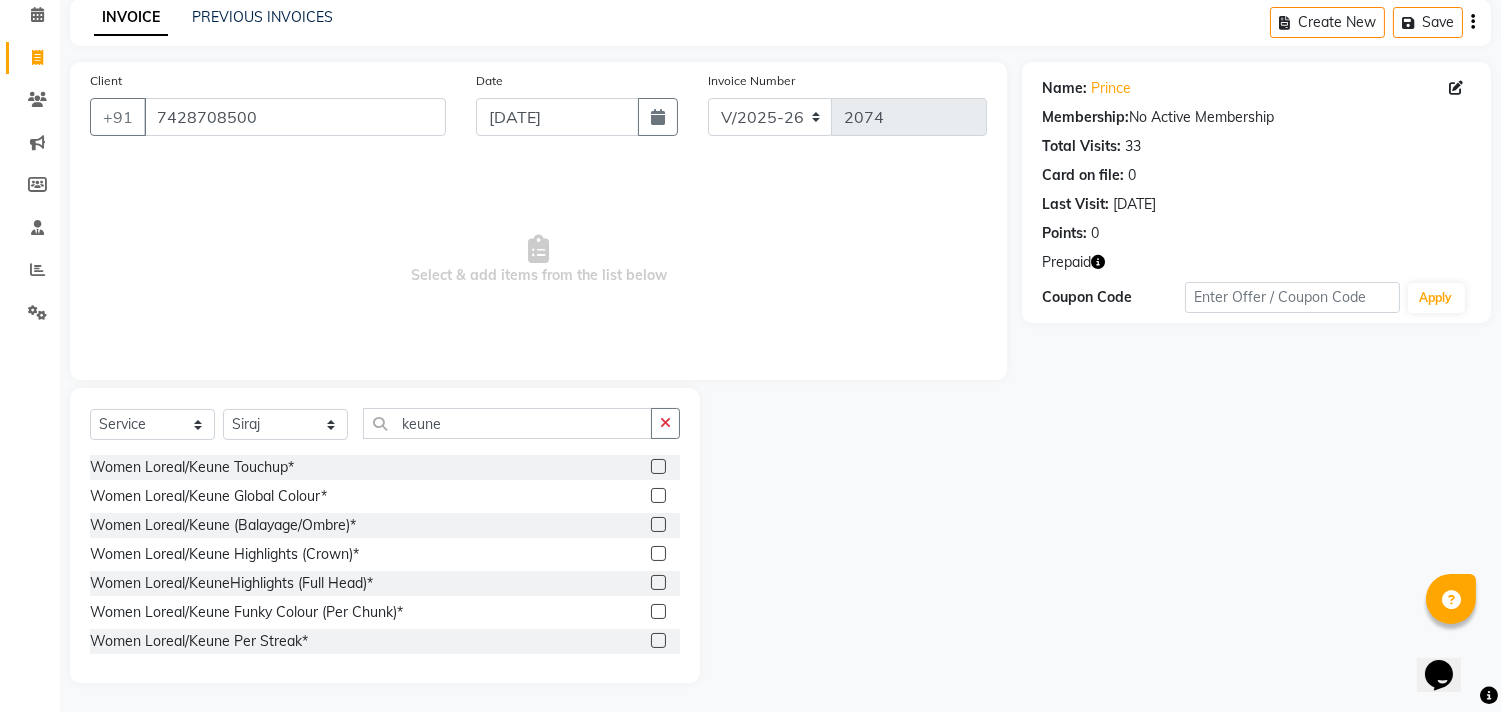 click 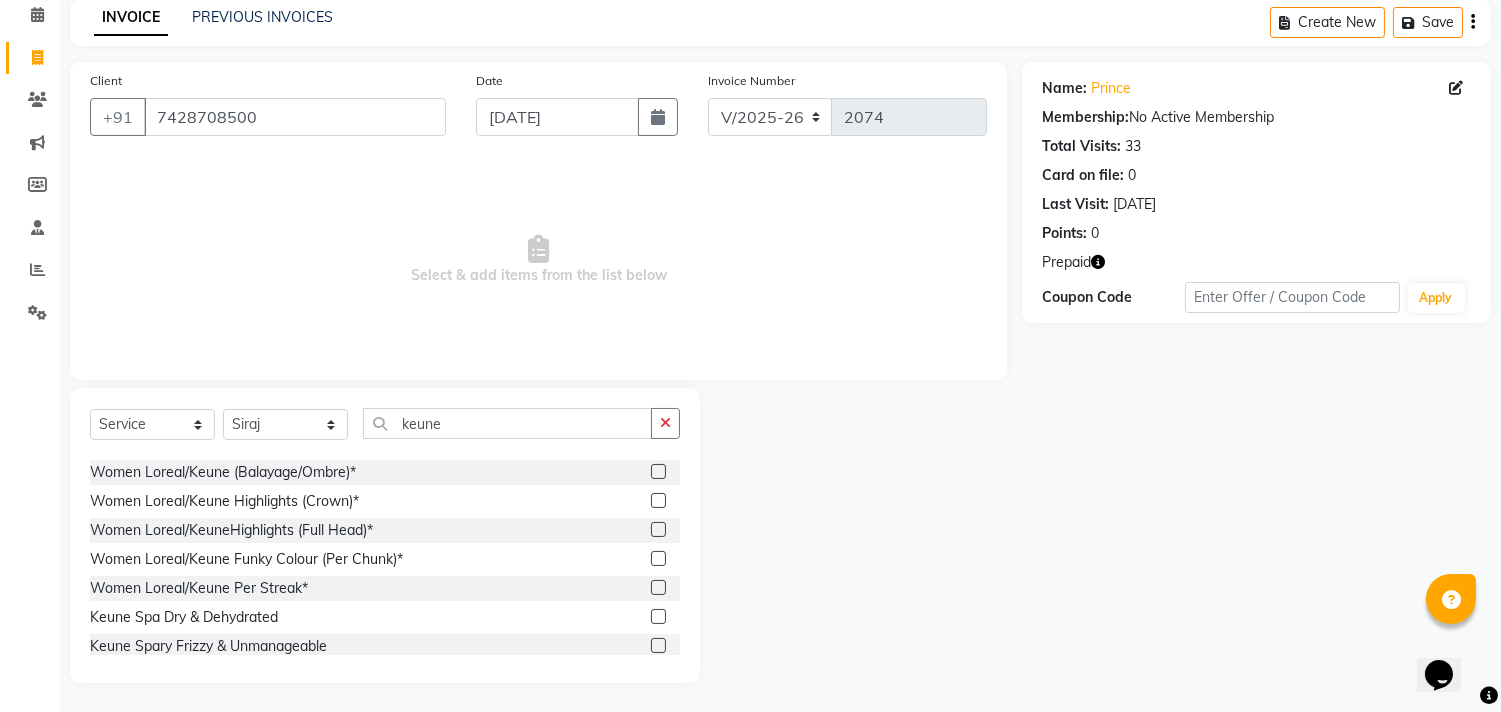 scroll, scrollTop: 111, scrollLeft: 0, axis: vertical 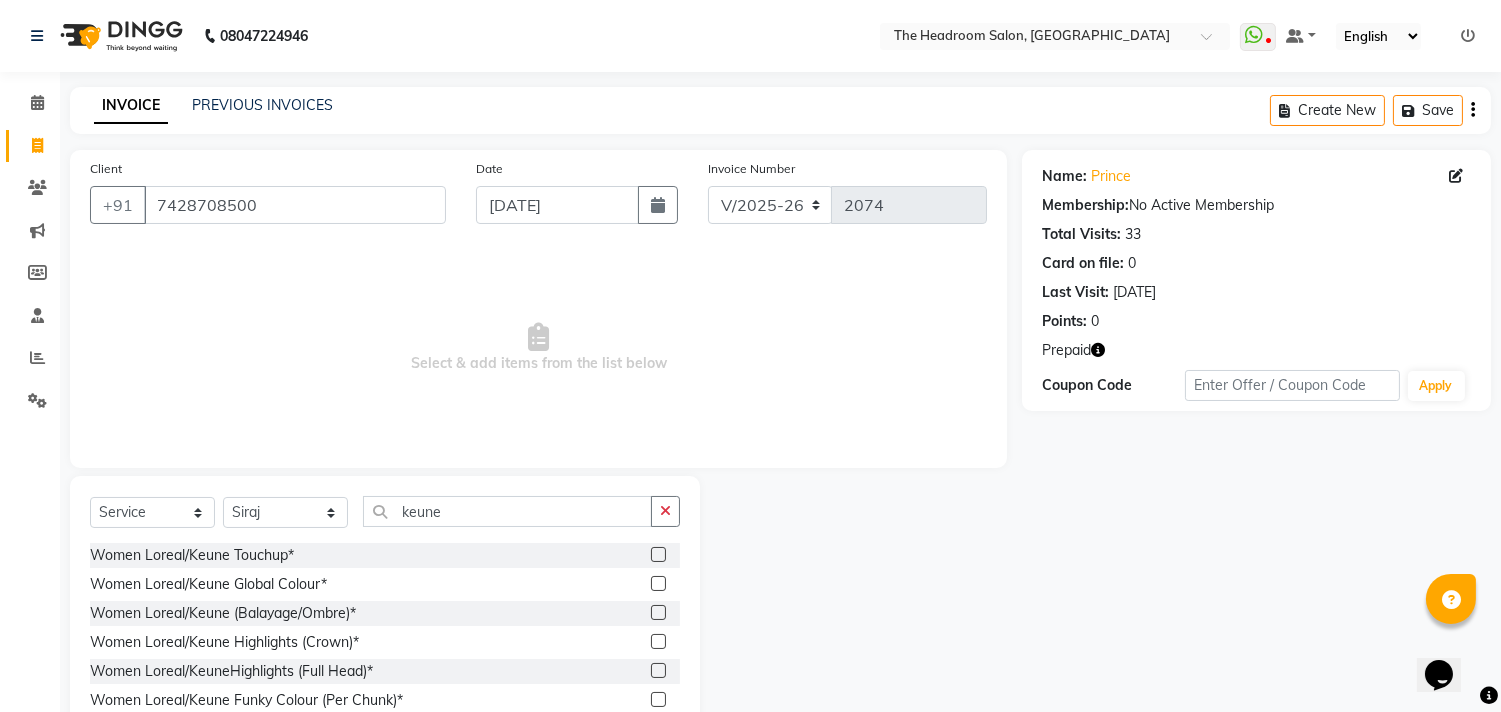 drag, startPoint x: 662, startPoint y: 583, endPoint x: 664, endPoint y: 596, distance: 13.152946 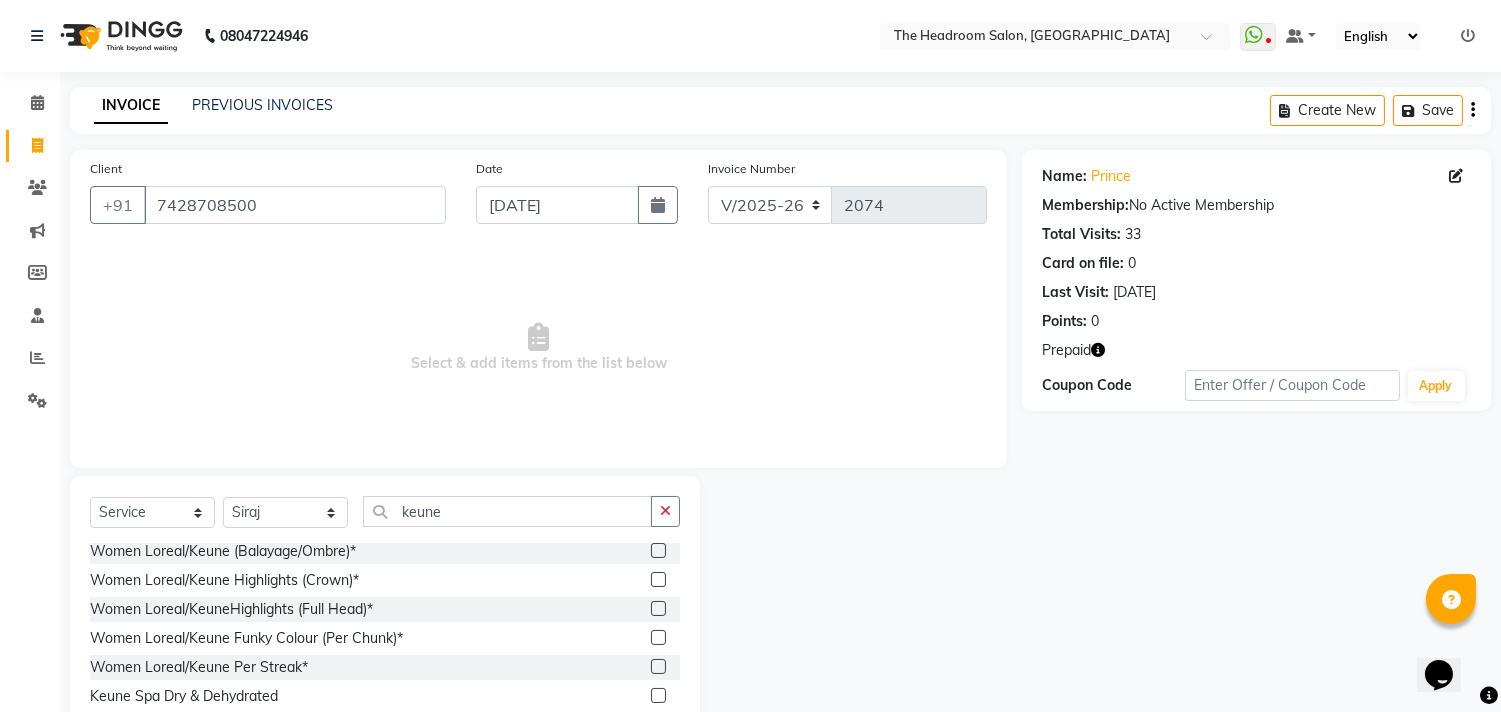 scroll, scrollTop: 176, scrollLeft: 0, axis: vertical 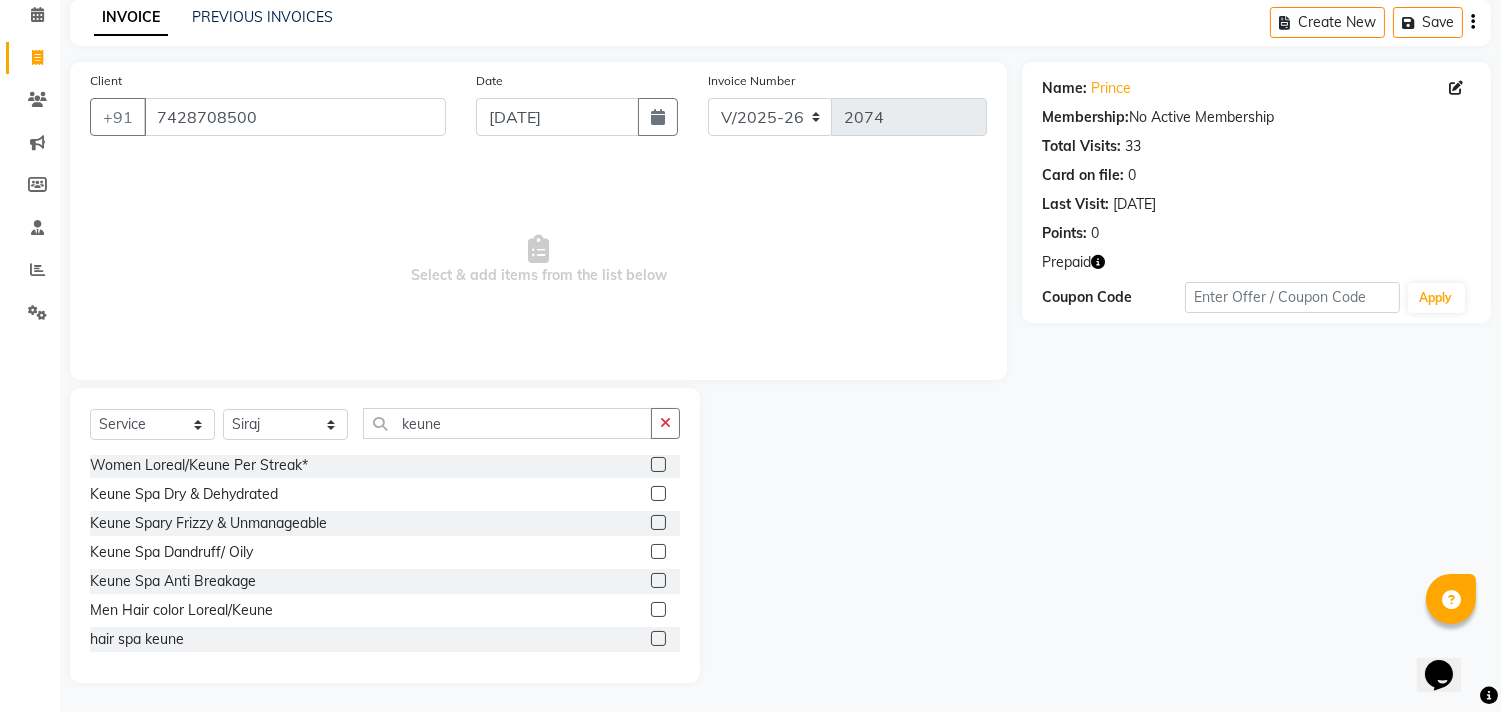 click 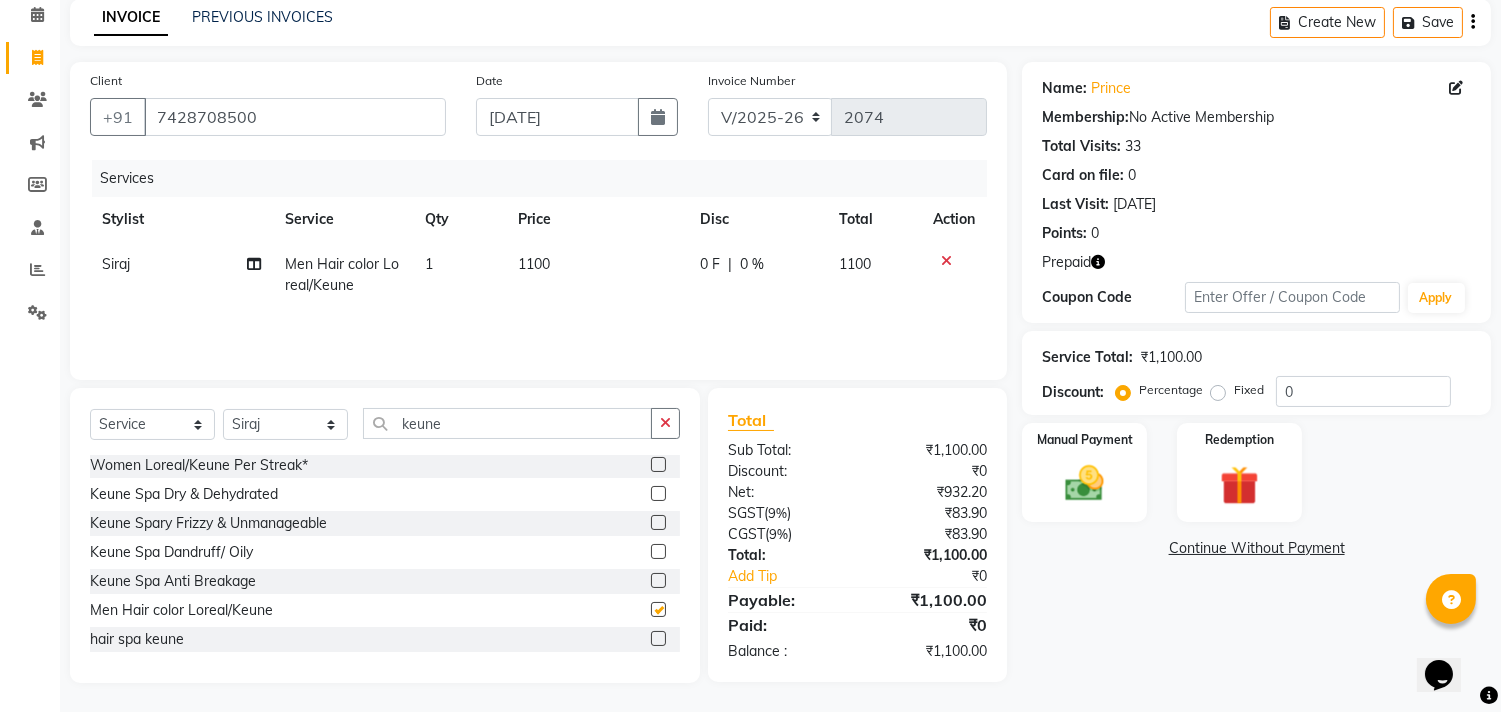 checkbox on "false" 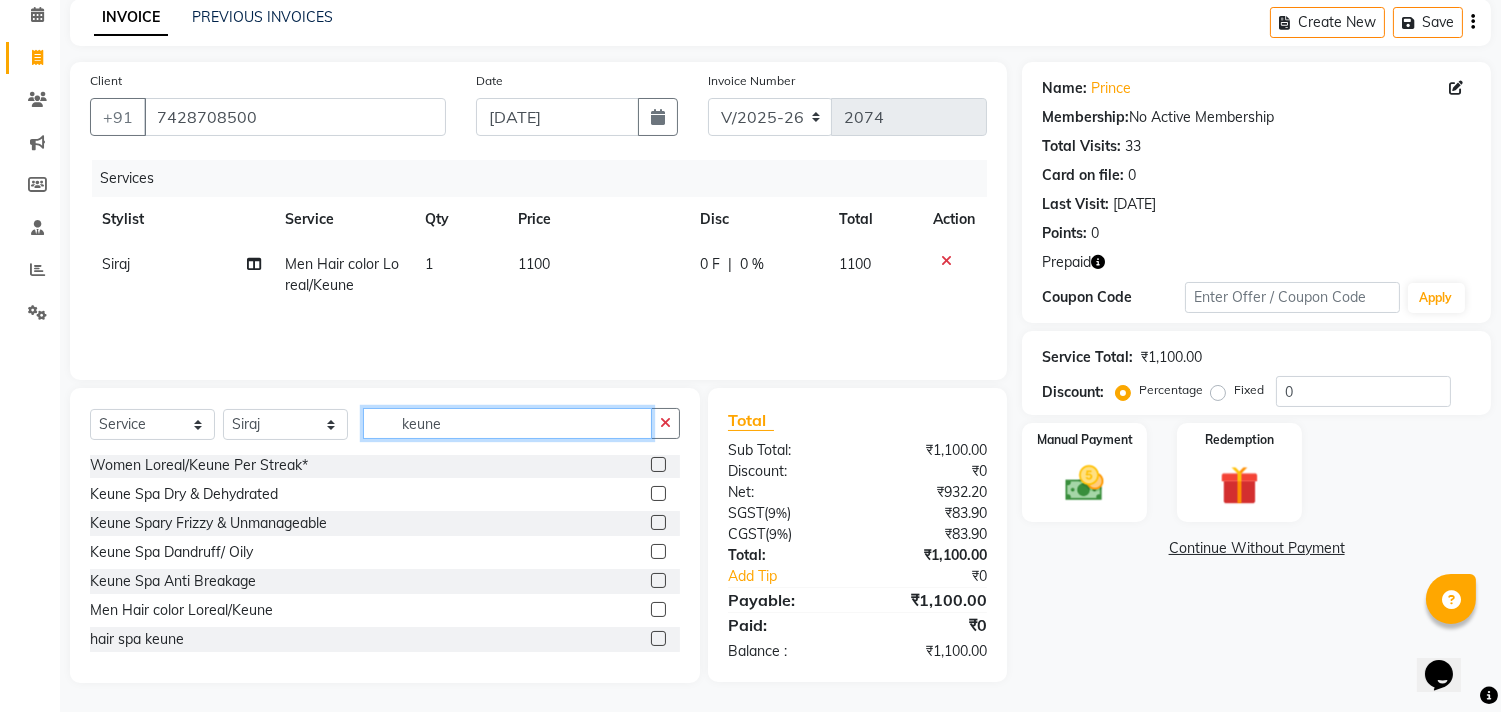 click on "keune" 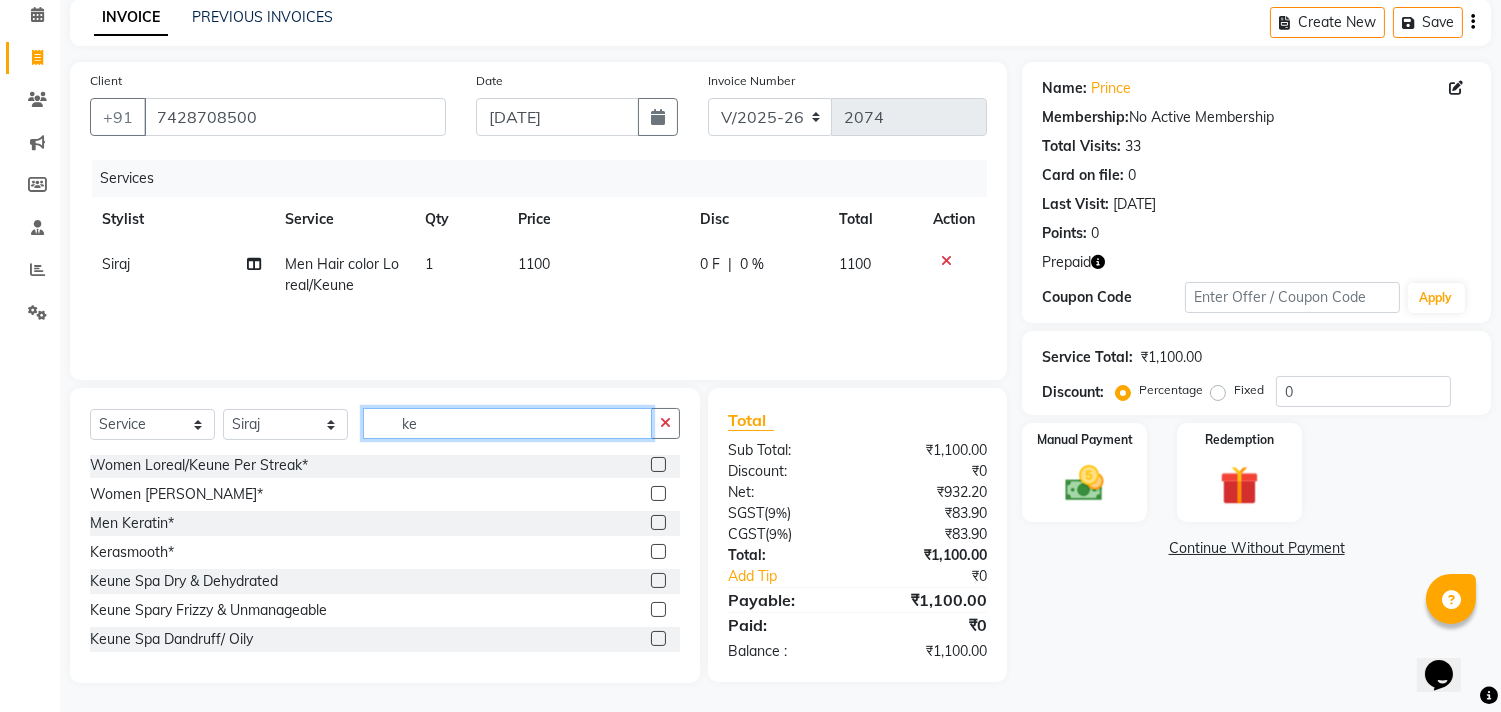 type on "k" 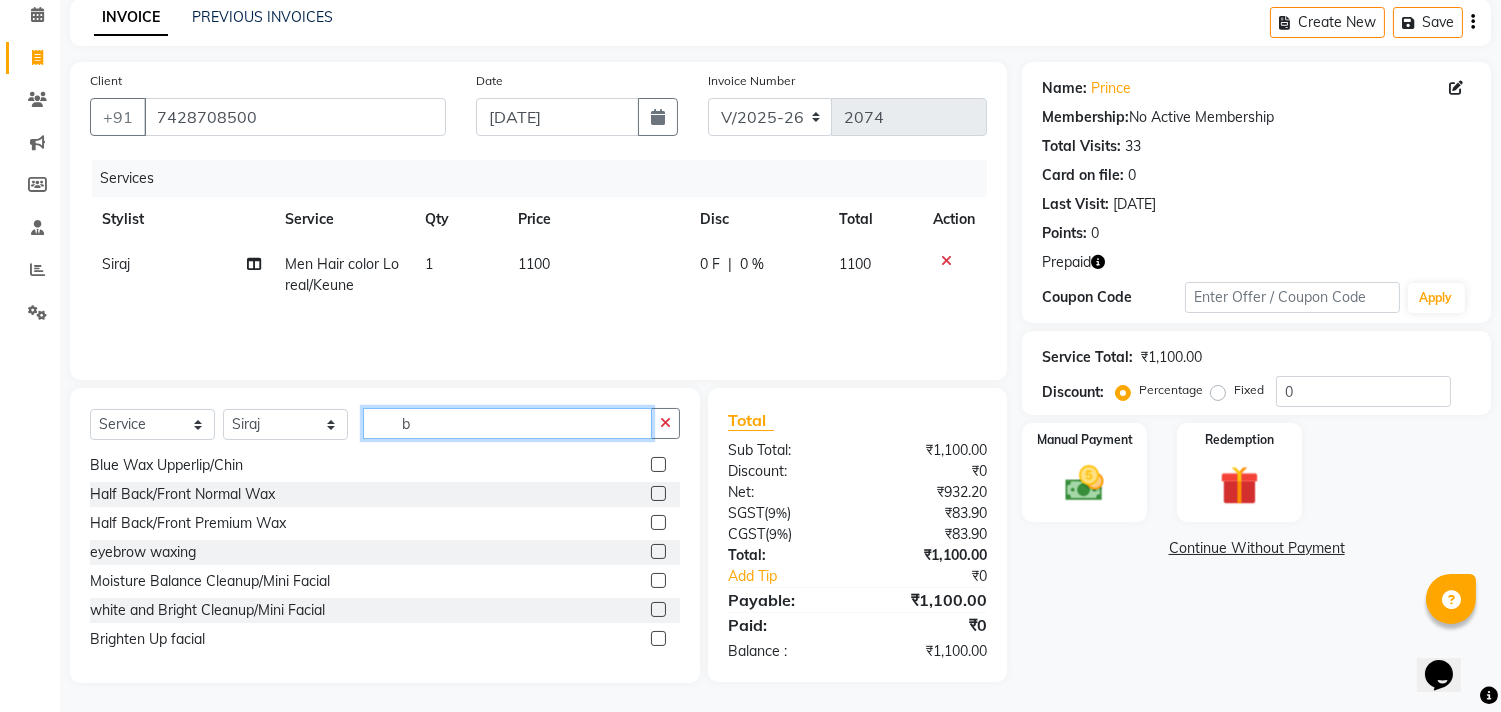 scroll, scrollTop: 322, scrollLeft: 0, axis: vertical 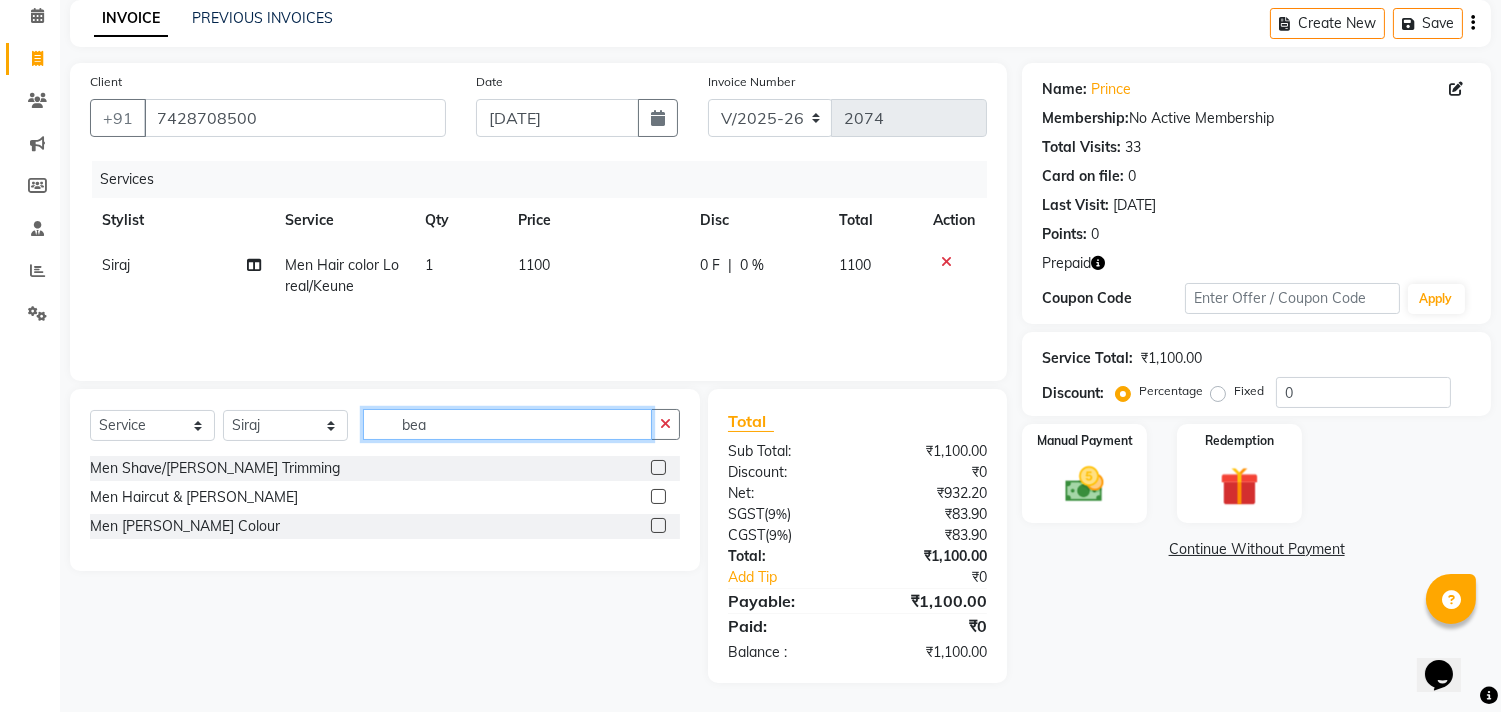 type on "bea" 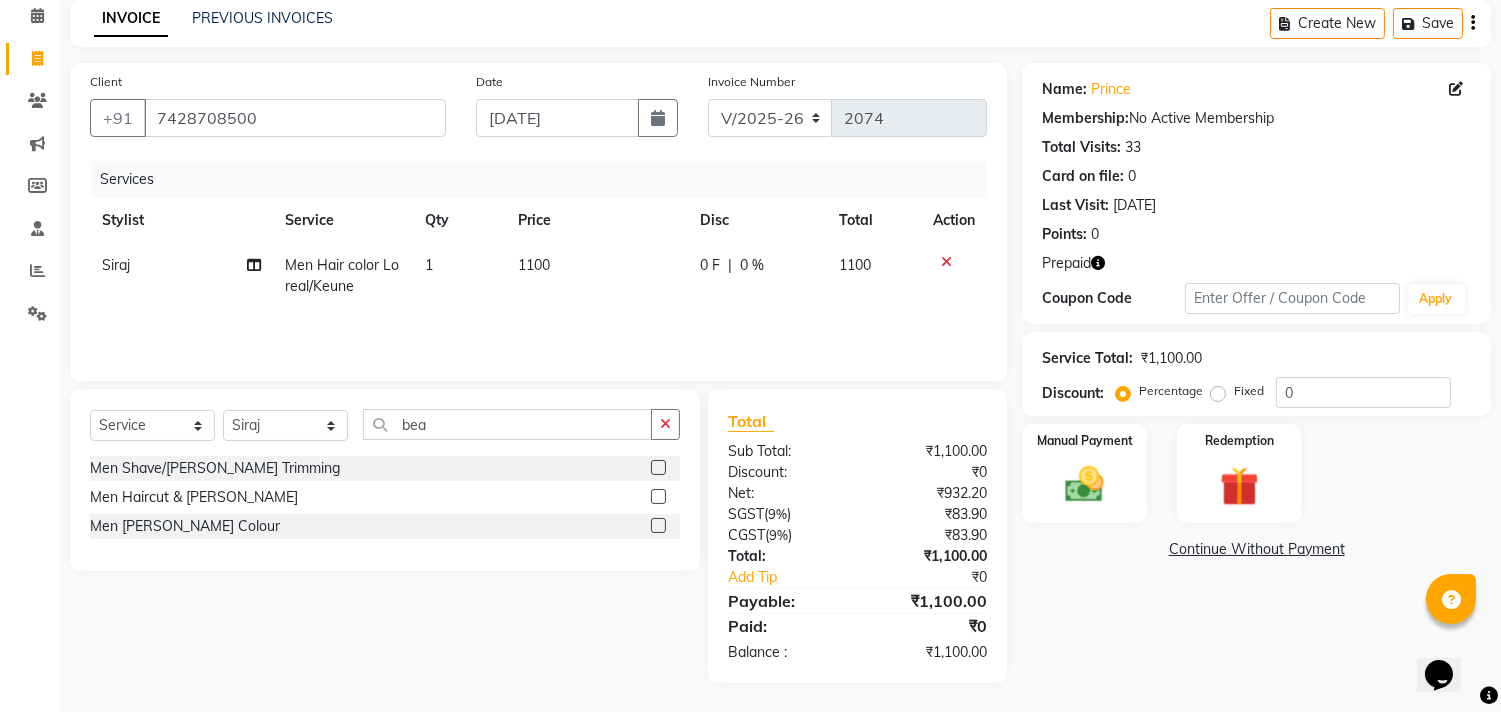 click 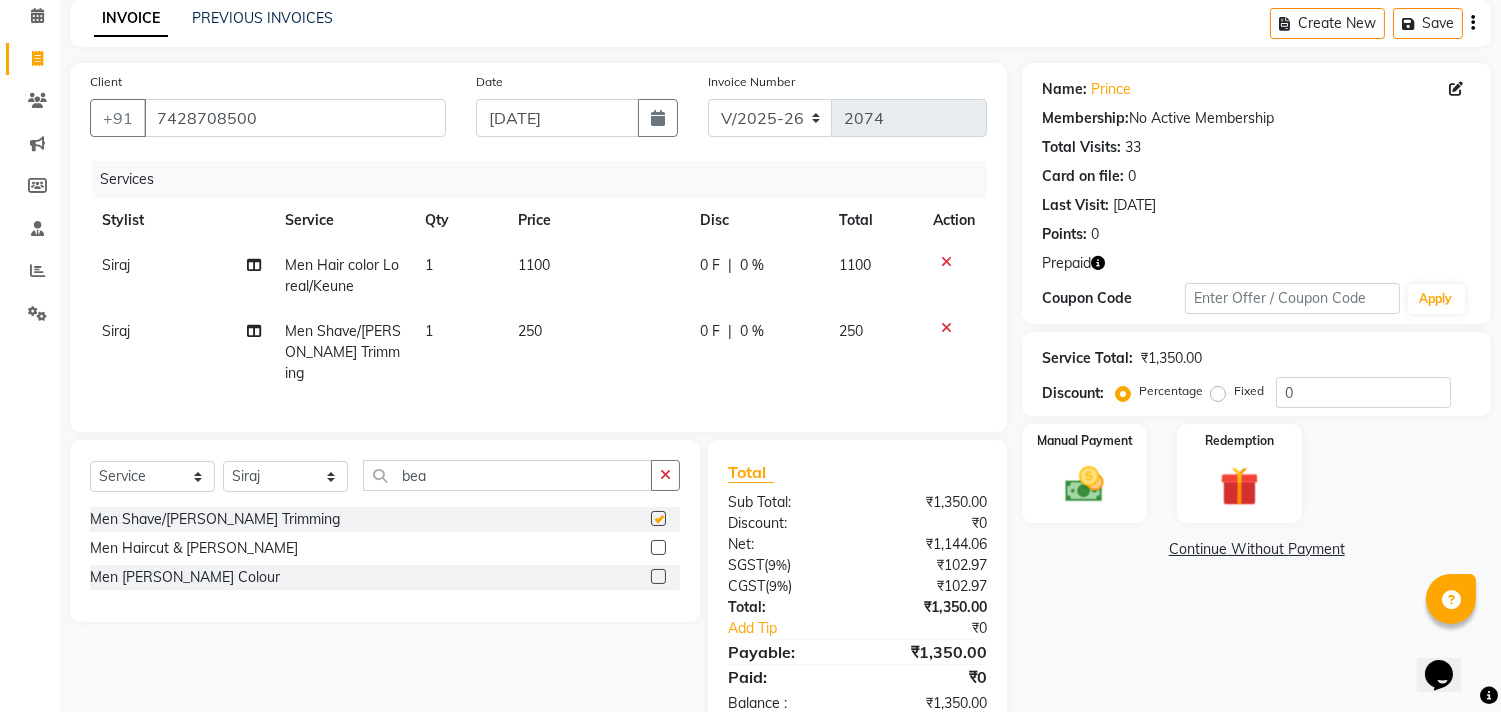 checkbox on "false" 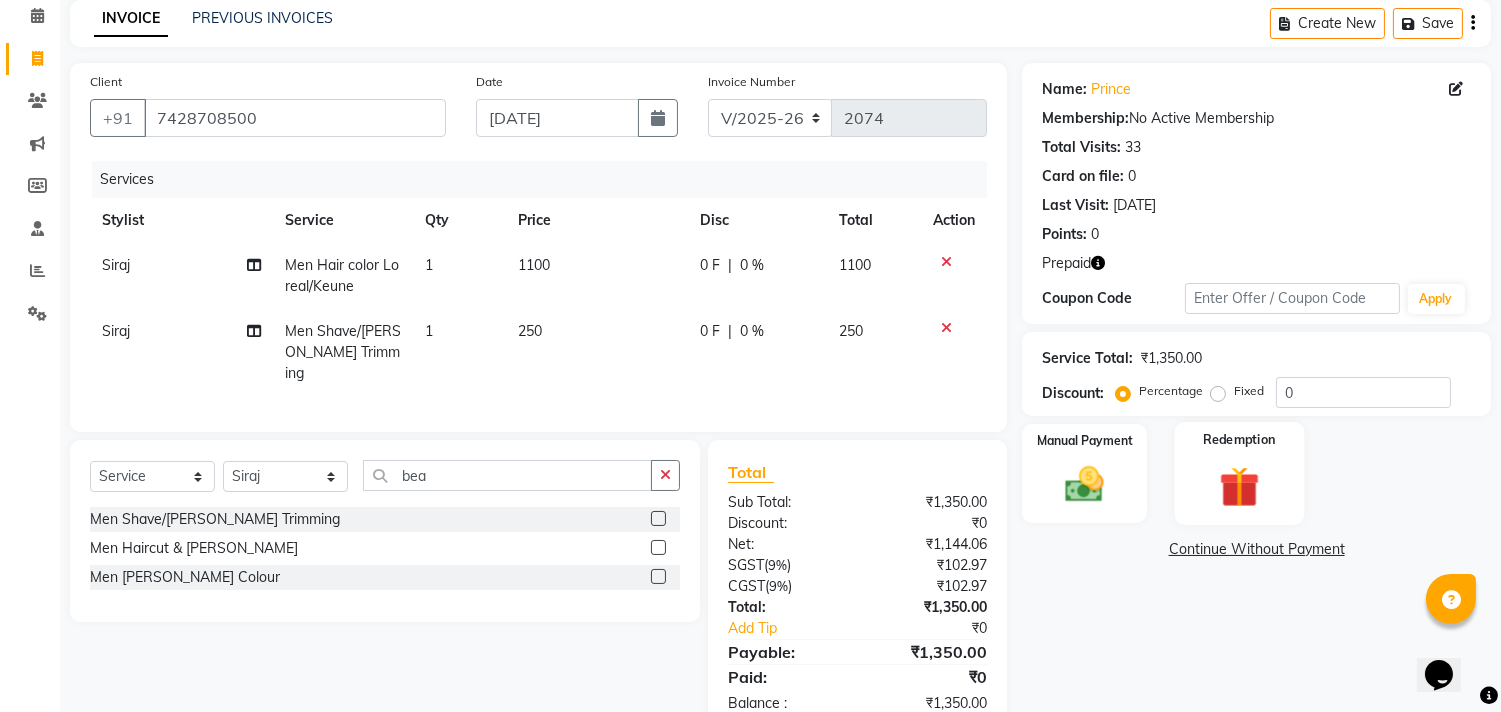 click 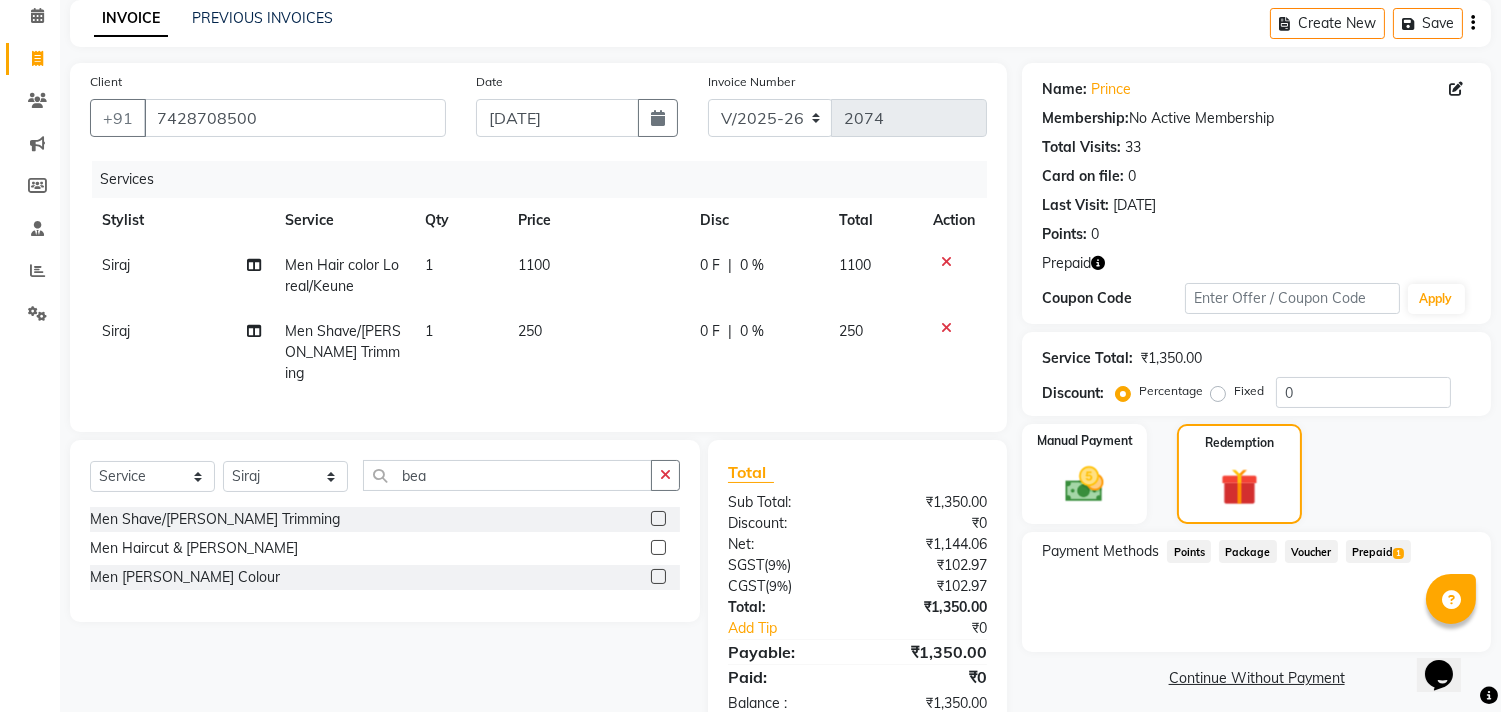 click on "Prepaid  1" 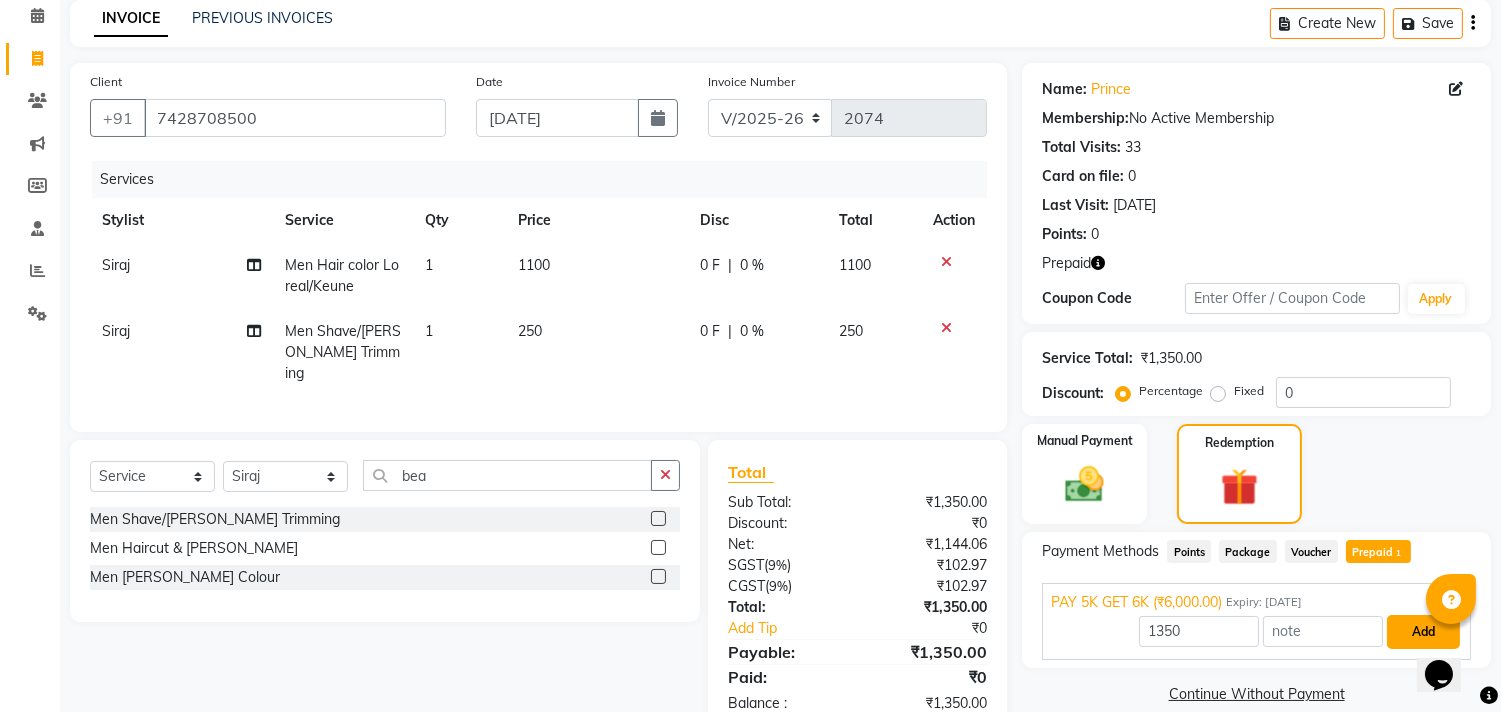 click on "Add" at bounding box center (1423, 632) 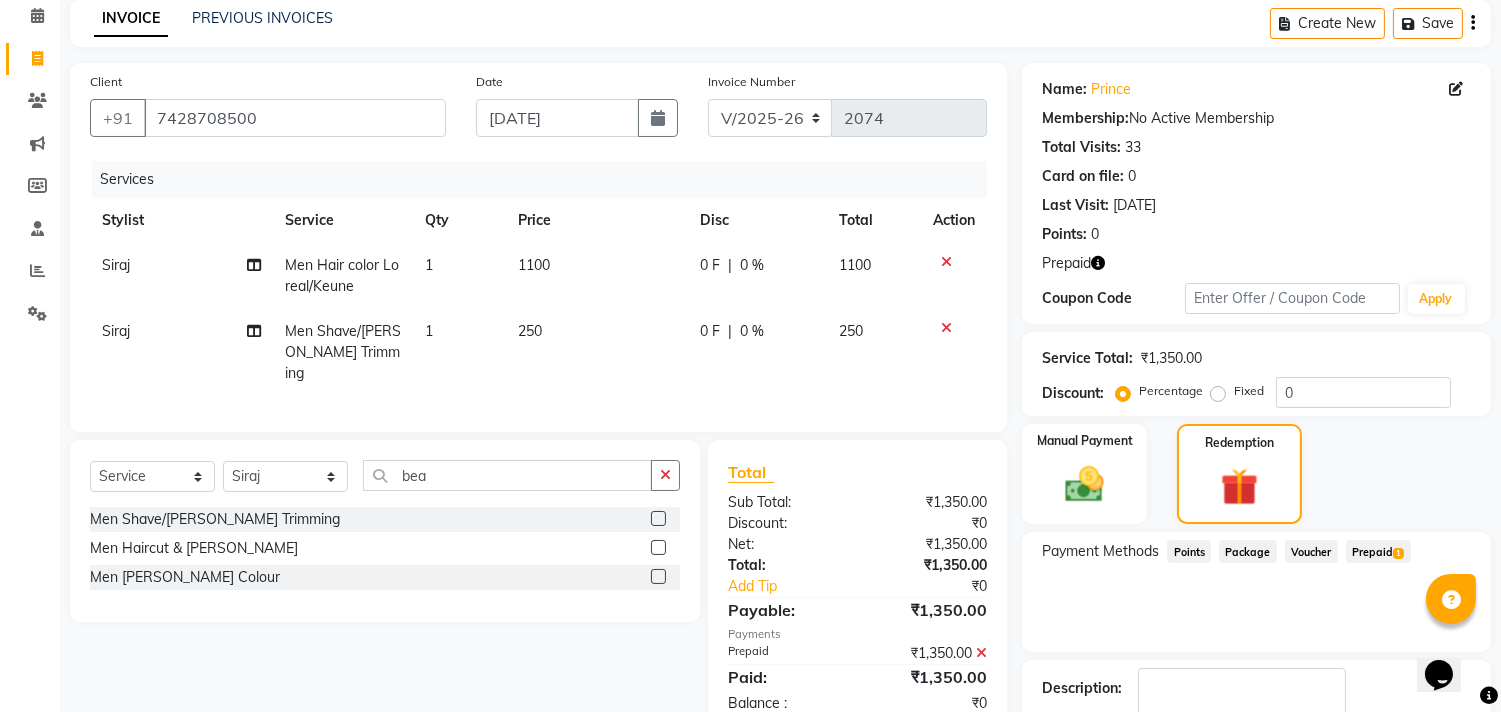 scroll, scrollTop: 210, scrollLeft: 0, axis: vertical 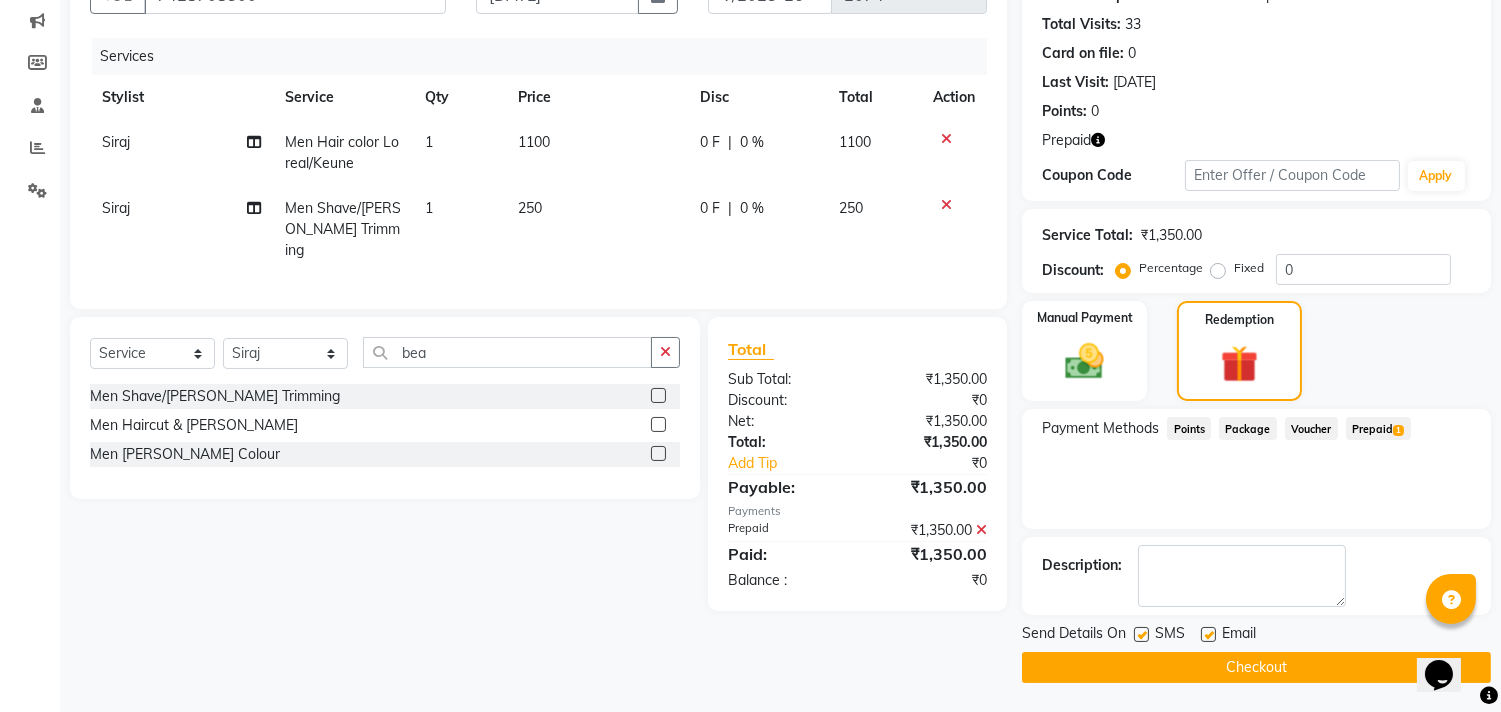 click on "Checkout" 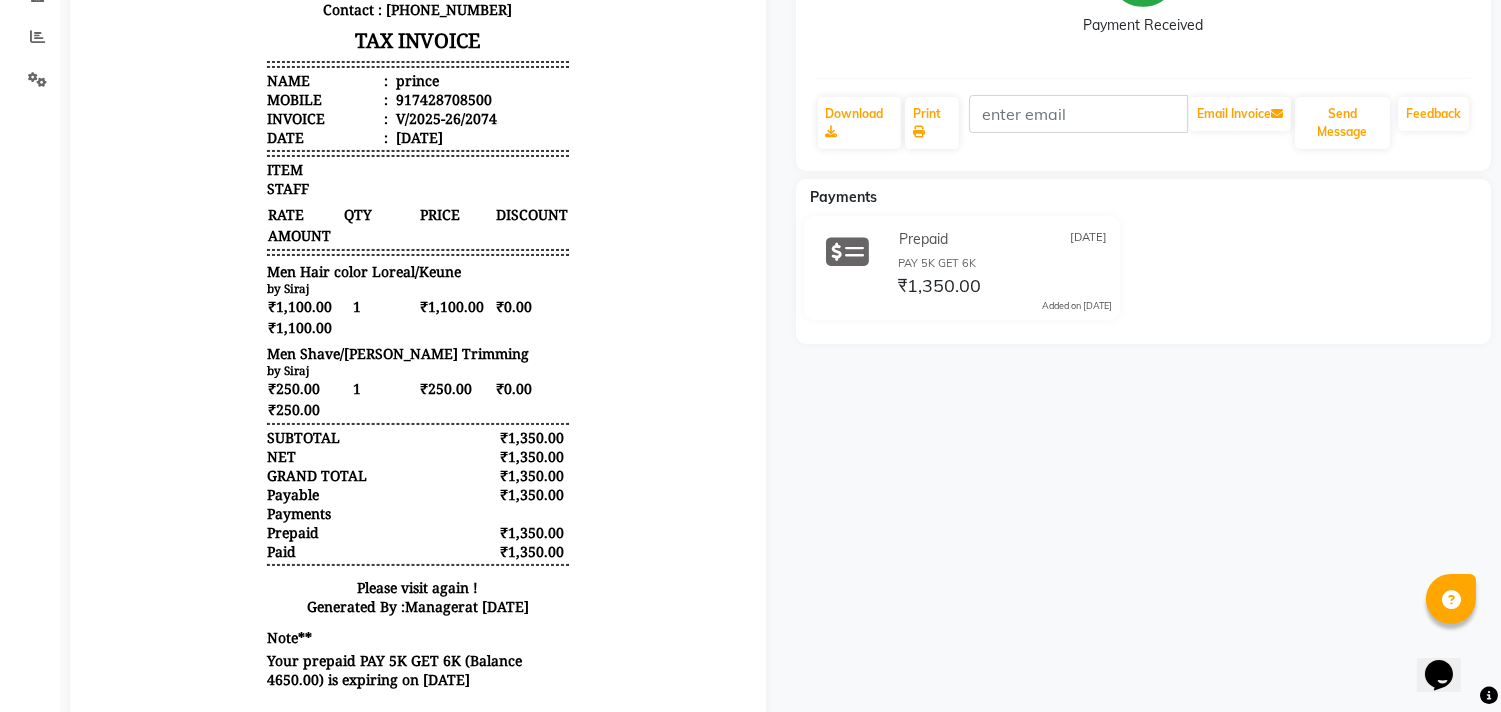 scroll, scrollTop: 393, scrollLeft: 0, axis: vertical 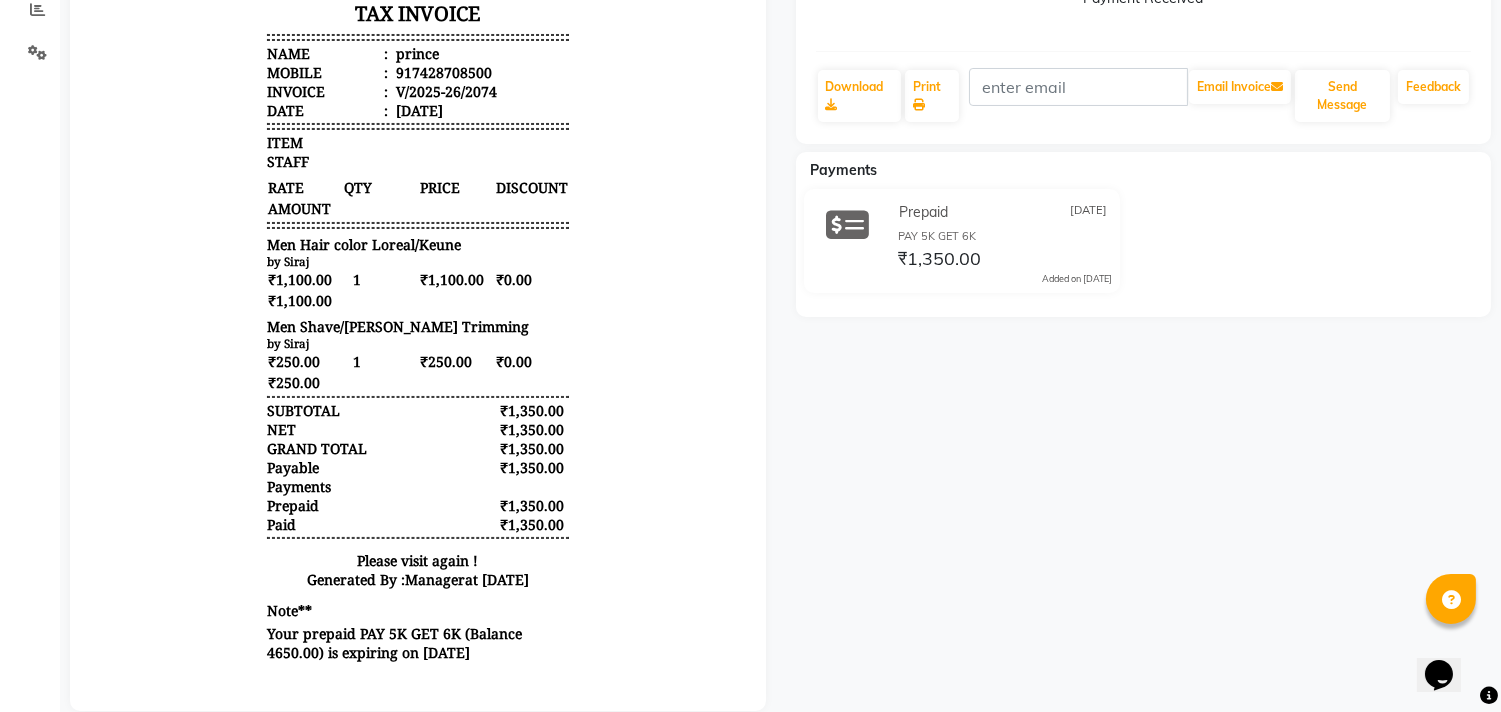 click on "prince   Prebook   Payment Received  Download  Print   Email Invoice   Send Message Feedback  Payments Prepaid [DATE] PAY 5K GET 6K ₹1,350.00  Added on [DATE]" 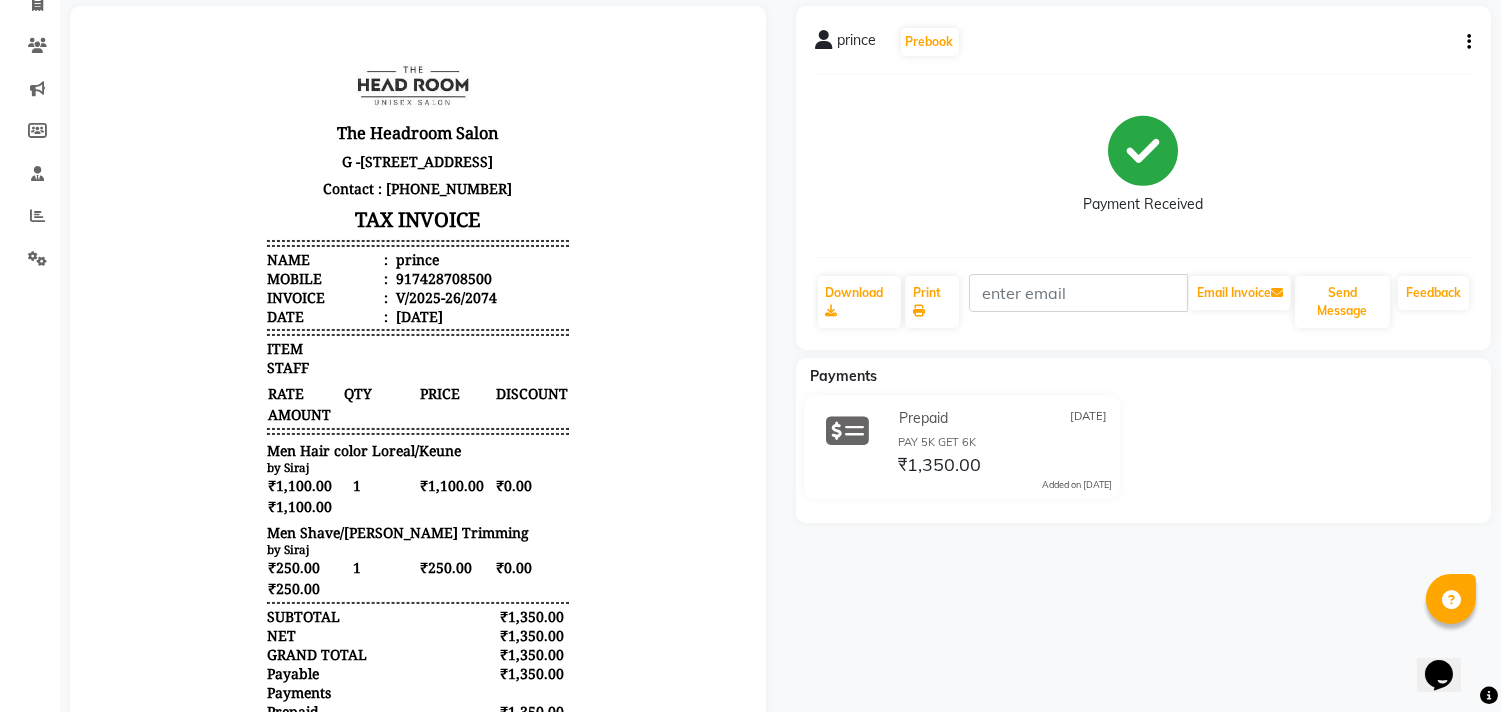 scroll, scrollTop: 126, scrollLeft: 0, axis: vertical 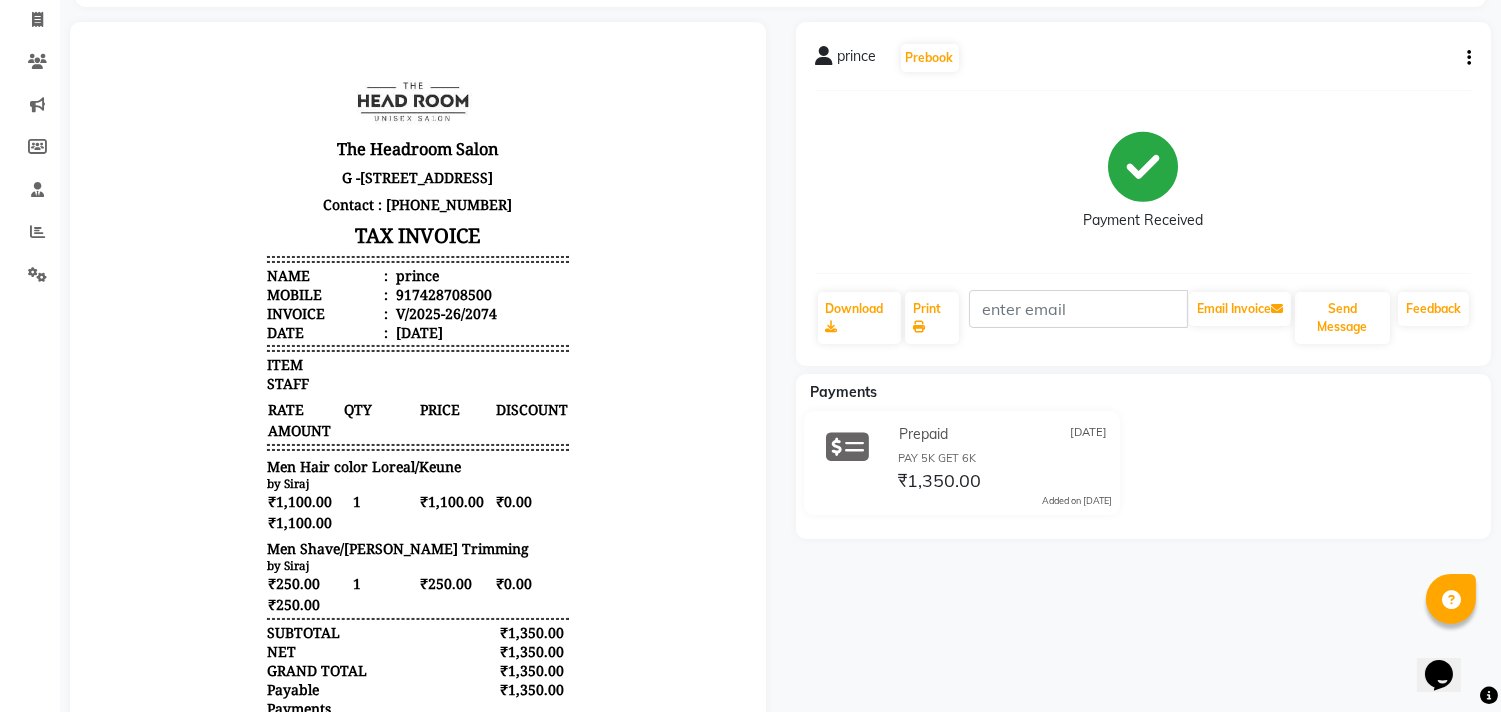 click on "View Invoice      prince   Prebook   Payment Received  Download  Print   Email Invoice   Send Message Feedback  Payments Prepaid [DATE] PAY 5K GET 6K ₹1,350.00  Added on [DATE]" 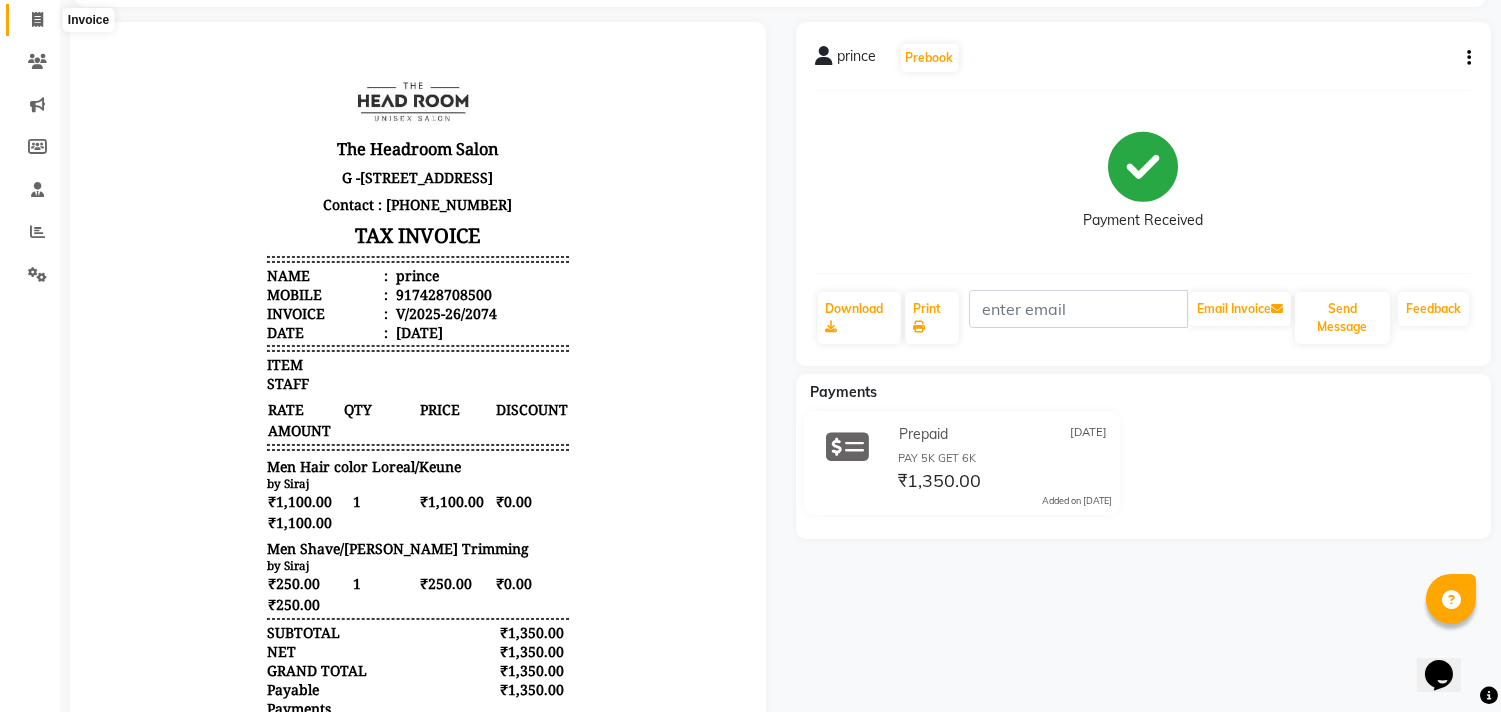 click 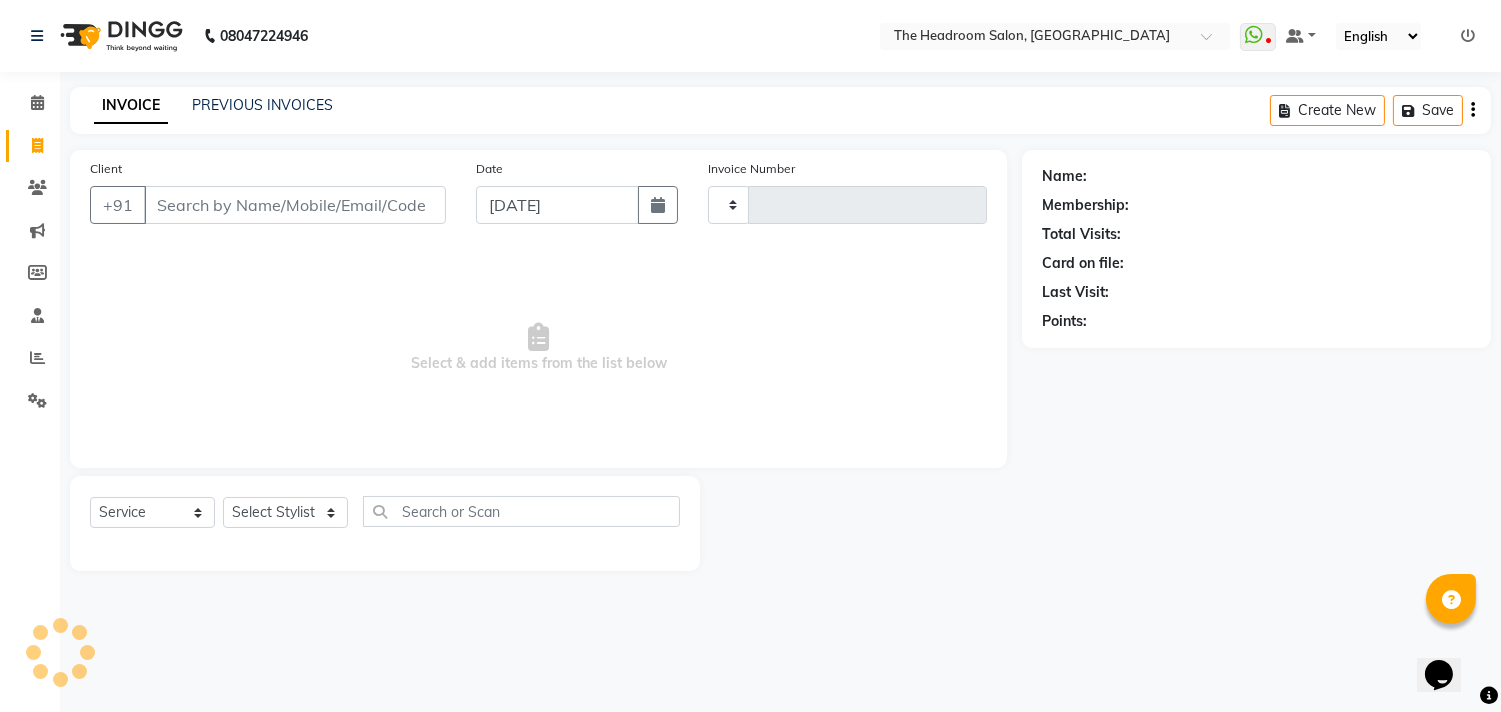 scroll, scrollTop: 0, scrollLeft: 0, axis: both 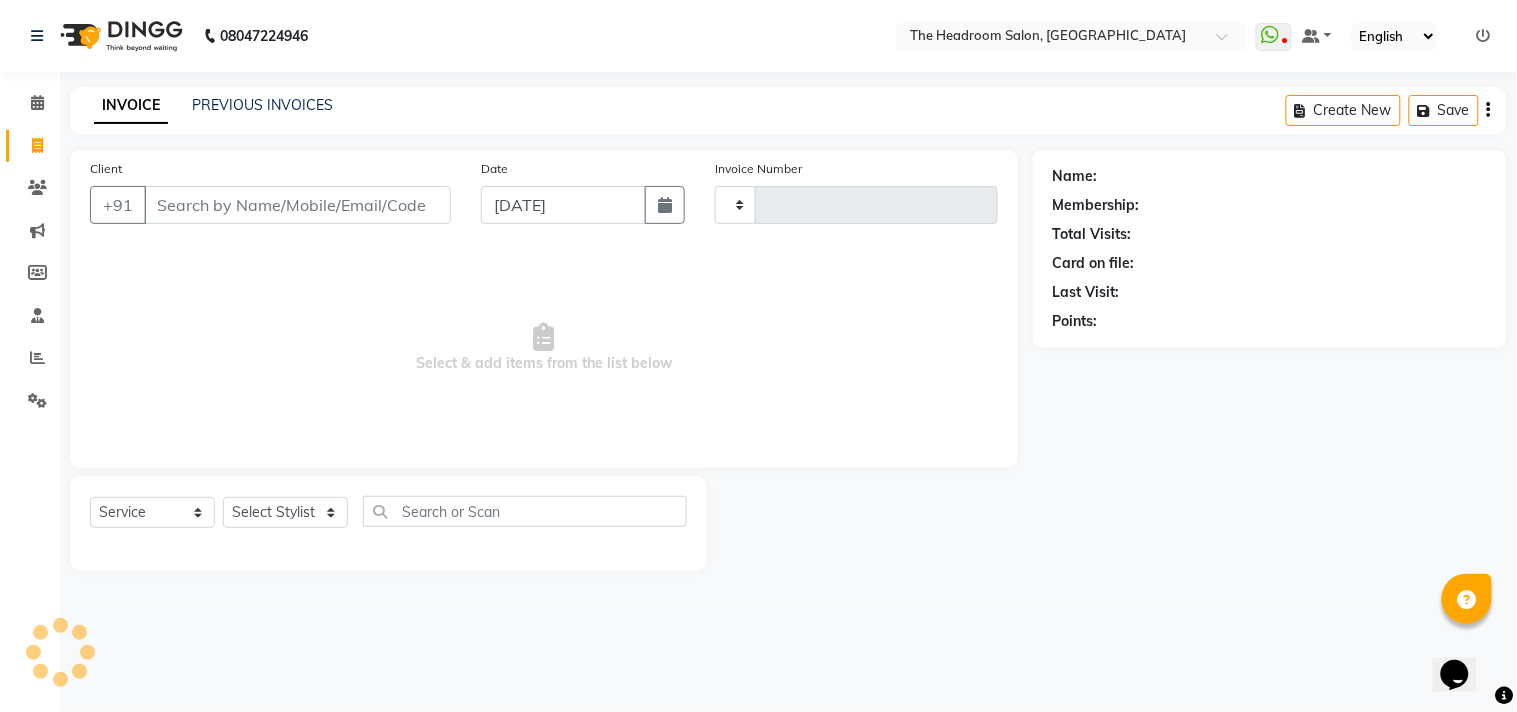 type on "2075" 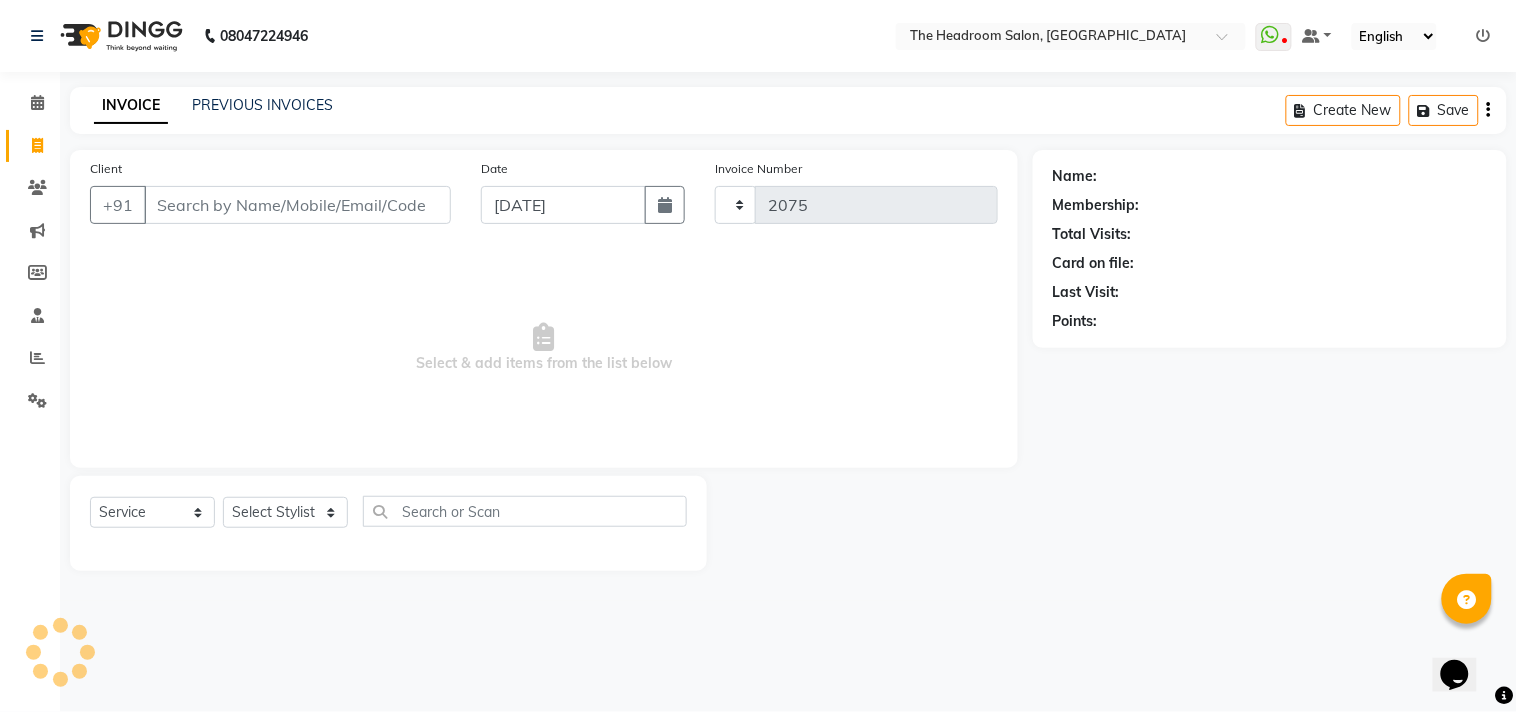 select on "6933" 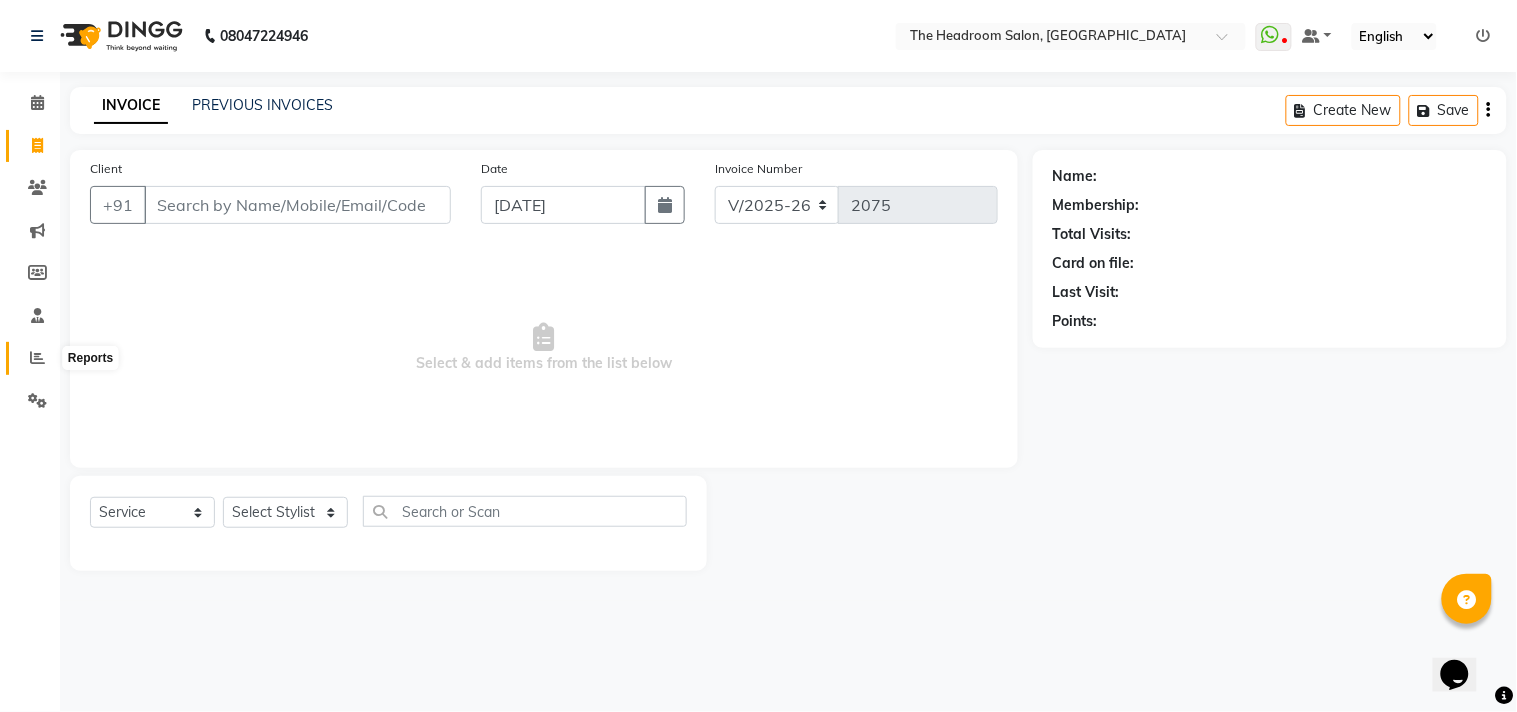 click 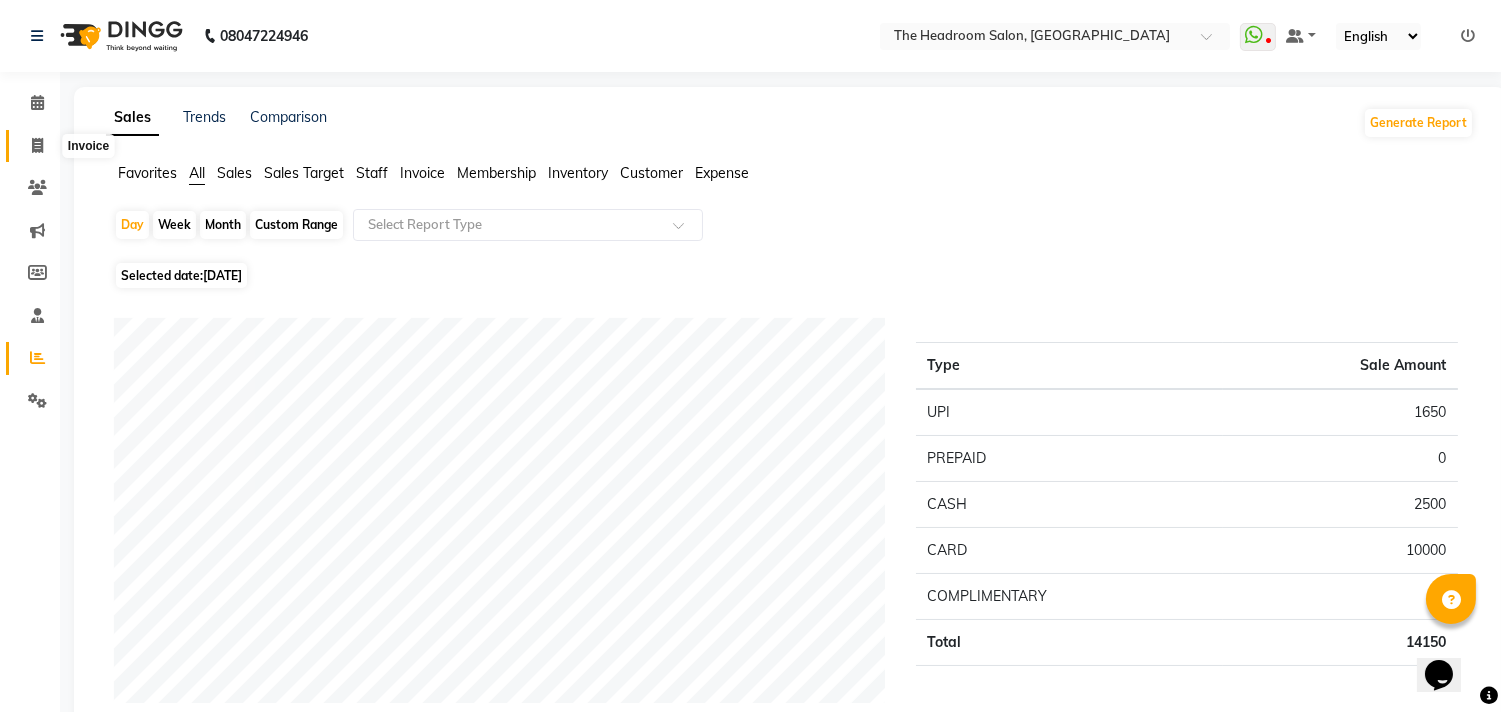 click 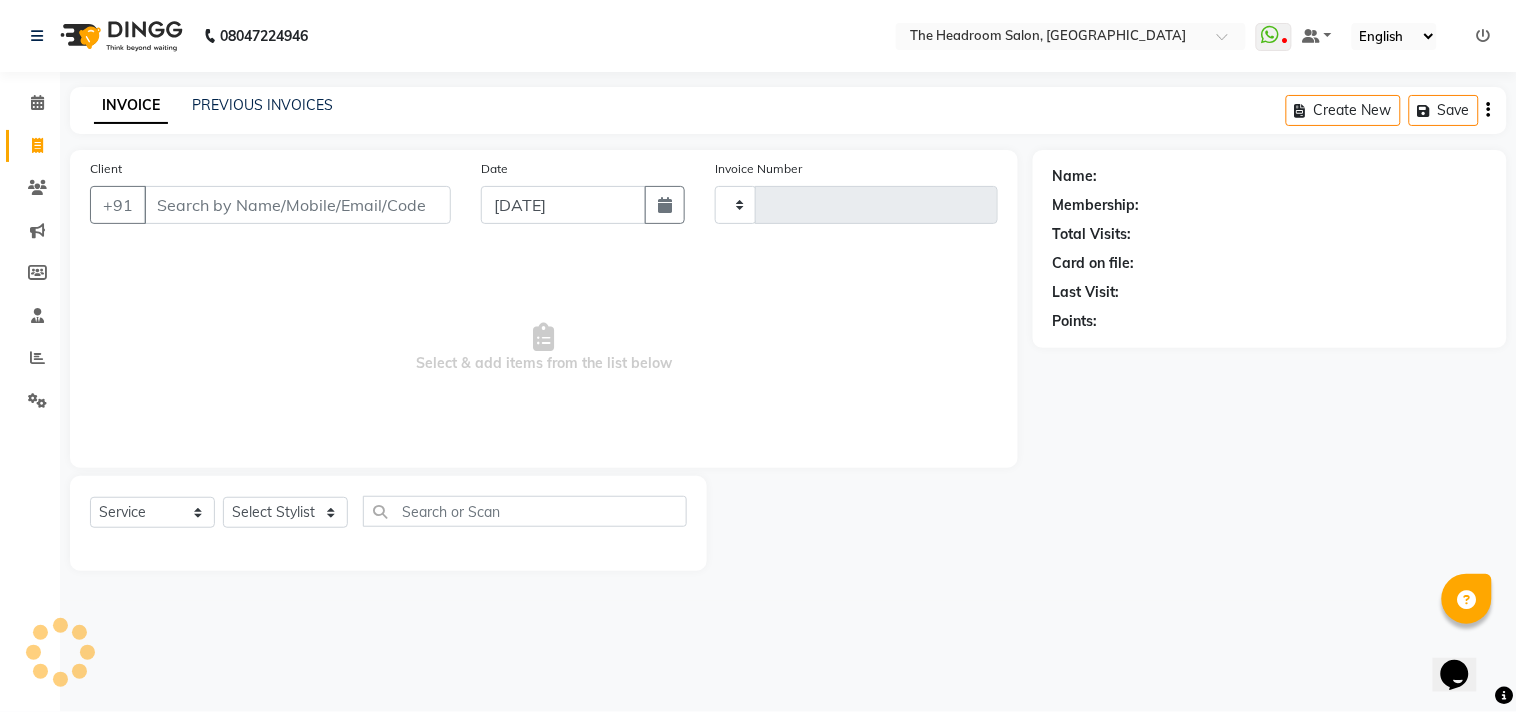 type on "2075" 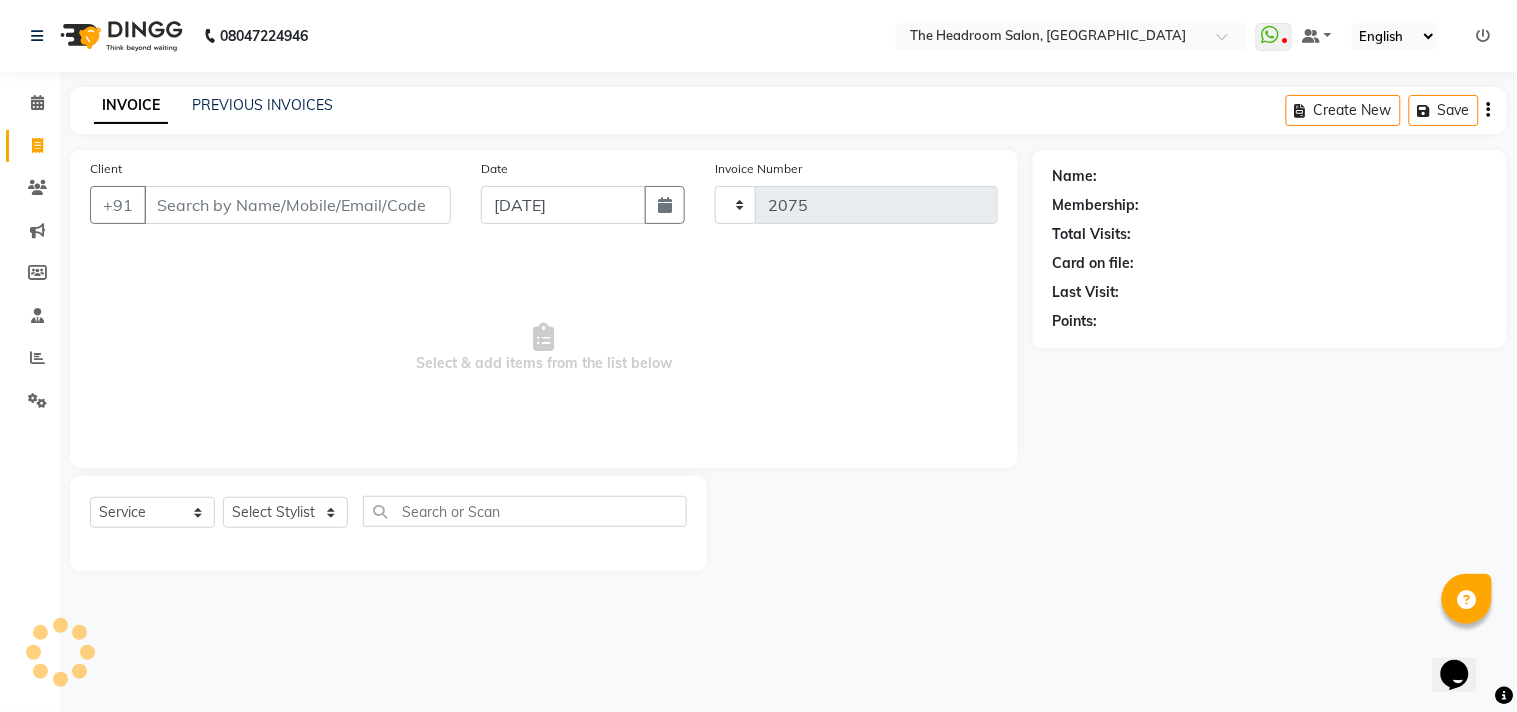 select on "6933" 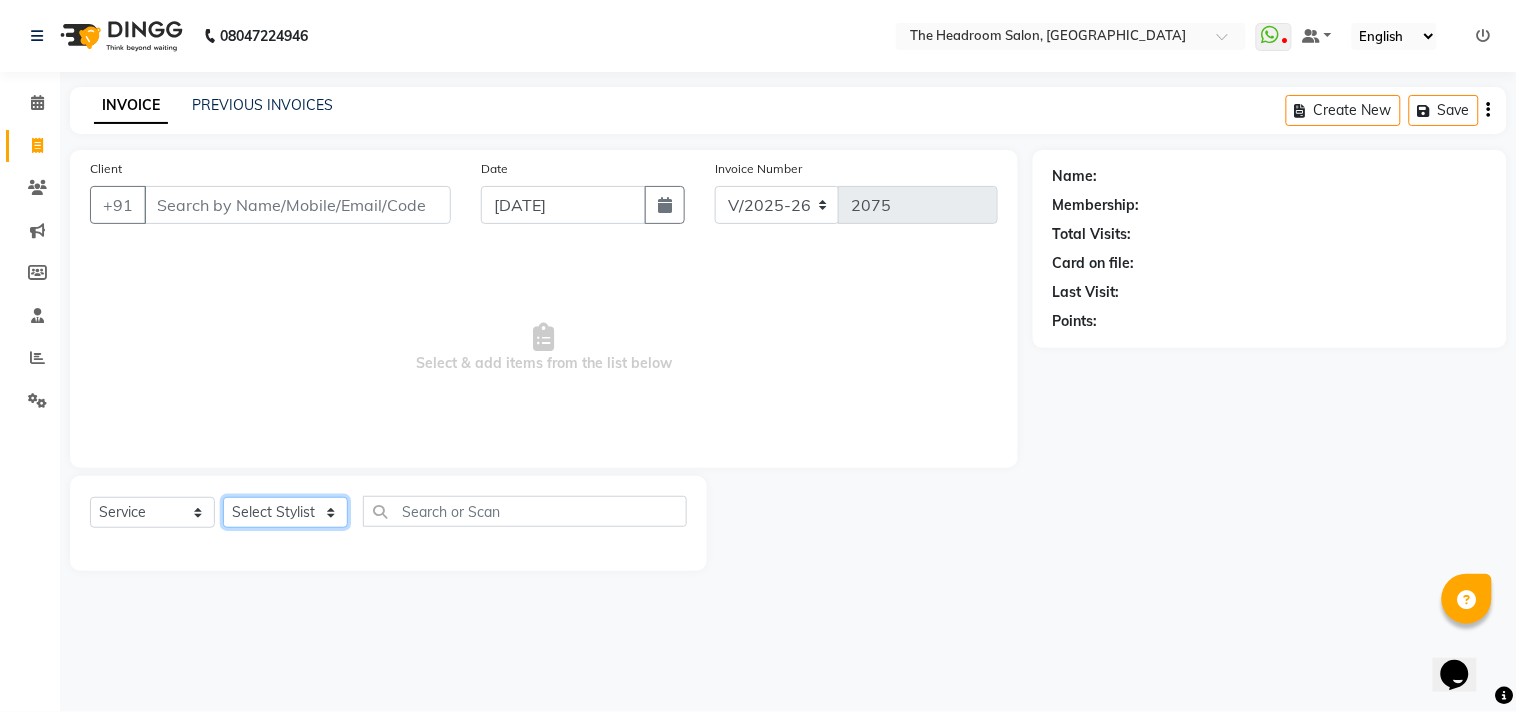 click on "Select Stylist [PERSON_NAME] [PERSON_NAME] [PERSON_NAME] Manager [PERSON_NAME] [PERSON_NAME] [PERSON_NAME] Pooja [PERSON_NAME]" 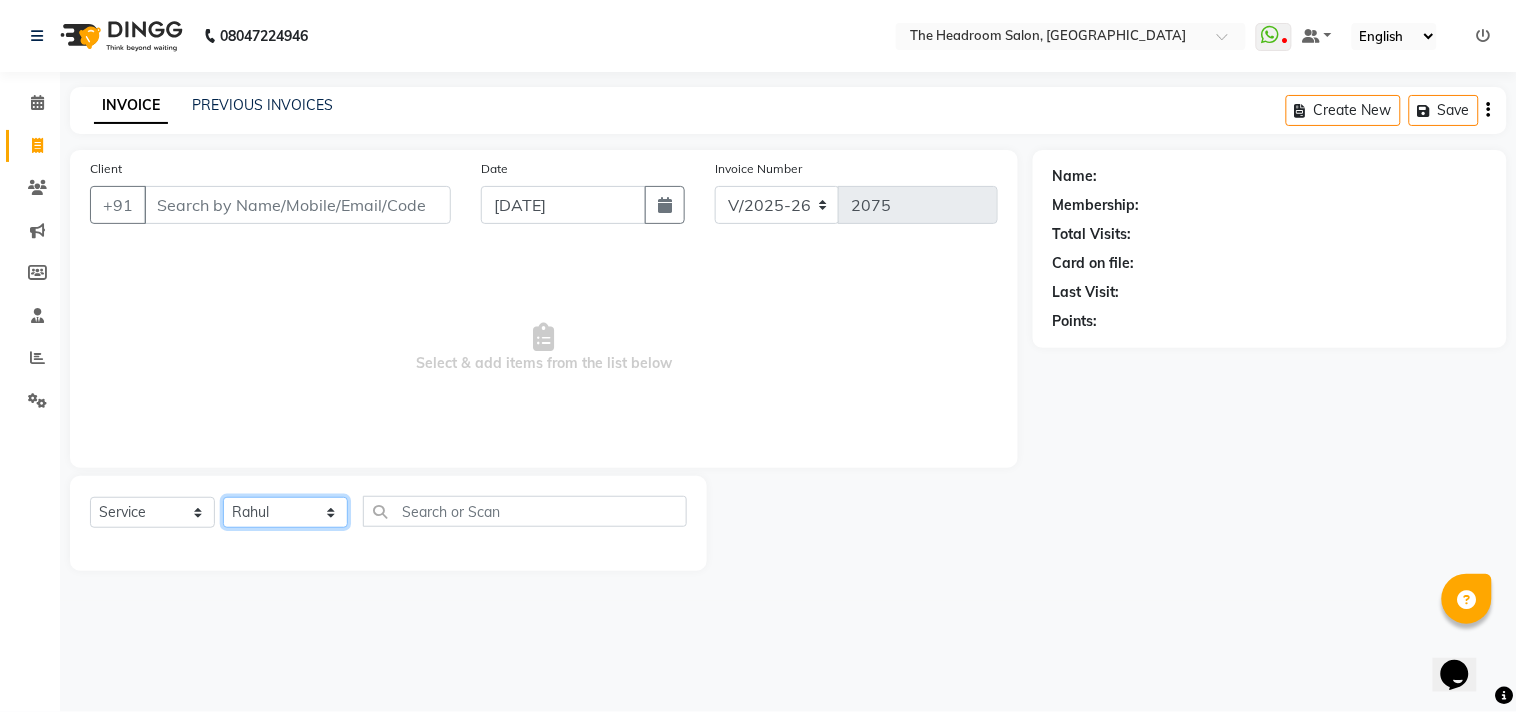 click on "Select Stylist [PERSON_NAME] [PERSON_NAME] [PERSON_NAME] Manager [PERSON_NAME] [PERSON_NAME] [PERSON_NAME] Pooja [PERSON_NAME]" 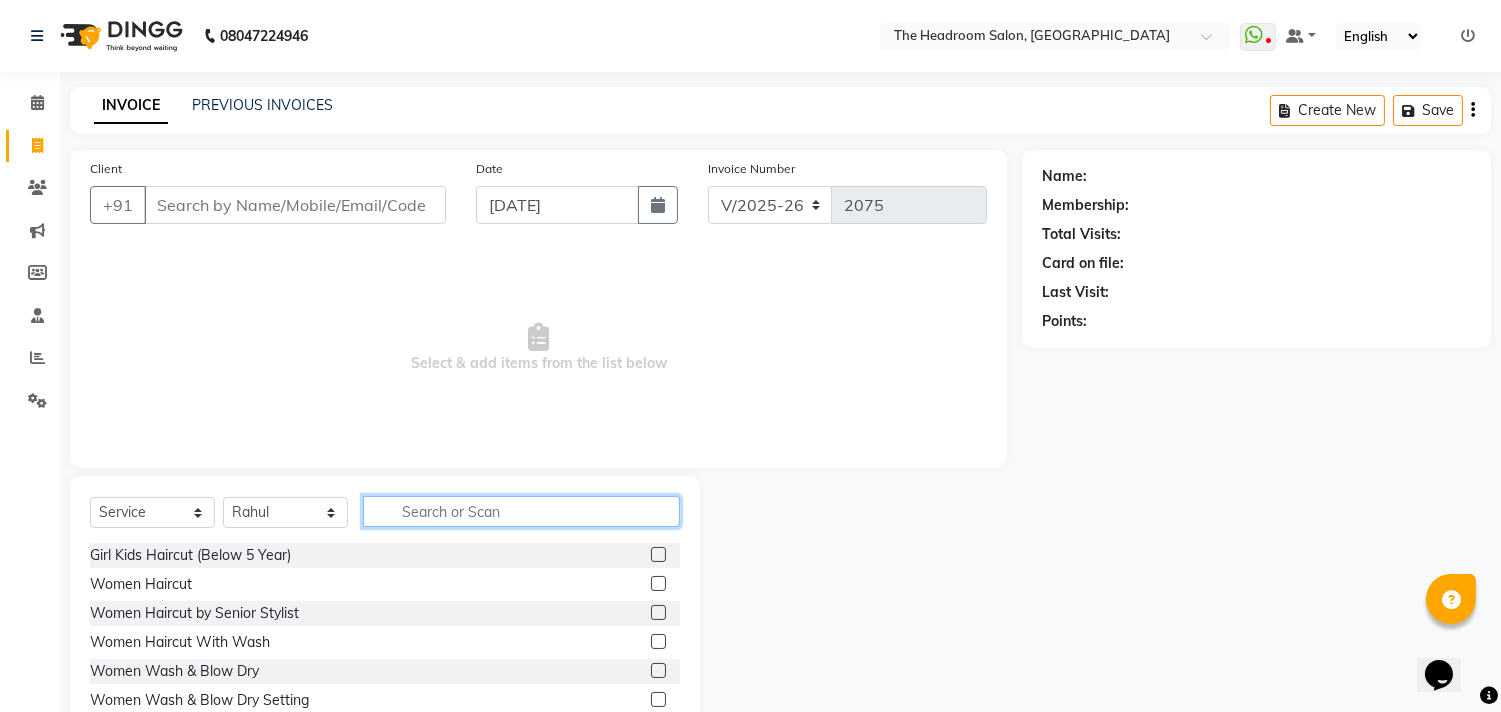 click 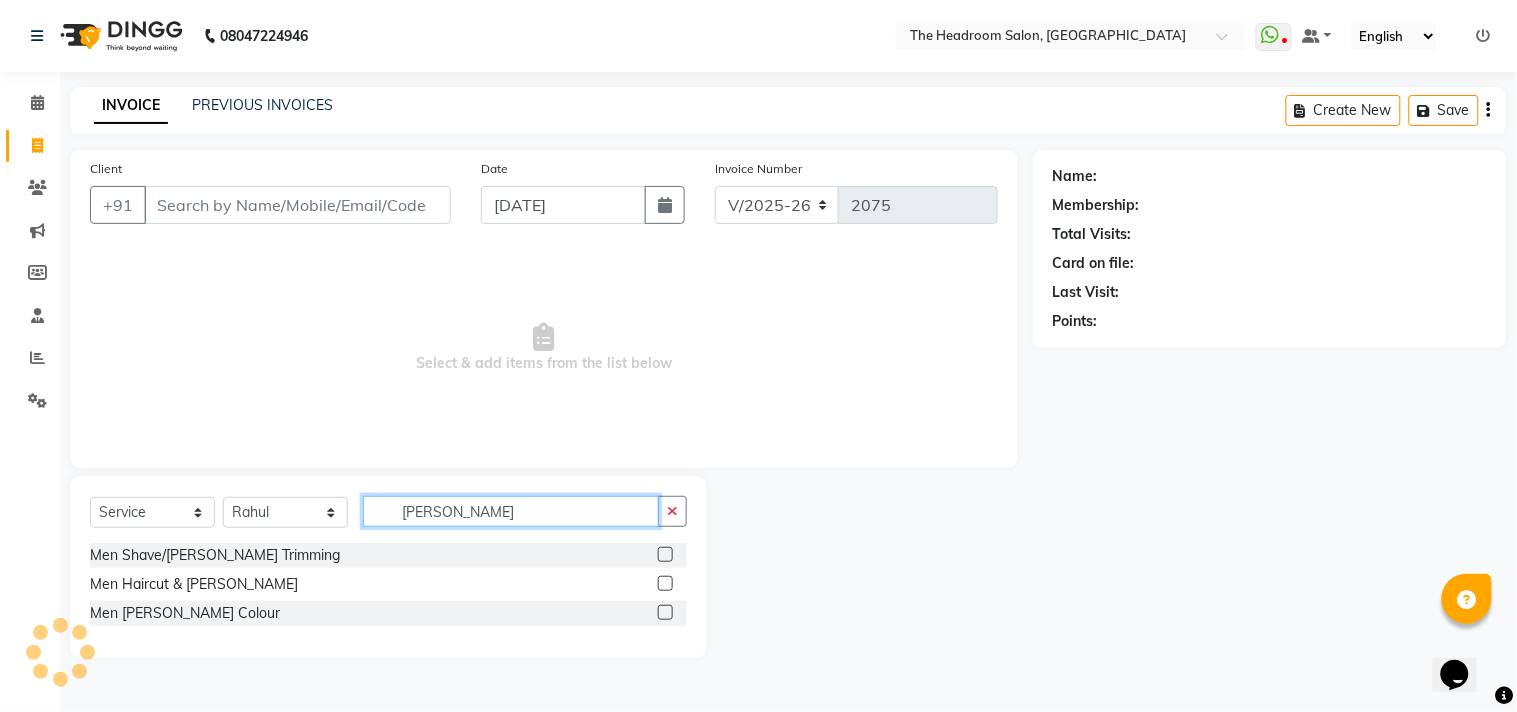 type on "[PERSON_NAME]" 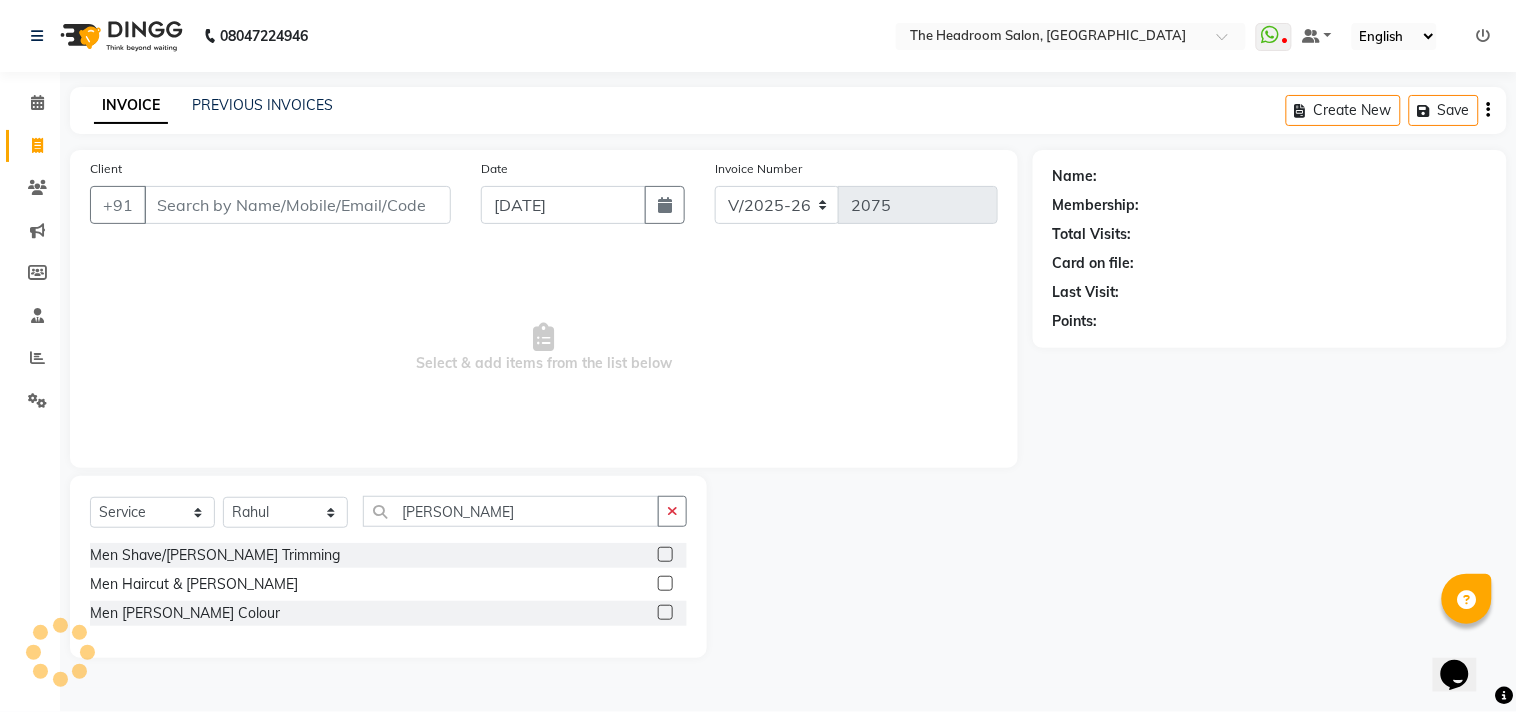 click 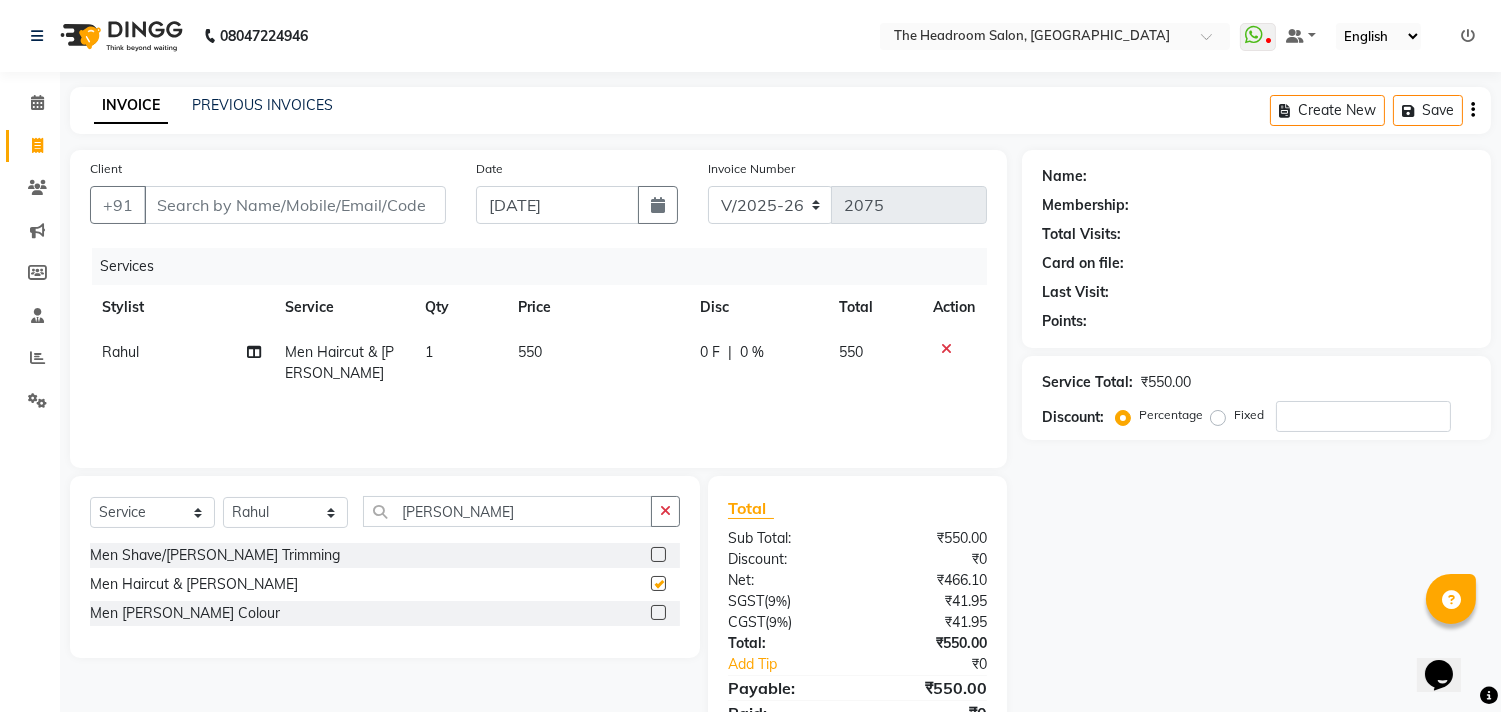 checkbox on "false" 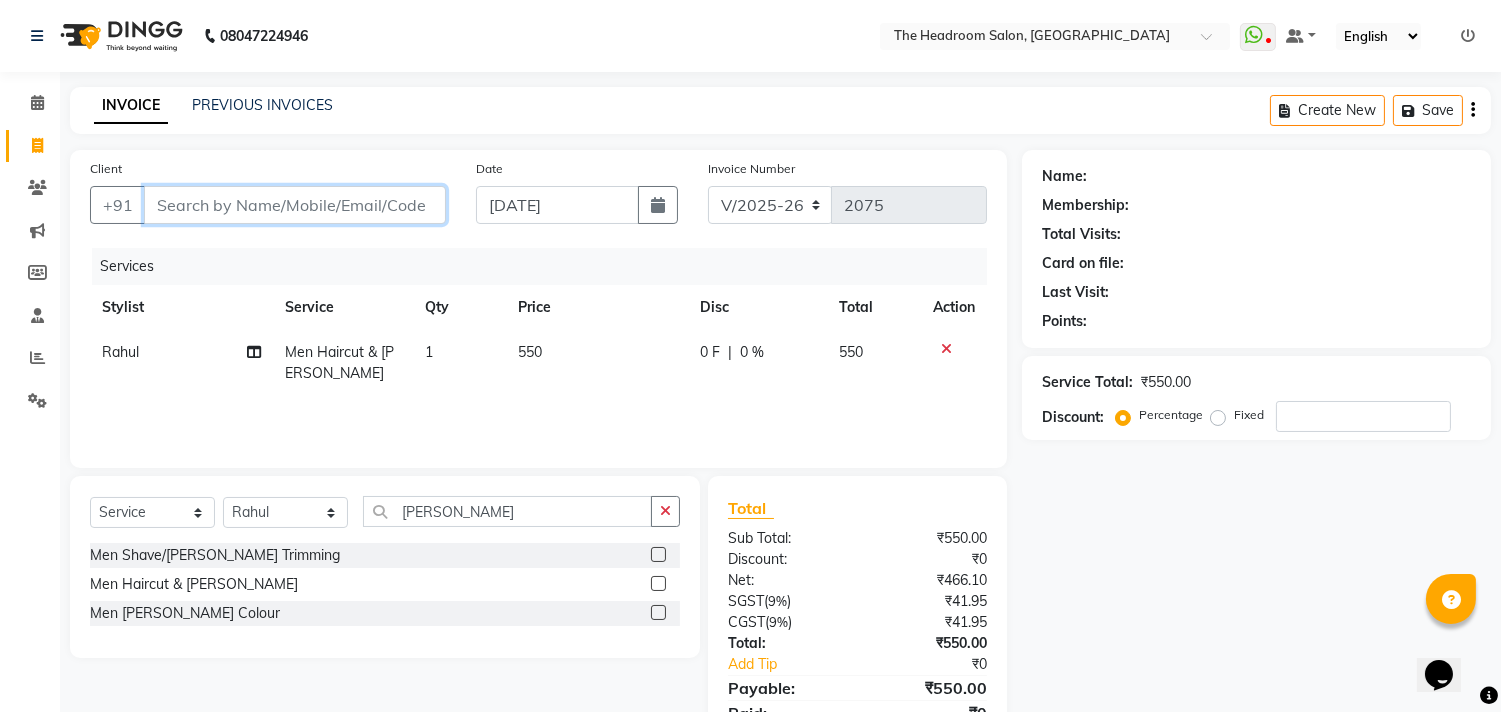 click on "Client" at bounding box center [295, 205] 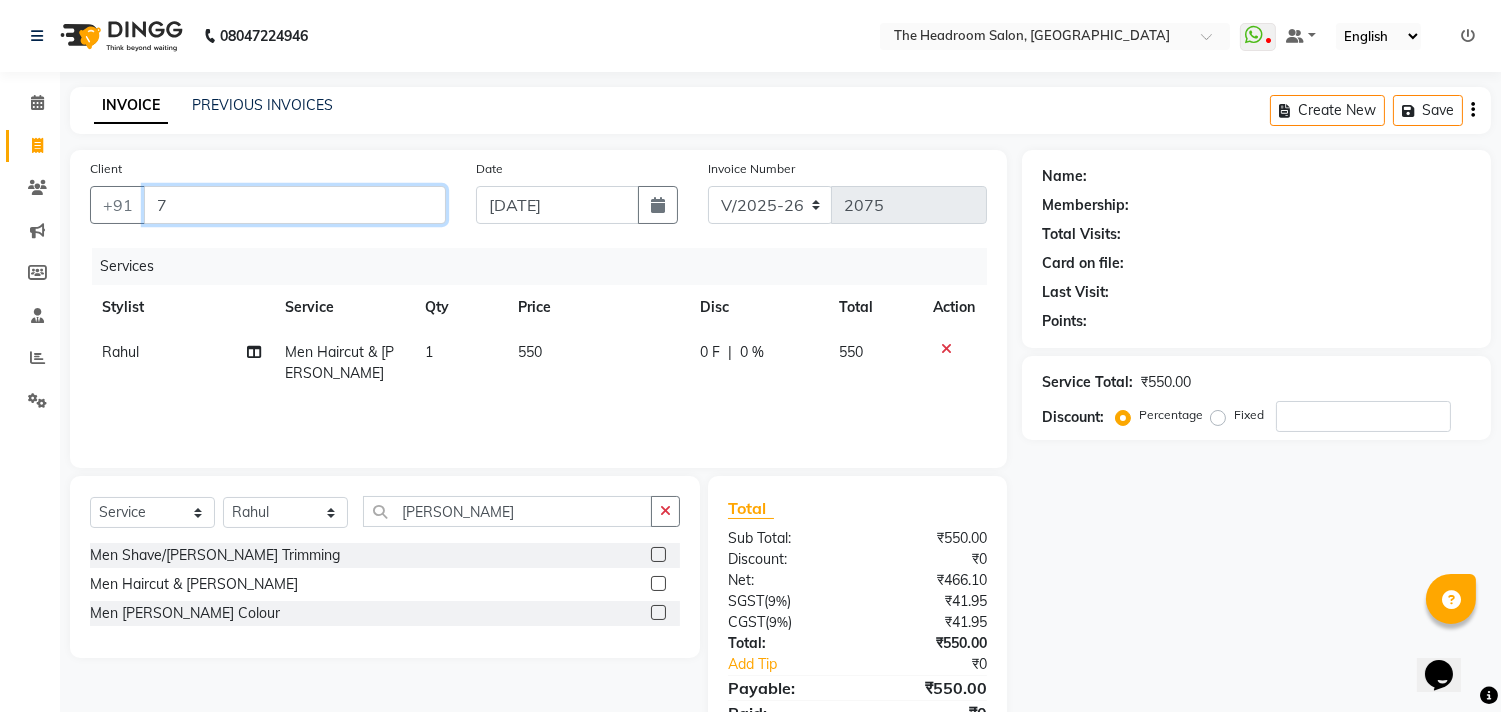 type on "0" 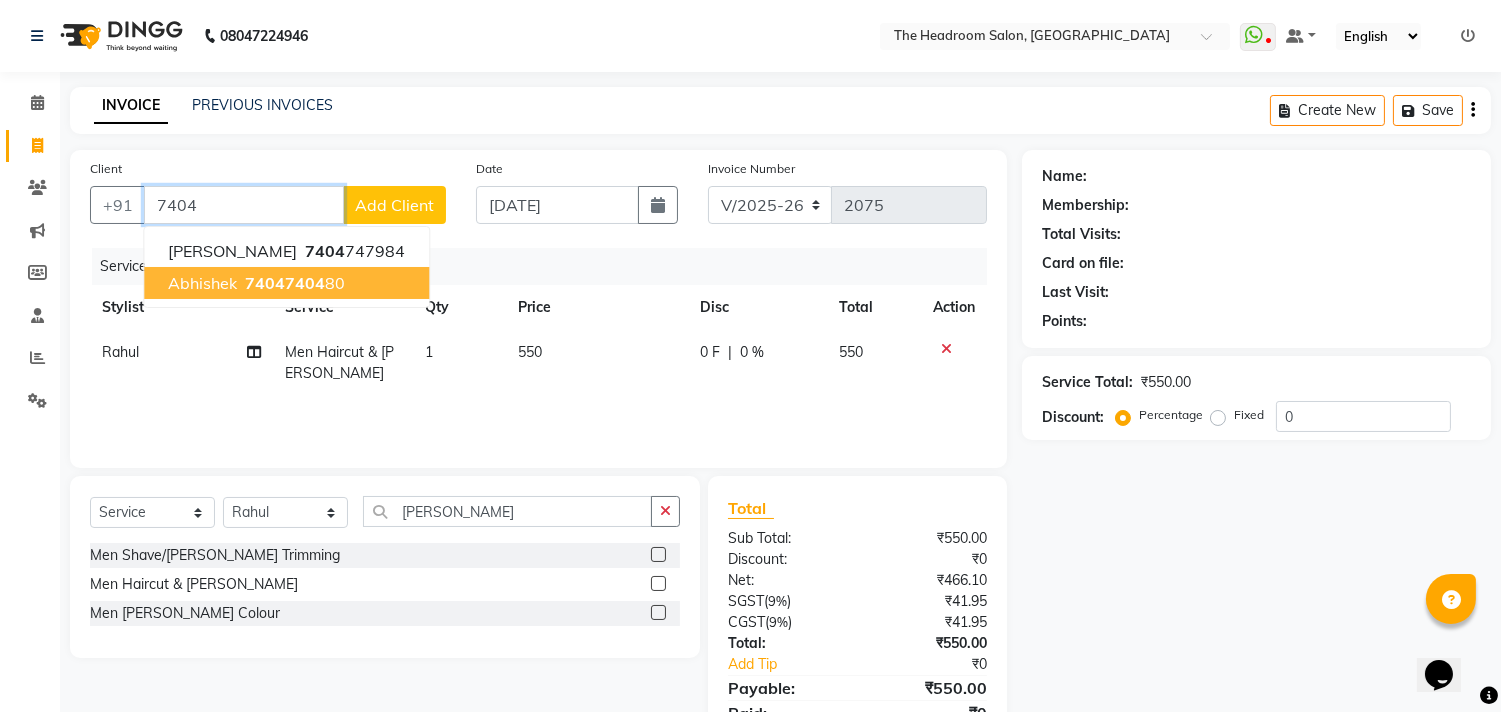 click on "7404" at bounding box center (265, 283) 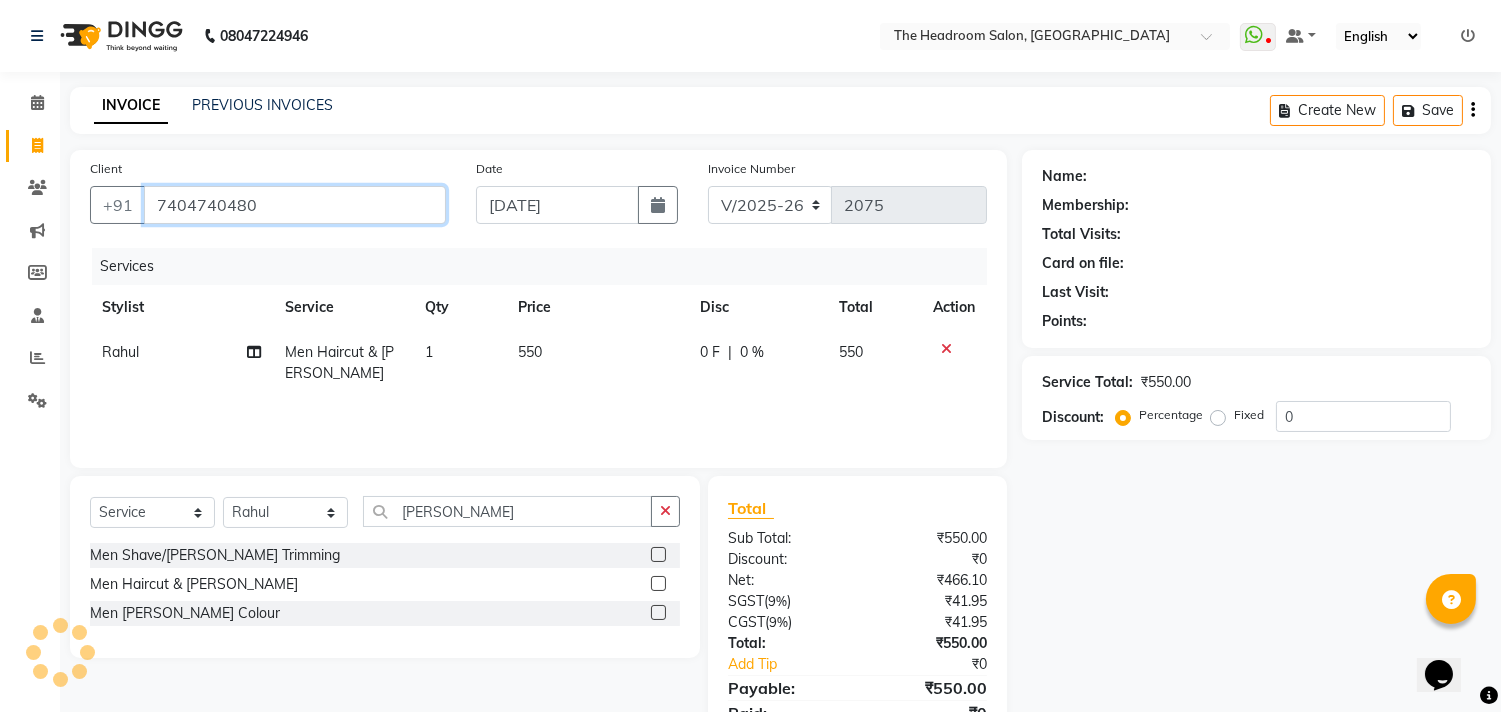 type on "7404740480" 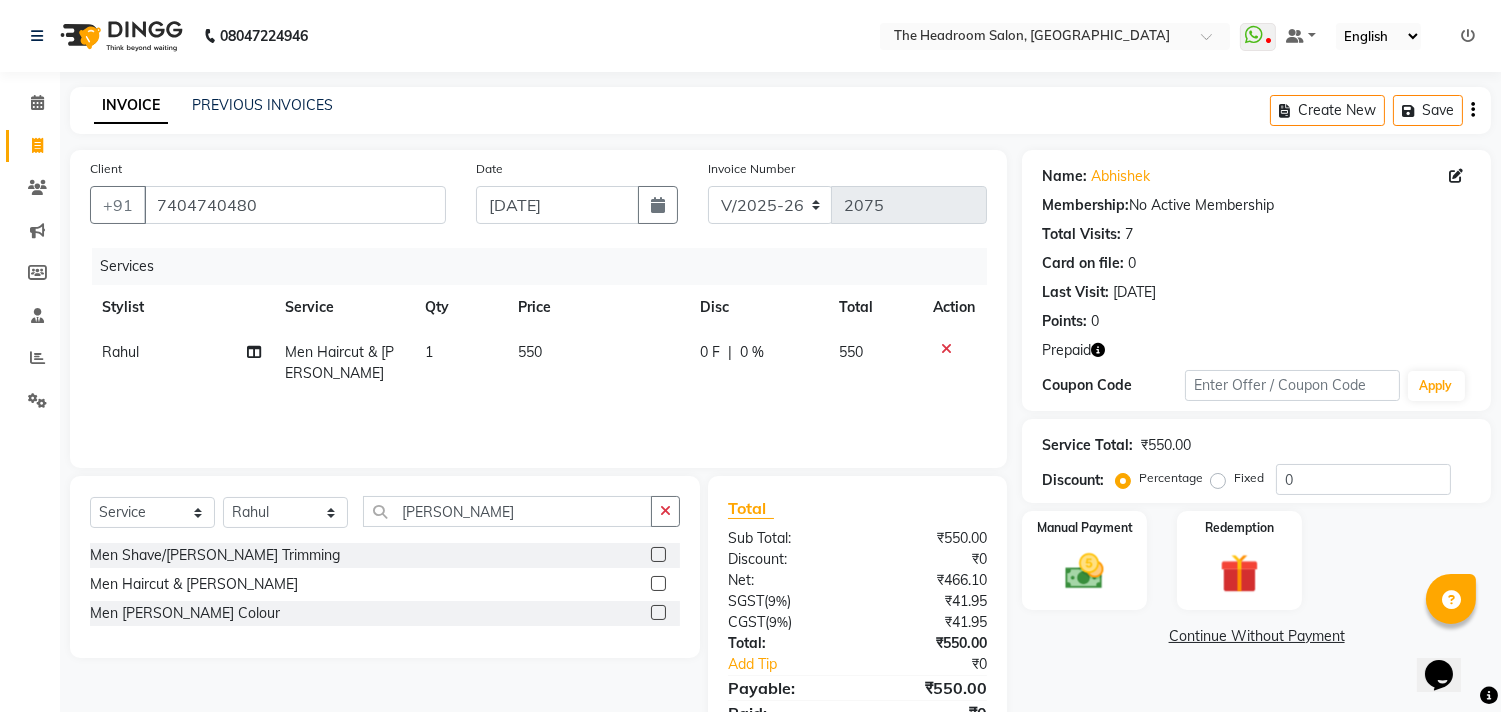 click 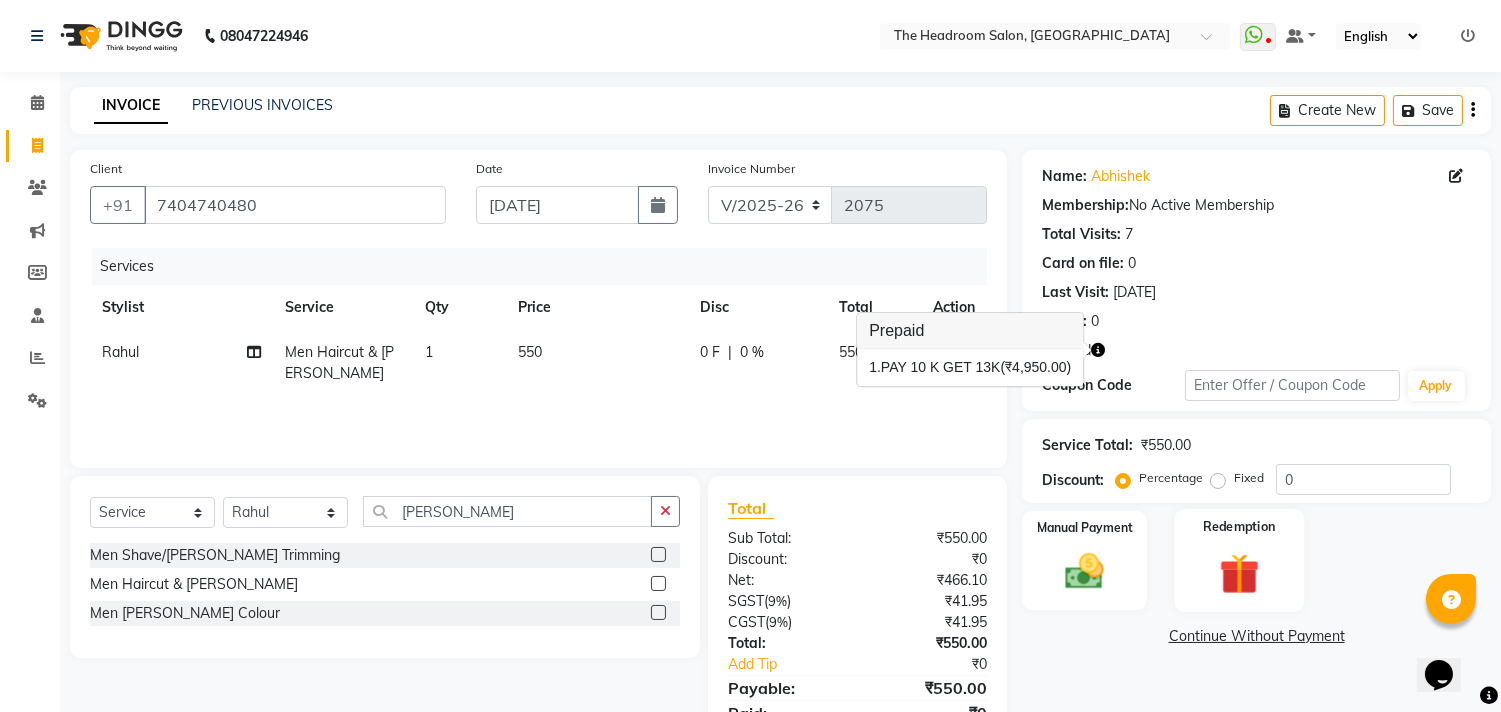 click 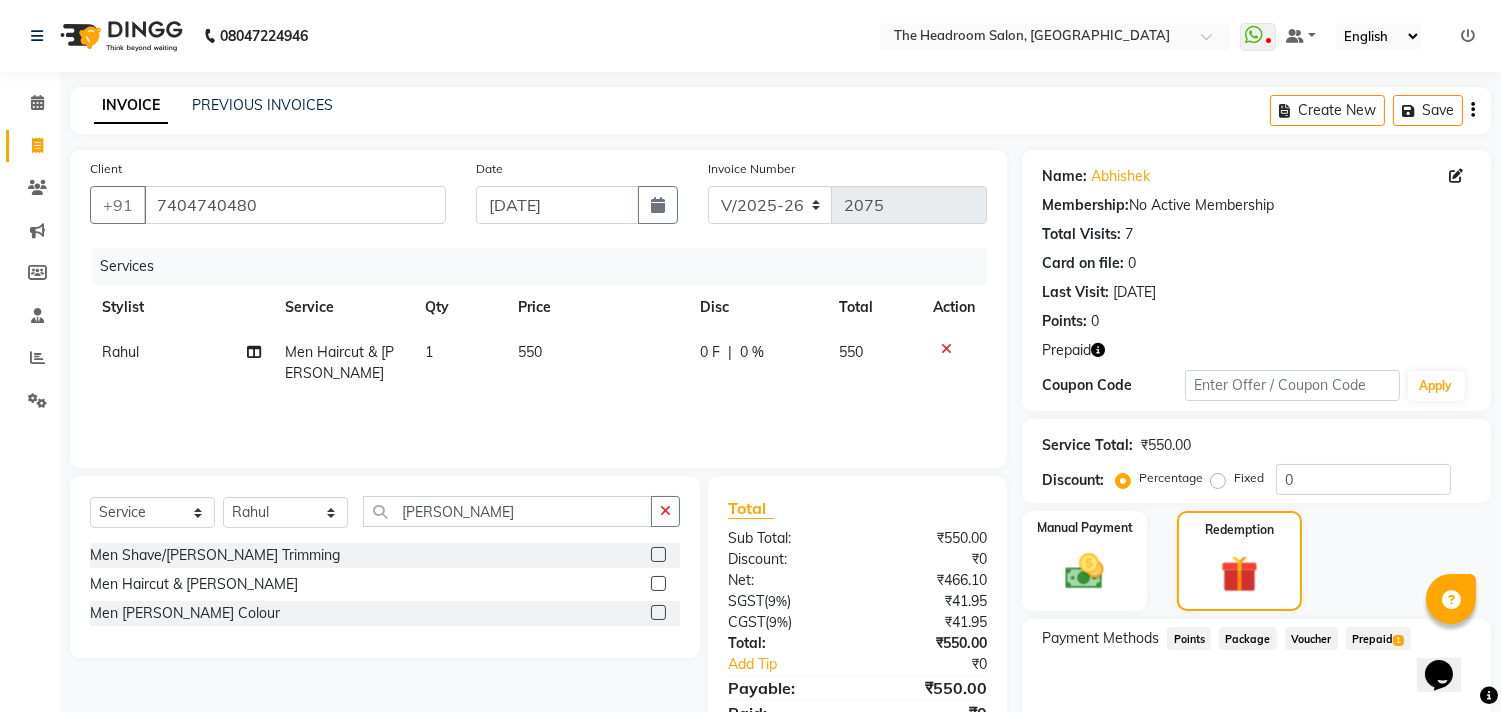 click on "Prepaid  1" 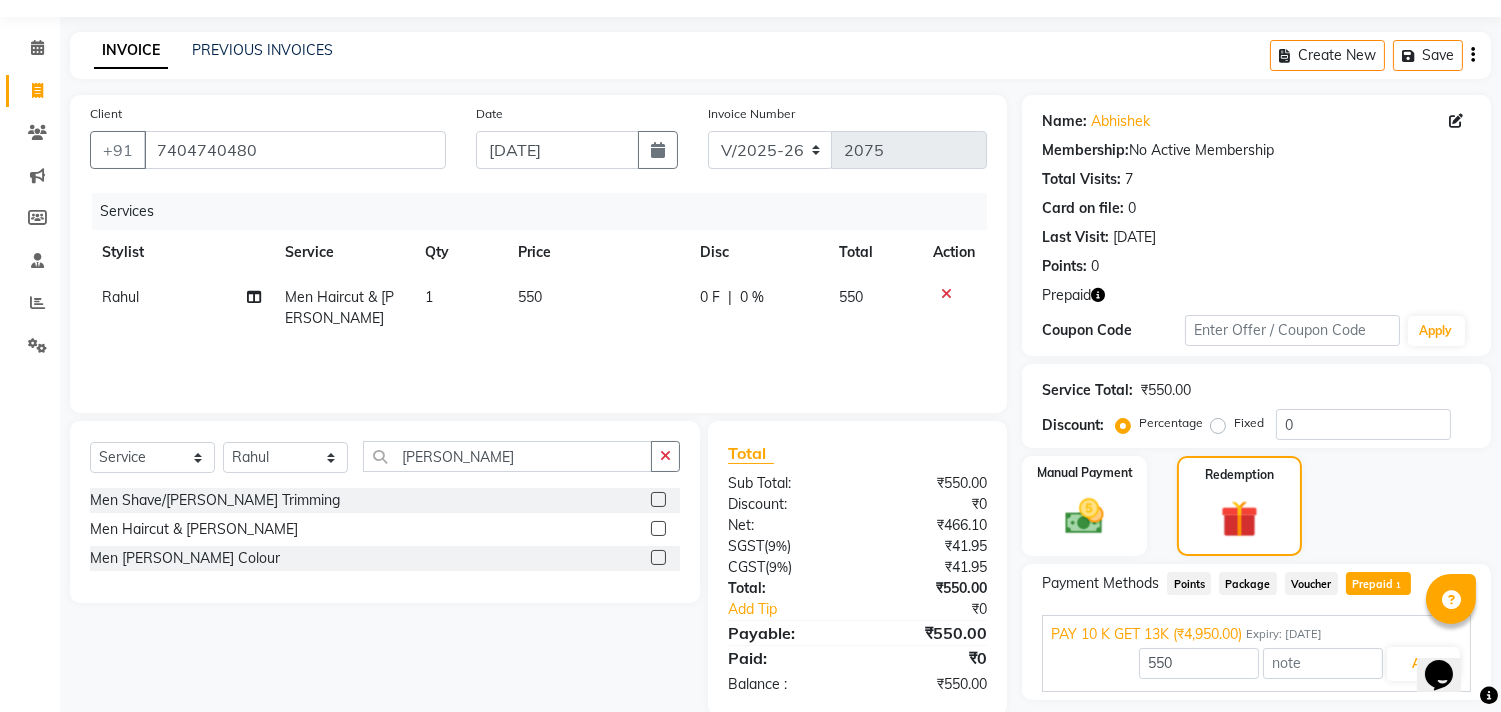 scroll, scrollTop: 88, scrollLeft: 0, axis: vertical 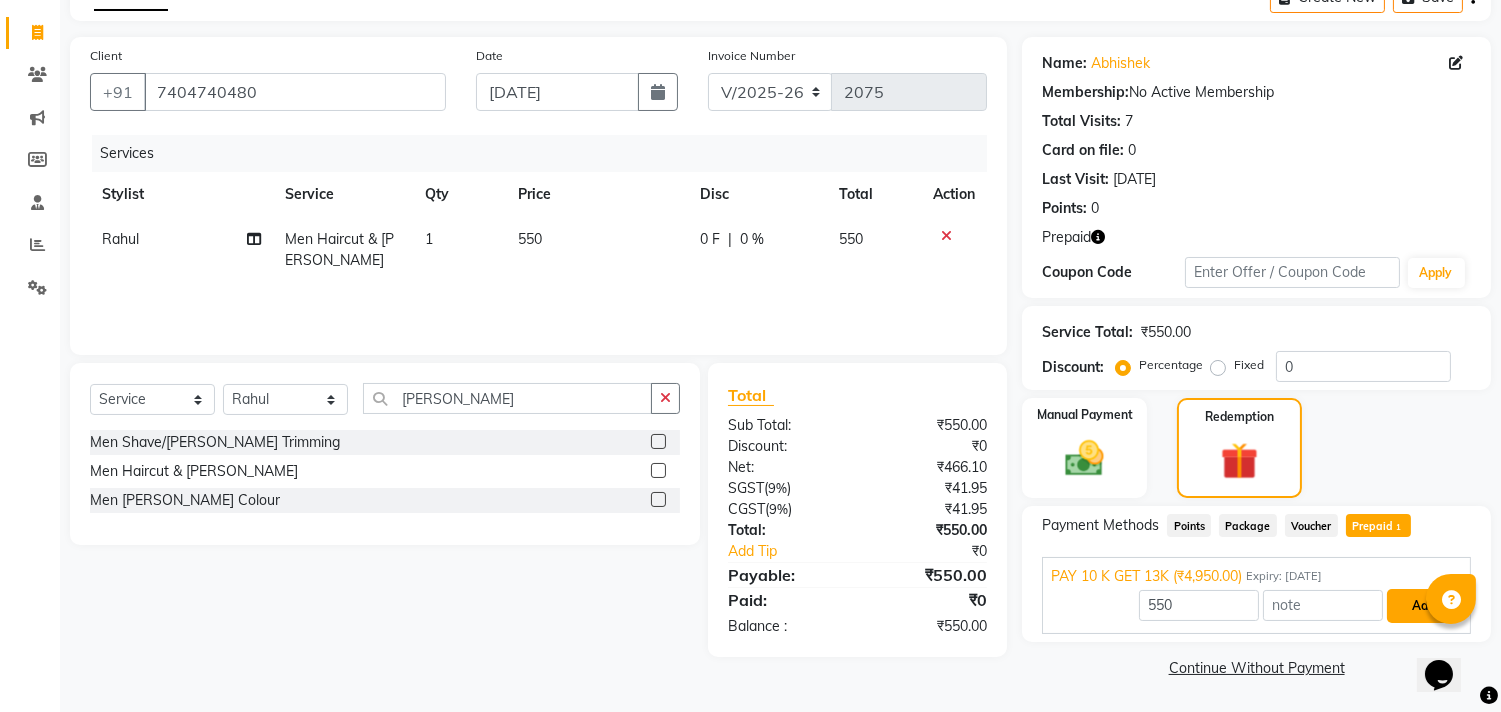 click on "Add" at bounding box center [1423, 606] 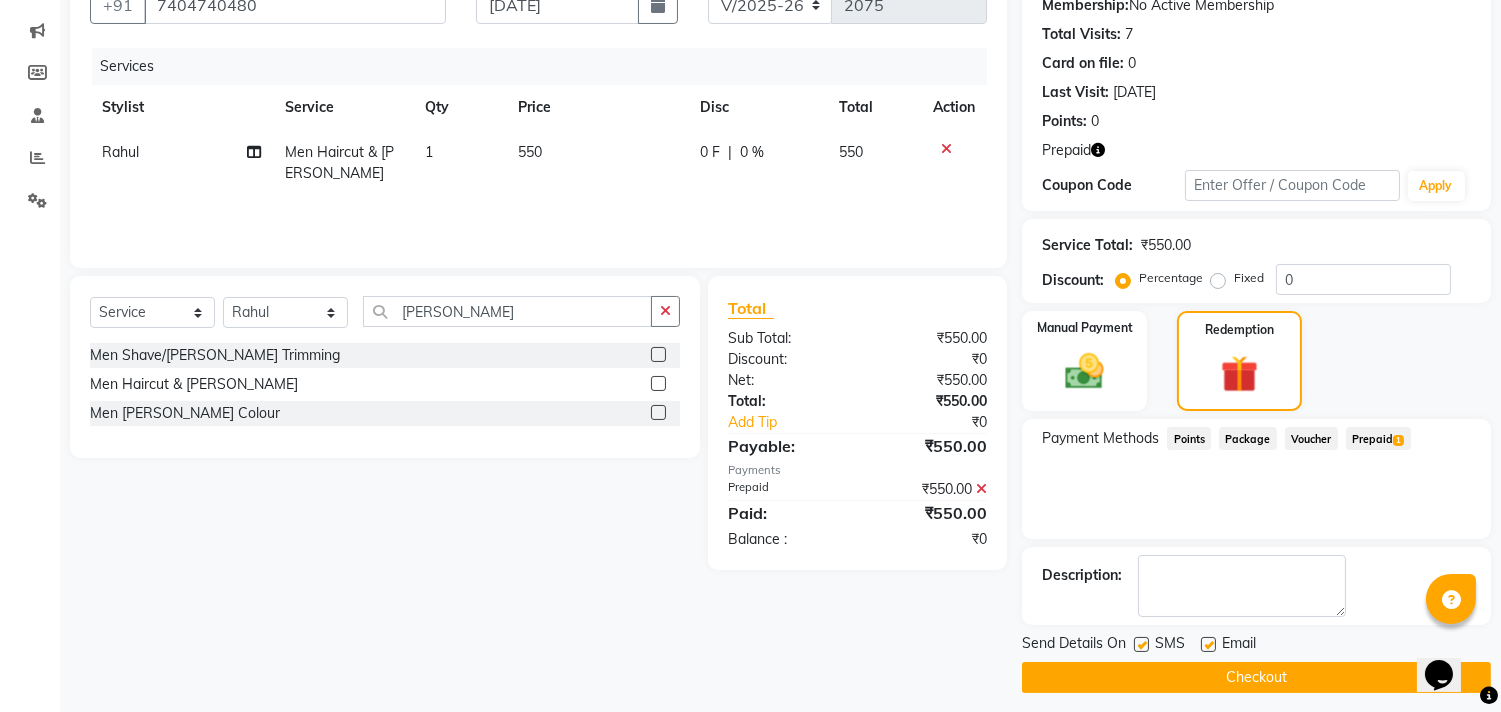 scroll, scrollTop: 202, scrollLeft: 0, axis: vertical 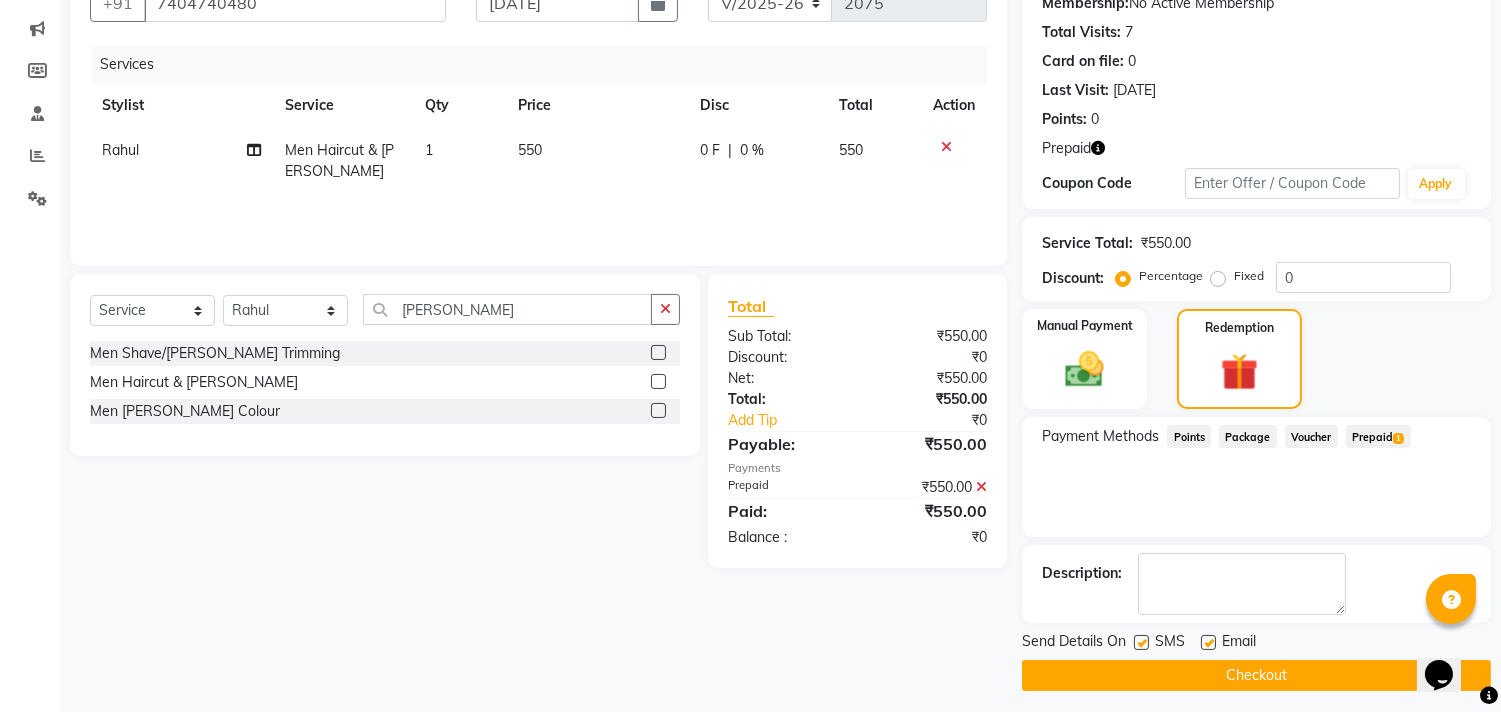 click on "Checkout" 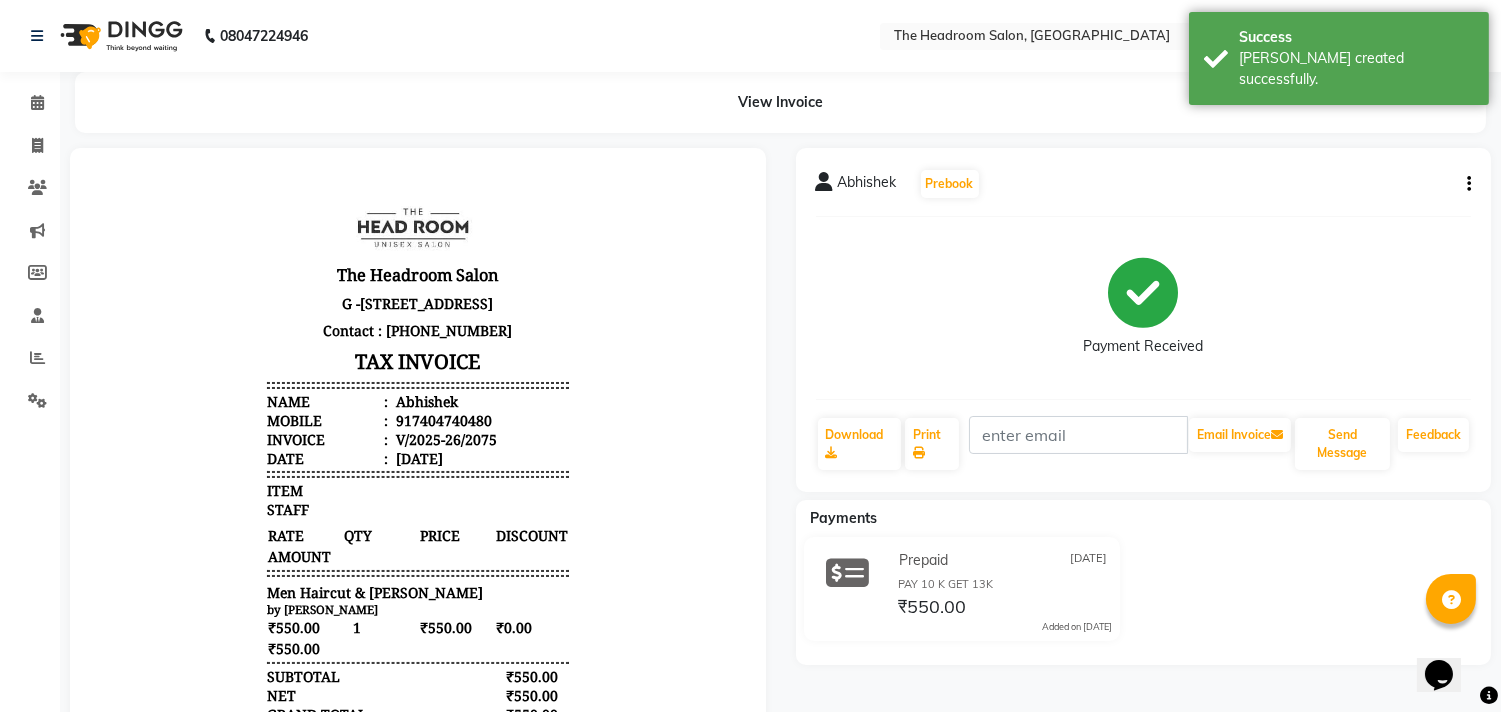 scroll, scrollTop: 0, scrollLeft: 0, axis: both 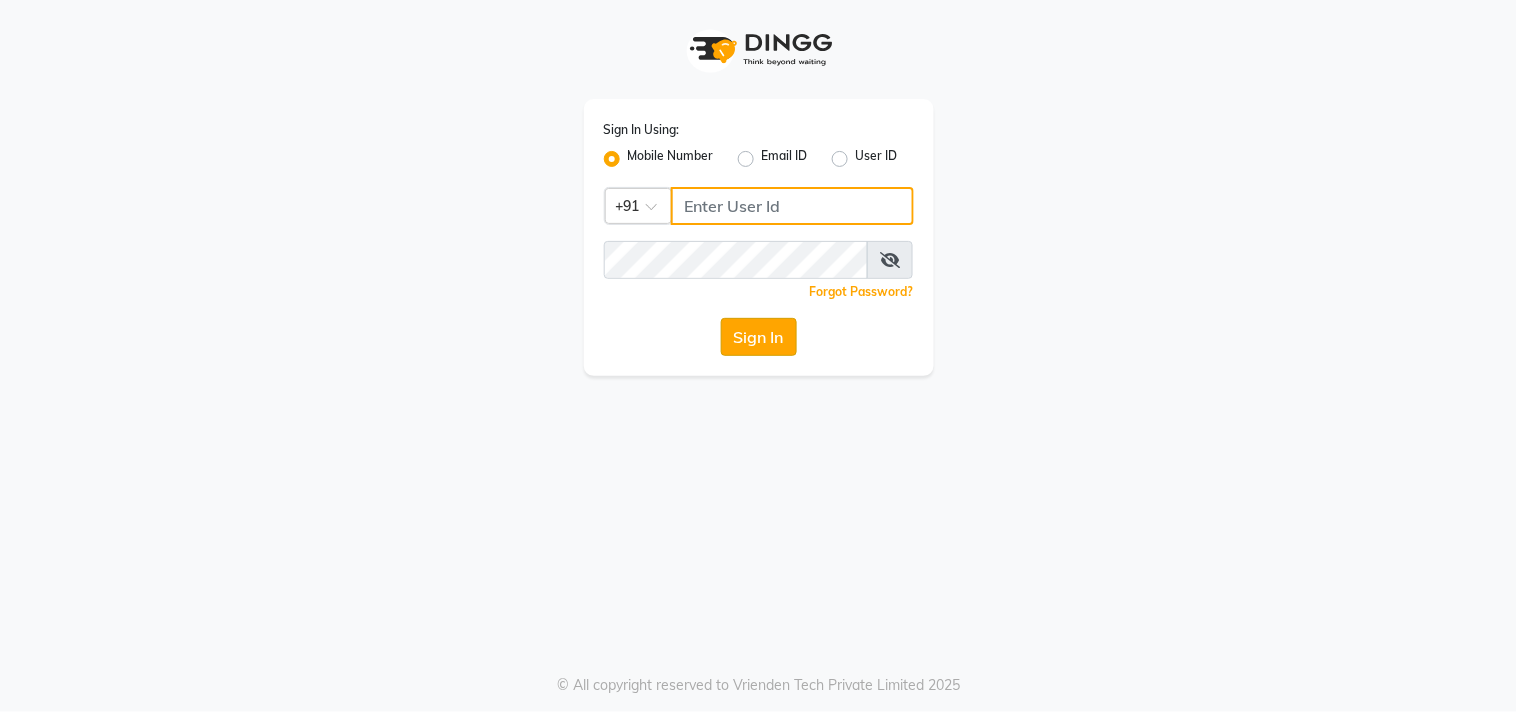 type on "123456000" 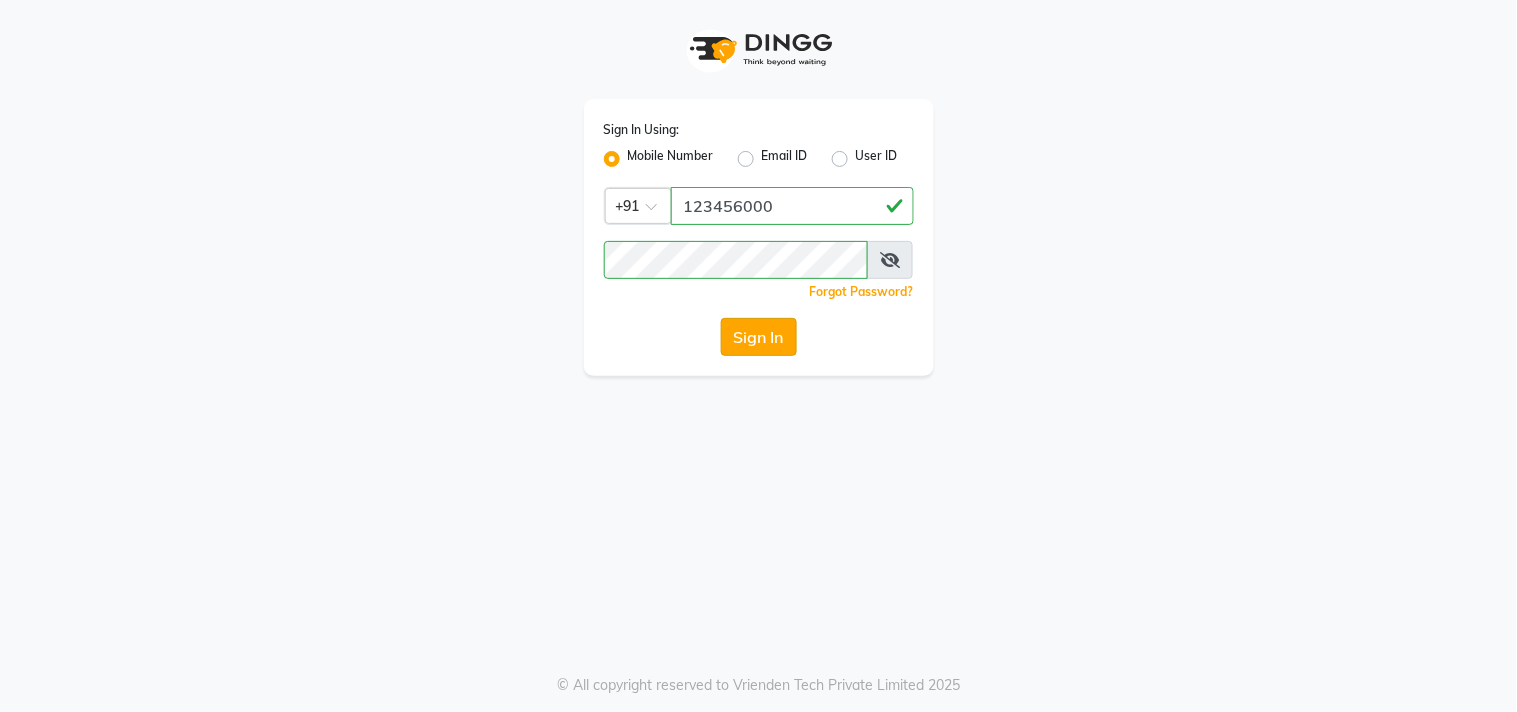 click on "Sign In" 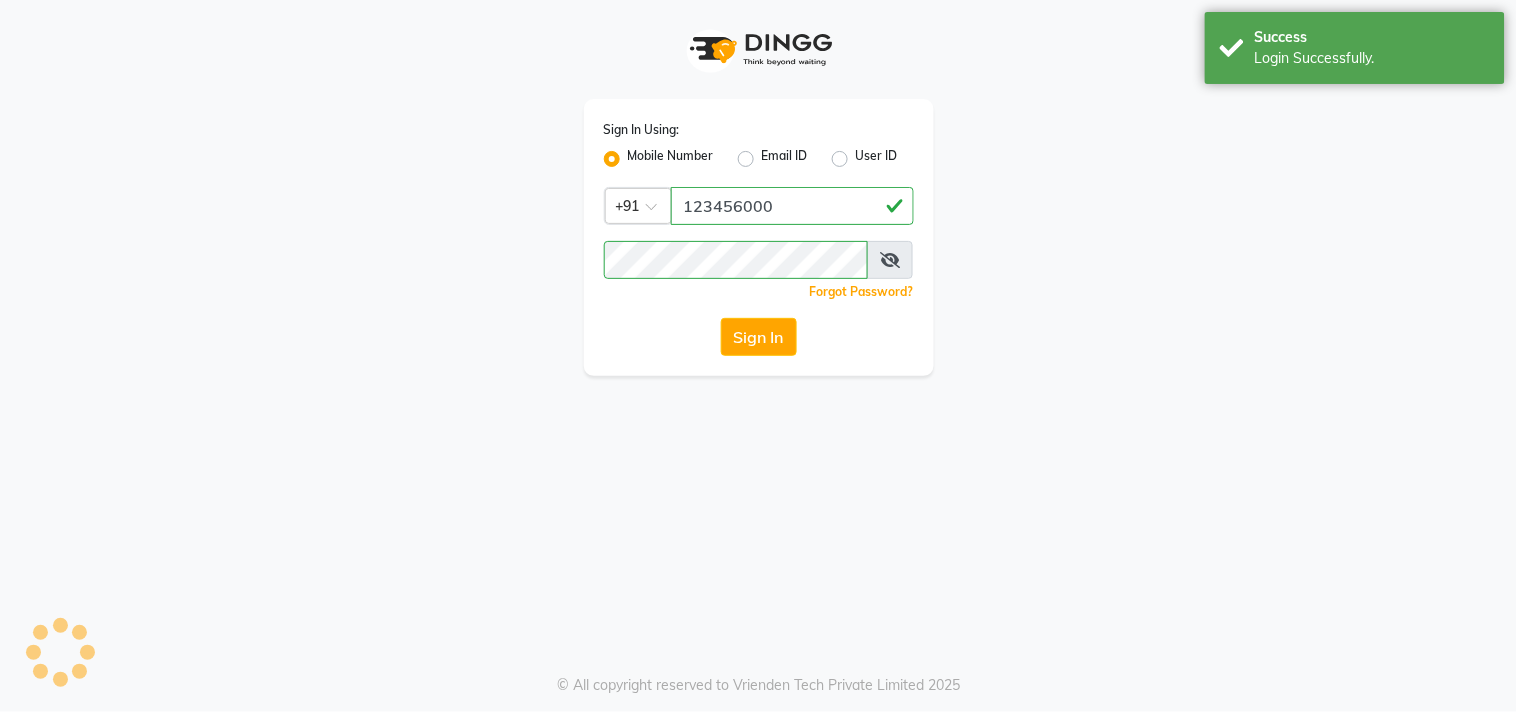 select on "service" 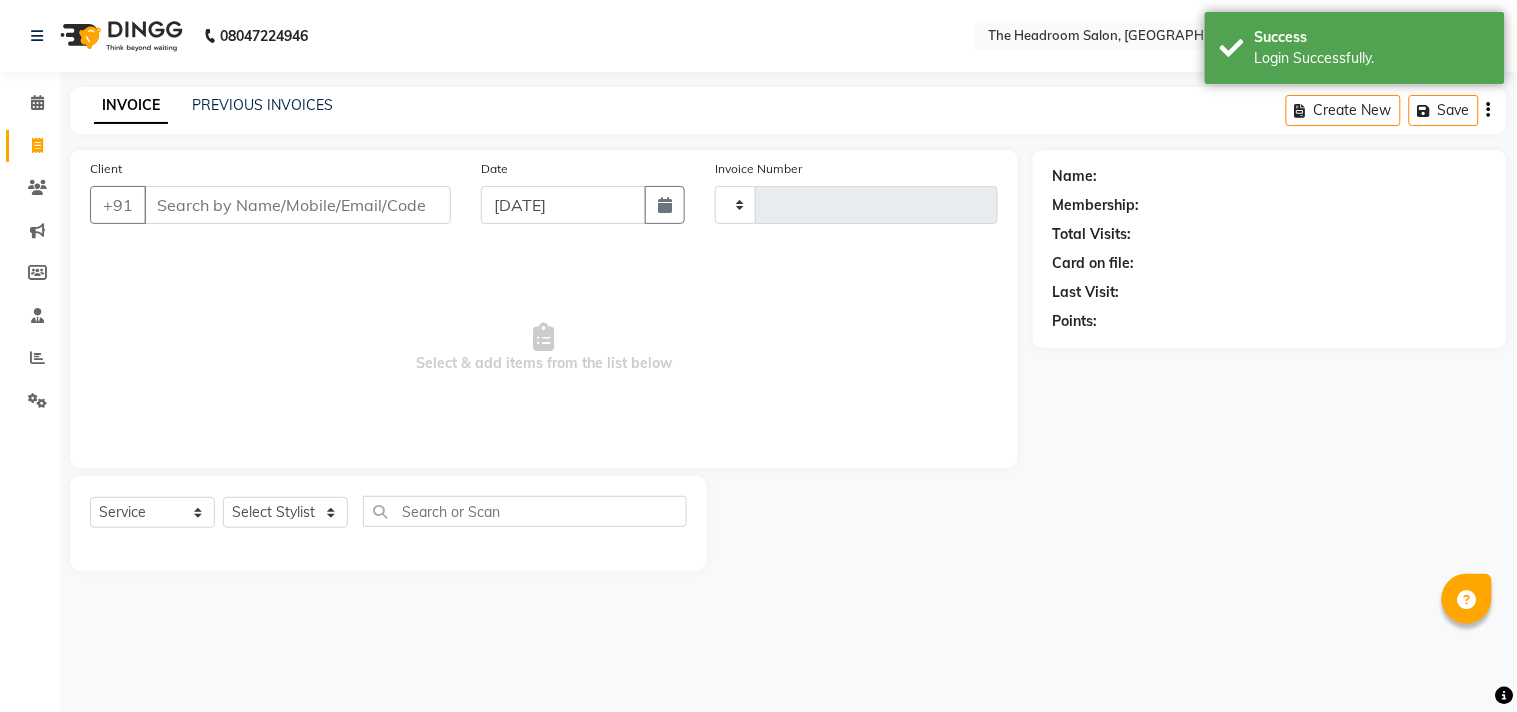 select on "en" 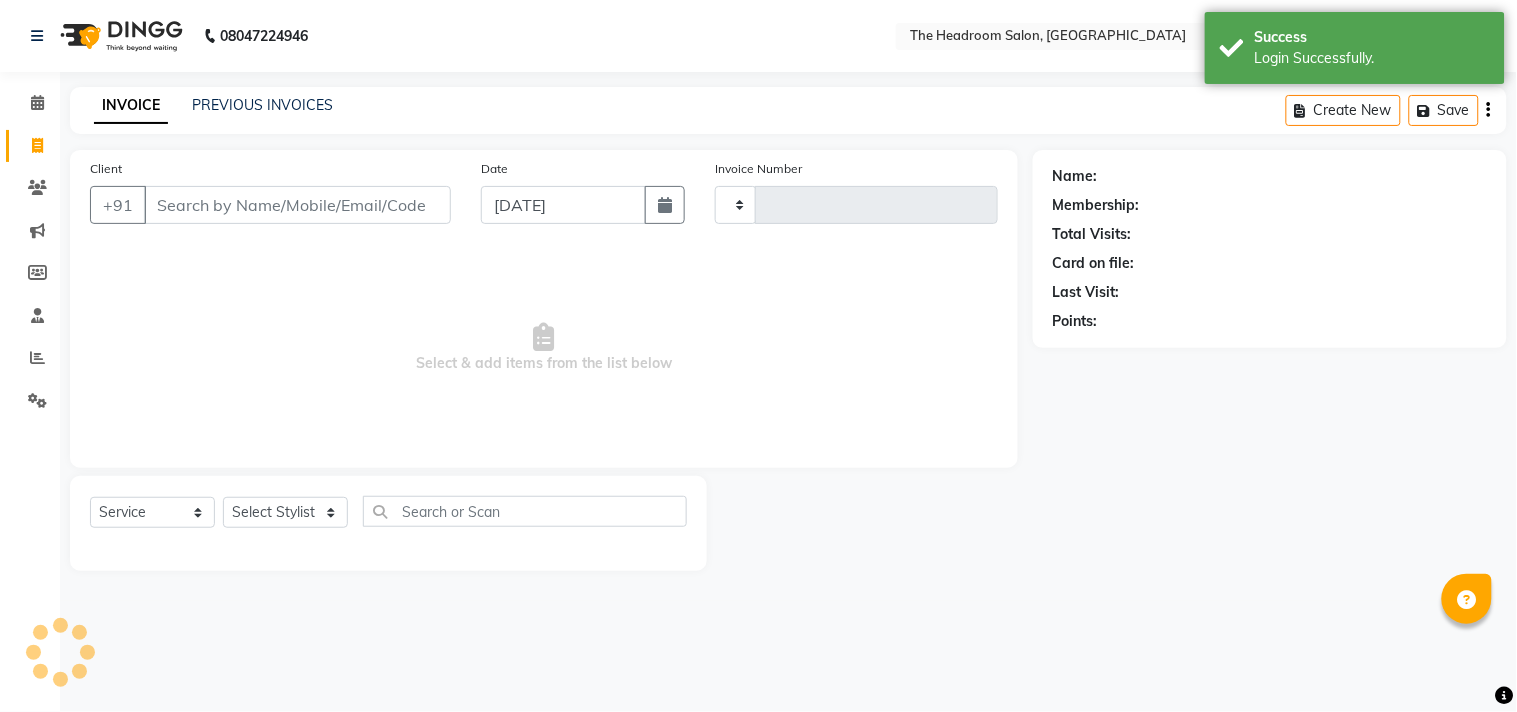 type on "2076" 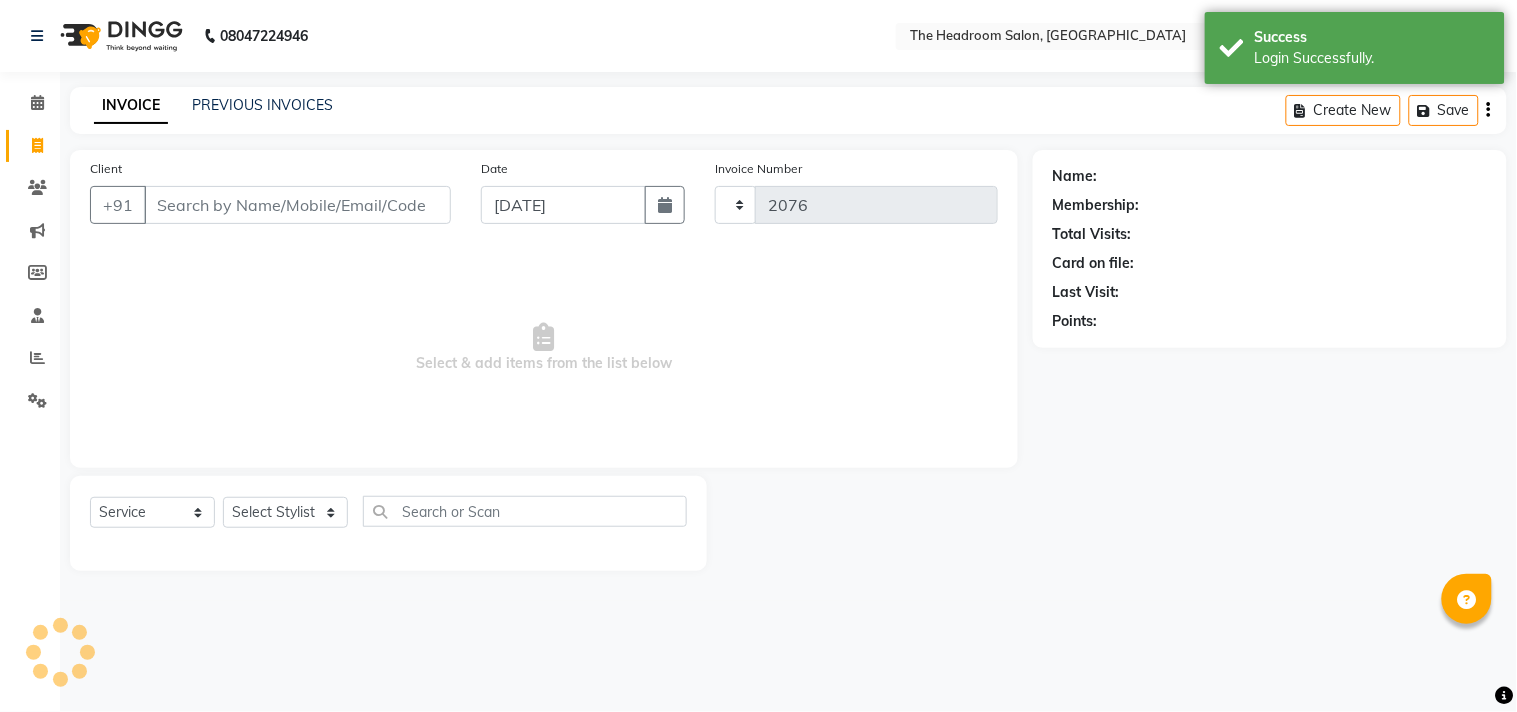 select on "6933" 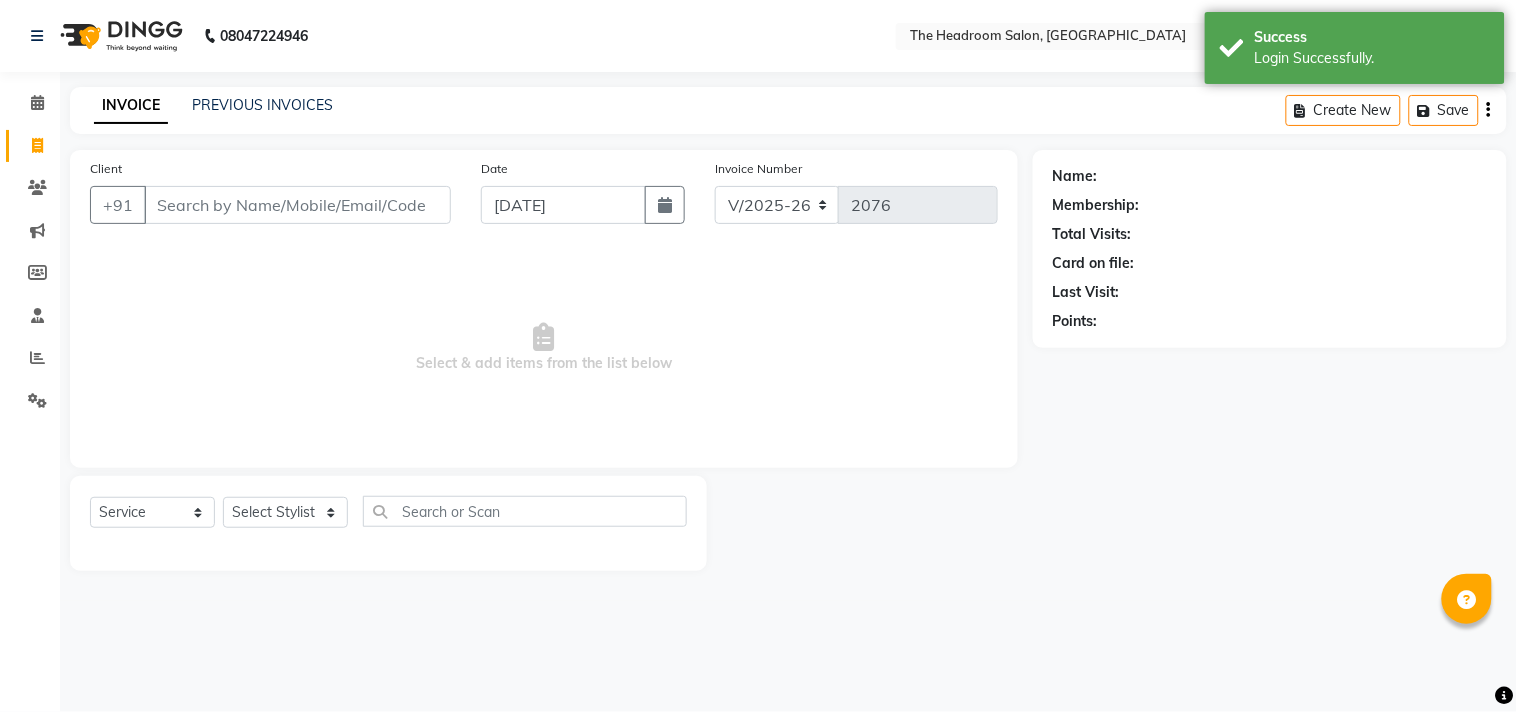 click on "Client" at bounding box center [297, 205] 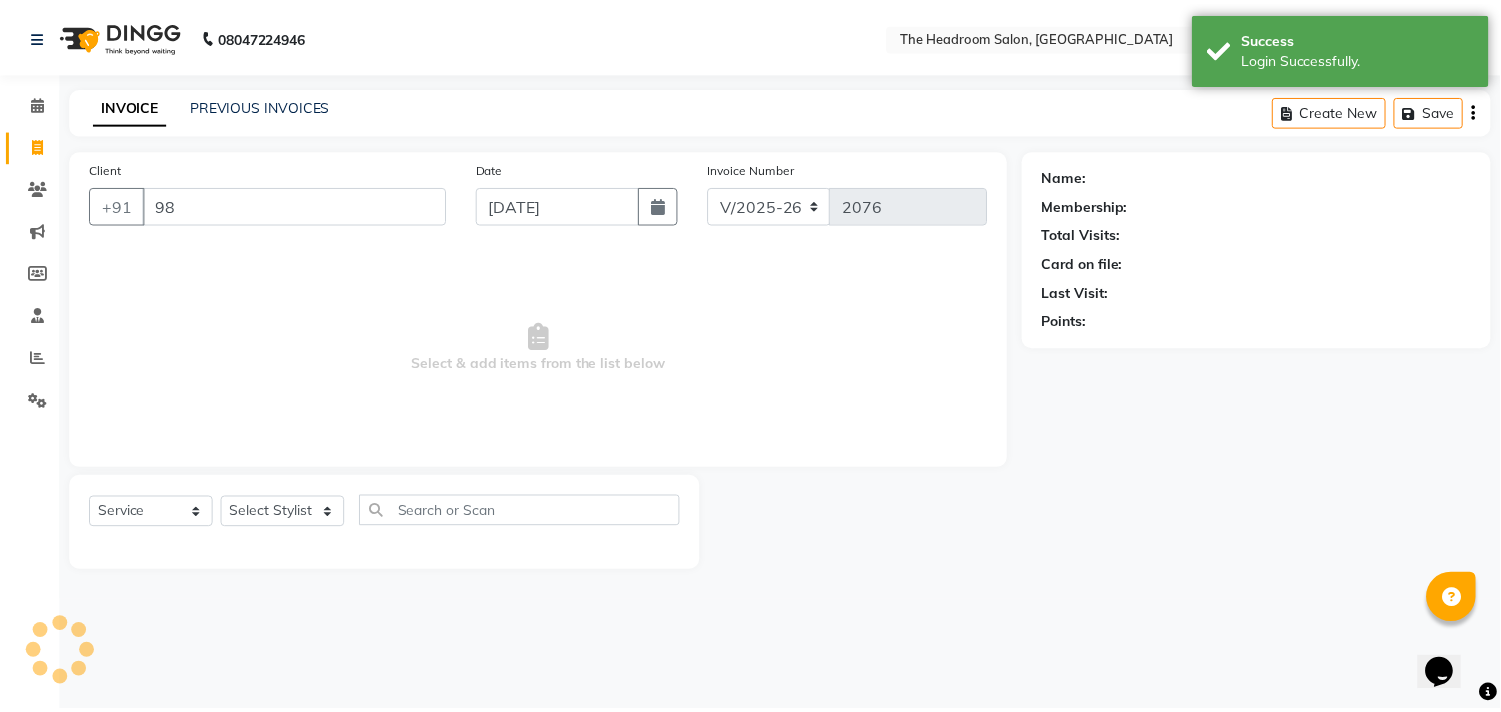 scroll, scrollTop: 0, scrollLeft: 0, axis: both 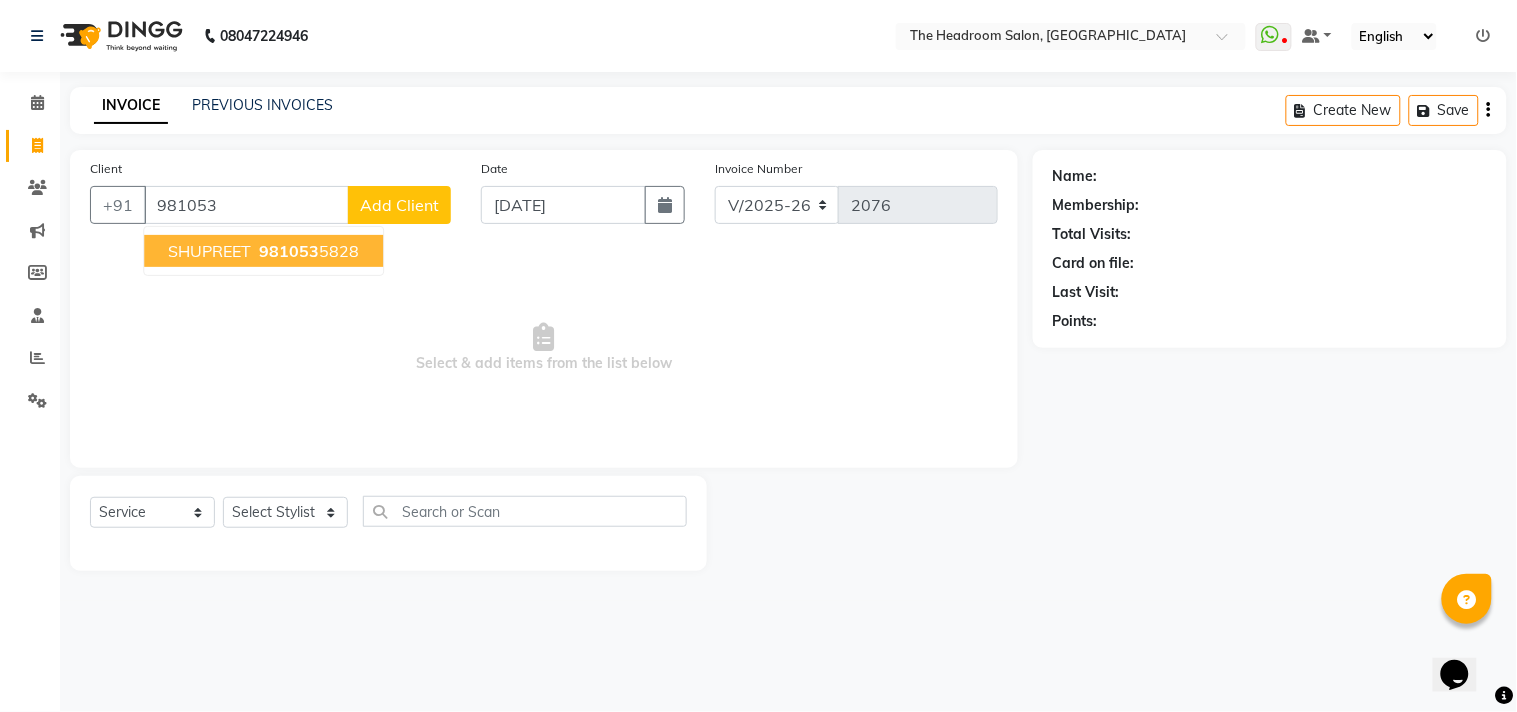click on "981053" at bounding box center (289, 251) 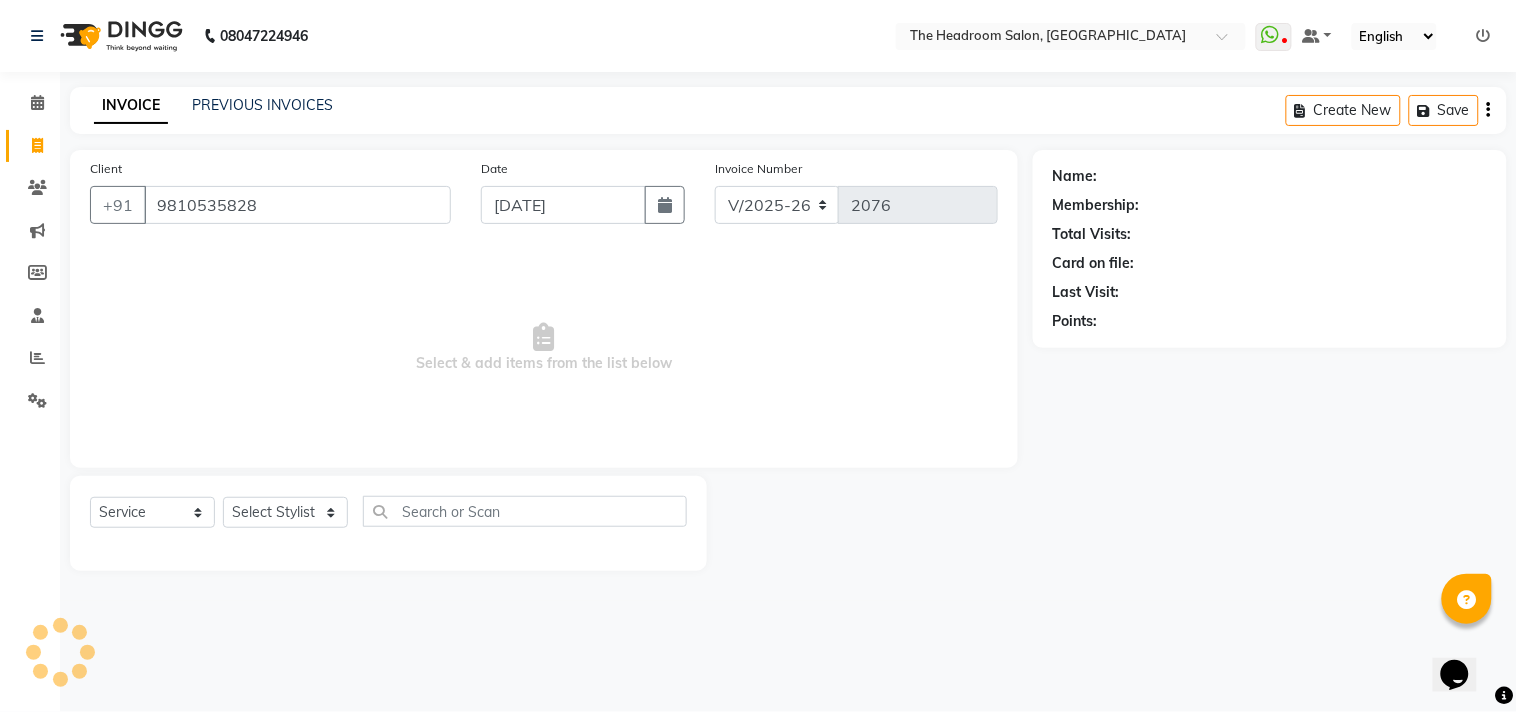 type on "9810535828" 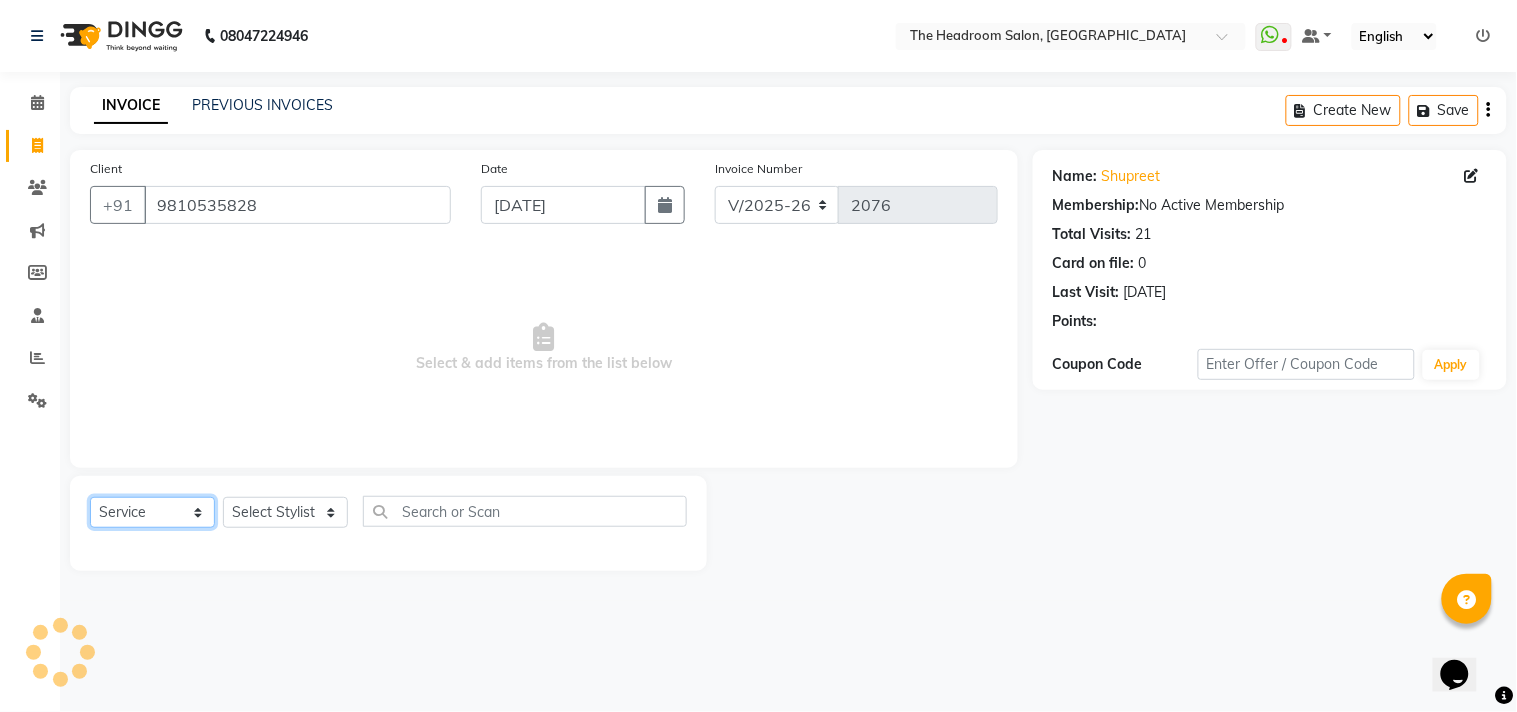 click on "Select  Service  Product  Membership  Package Voucher Prepaid Gift Card" 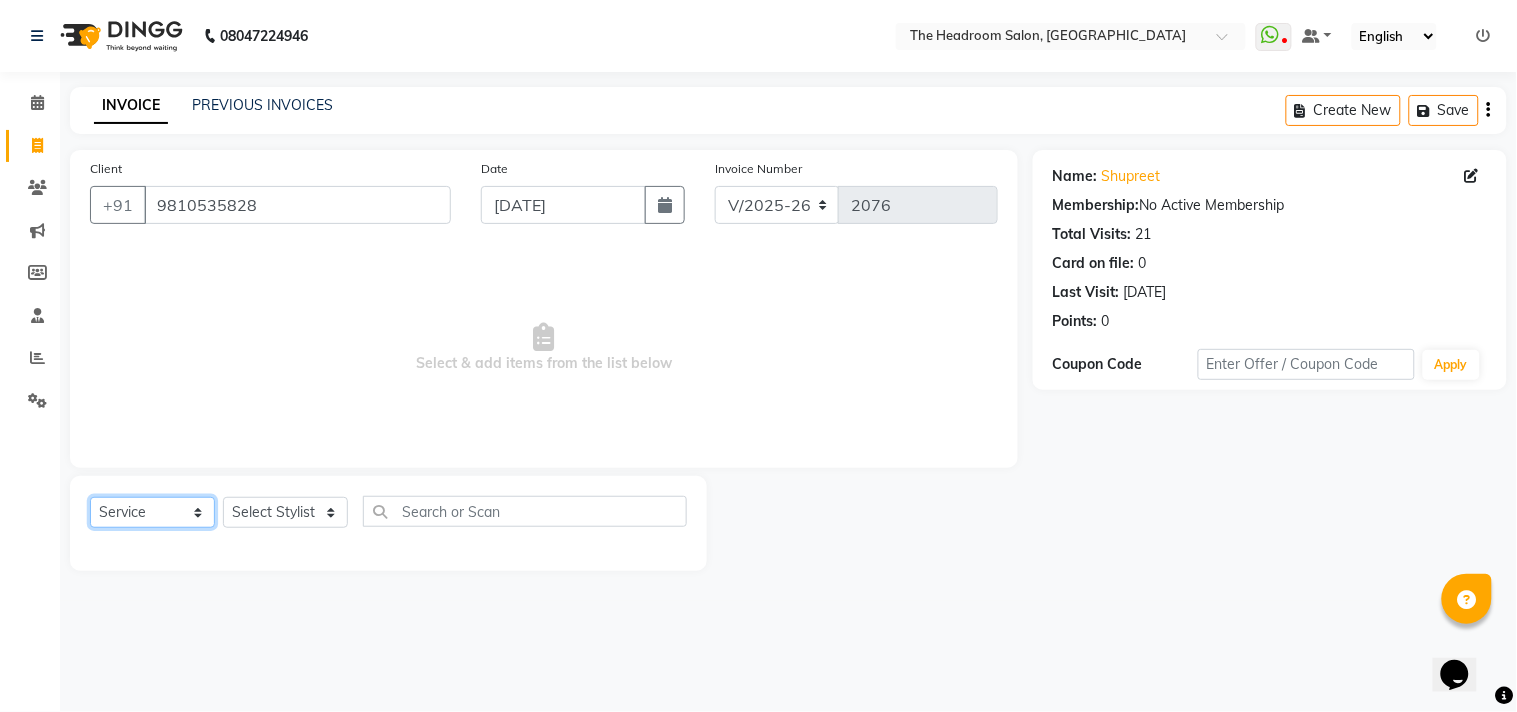 select on "product" 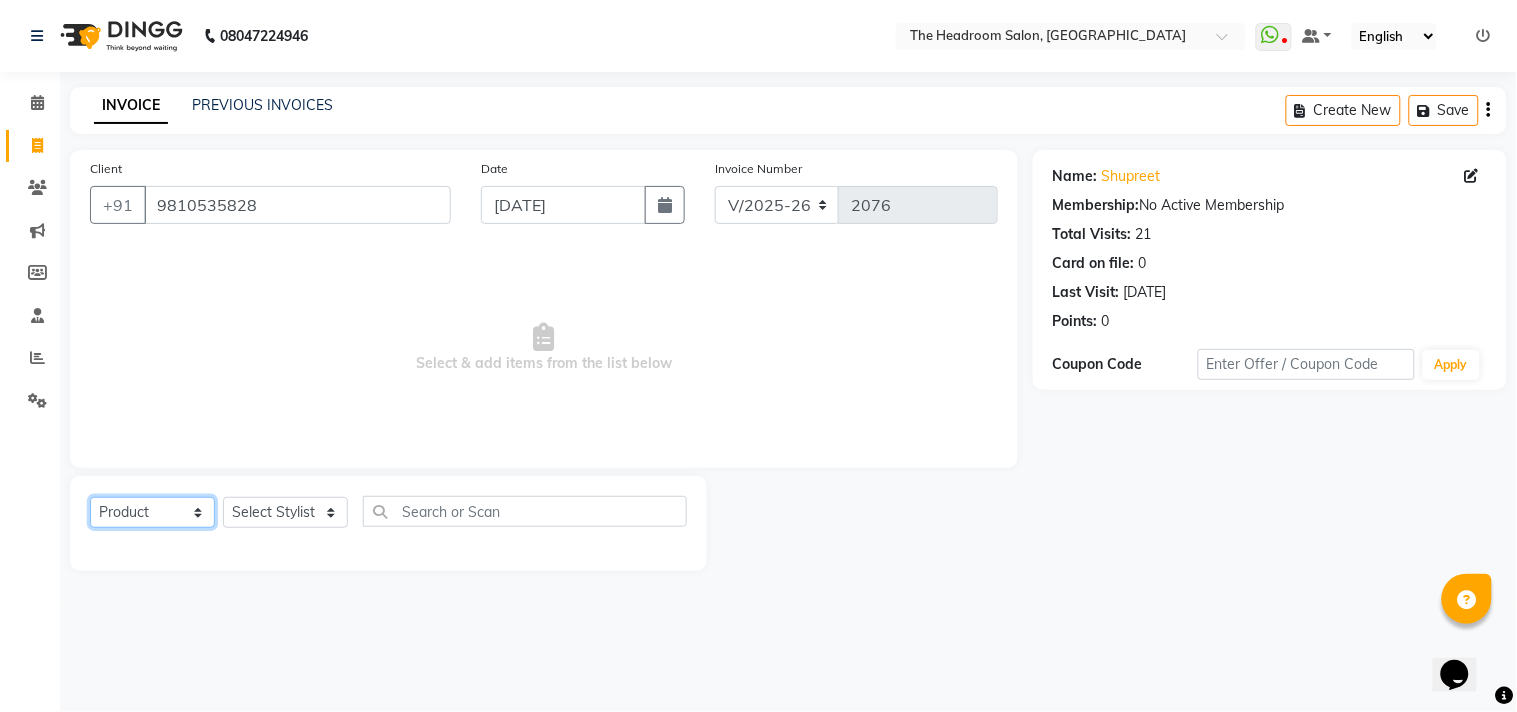 click on "Select  Service  Product  Membership  Package Voucher Prepaid Gift Card" 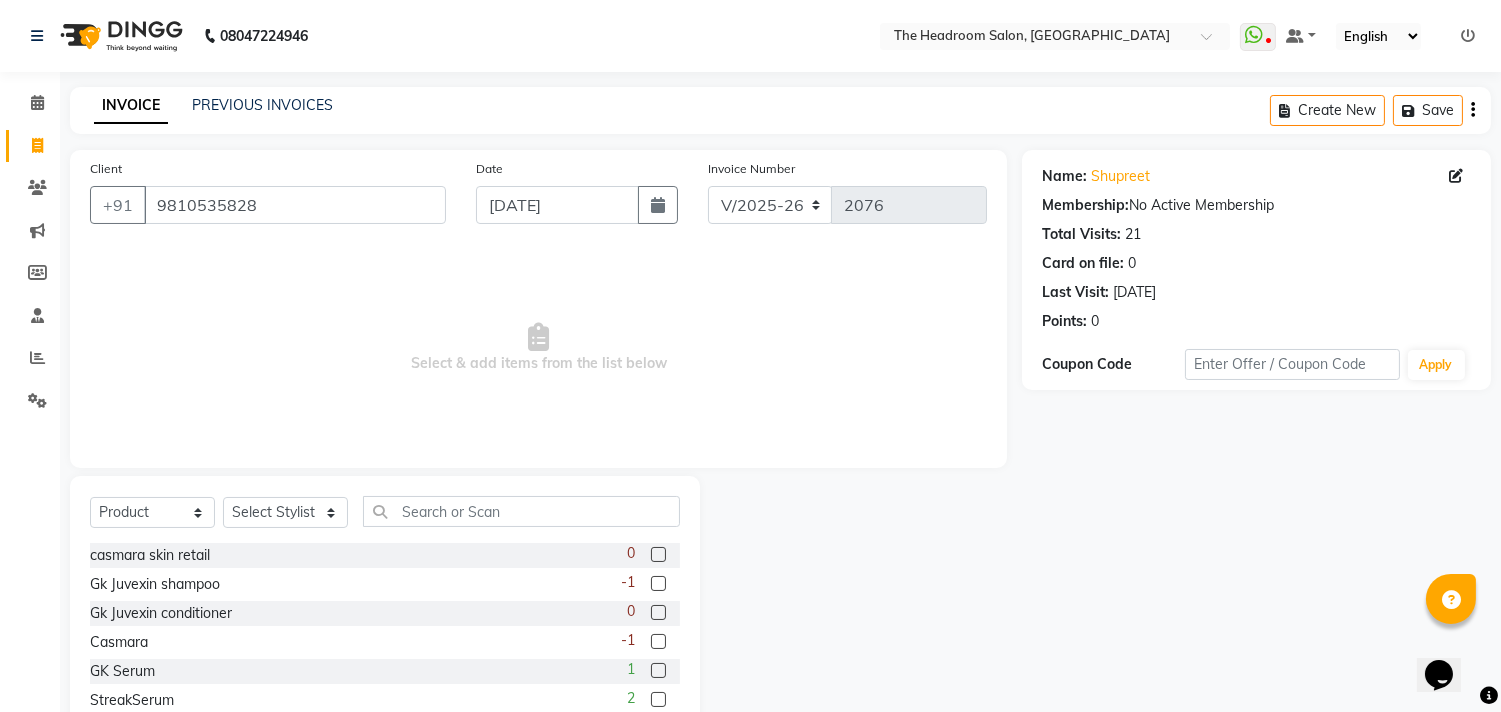 click on "Select  Service  Product  Membership  Package Voucher Prepaid Gift Card  Select Stylist Aditya Amir Anubha Deepali Faizan Firoz Manager Monika Nakul Shokeen Neetu Pooja Rahul Siraj casmara skin retail  0 Gk Juvexin shampoo   -1 Gk Juvexin conditioner  0 Casmara  -1 GK Serum  1 StreakSerum  2 Naturica combo kit  -1 Naturica Repair Trt  3 Skinora Serum  4 Naturica  Detoxify Shampoo  2 Loreal Web  2 Gk Shampoo  -8 GK Conditioner  -4 Matrix Serum  2 Skinora Avacado &Oat Calming  8 Skinora Vitamin C  5 Skinora Hydrating Foaming  2 Skinora SPF 50  5 Skinora Alpha  5 Skinora Detan mask  3 Skinora vit b5  6 Skinora Brightening C  13 Skinora Retinol  5 Skinora Snow Algae  6 Skinora Tacuma Butter  6 Skinora Vit E & Almond  4 Skinora Mattifying  5 Skinora oil control  6 Skinora citron  5 Skinora Vit C & Alpha  5 Skinora Cleansing Water  6 Skinora Under Eye  5 Naturica Energizing Trt  1 Naturica Energizing Shampoo  3 Keune Vital Nutrition Conditioner  0 Naturica Scrub  4 Naturica Defense Shampoo  2 Keune Absolute Volume" 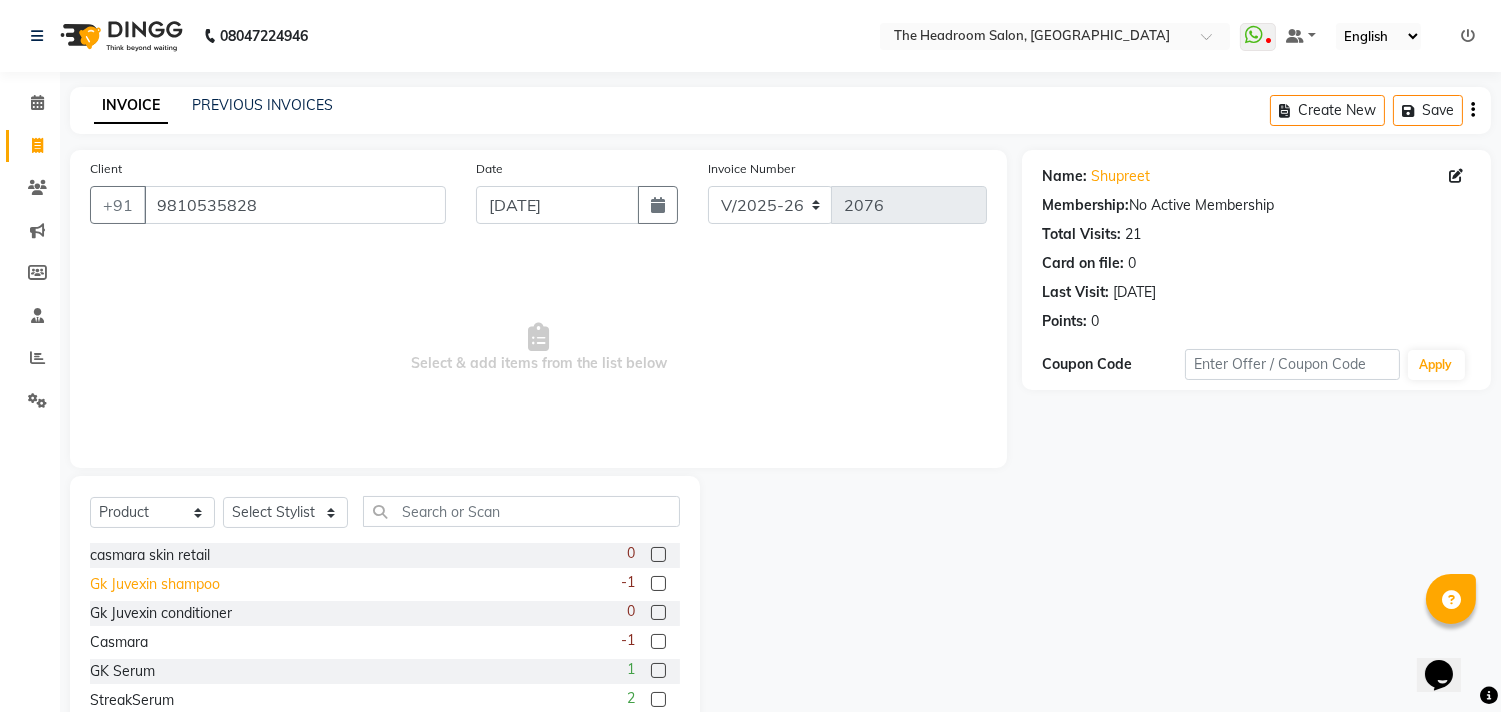 click on "Gk Juvexin shampoo" 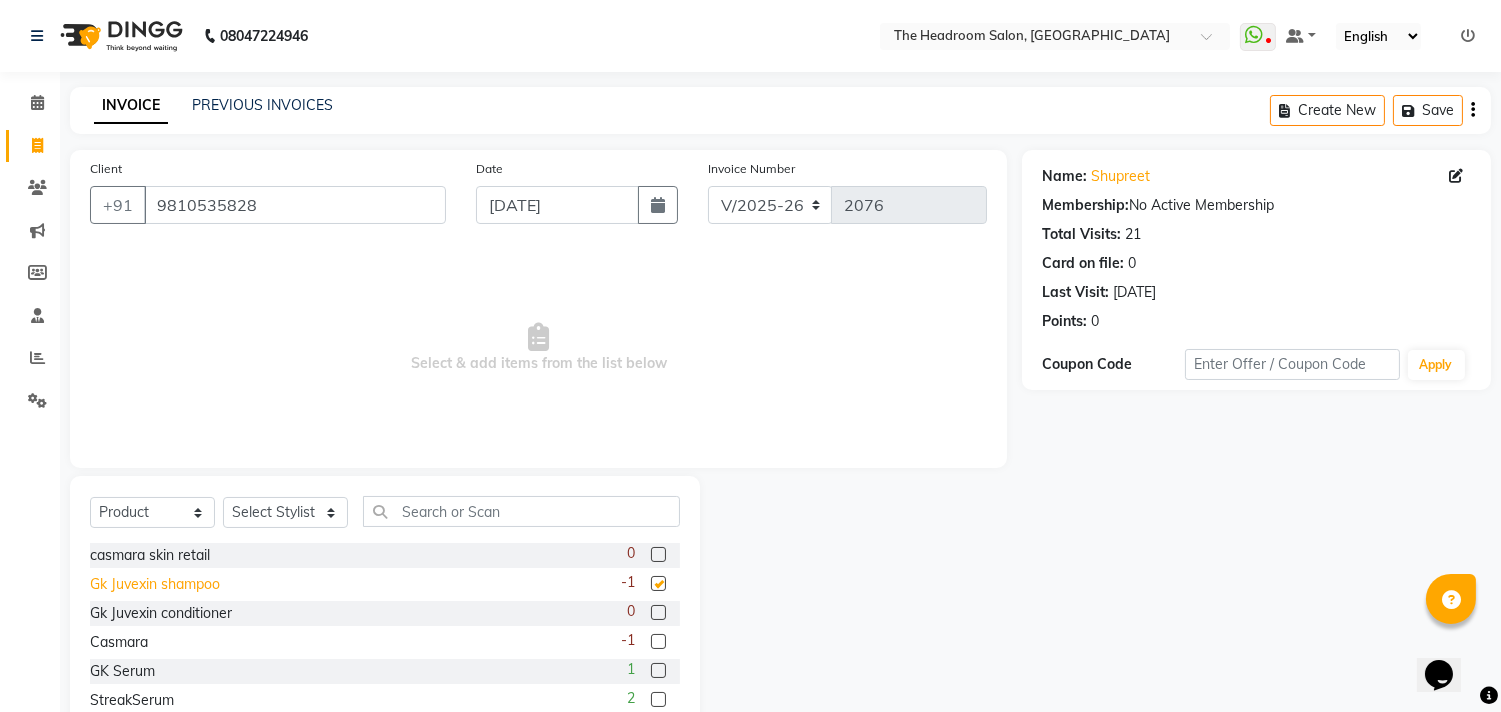 click on "Gk Juvexin shampoo" 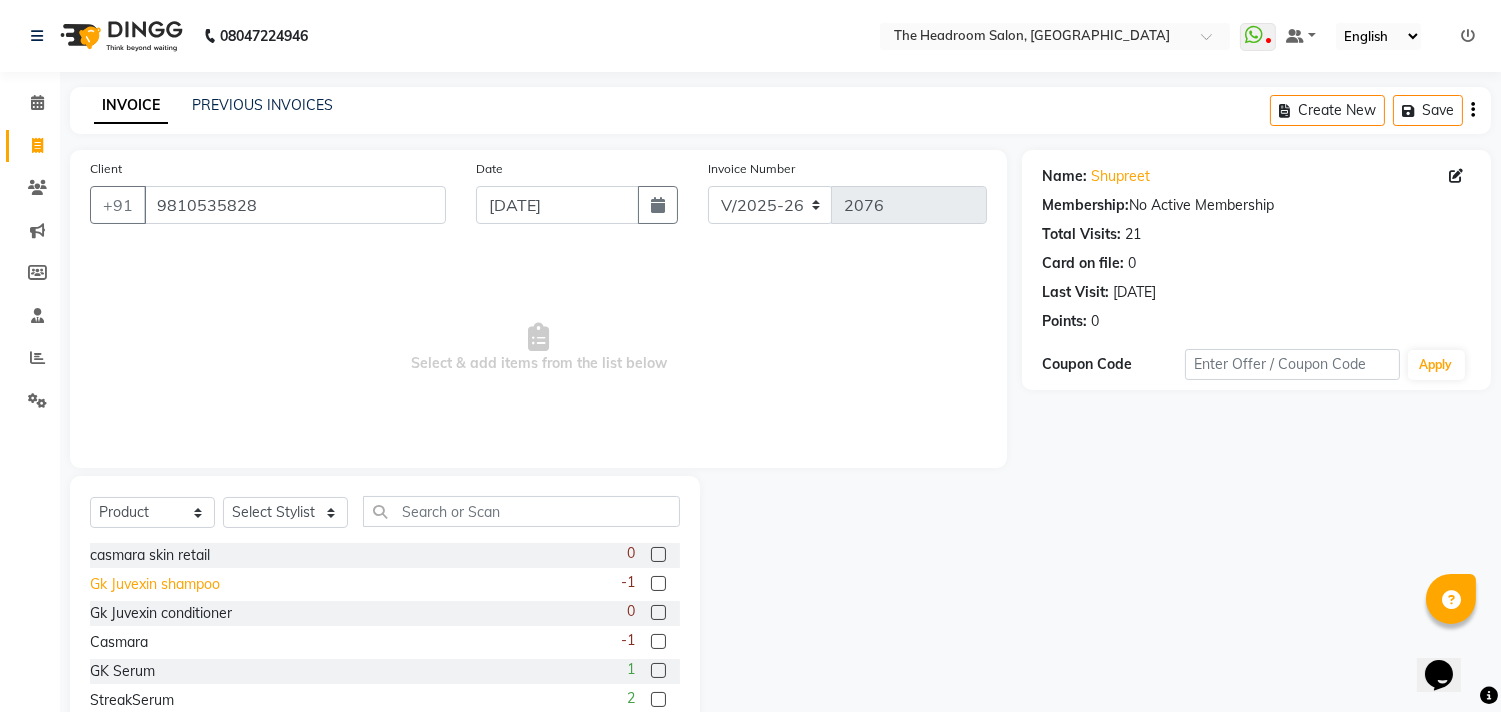 click on "Gk Juvexin shampoo" 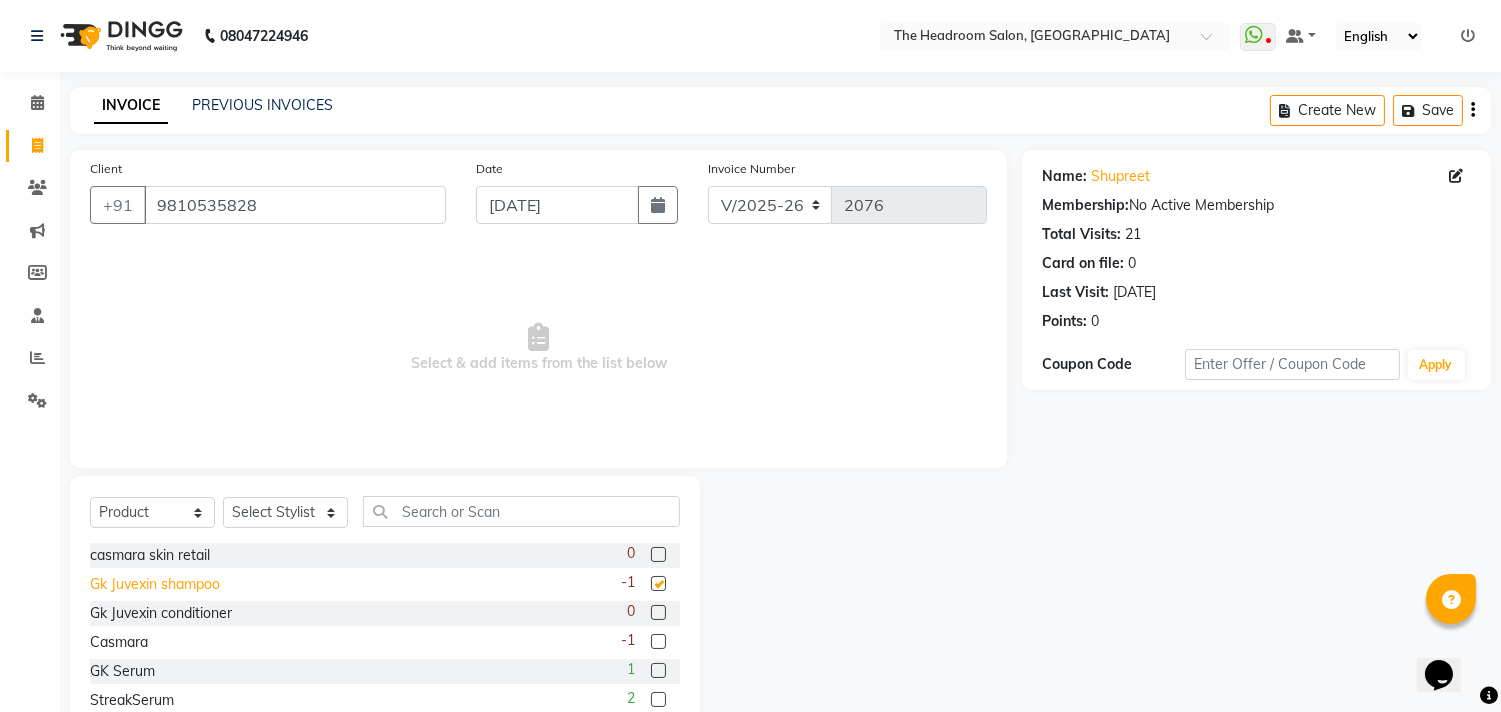 click on "Gk Juvexin shampoo" 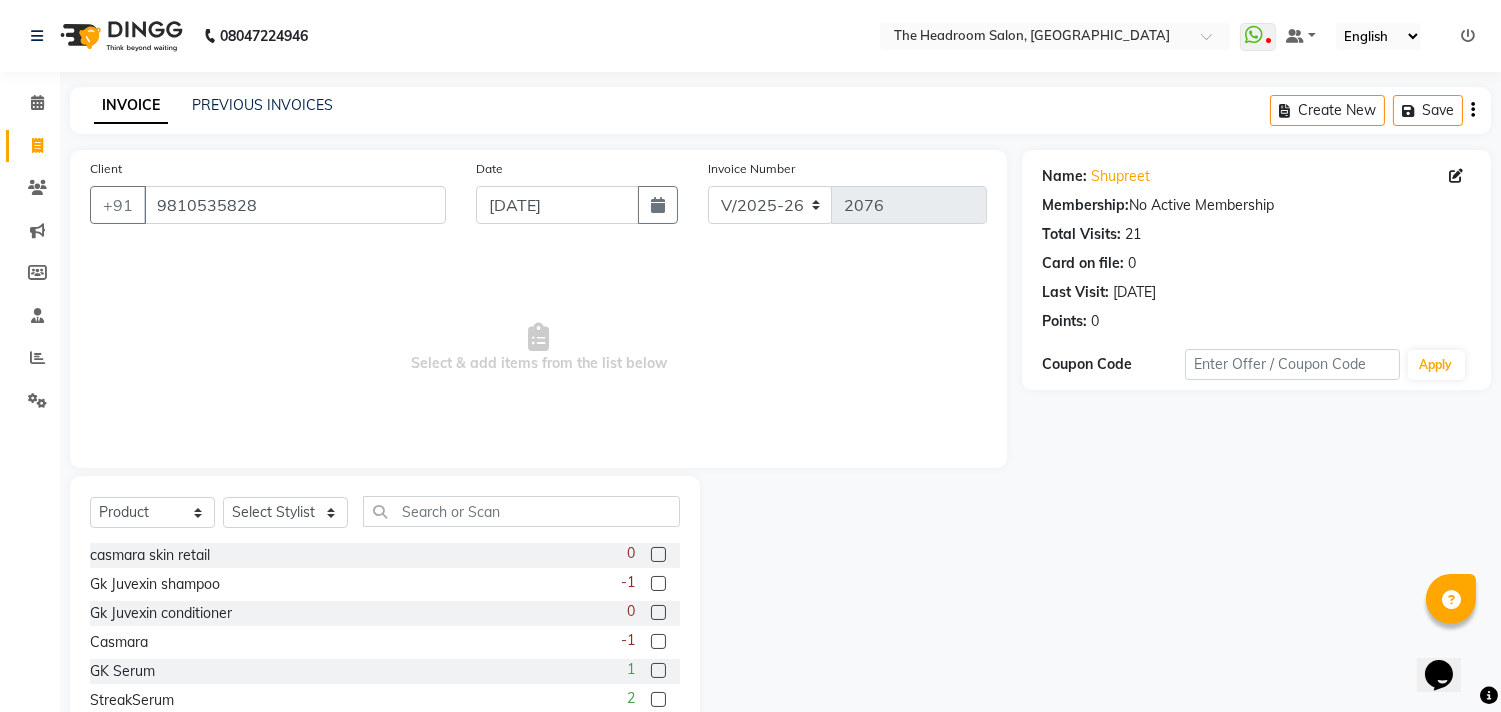click 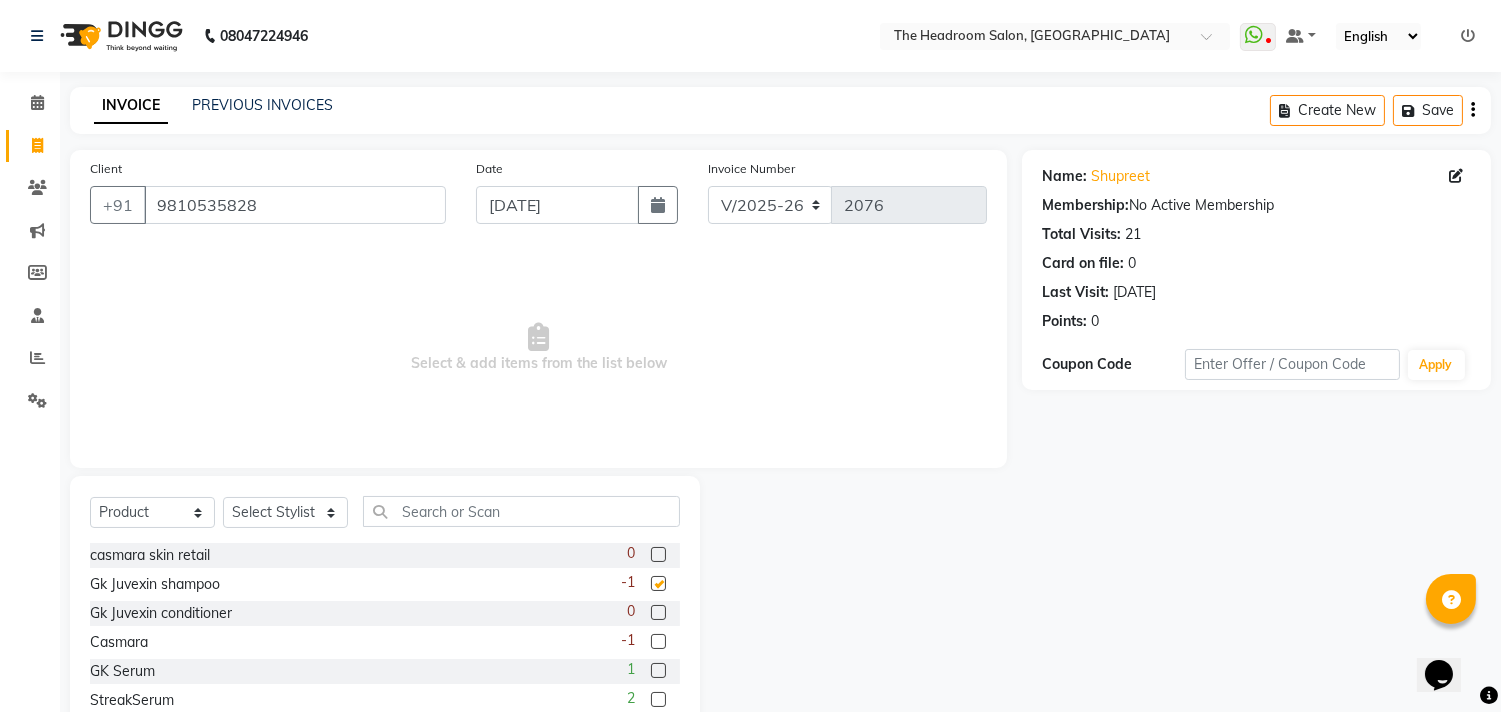 click 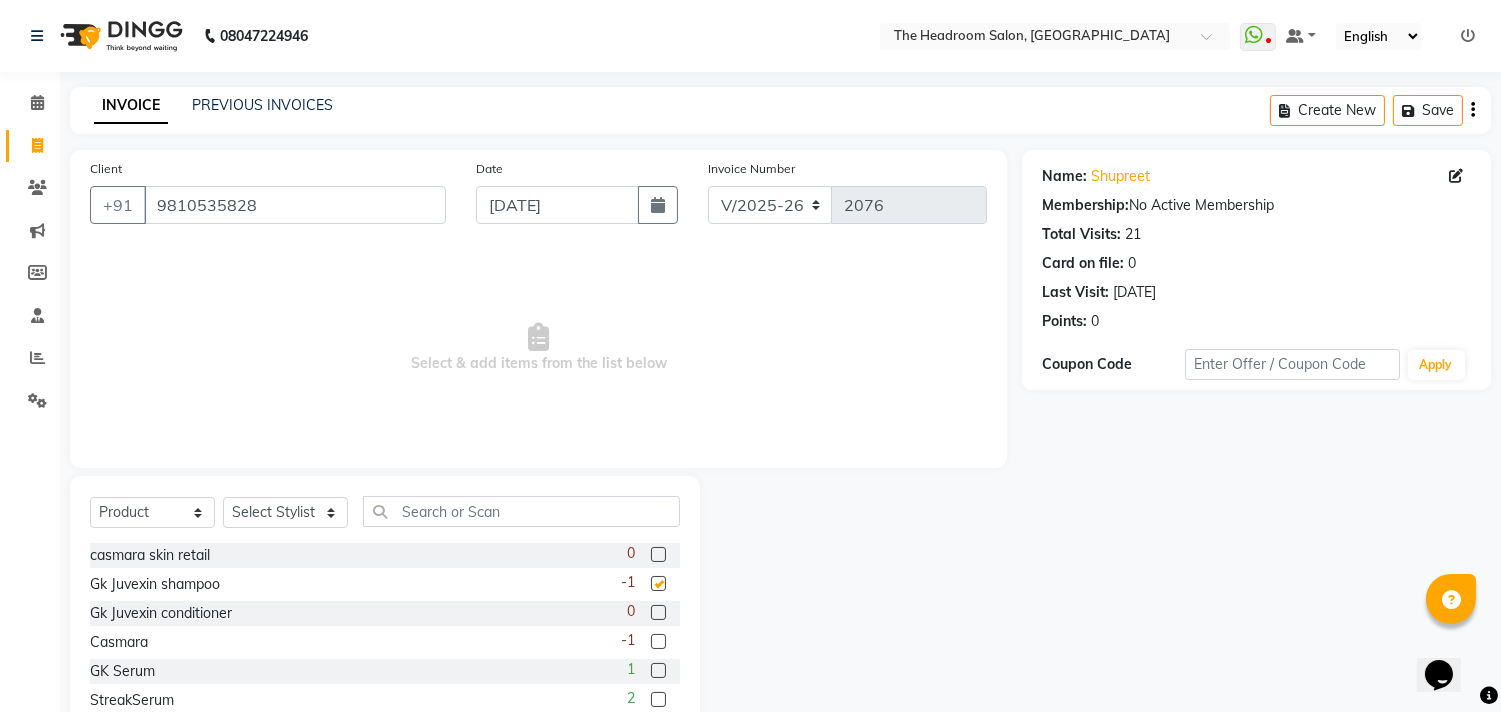 checkbox on "false" 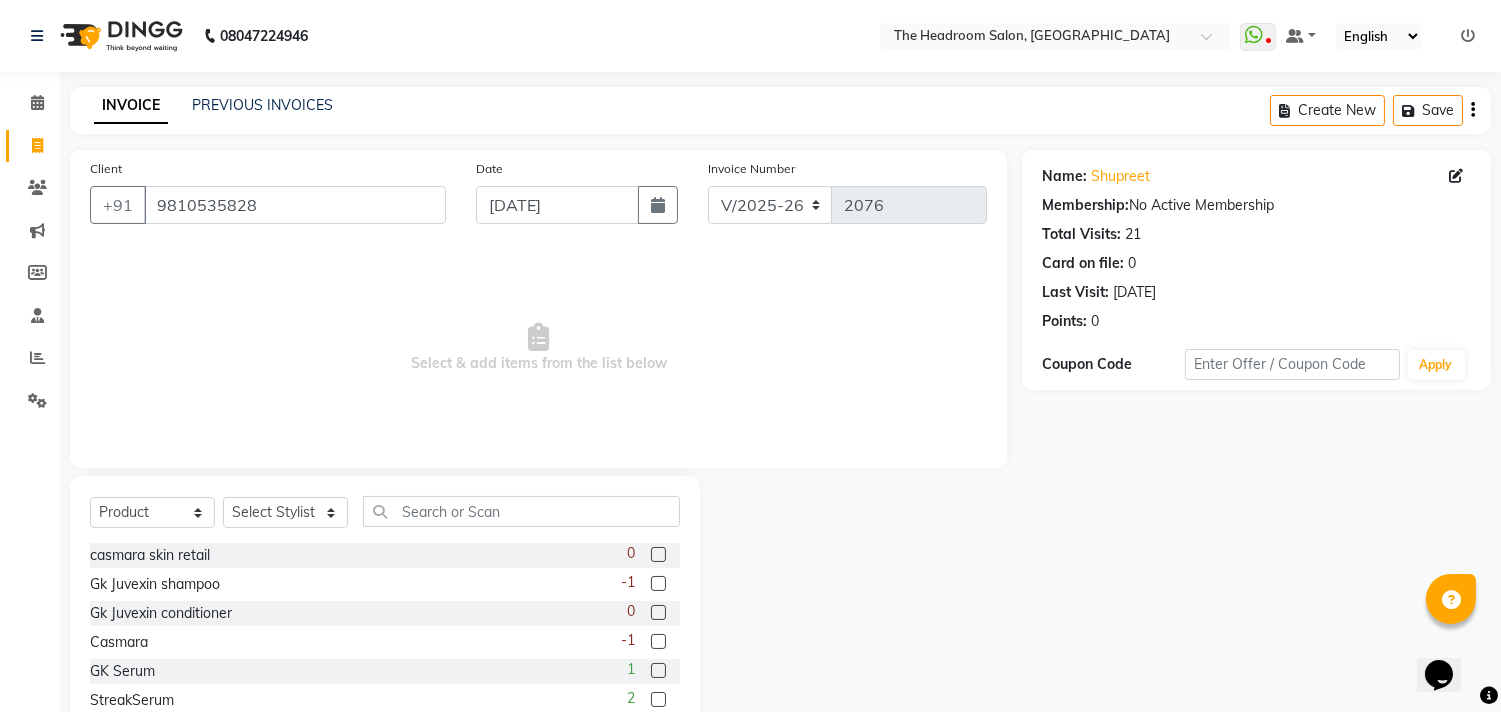click 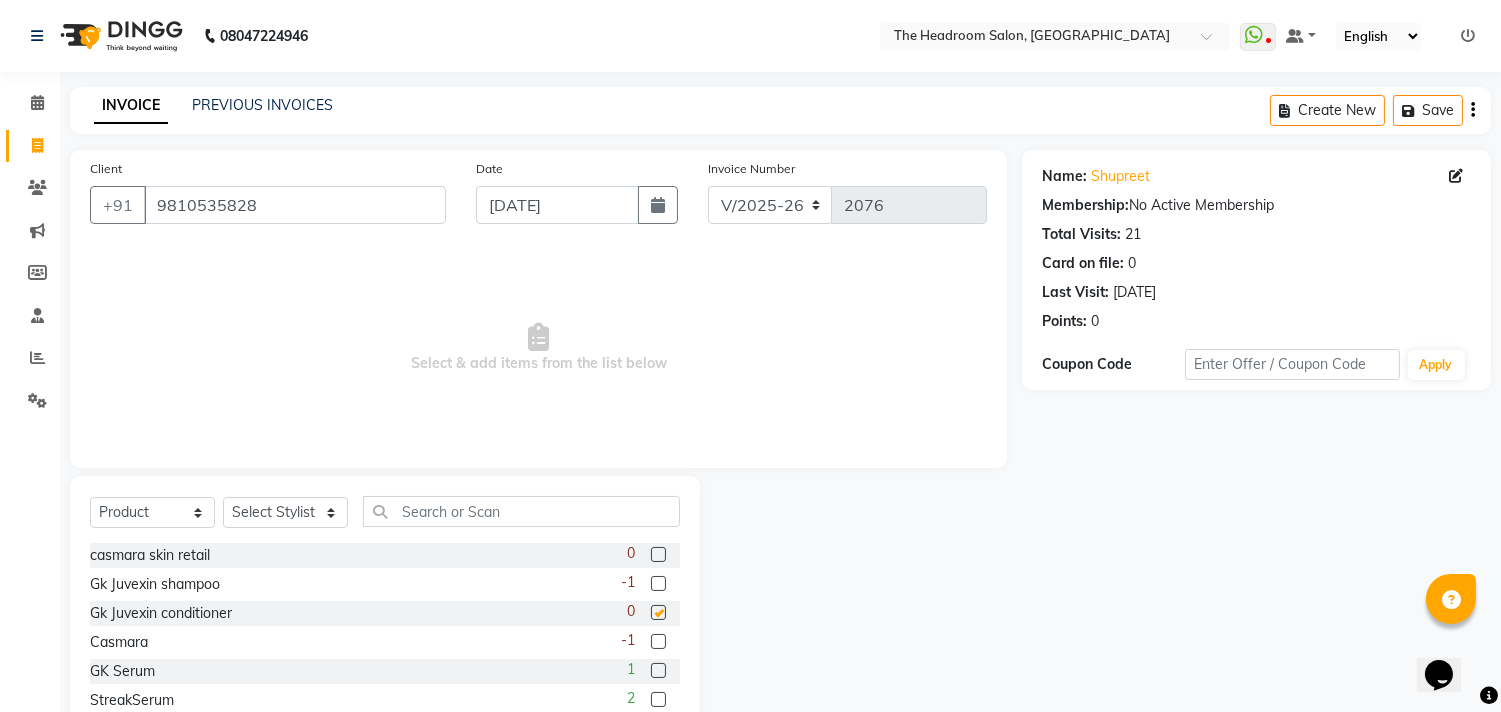checkbox on "false" 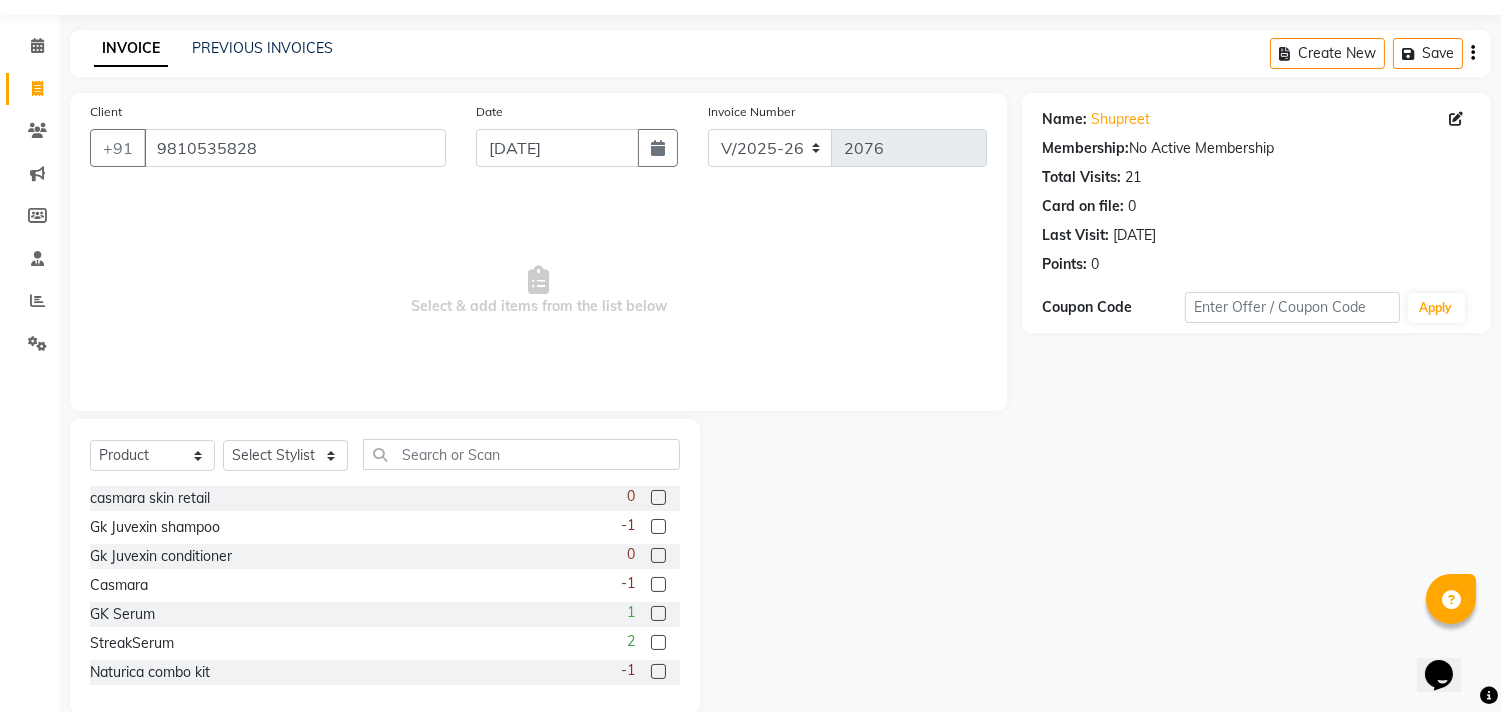 scroll, scrollTop: 88, scrollLeft: 0, axis: vertical 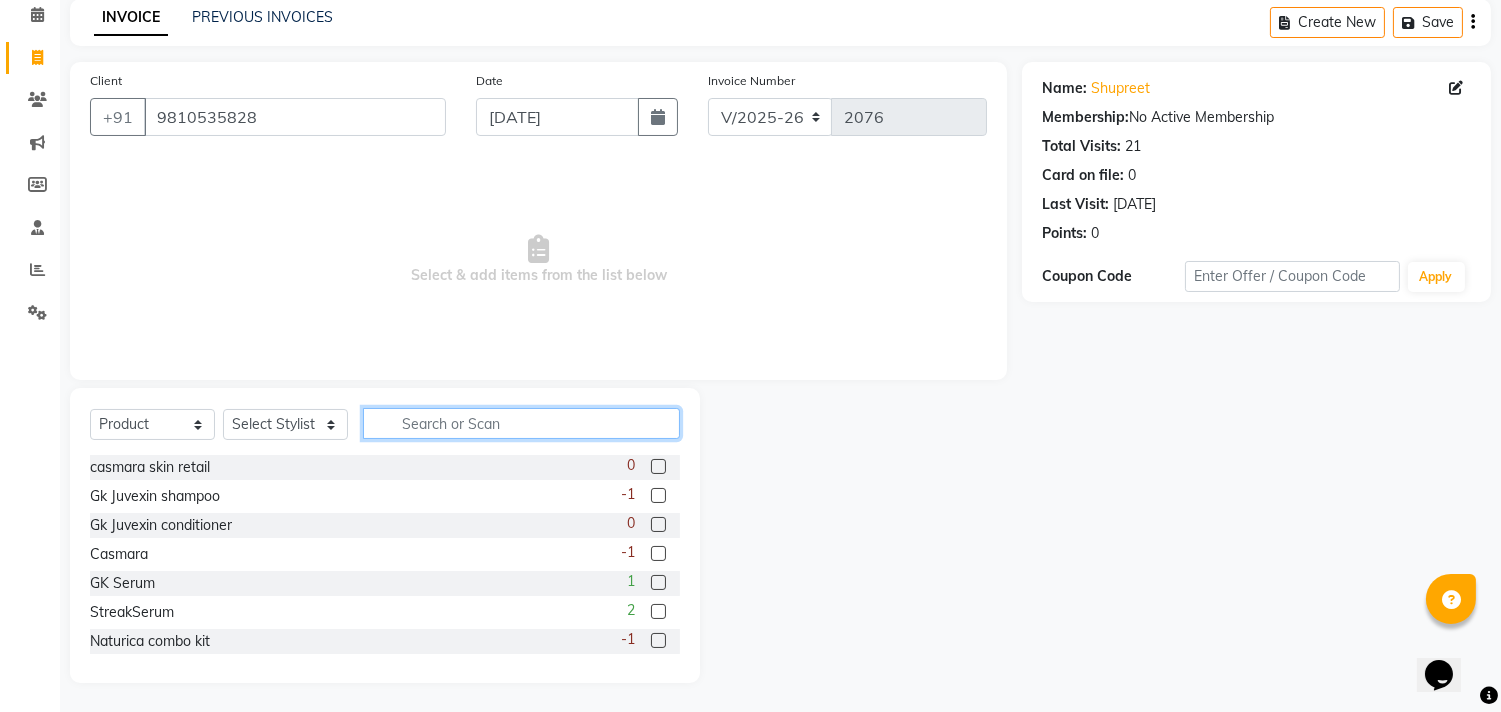 click 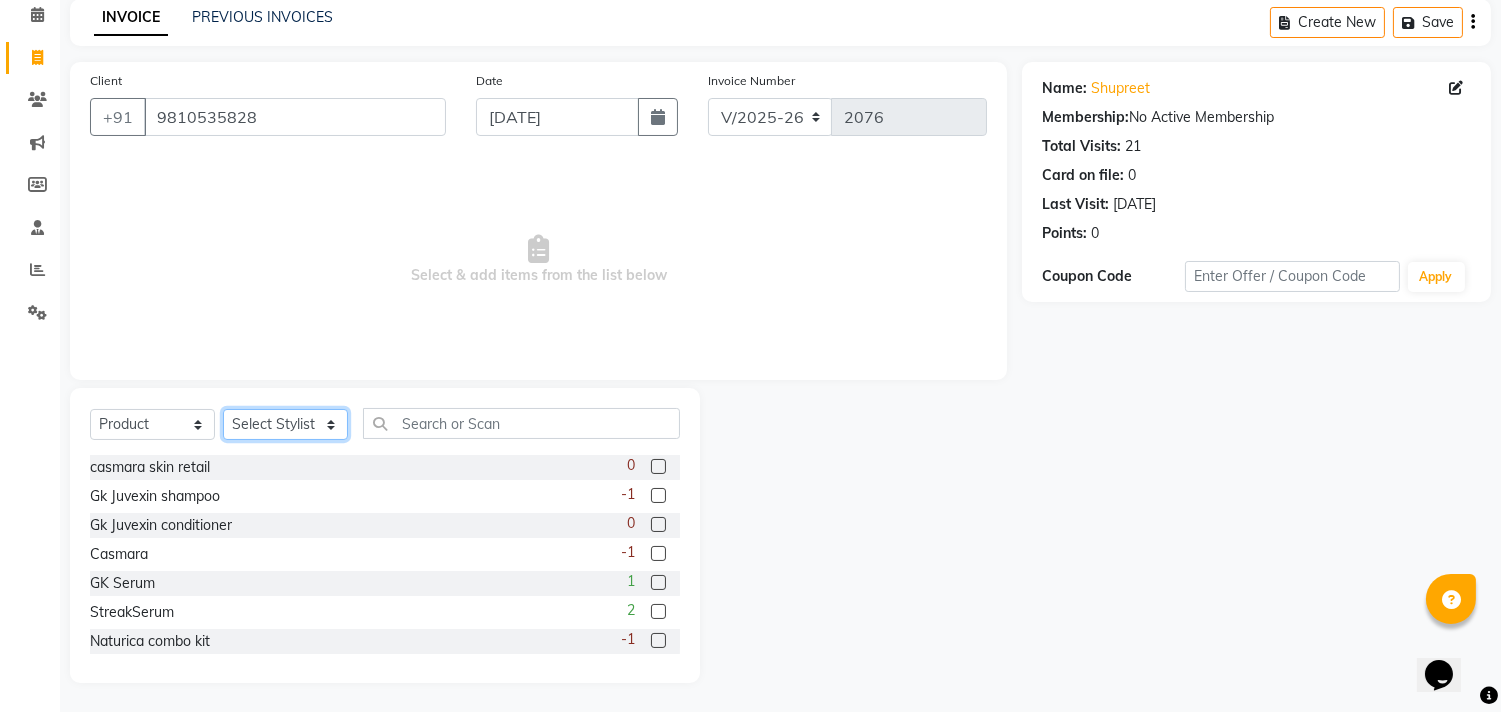 click on "Select Stylist [PERSON_NAME] [PERSON_NAME] [PERSON_NAME] Manager [PERSON_NAME] [PERSON_NAME] [PERSON_NAME] Pooja [PERSON_NAME]" 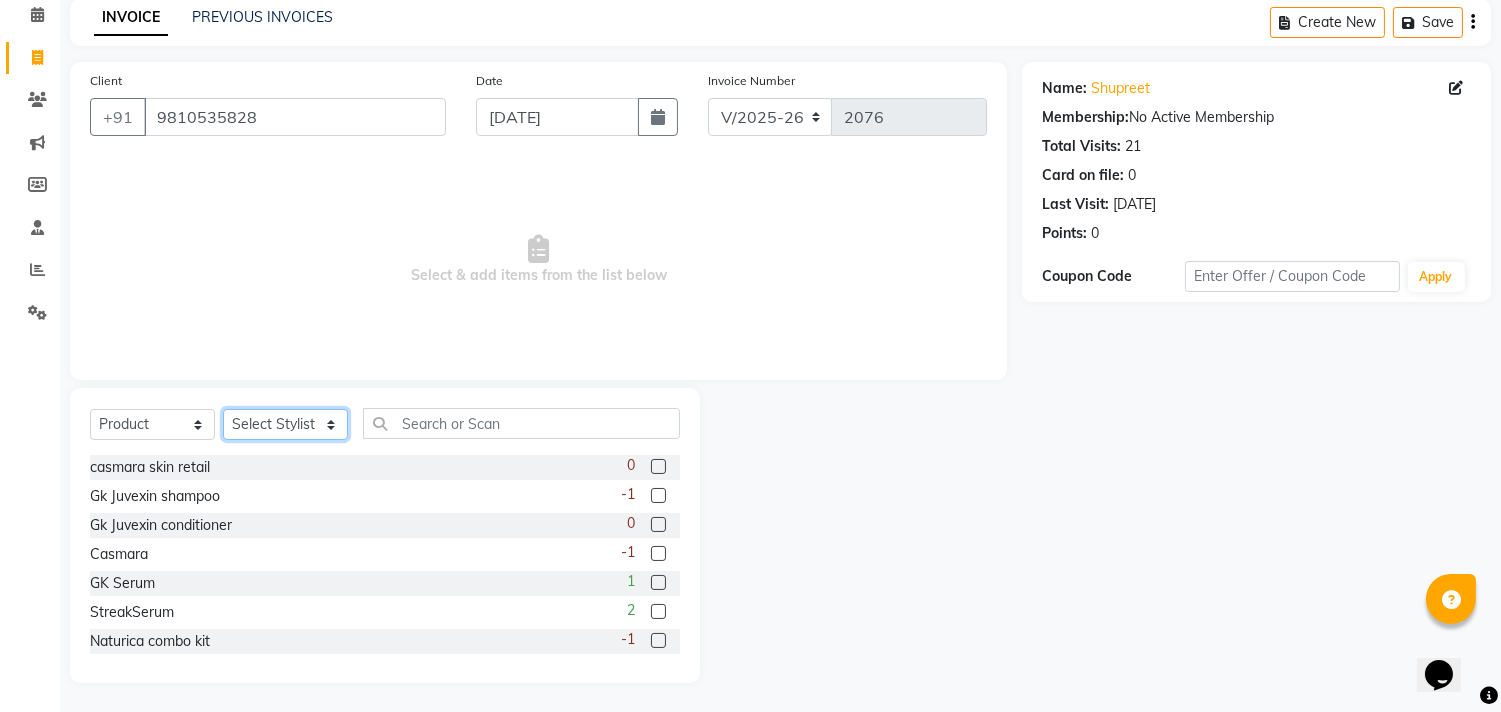 select on "59608" 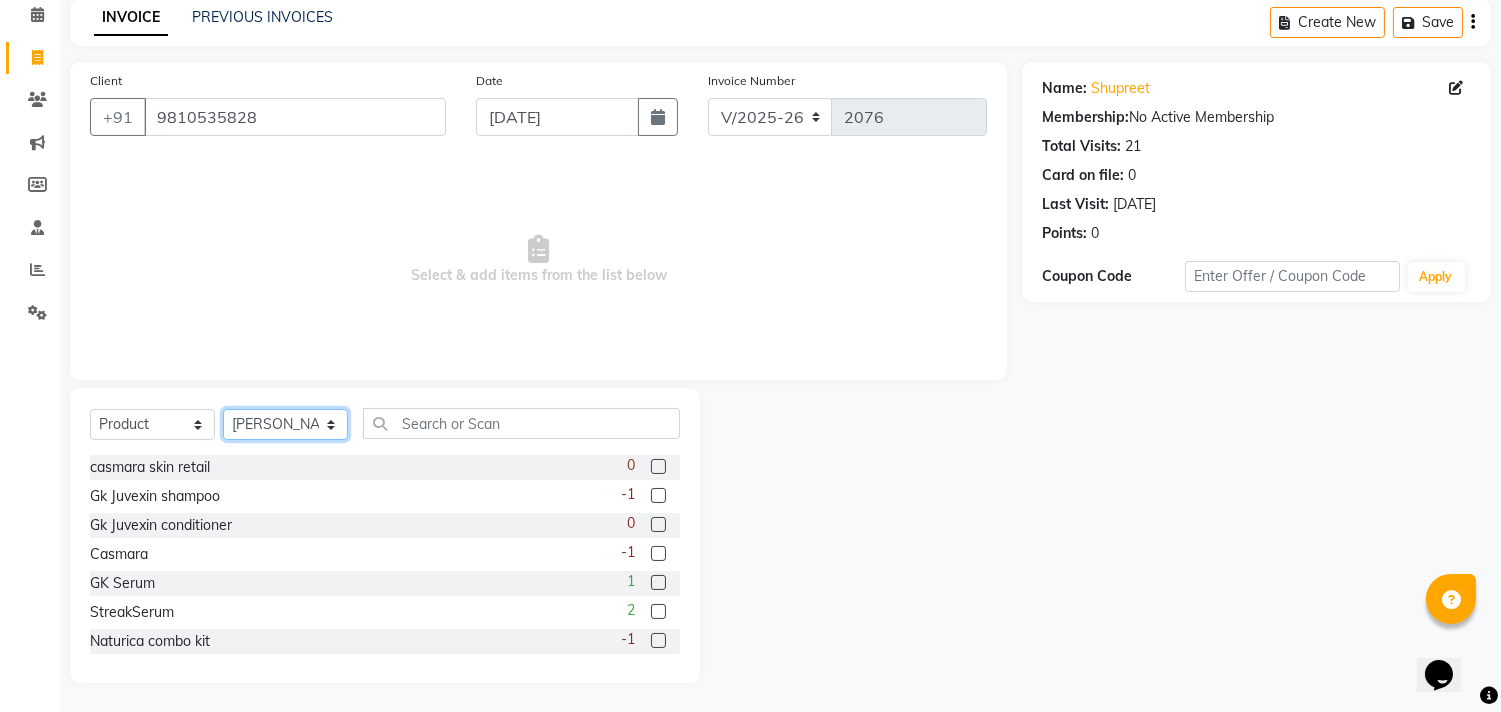 click on "Select Stylist [PERSON_NAME] [PERSON_NAME] [PERSON_NAME] Manager [PERSON_NAME] [PERSON_NAME] [PERSON_NAME] Pooja [PERSON_NAME]" 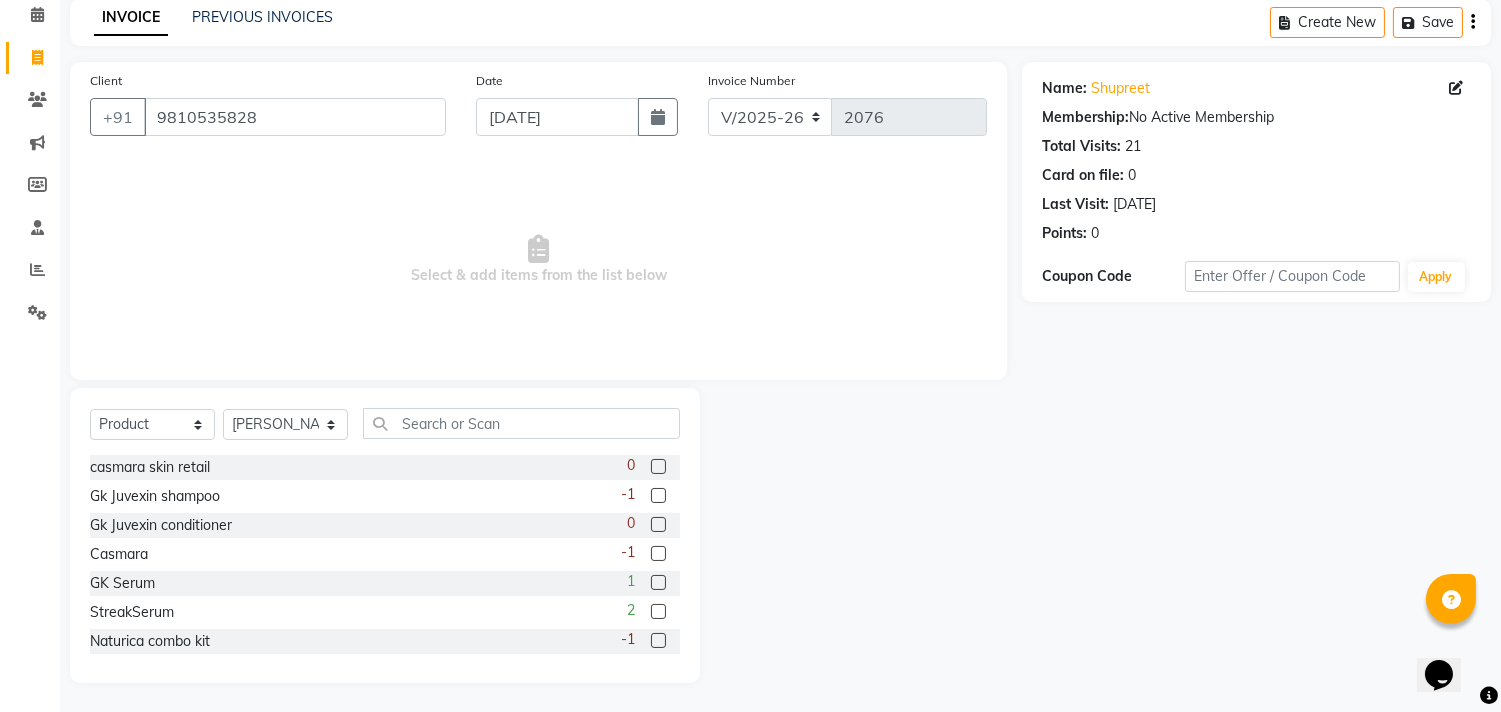 click 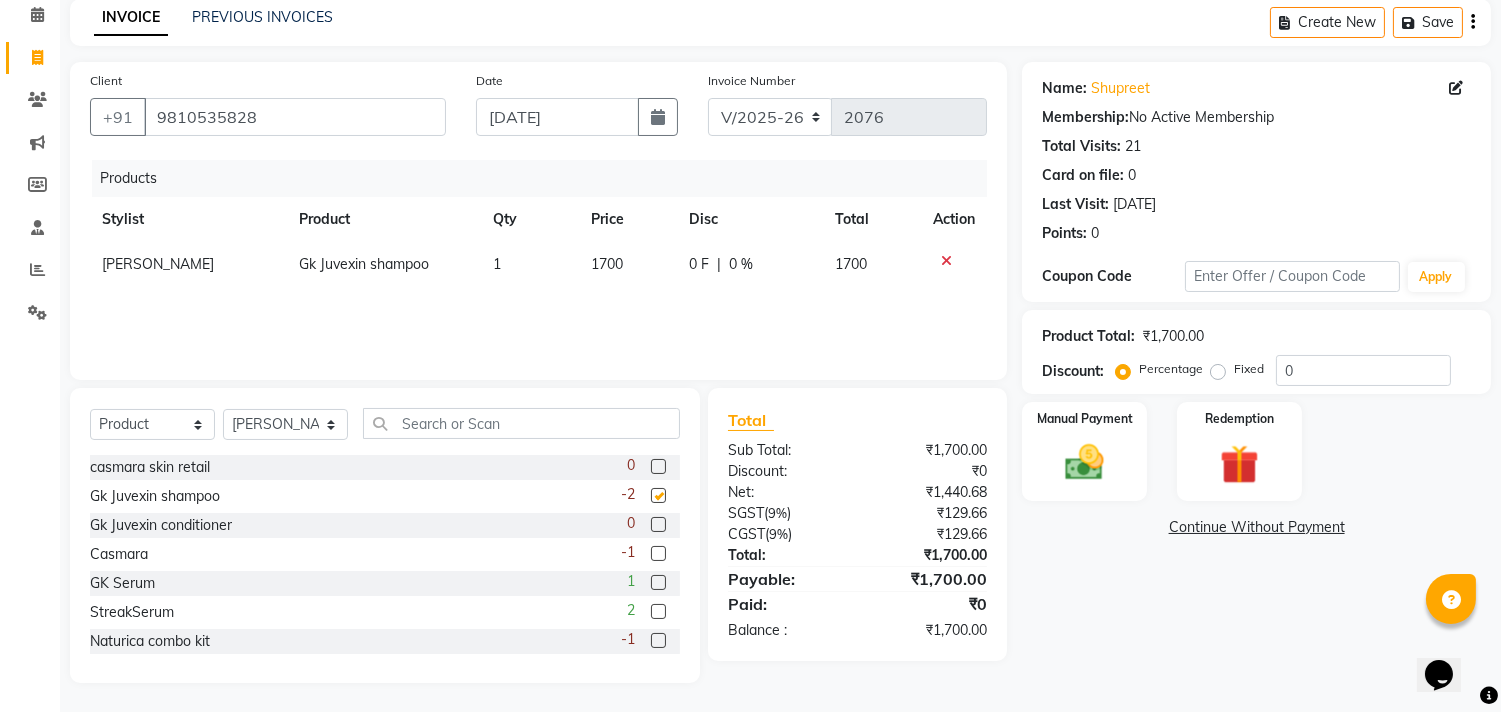 checkbox on "false" 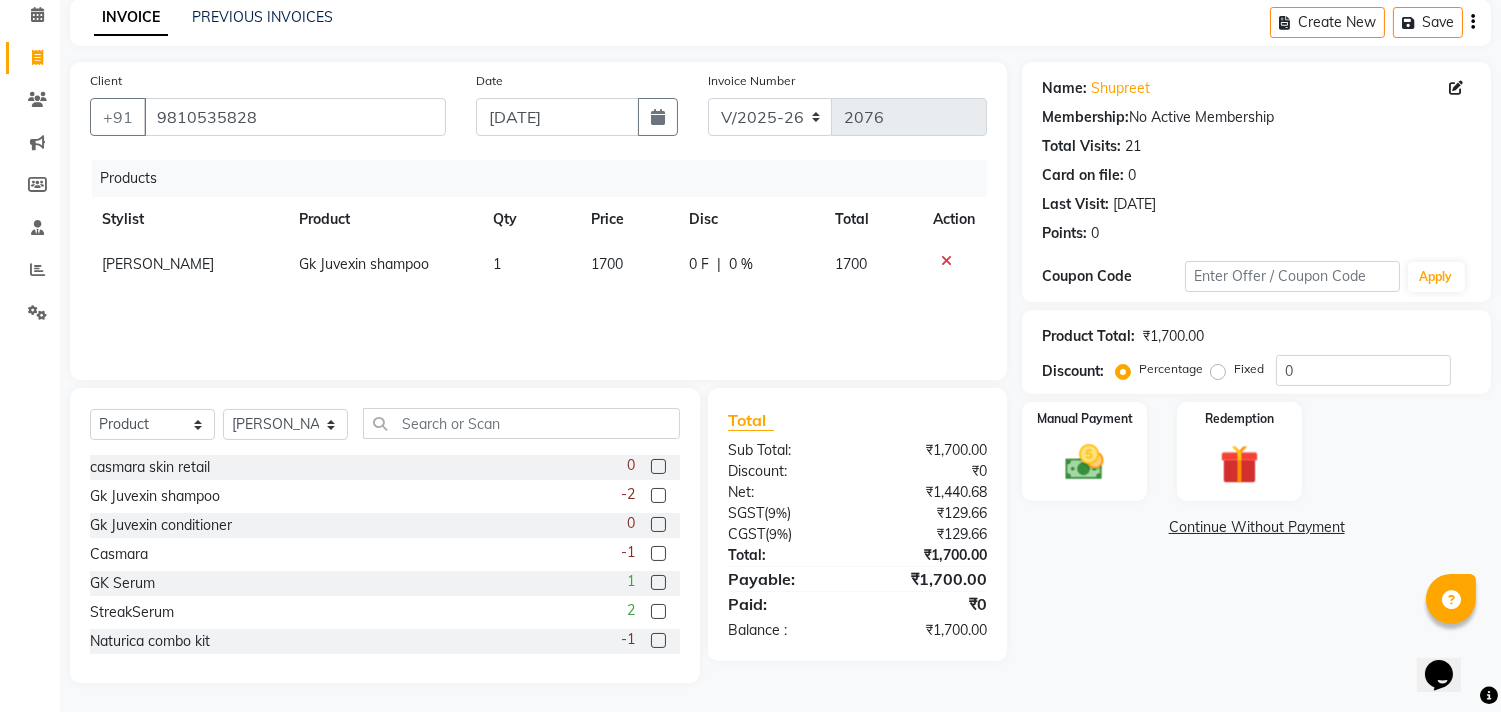 click 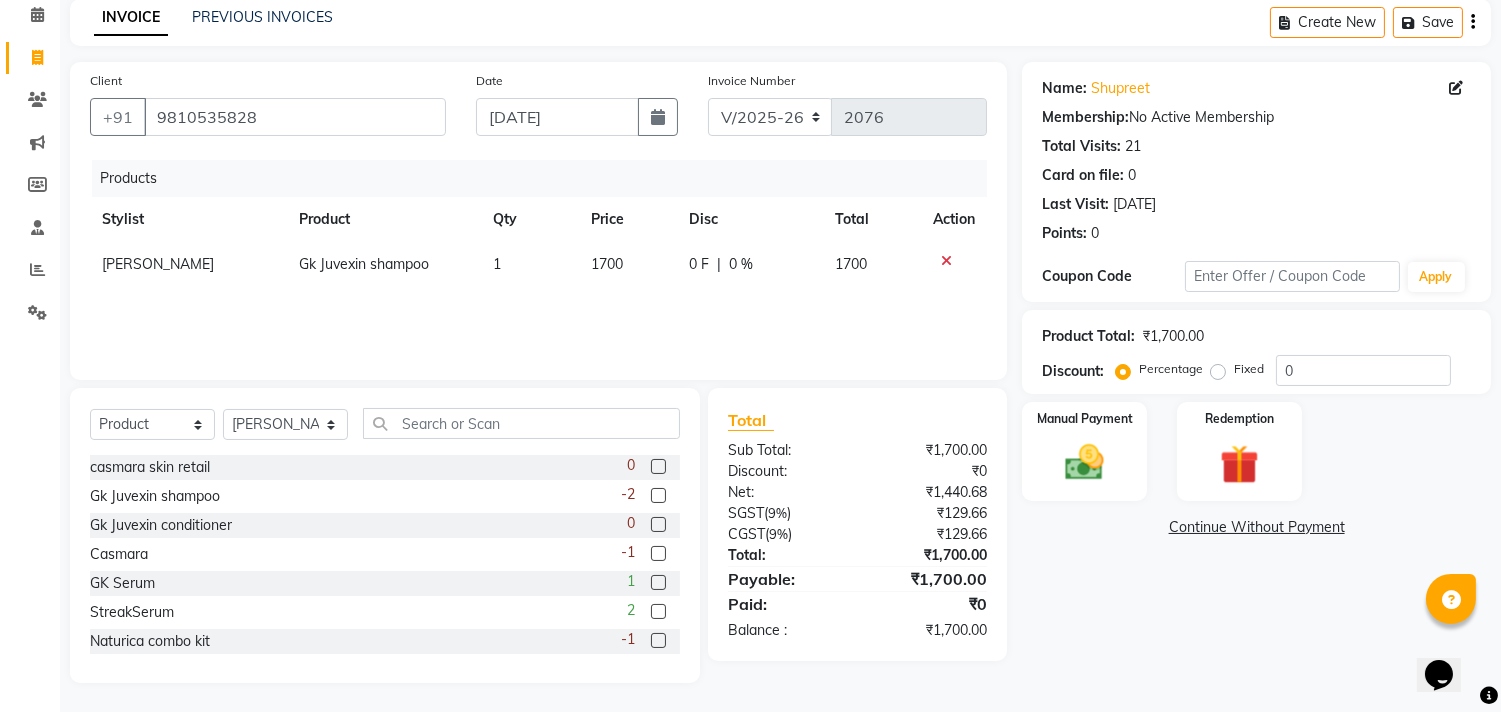 click at bounding box center [657, 525] 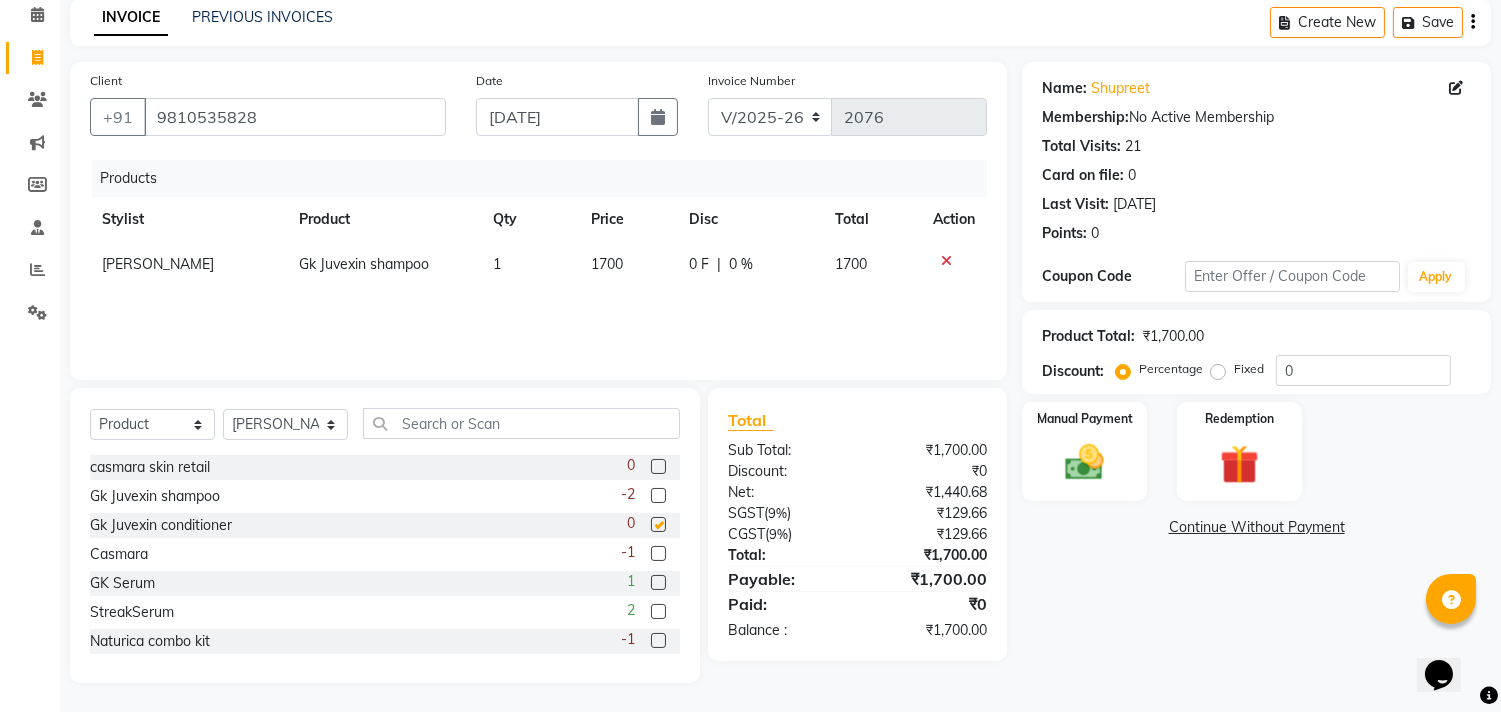 drag, startPoint x: 643, startPoint y: 523, endPoint x: 573, endPoint y: 493, distance: 76.15773 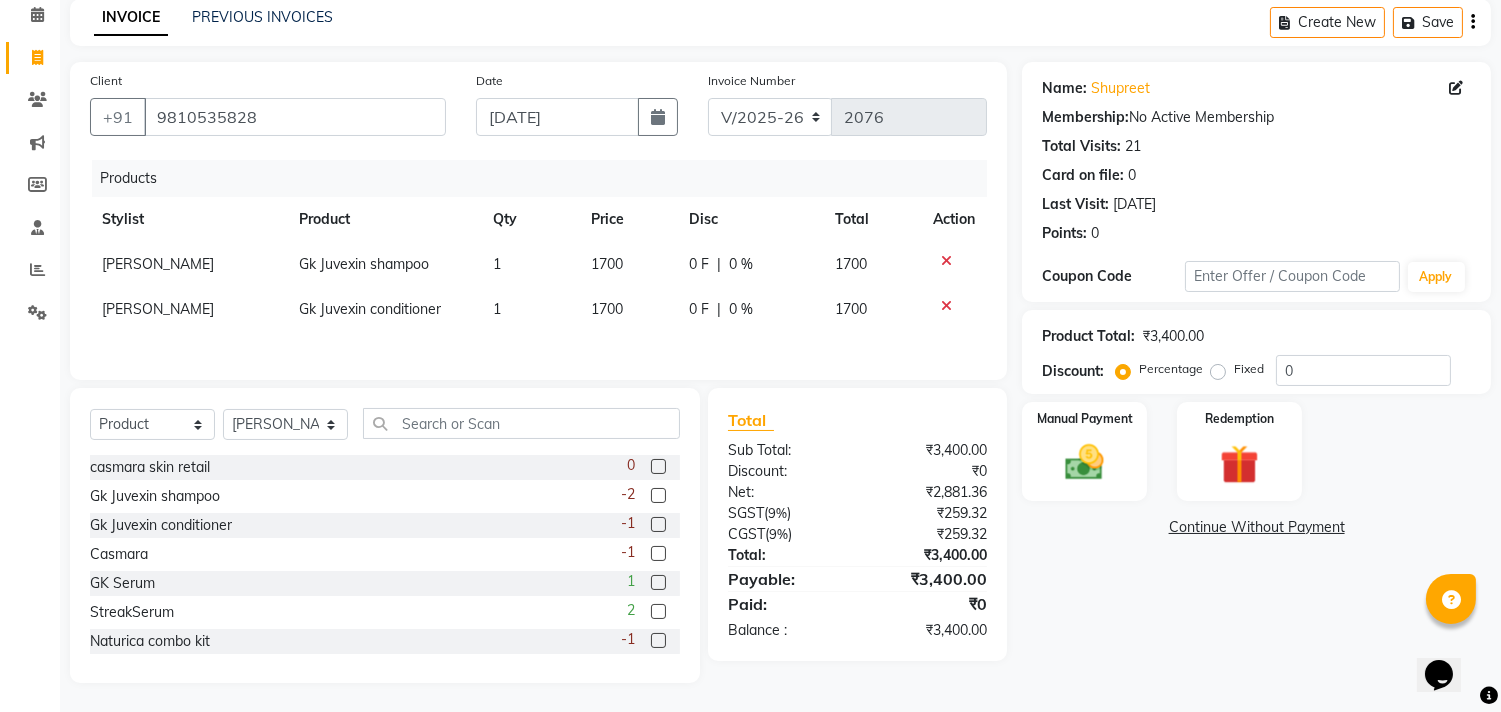 click on "[PERSON_NAME]" 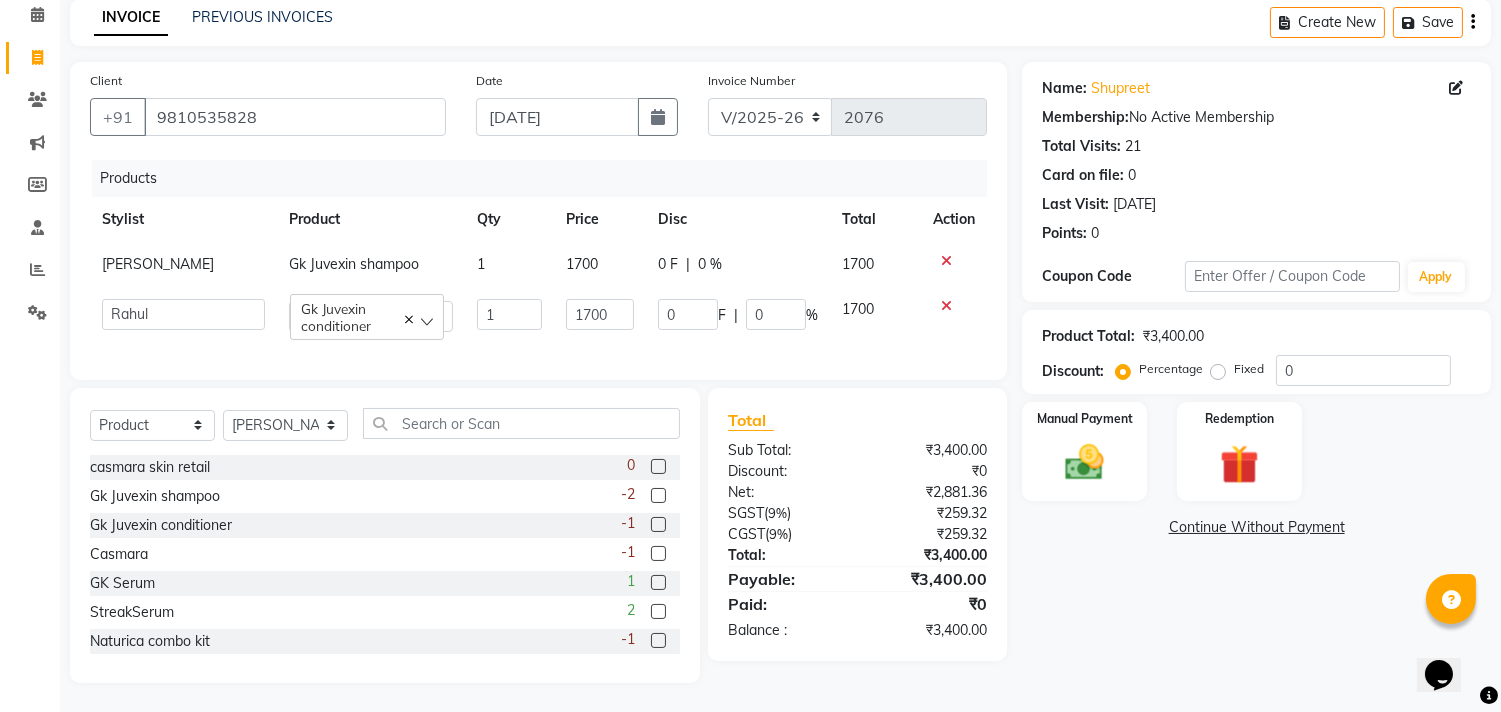 drag, startPoint x: 146, startPoint y: 326, endPoint x: 165, endPoint y: 634, distance: 308.58548 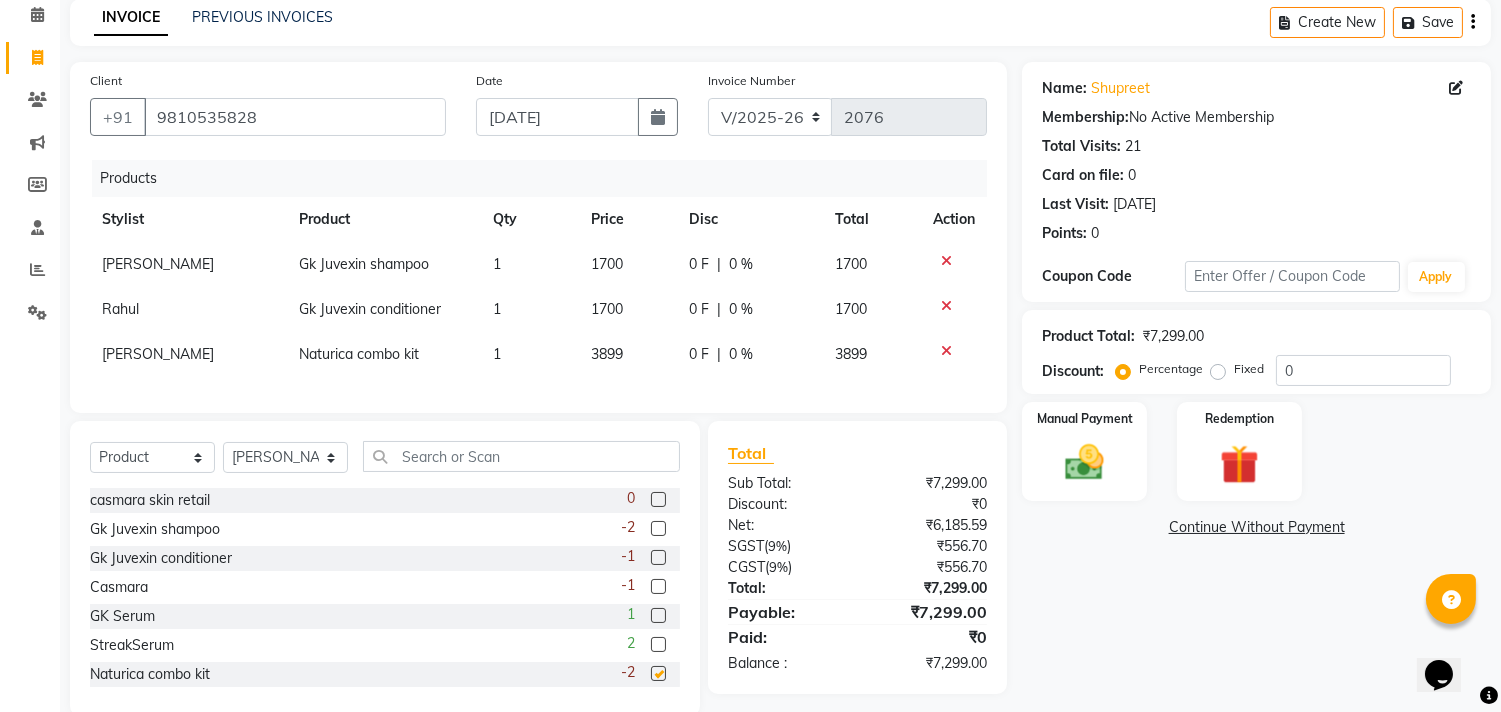 checkbox on "false" 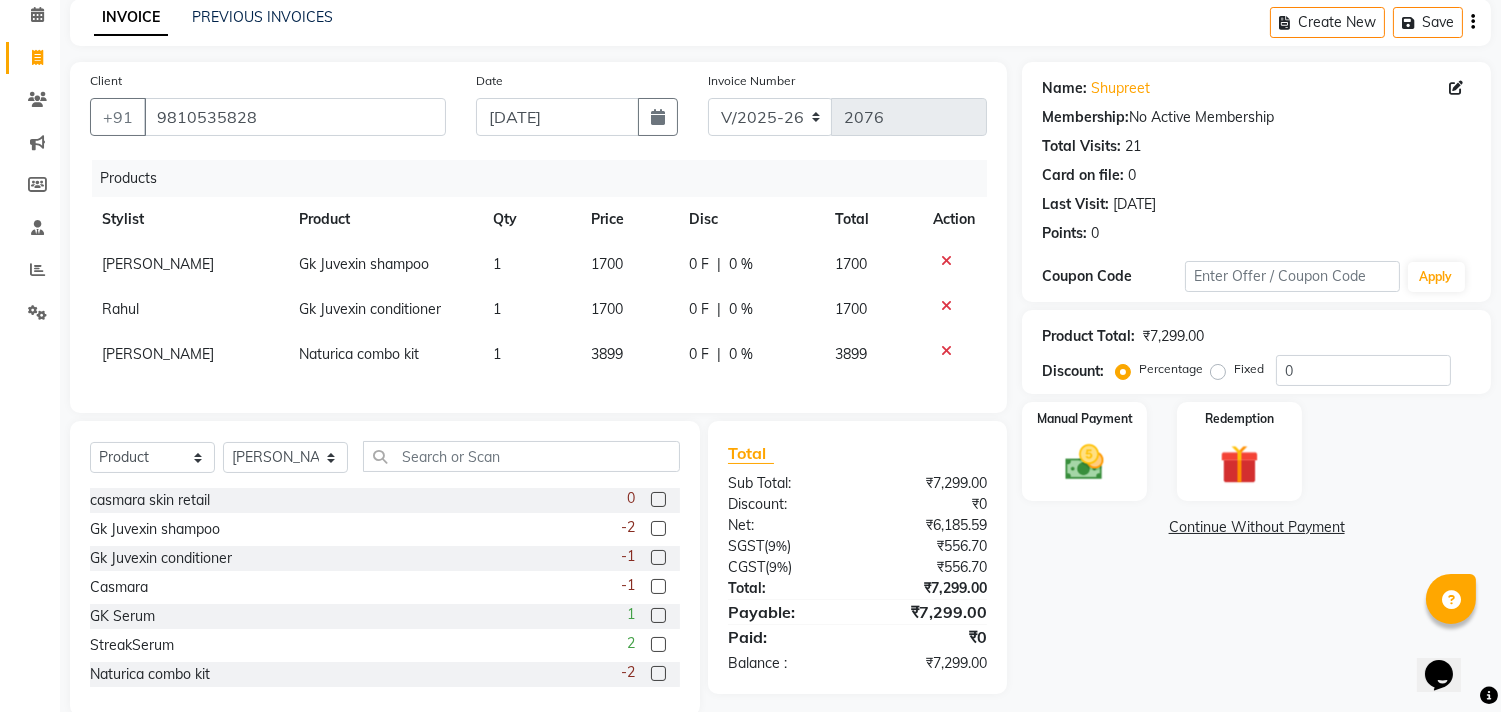 click 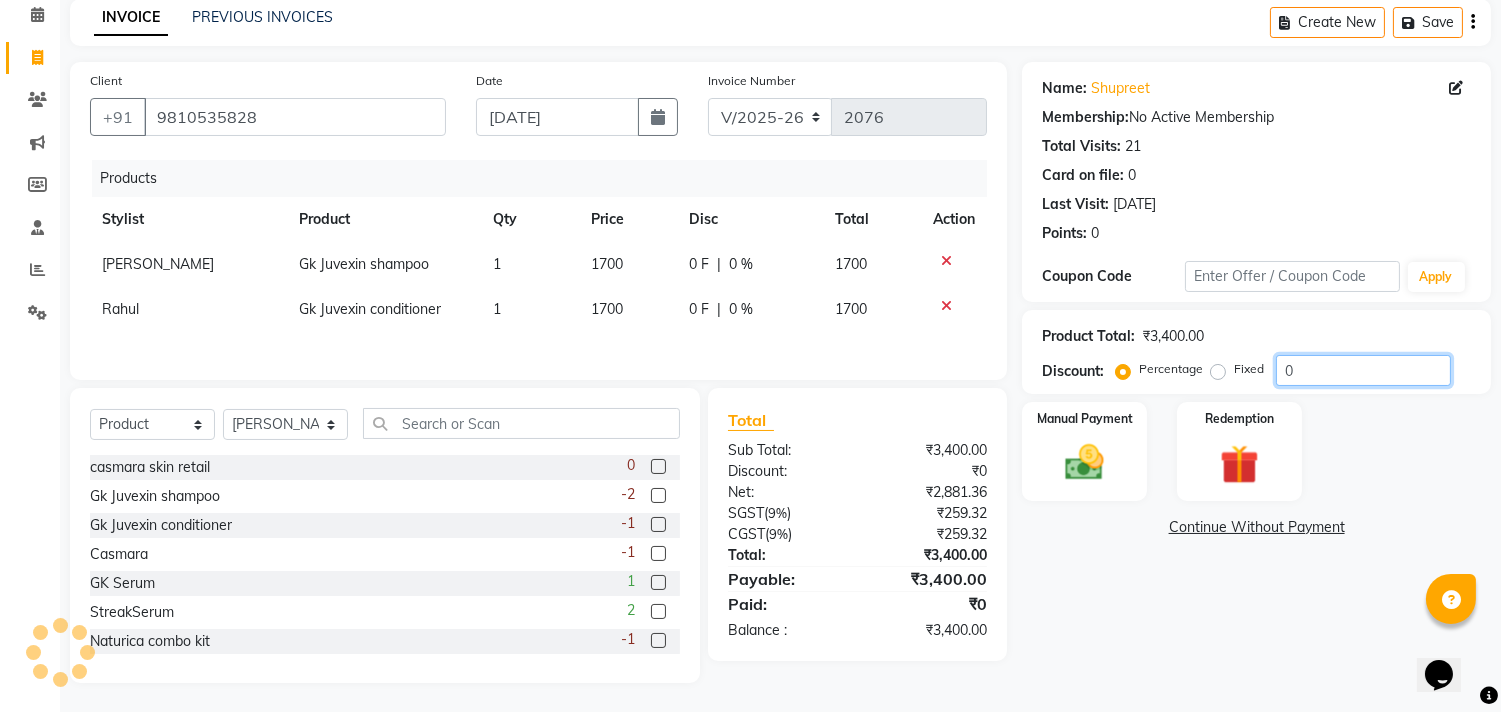 click on "0" 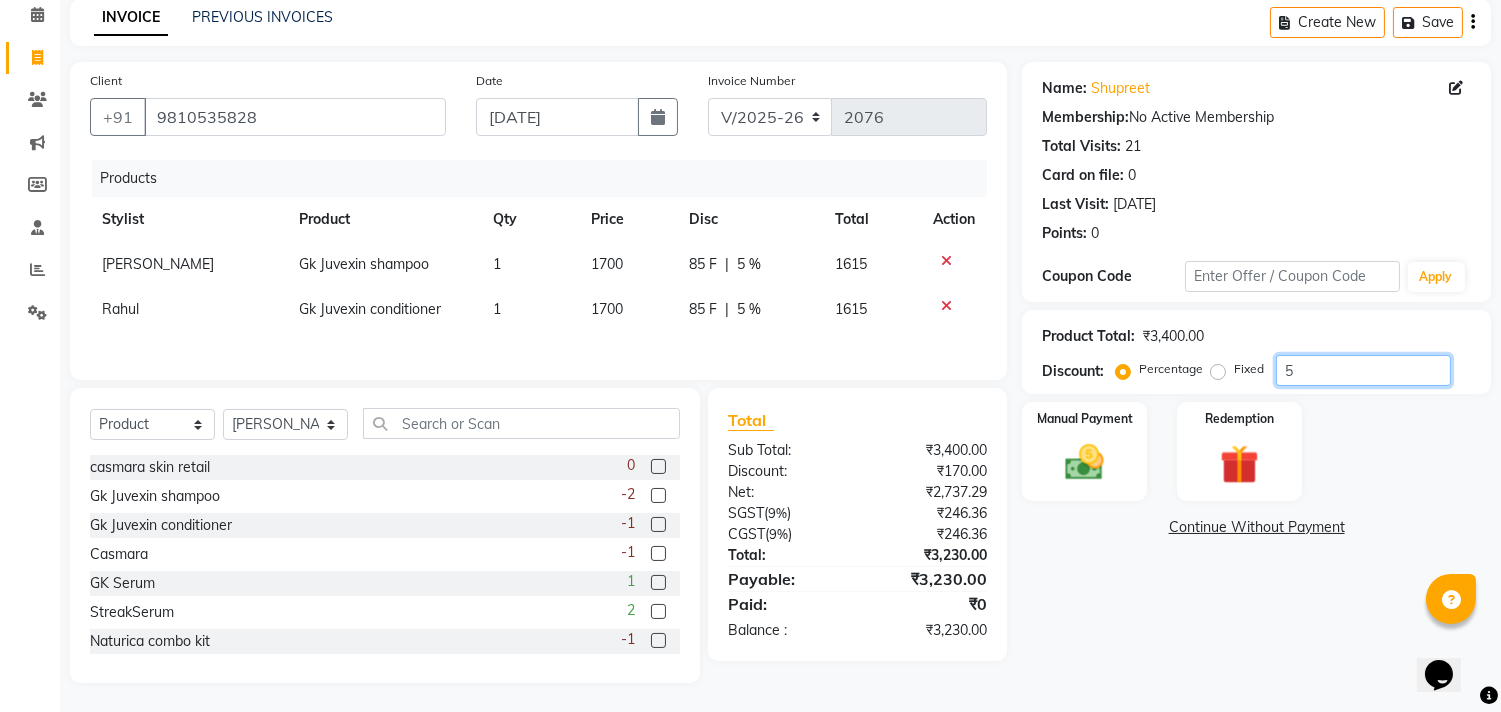 type on "5" 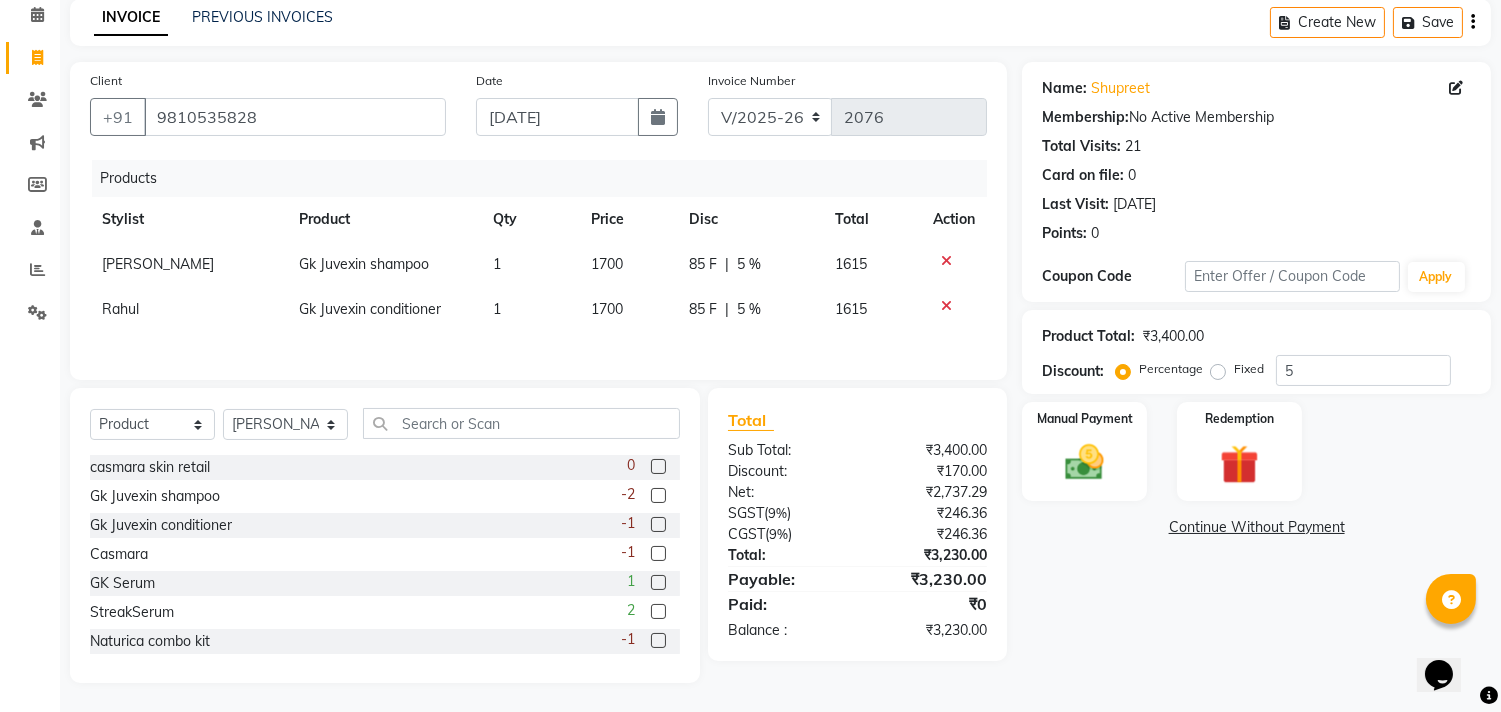 click on "Product Total:  ₹3,400.00  Discount:  Percentage   Fixed  5" 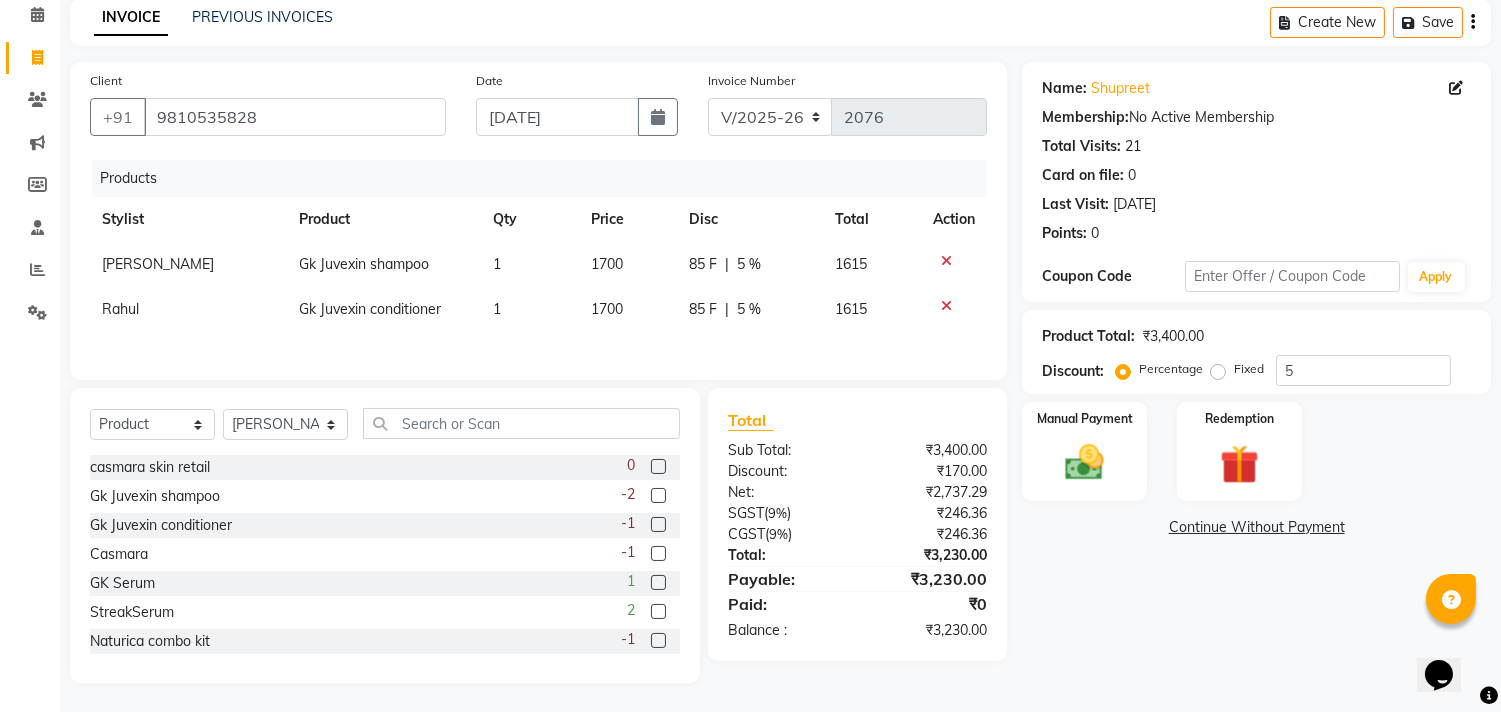 click on "Product Total:  ₹3,400.00  Discount:  Percentage   Fixed  5" 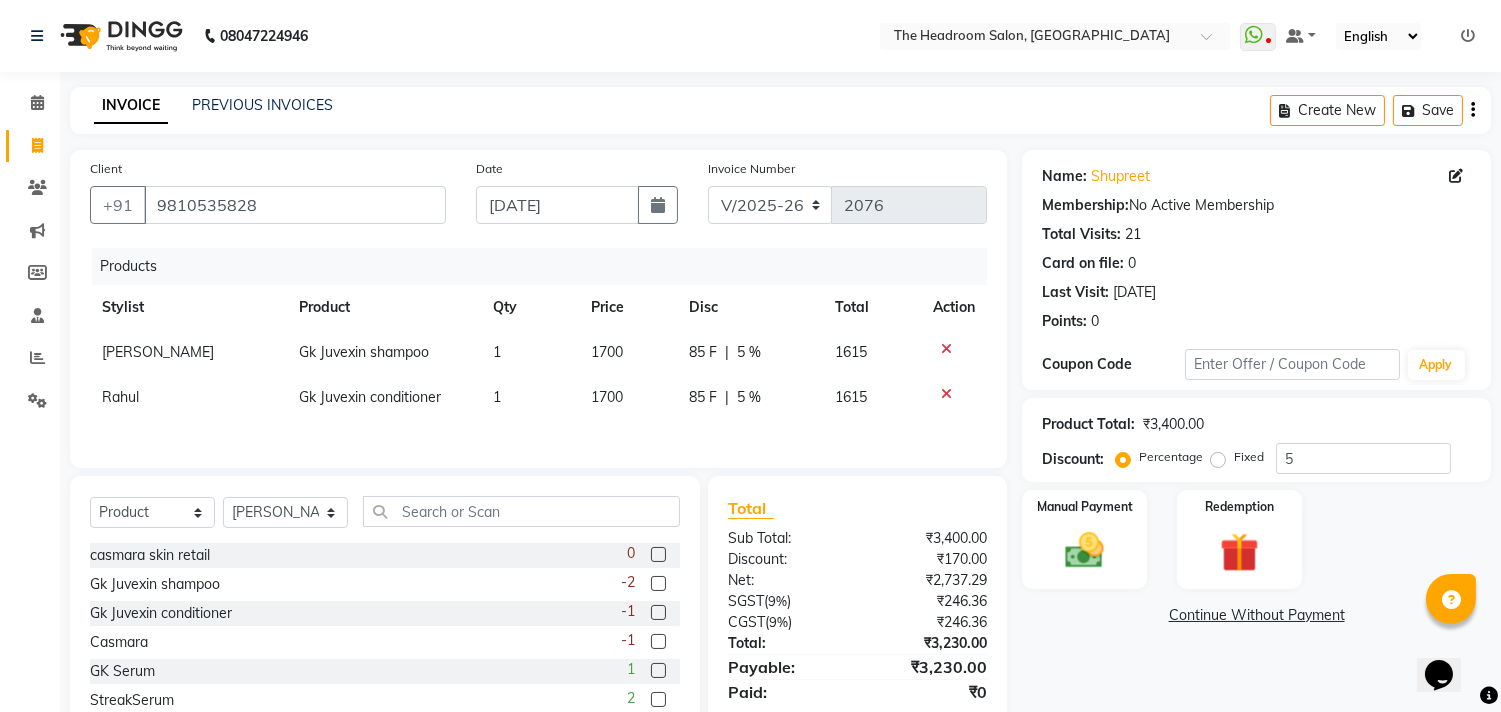 scroll, scrollTop: 93, scrollLeft: 0, axis: vertical 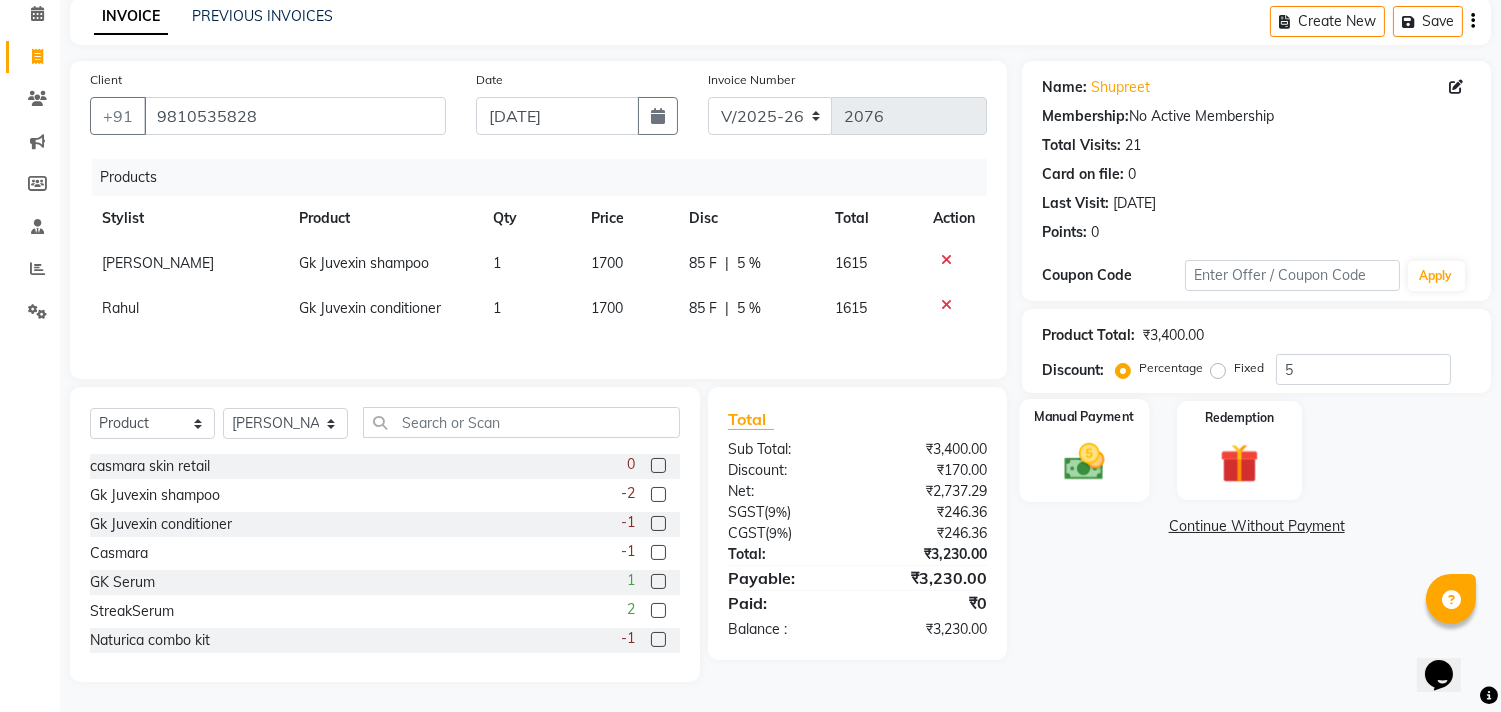 click 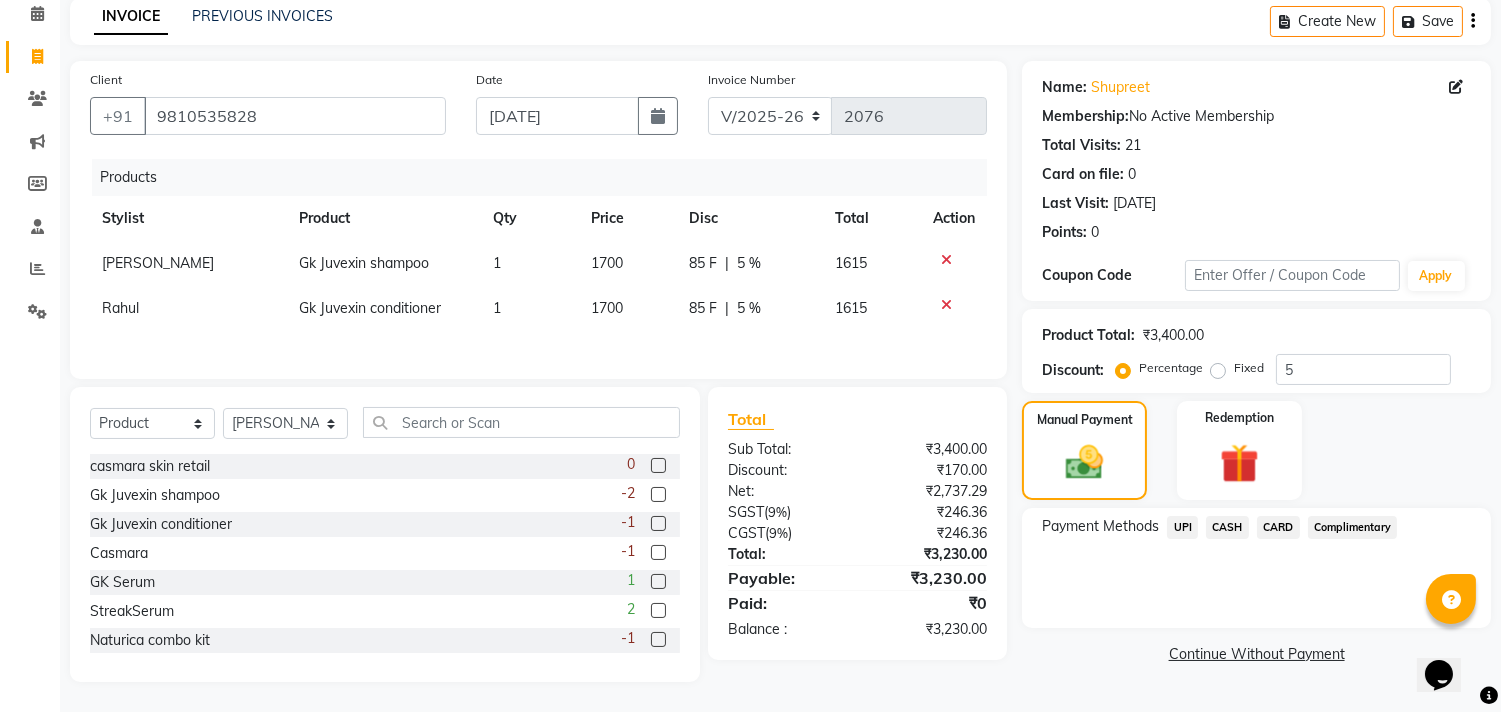 click on "UPI" 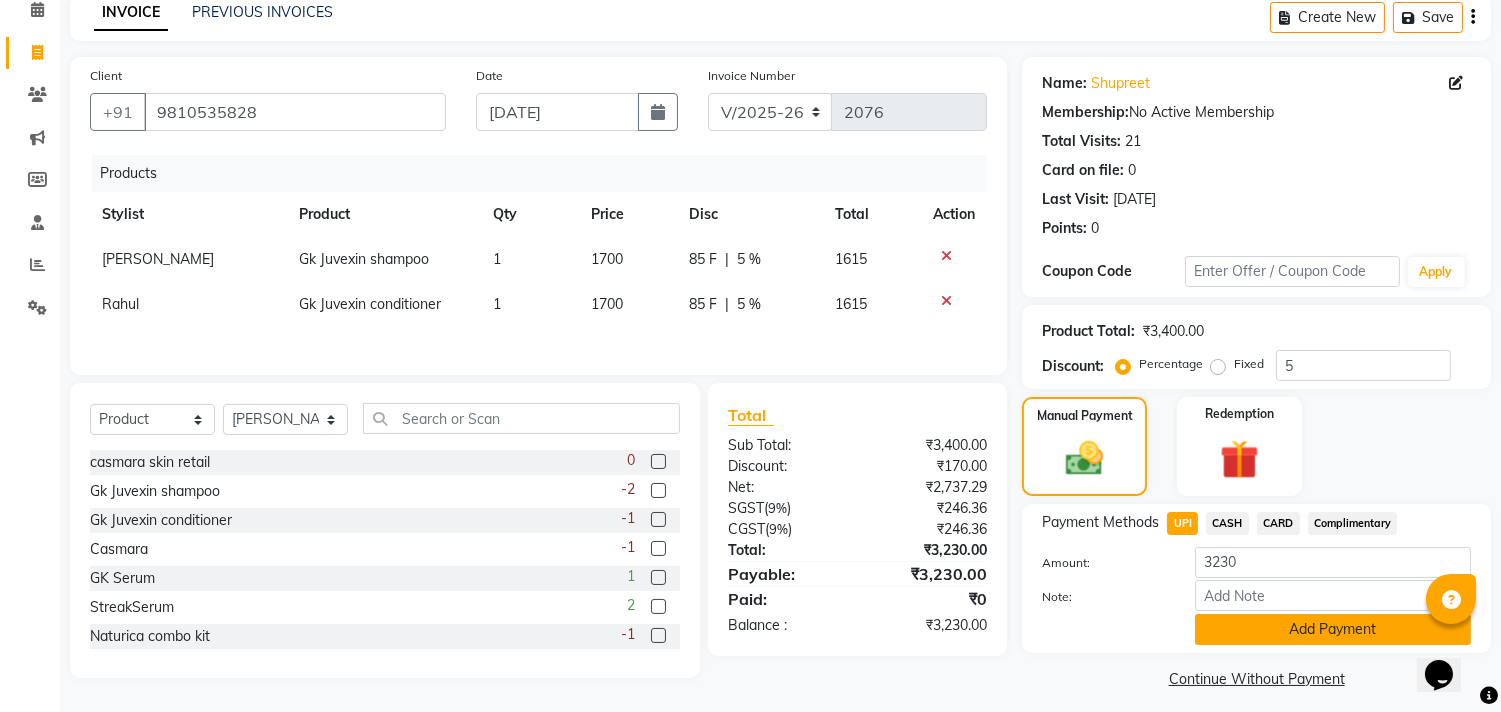 click on "Add Payment" 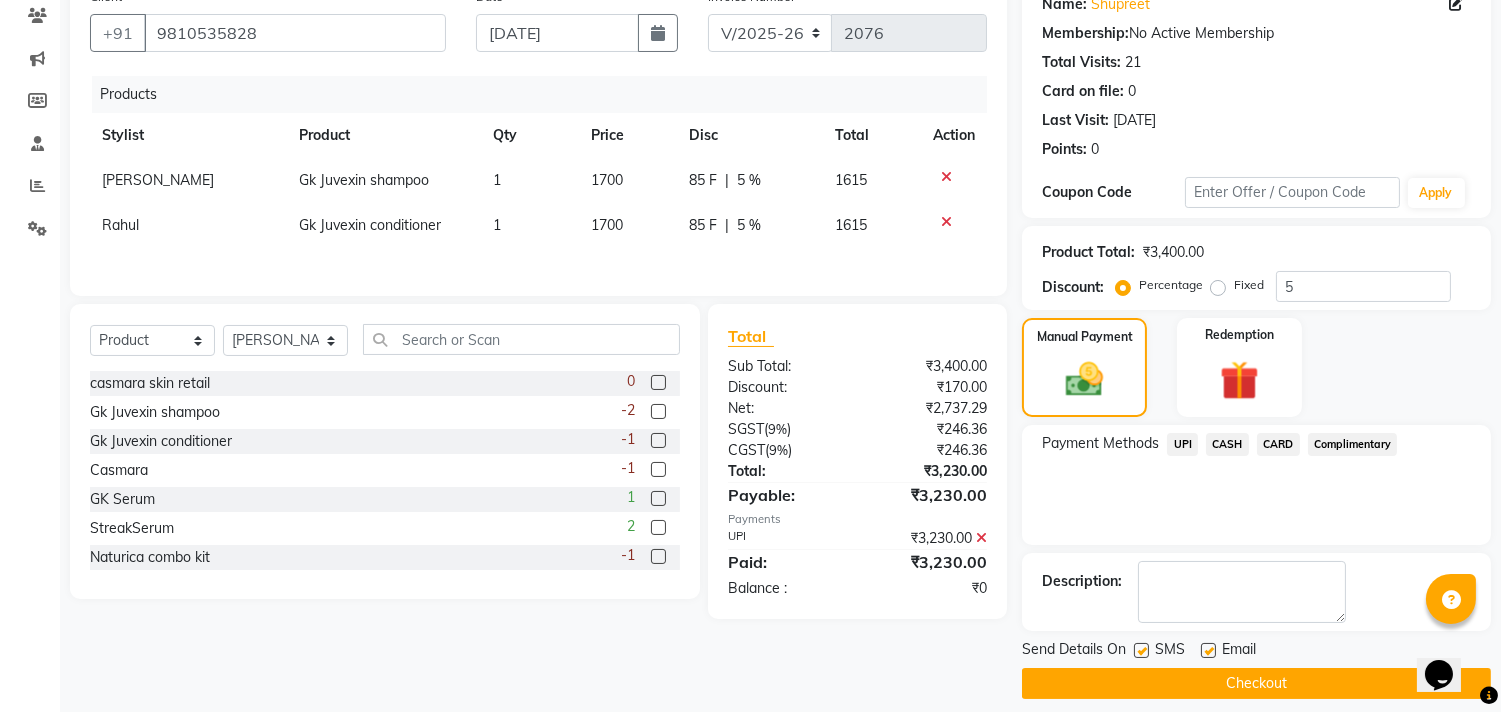 scroll, scrollTop: 187, scrollLeft: 0, axis: vertical 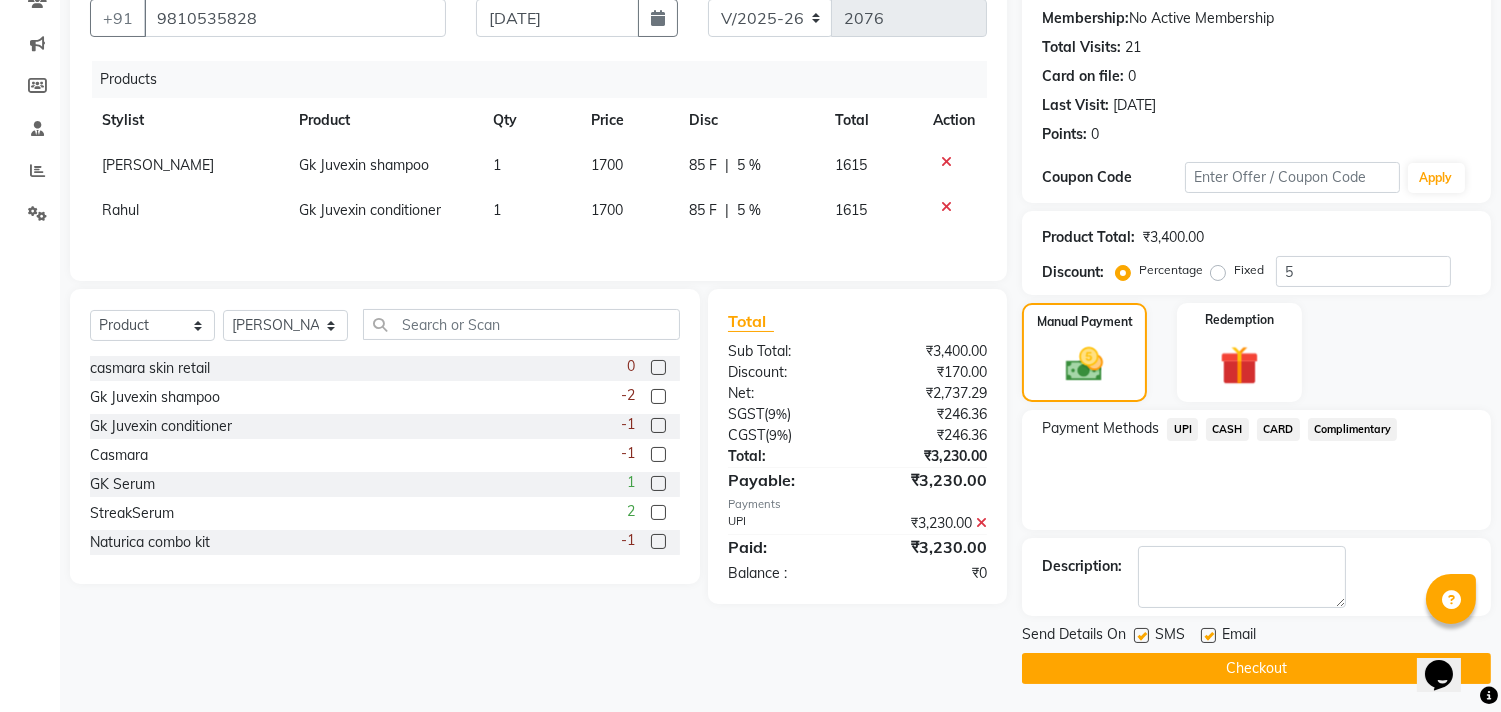click on "Checkout" 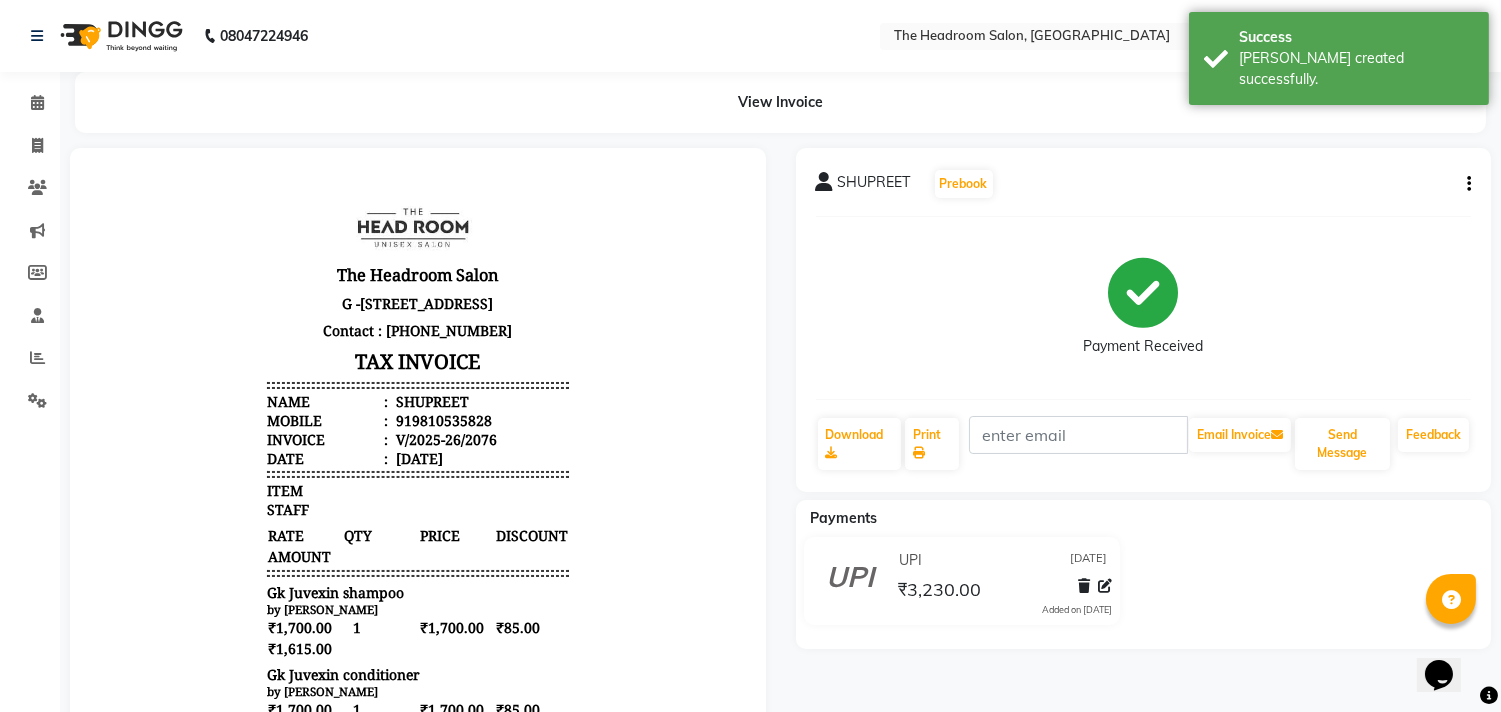 scroll, scrollTop: 0, scrollLeft: 0, axis: both 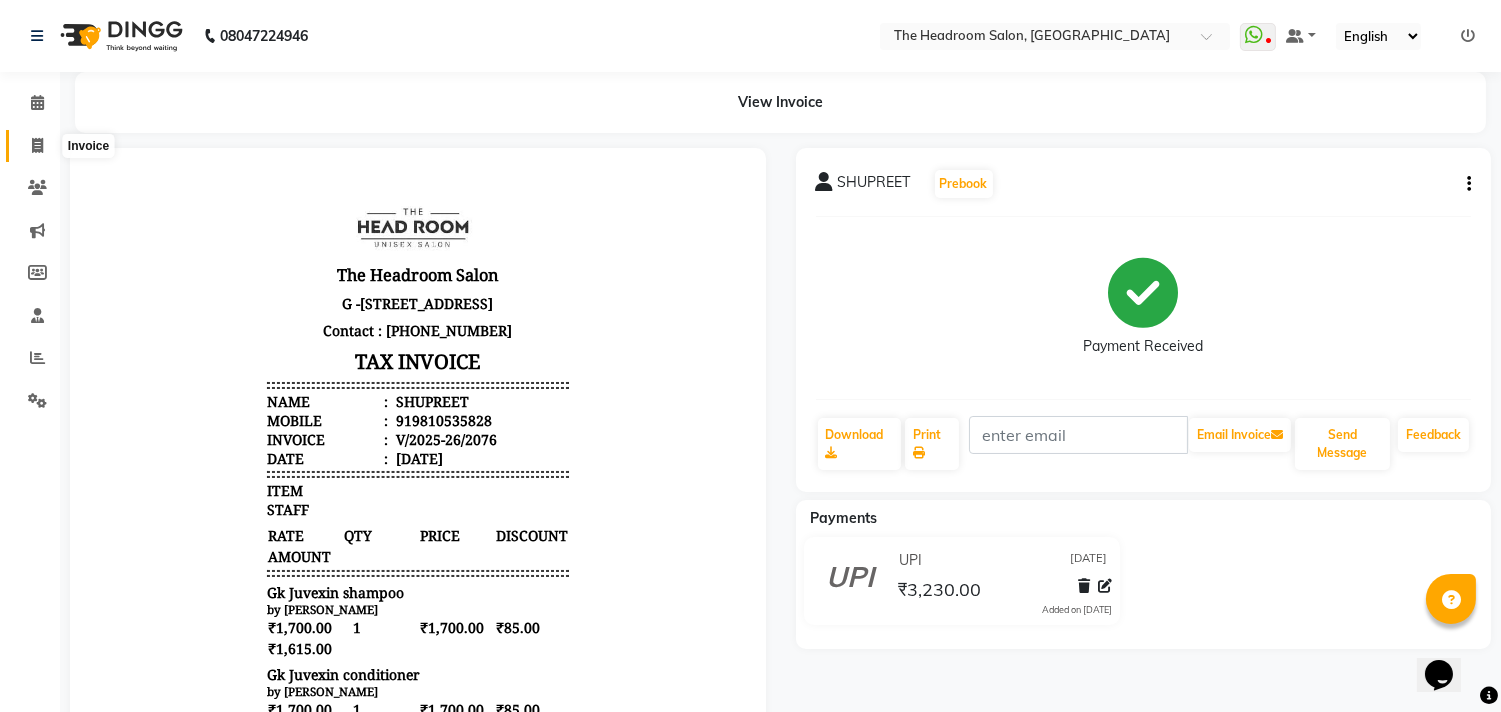 drag, startPoint x: 30, startPoint y: 143, endPoint x: 52, endPoint y: 141, distance: 22.090721 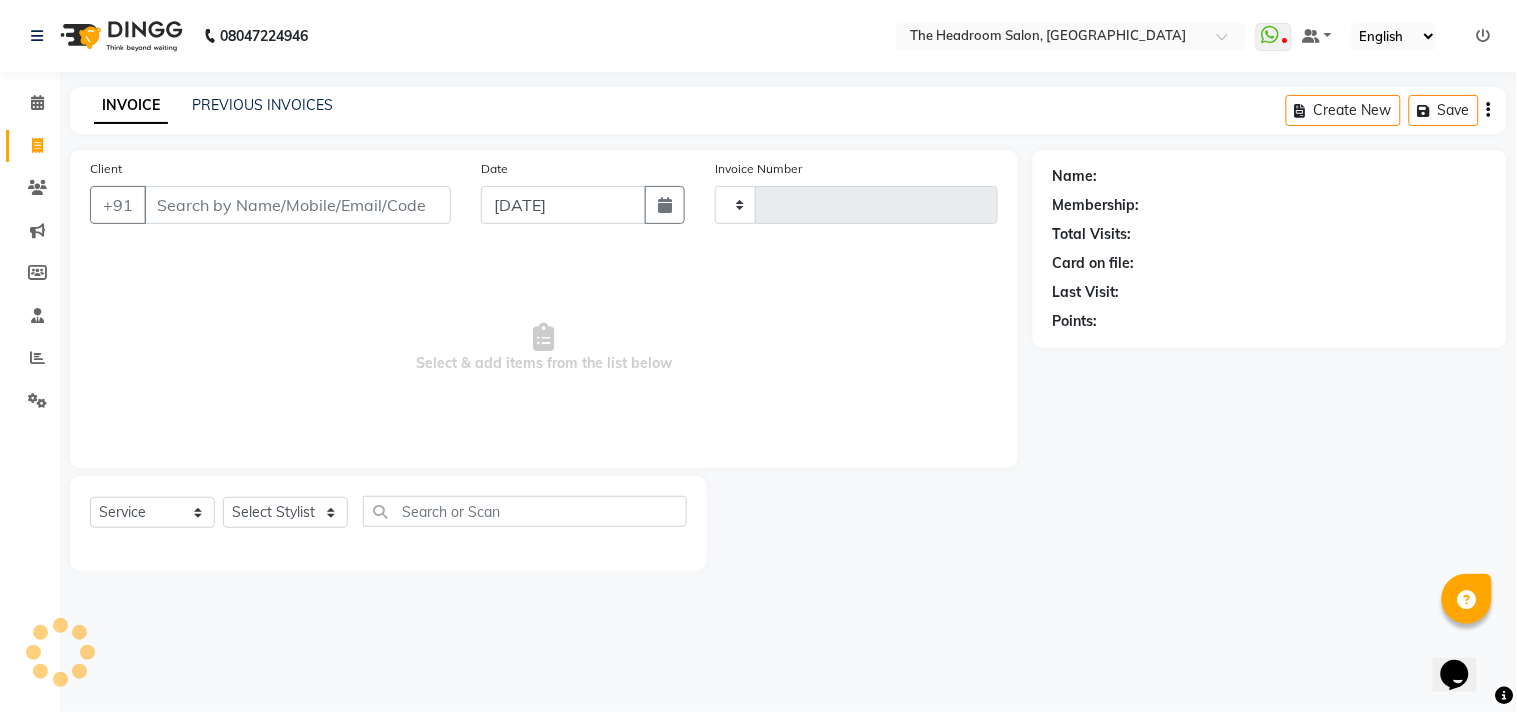 type on "2077" 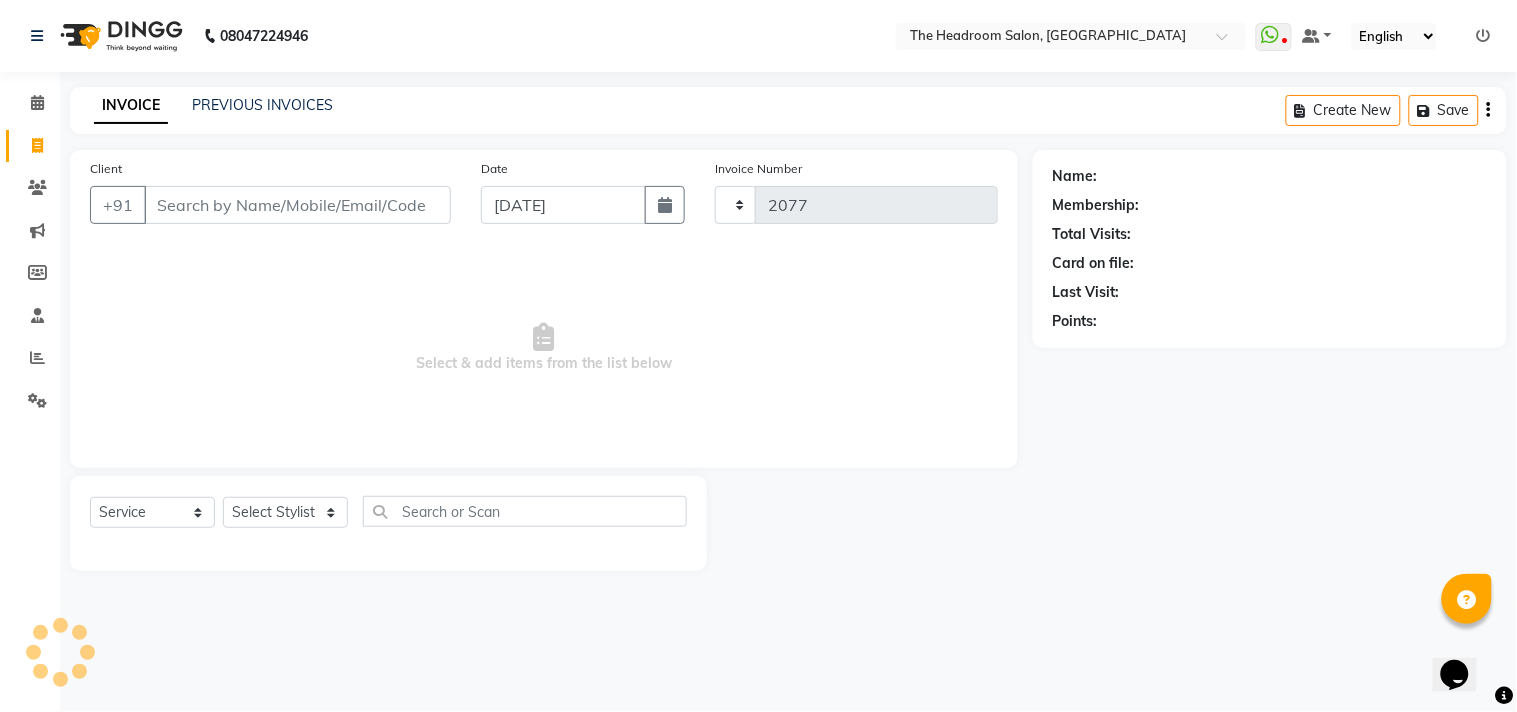 select on "6933" 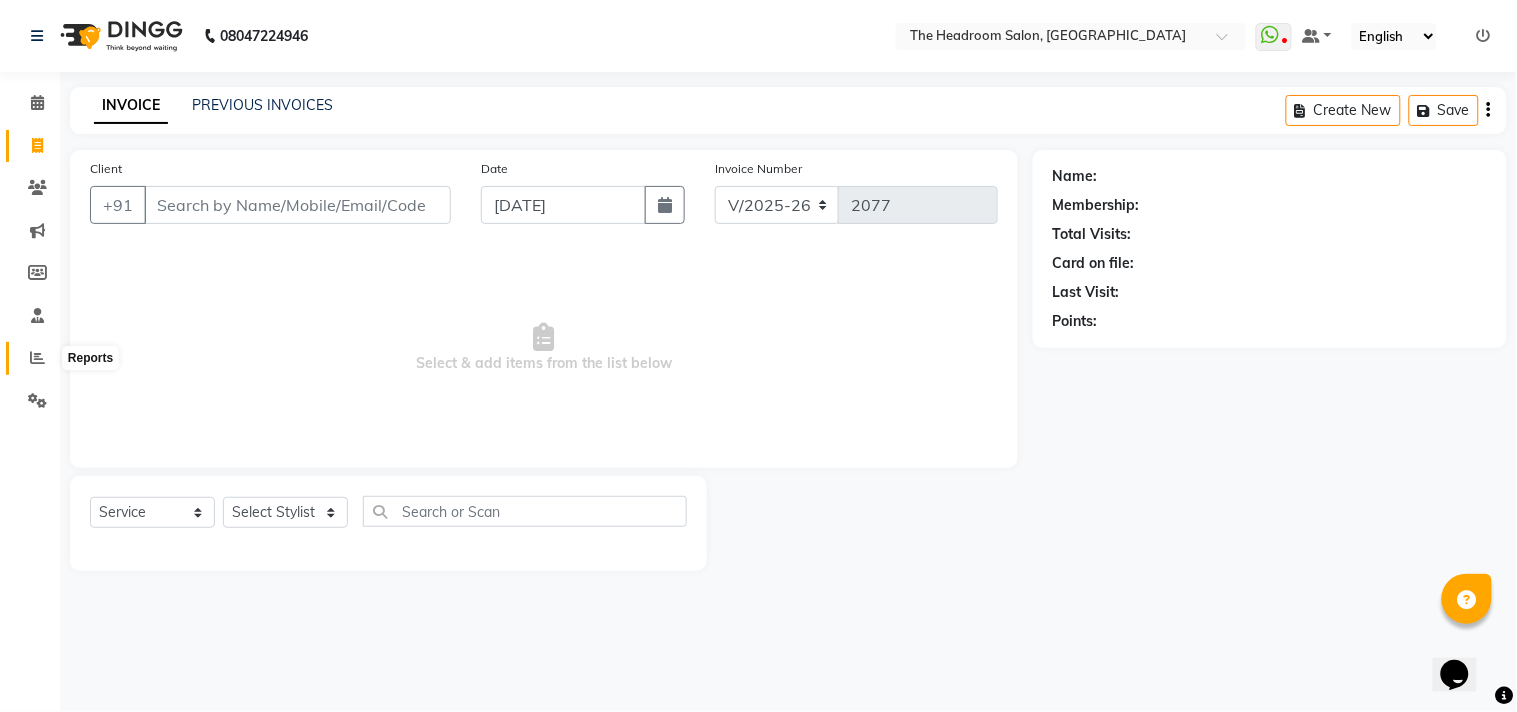 click 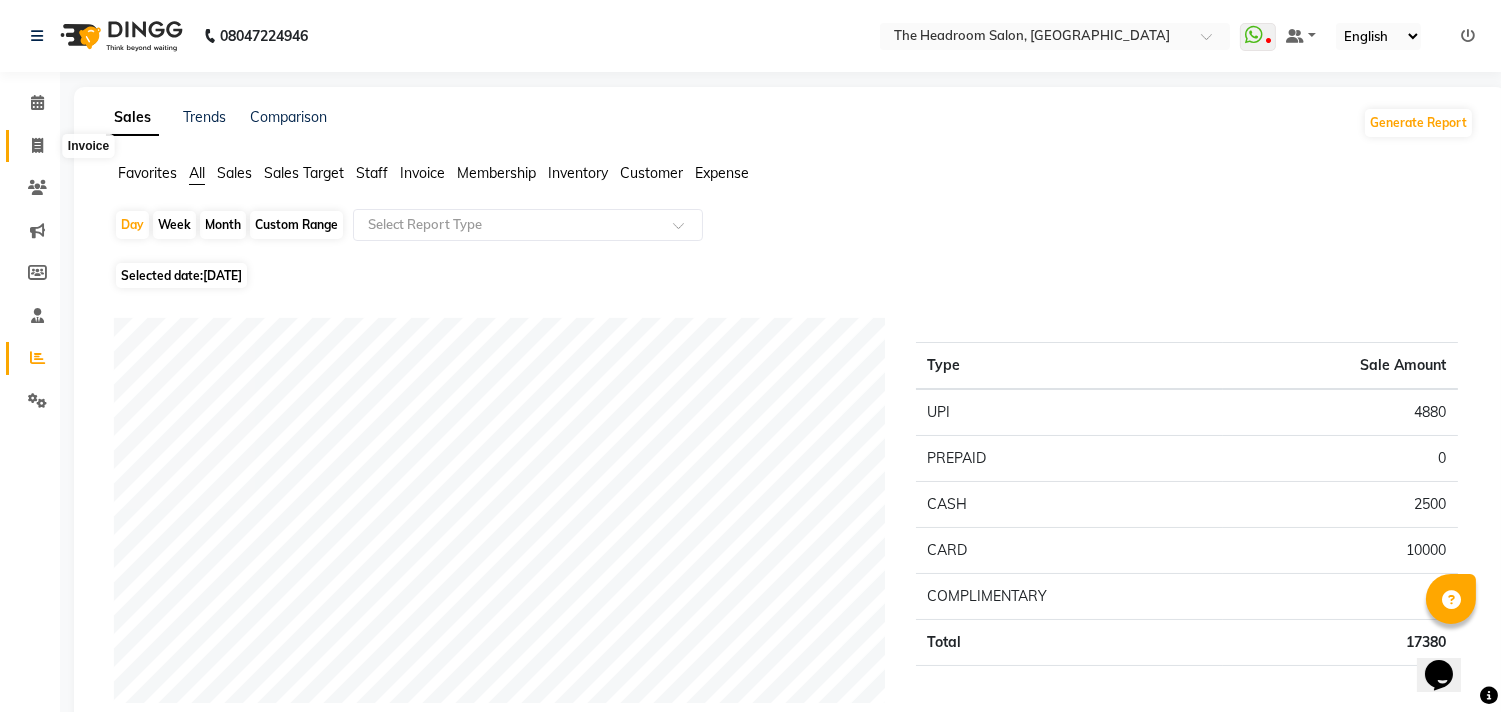 click 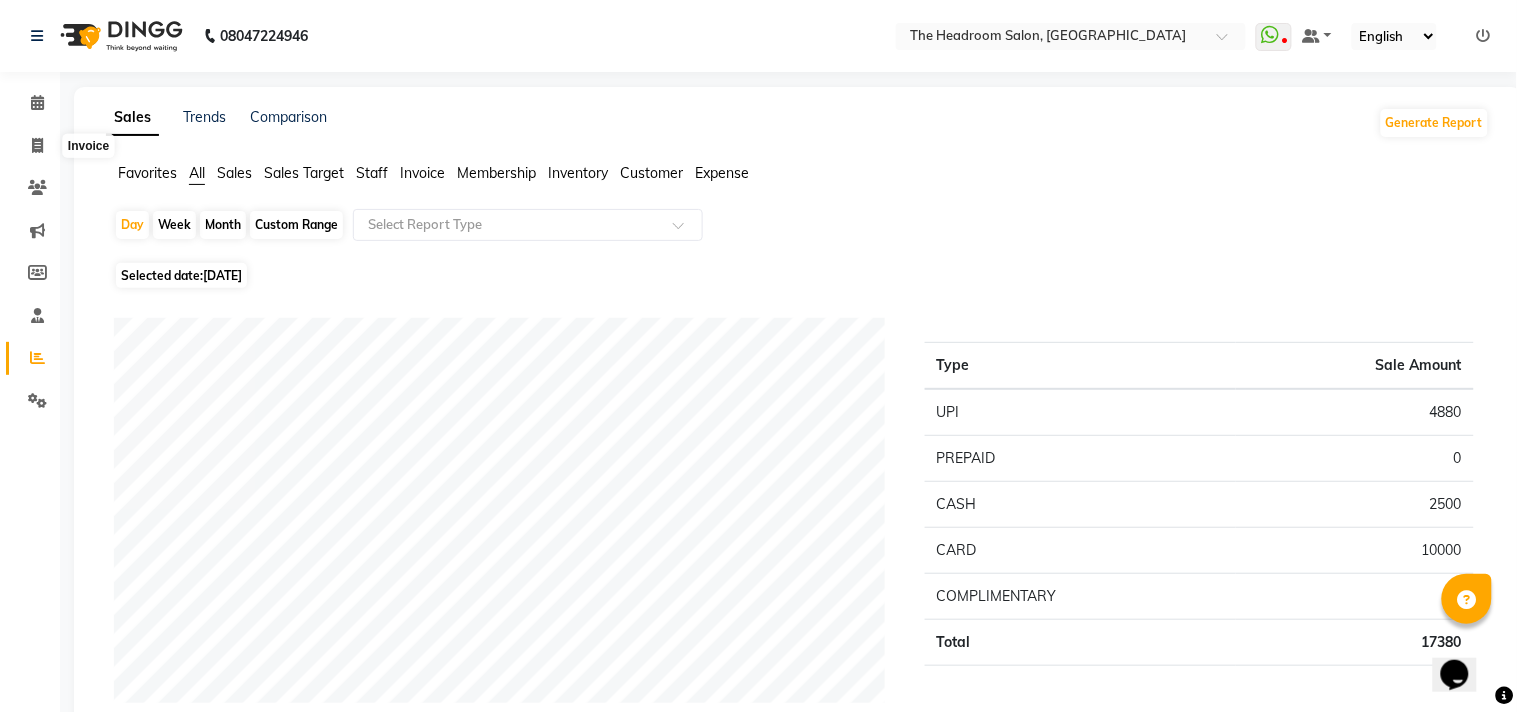 select on "service" 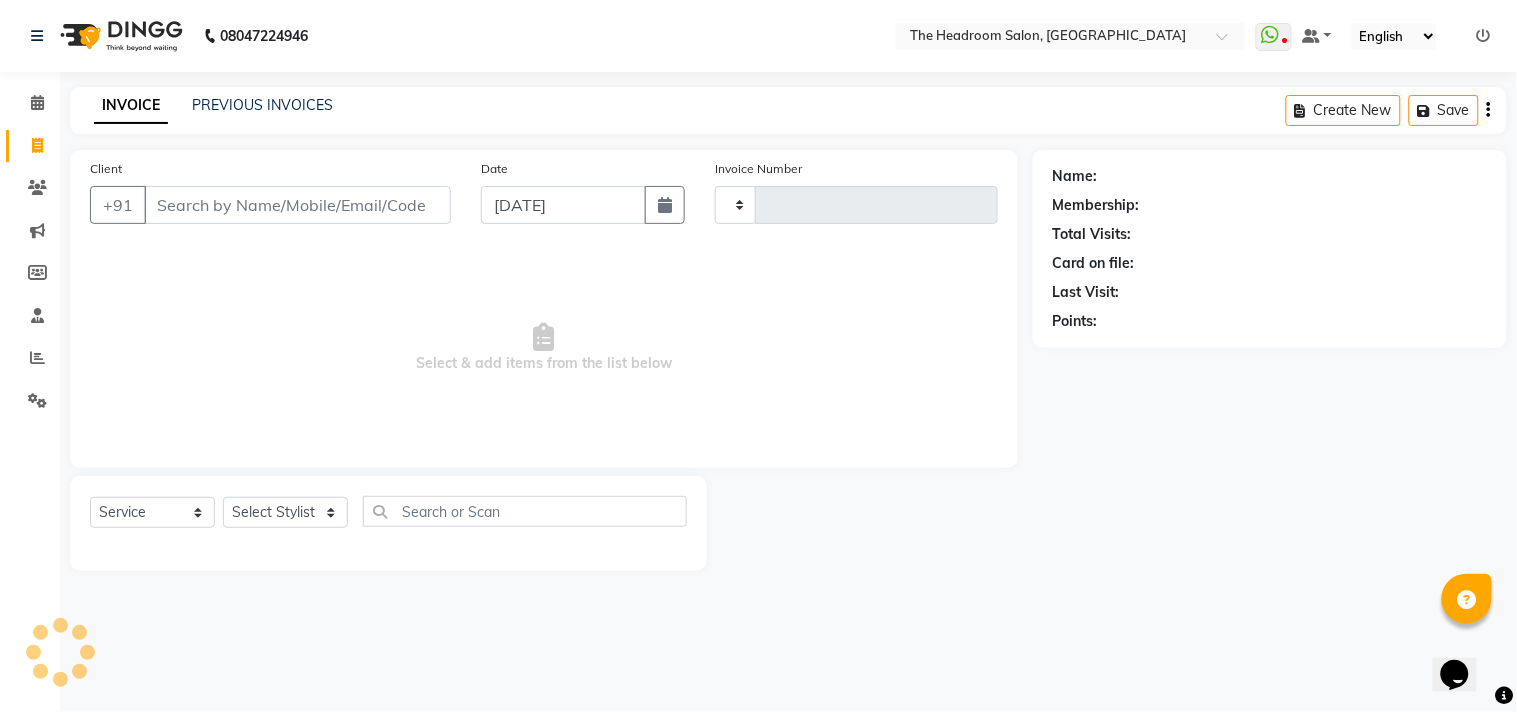 click on "INVOICE PREVIOUS INVOICES Create New   Save" 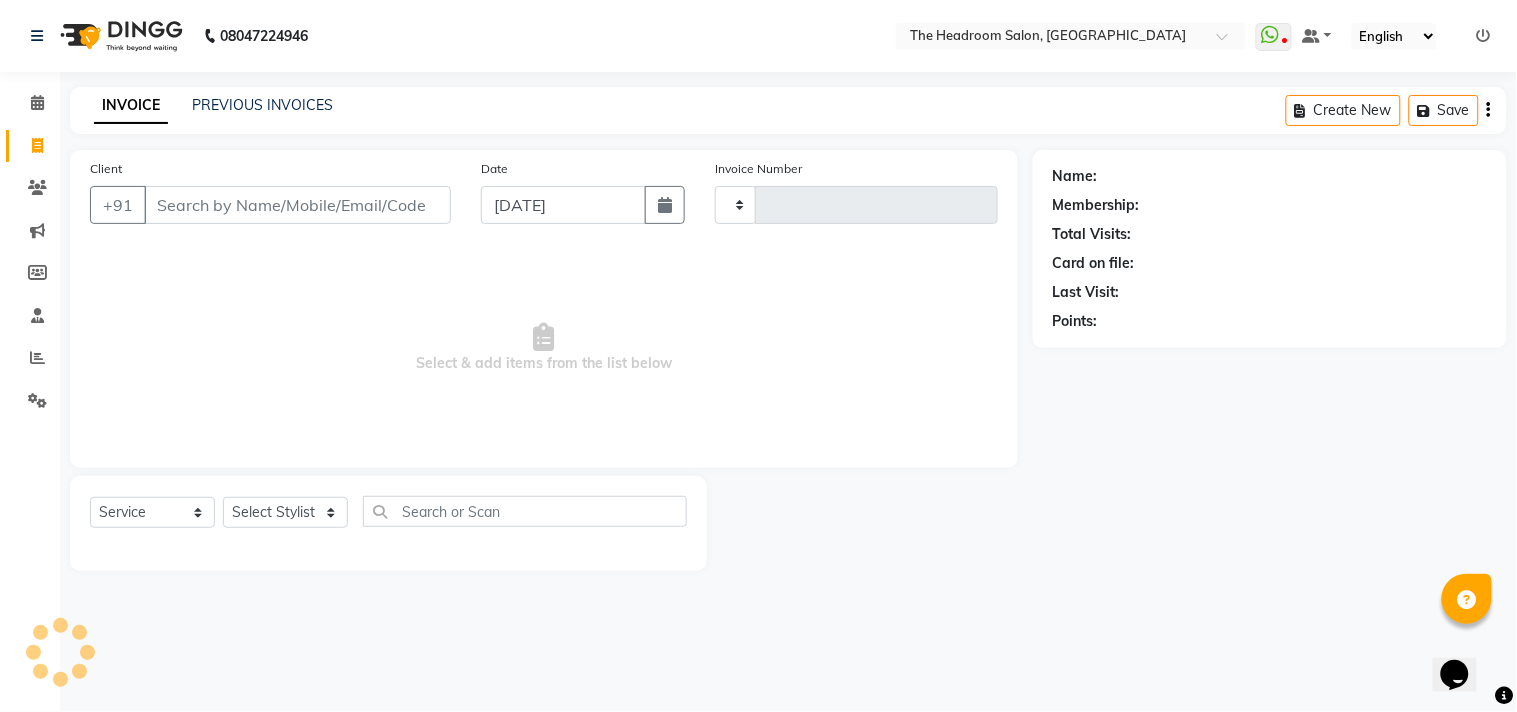 click on "INVOICE PREVIOUS INVOICES Create New   Save" 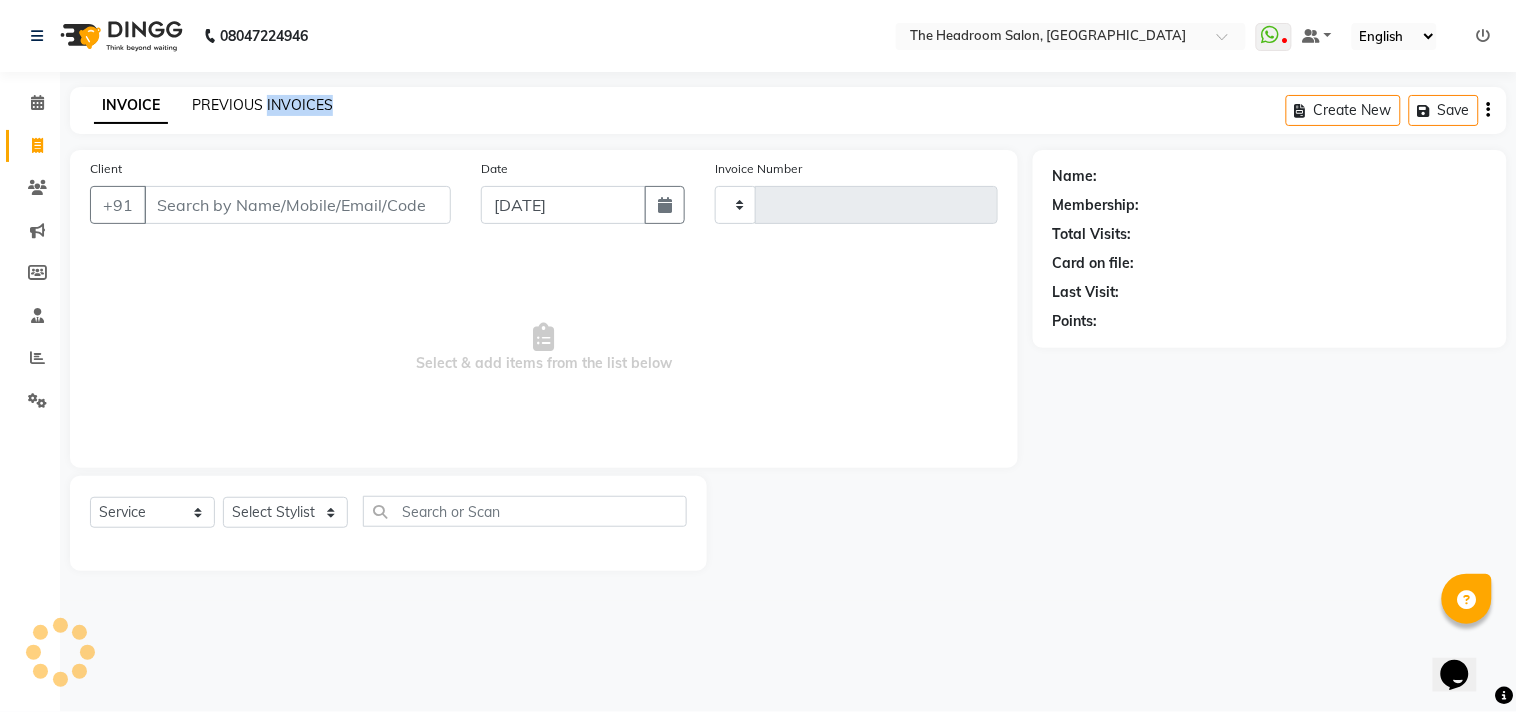 click on "PREVIOUS INVOICES" 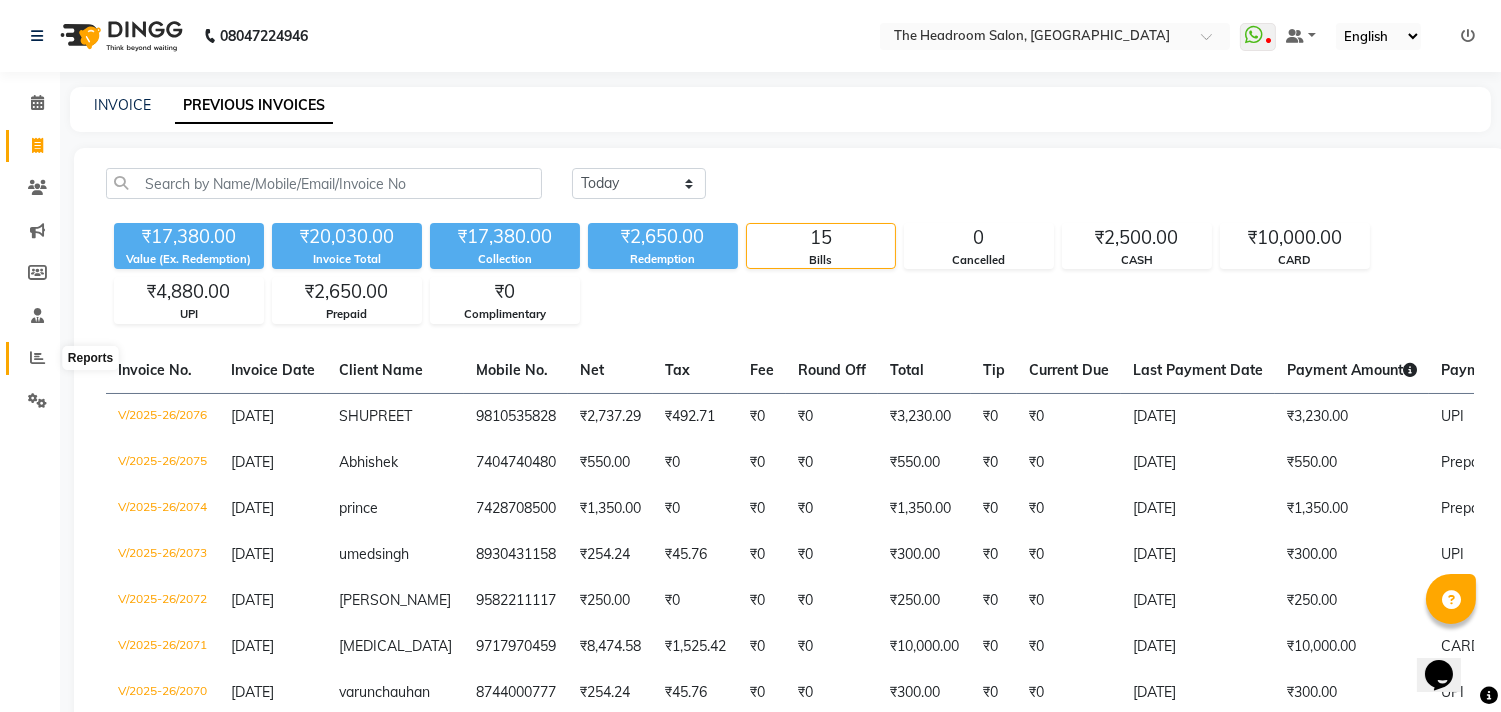 click 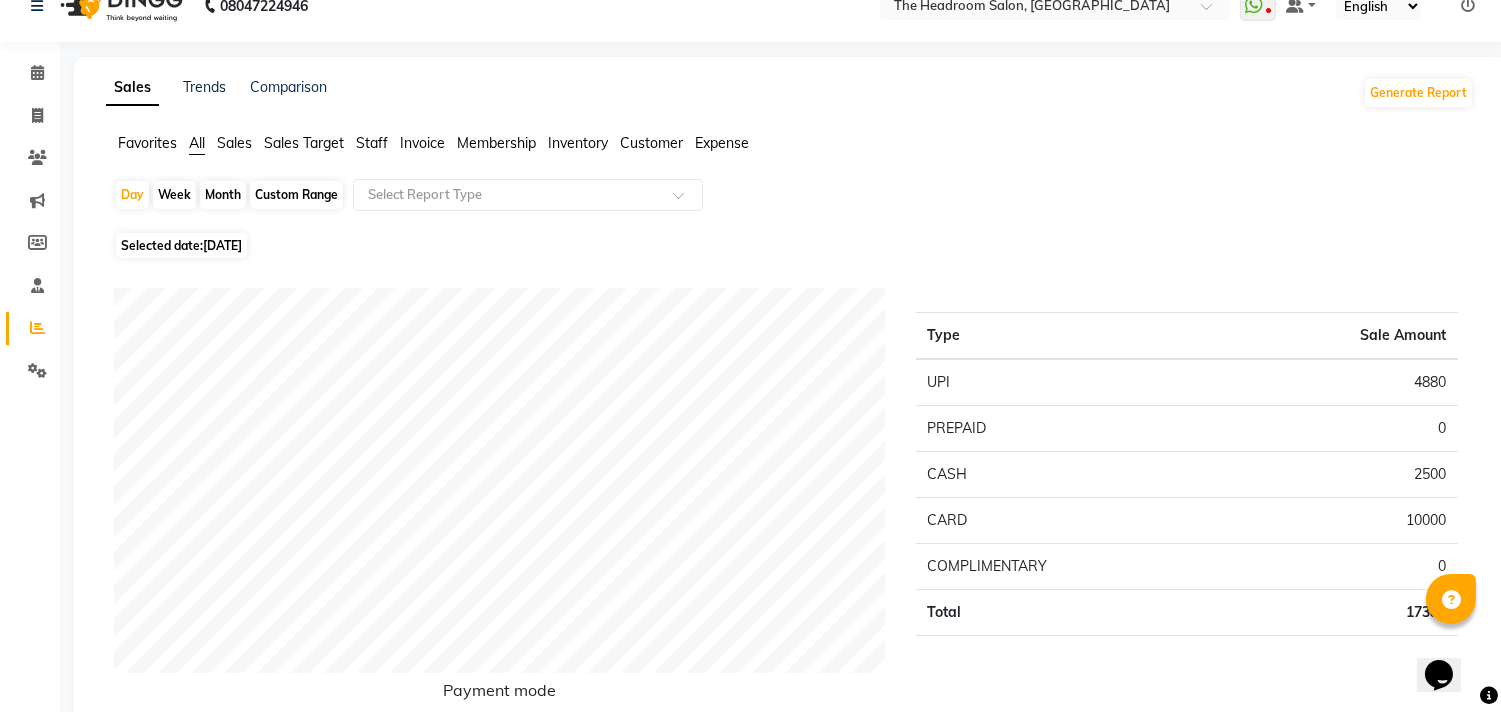 scroll, scrollTop: 111, scrollLeft: 0, axis: vertical 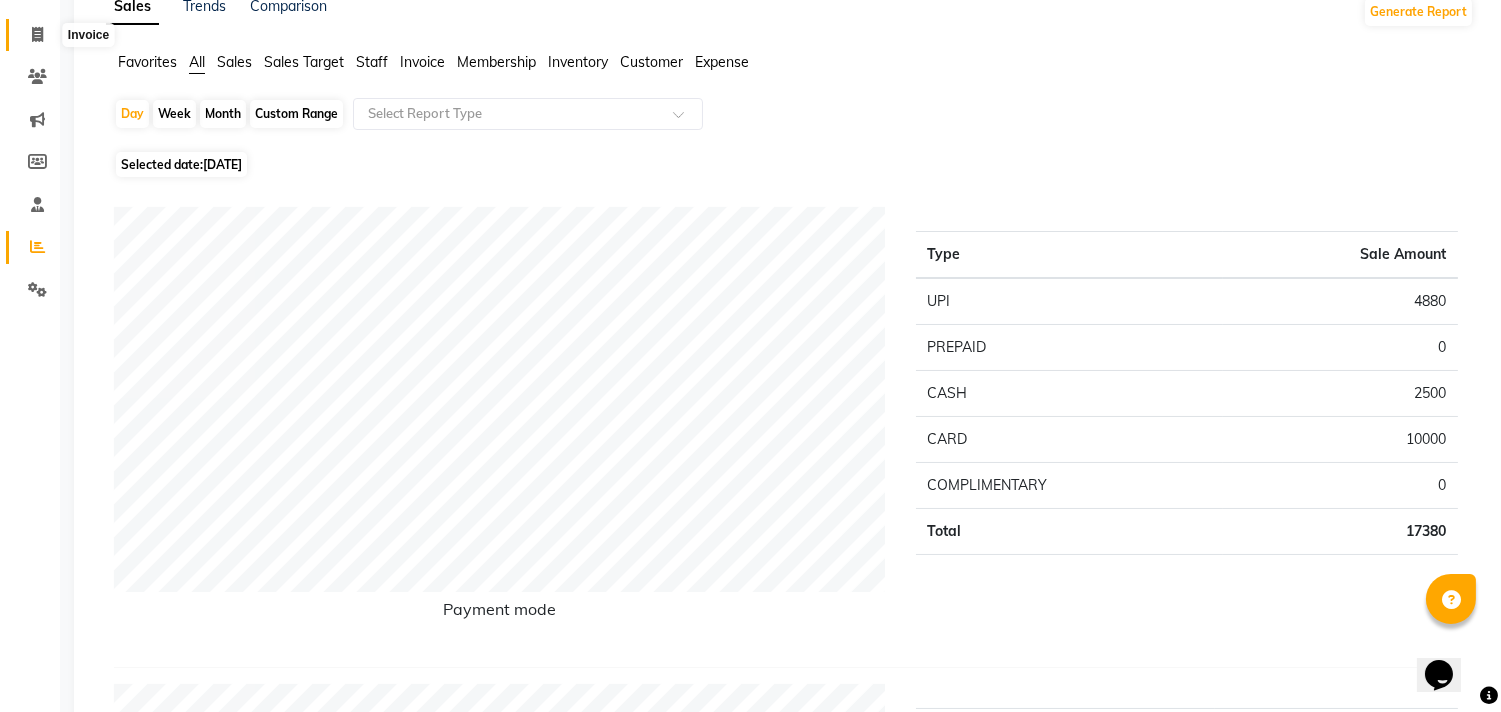 click 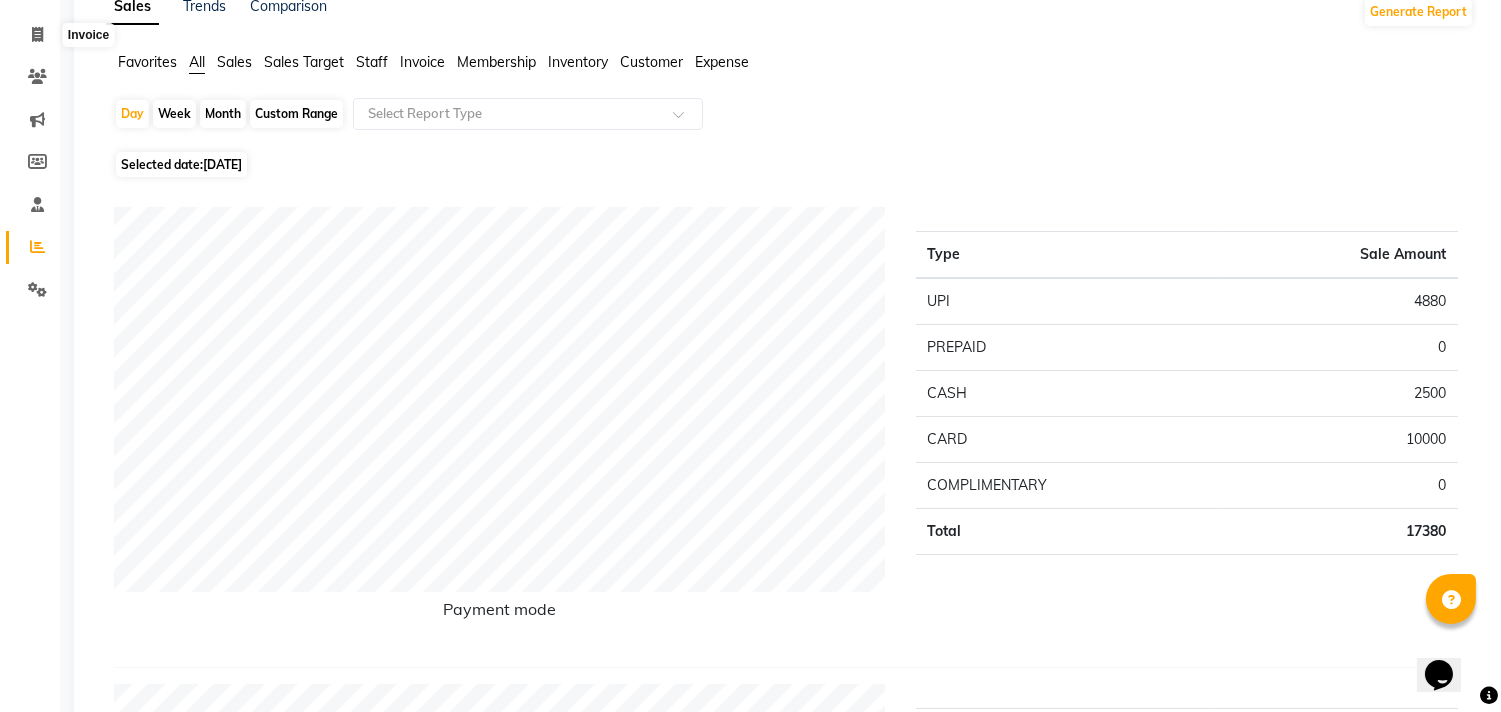 select on "service" 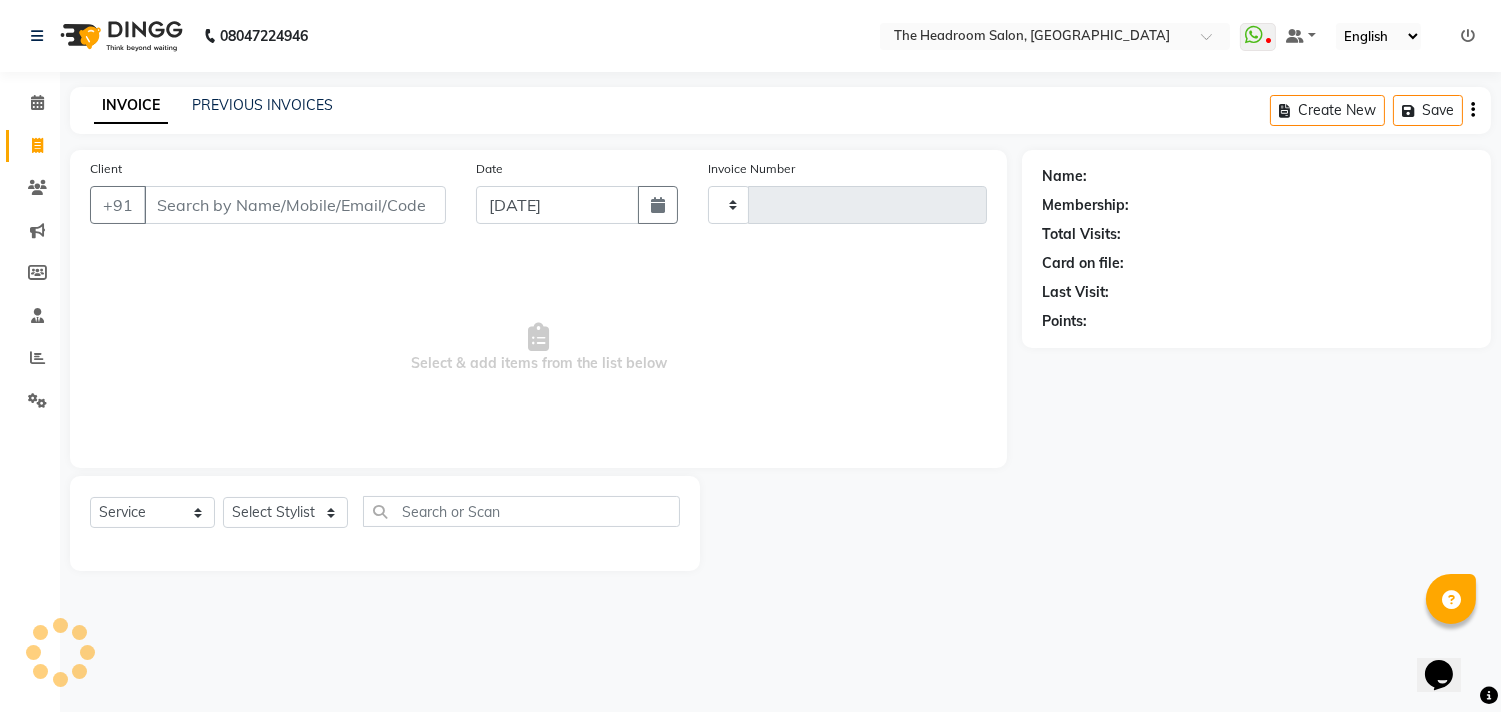 type on "2077" 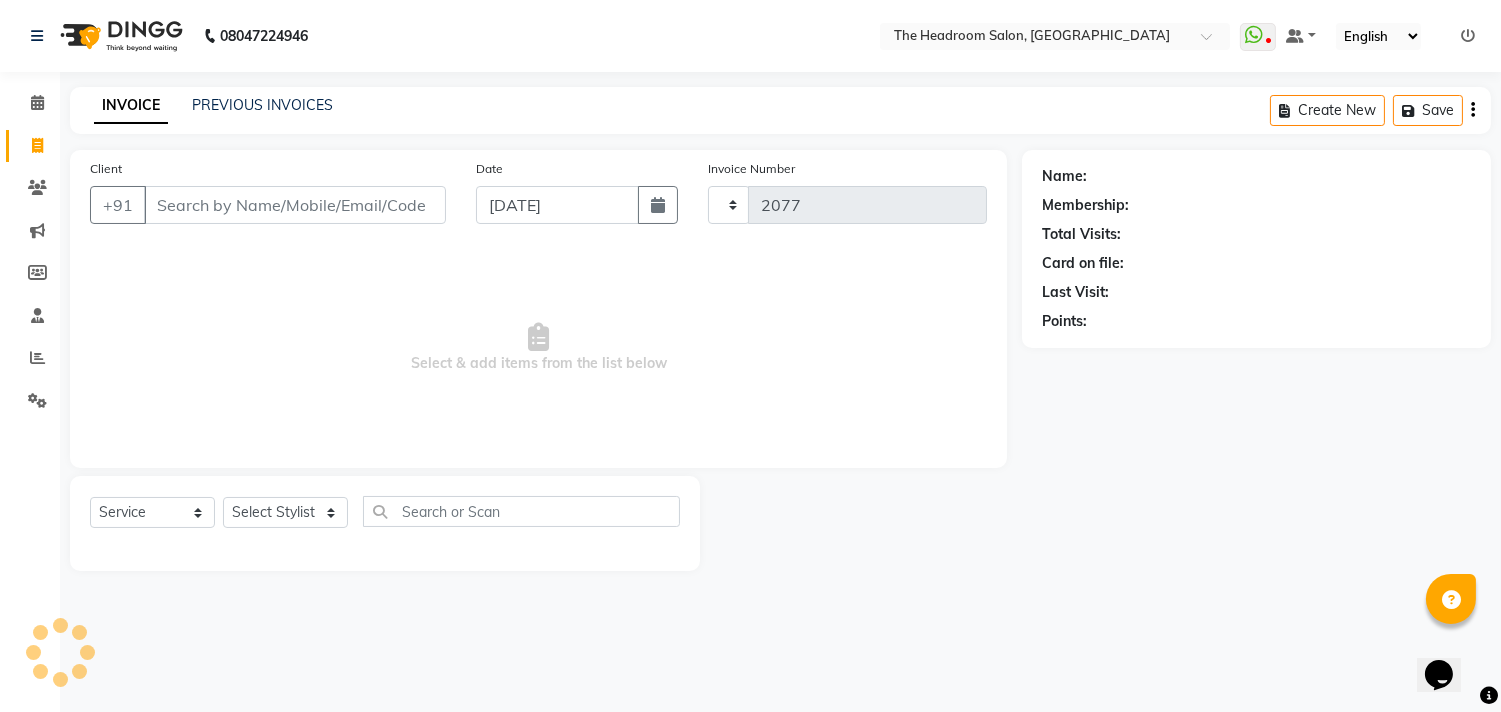 select on "6933" 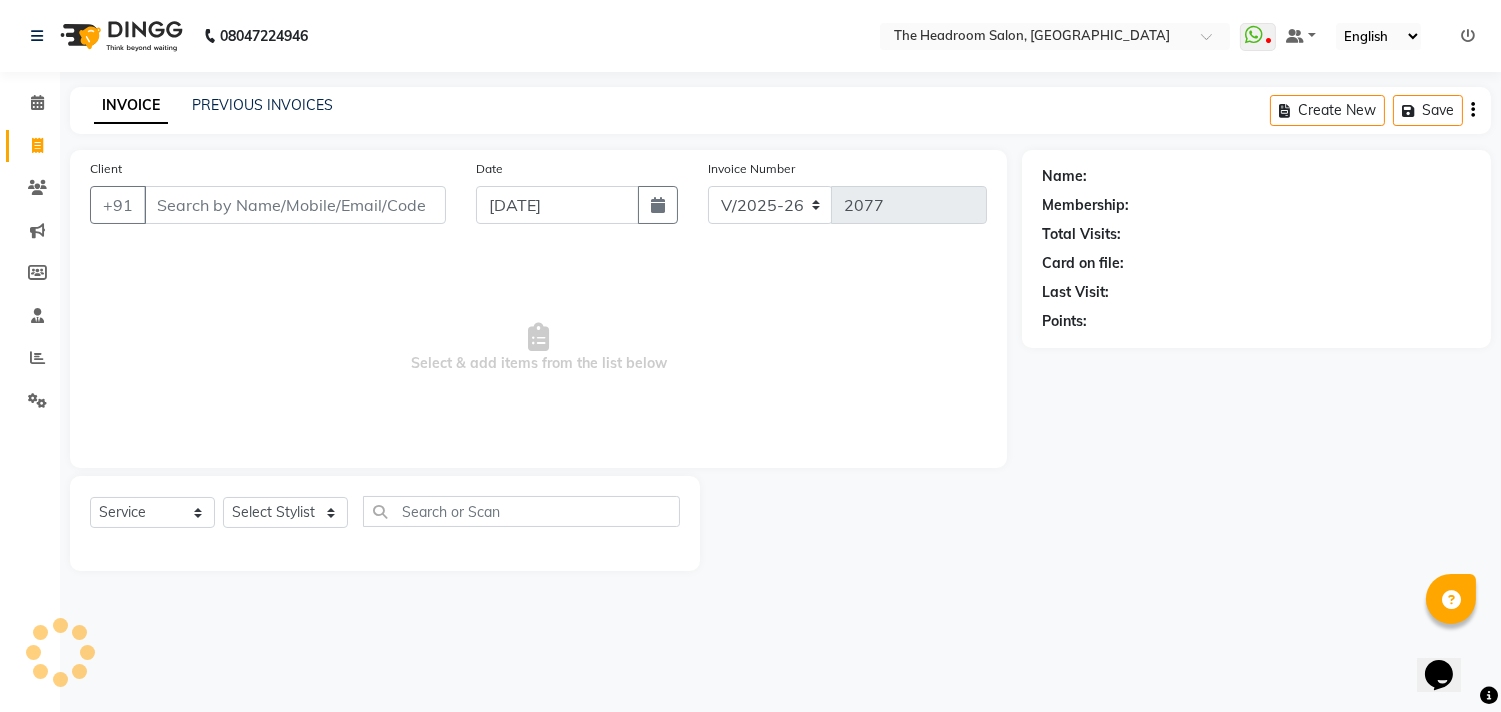 scroll, scrollTop: 0, scrollLeft: 0, axis: both 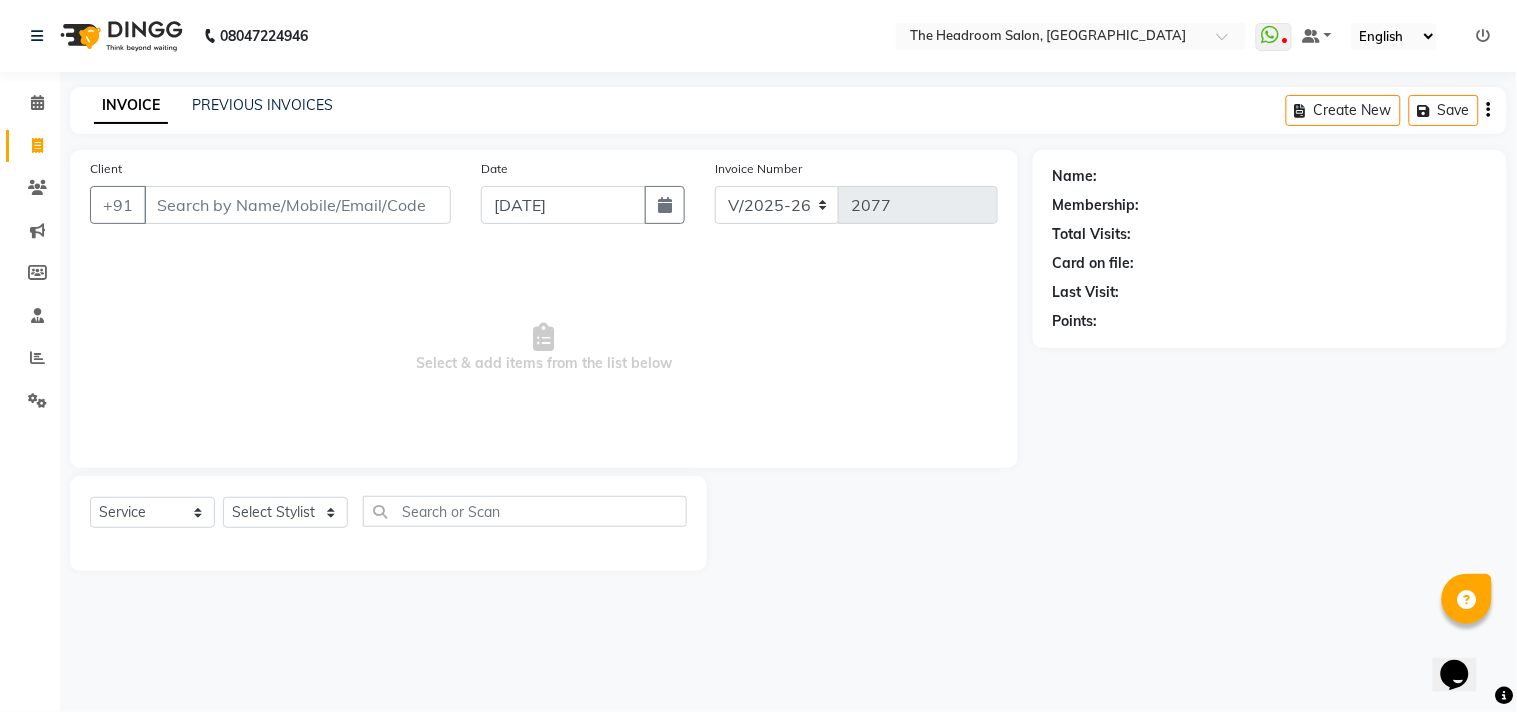 click on "Client" at bounding box center [297, 205] 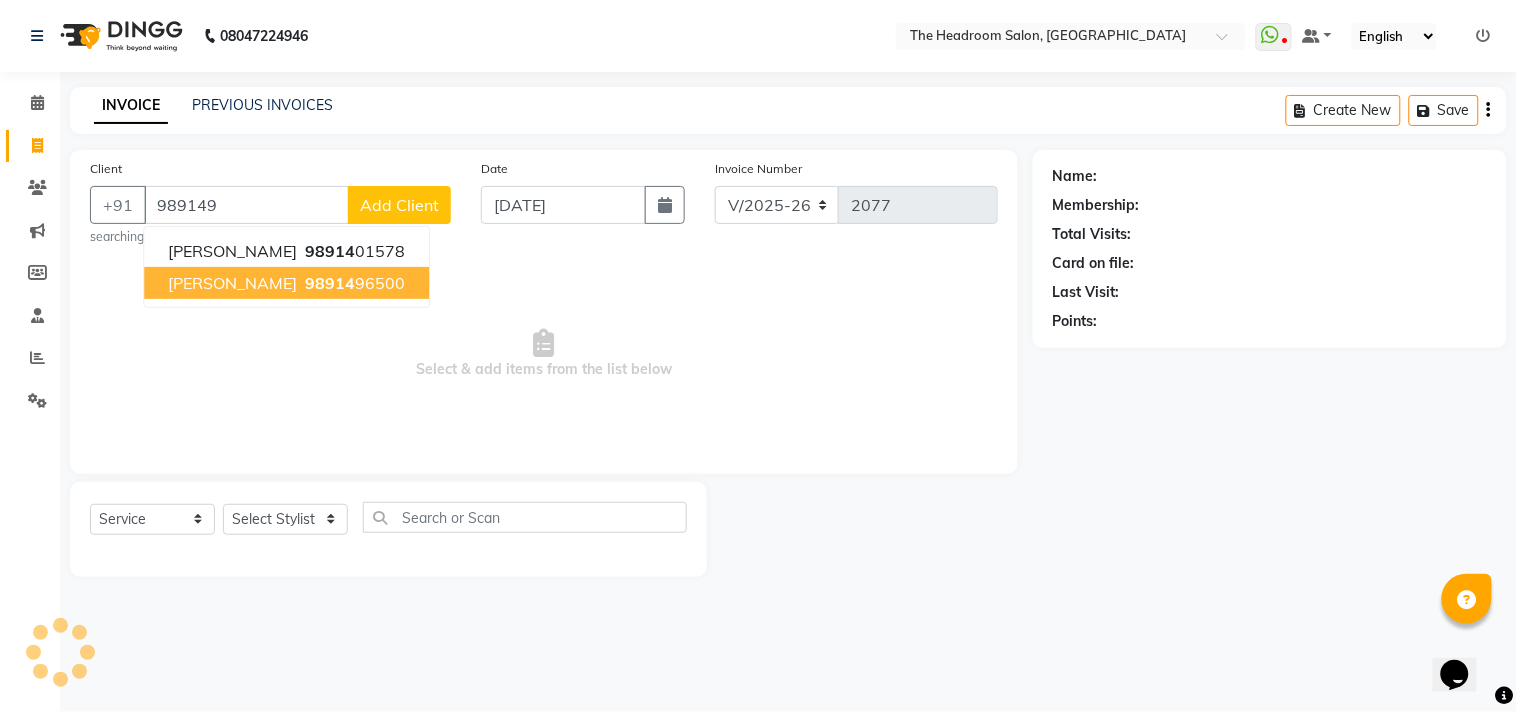 click on "98914 96500" at bounding box center [353, 283] 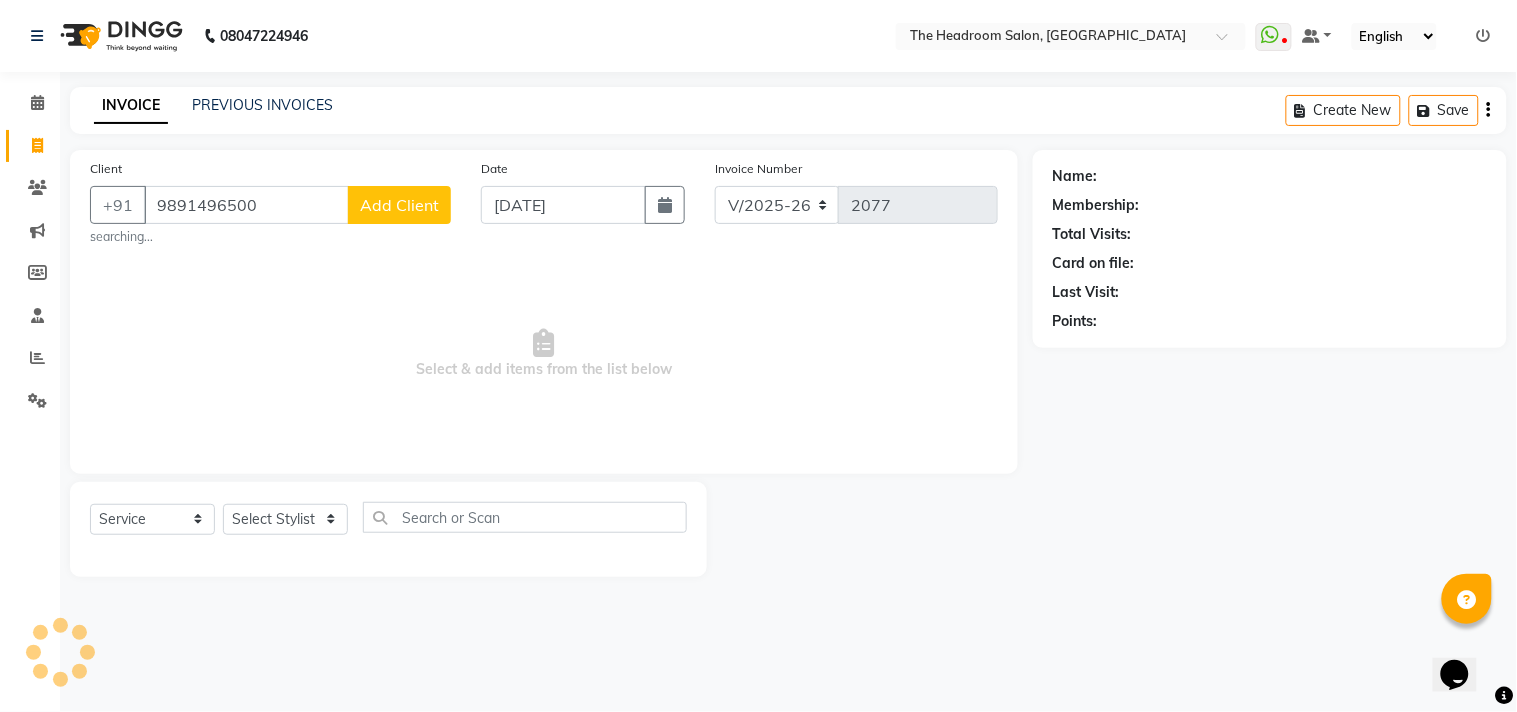 type on "9891496500" 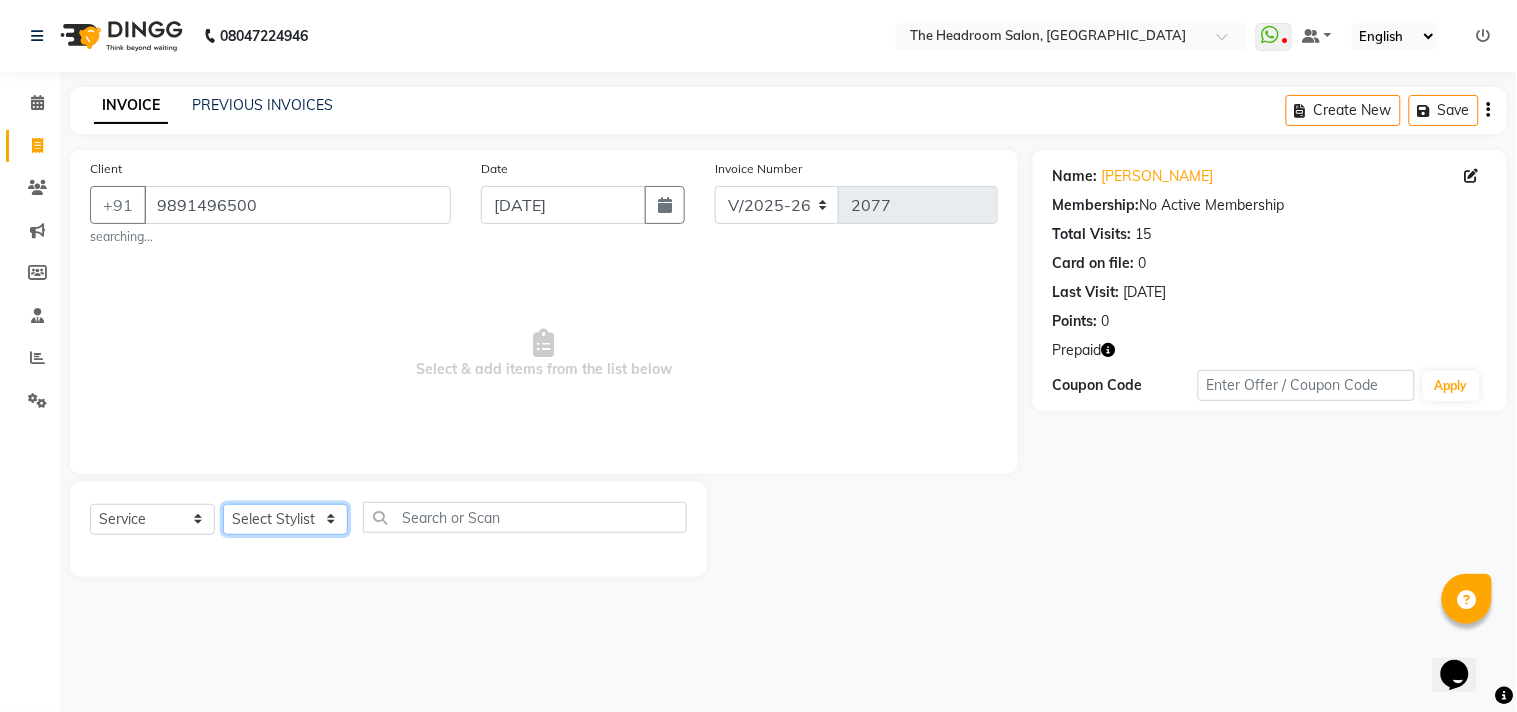 click on "Select Stylist [PERSON_NAME] [PERSON_NAME] [PERSON_NAME] Manager [PERSON_NAME] [PERSON_NAME] [PERSON_NAME] Pooja [PERSON_NAME]" 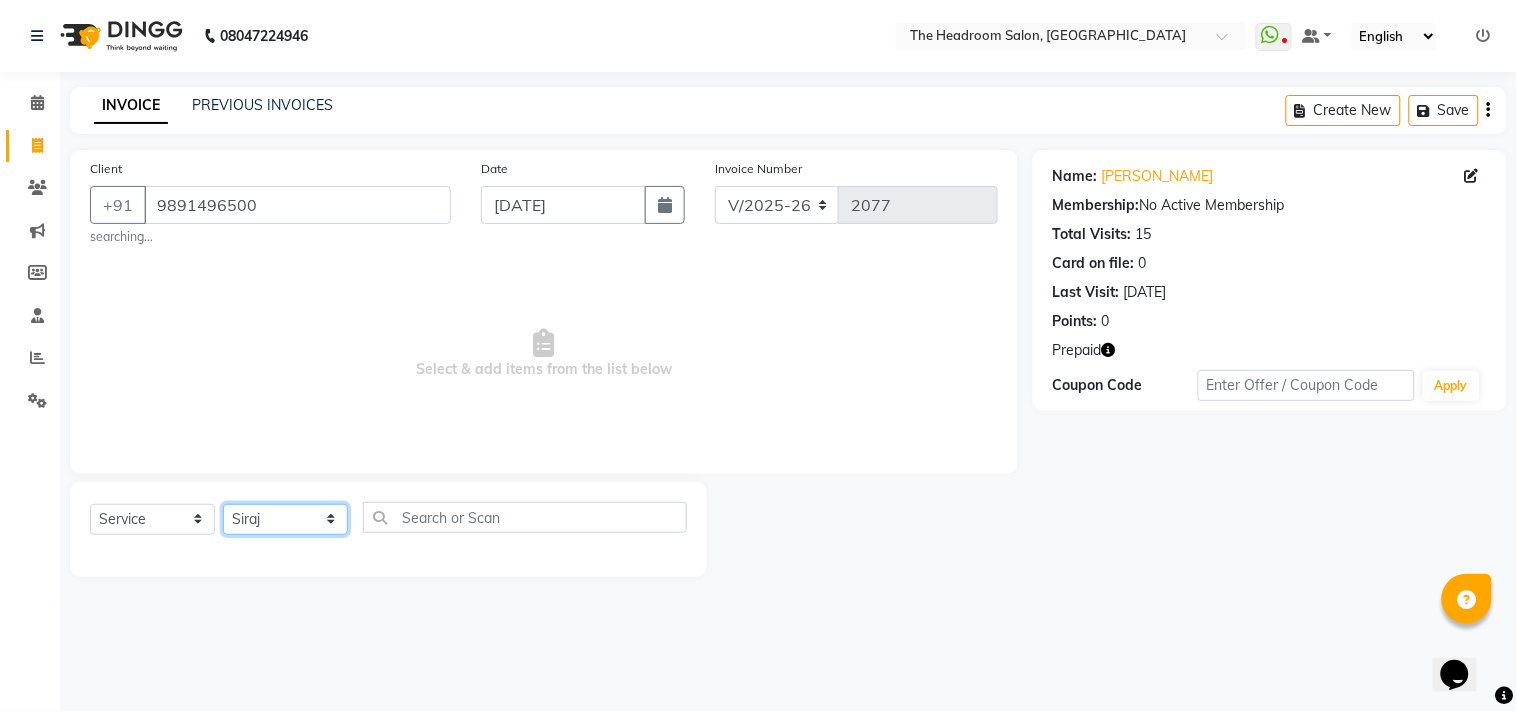 click on "Select Stylist [PERSON_NAME] [PERSON_NAME] [PERSON_NAME] Manager [PERSON_NAME] [PERSON_NAME] [PERSON_NAME] Pooja [PERSON_NAME]" 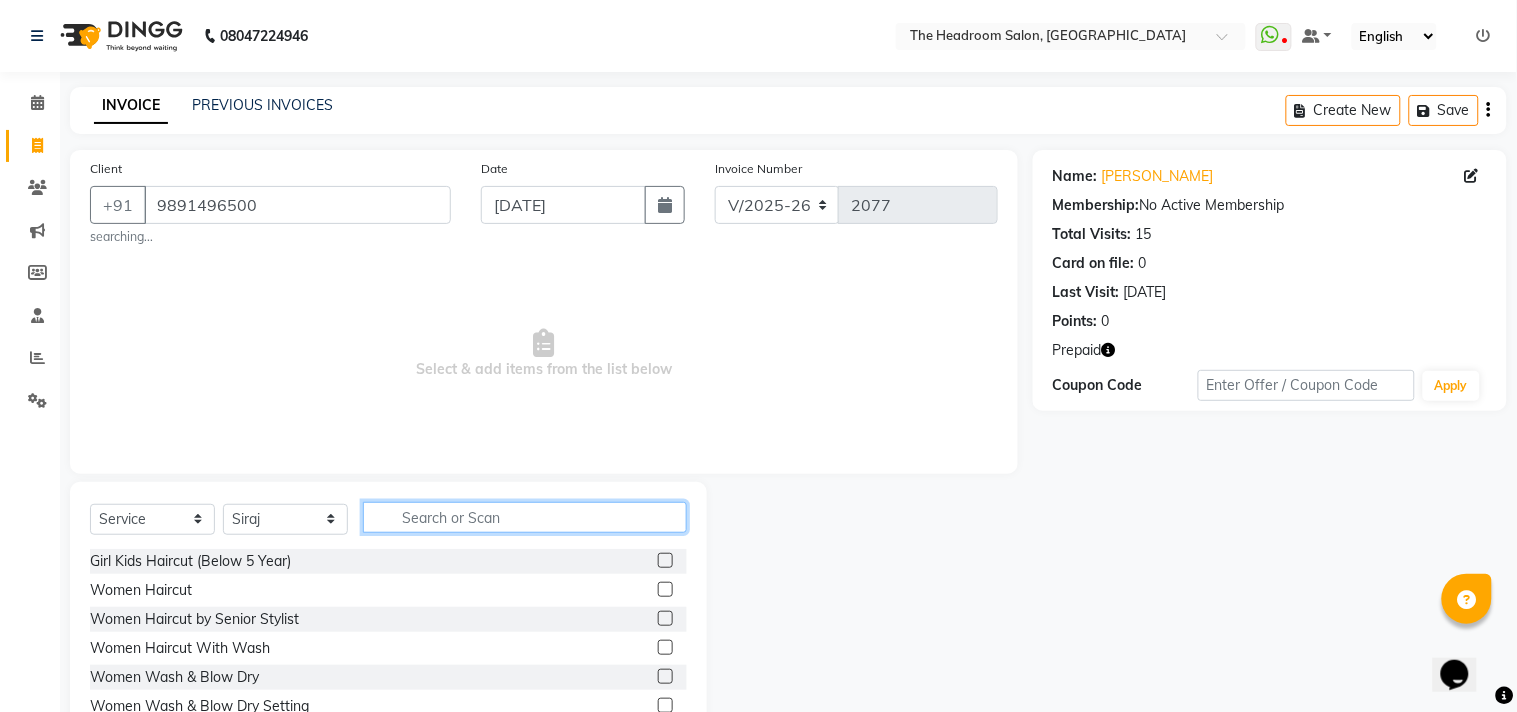 click 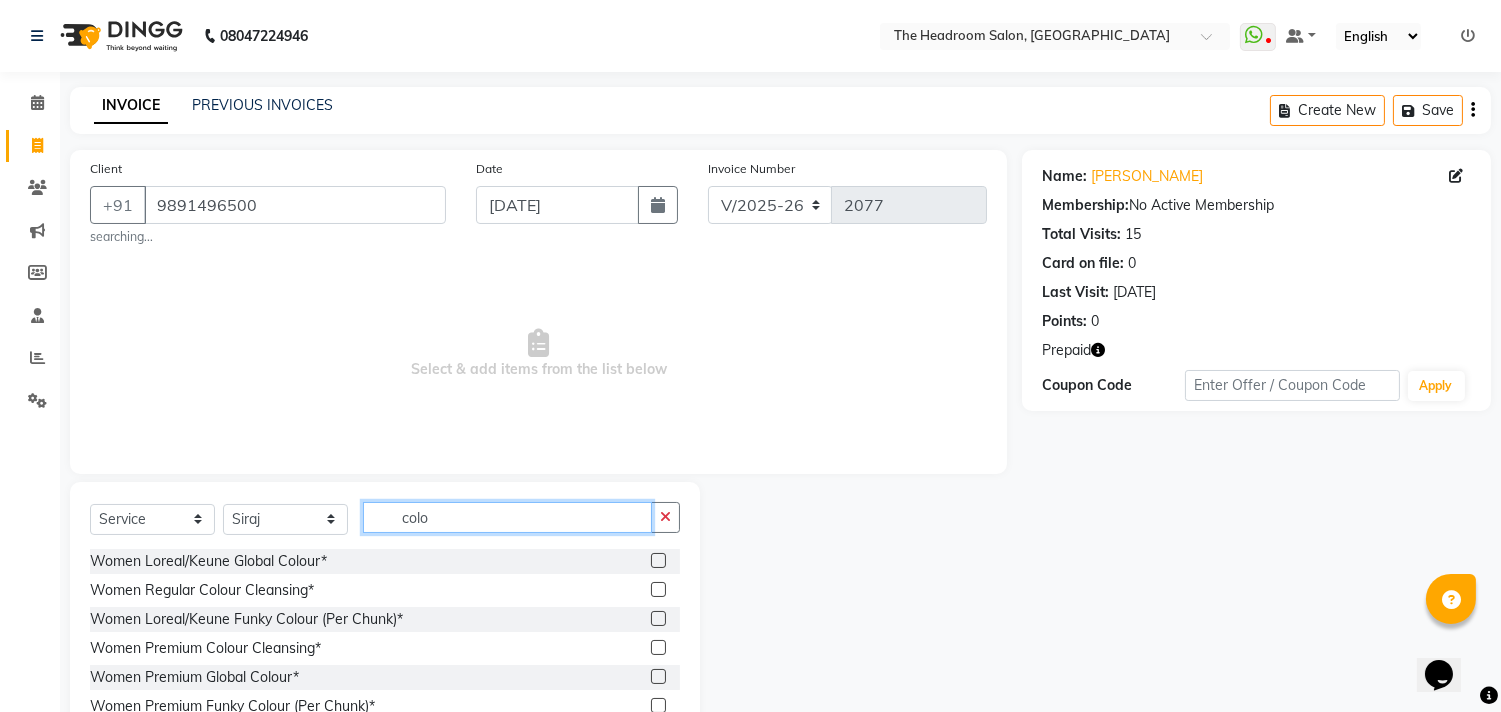 type on "colo" 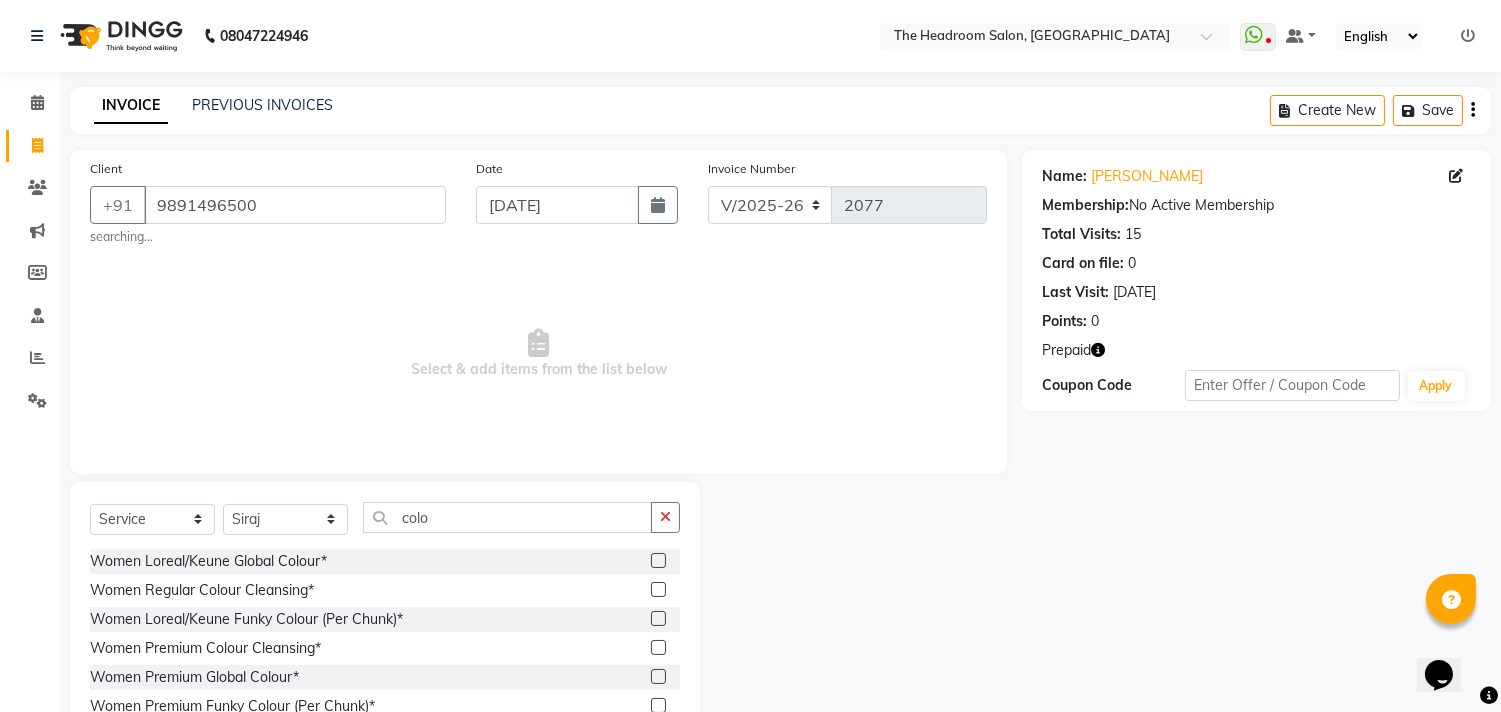 click on "Select  Service  Product  Membership  Package Voucher Prepaid Gift Card  Select Stylist Aditya Amir Anubha Deepali Faizan Firoz Manager Monika Nakul Shokeen Neetu Pooja Rahul Siraj colo Women Loreal/Keune Global Colour*  Women Regular Colour Cleansing*  Women Loreal/Keune Funky Colour (Per Chunk)*  Women Premium Colour Cleansing*  Women Premium Global Colour*  Women Premium Funky Colour (Per Chunk)*  colour patch test  Women Premium Colorica Touchup *  Coloured lenses  Men Hair color Loreal/Keune  Men Beard Colour  Men Hair Color Colorica" 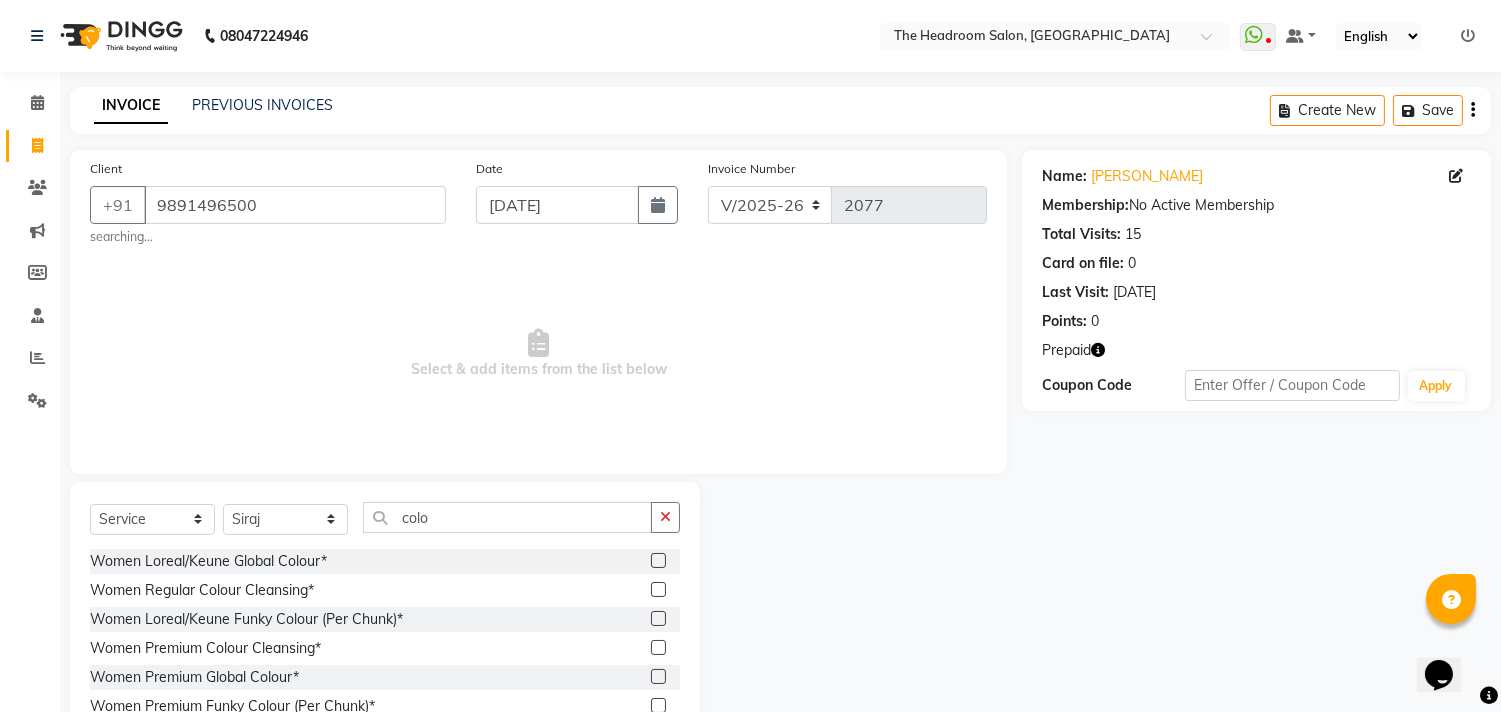 scroll, scrollTop: 147, scrollLeft: 0, axis: vertical 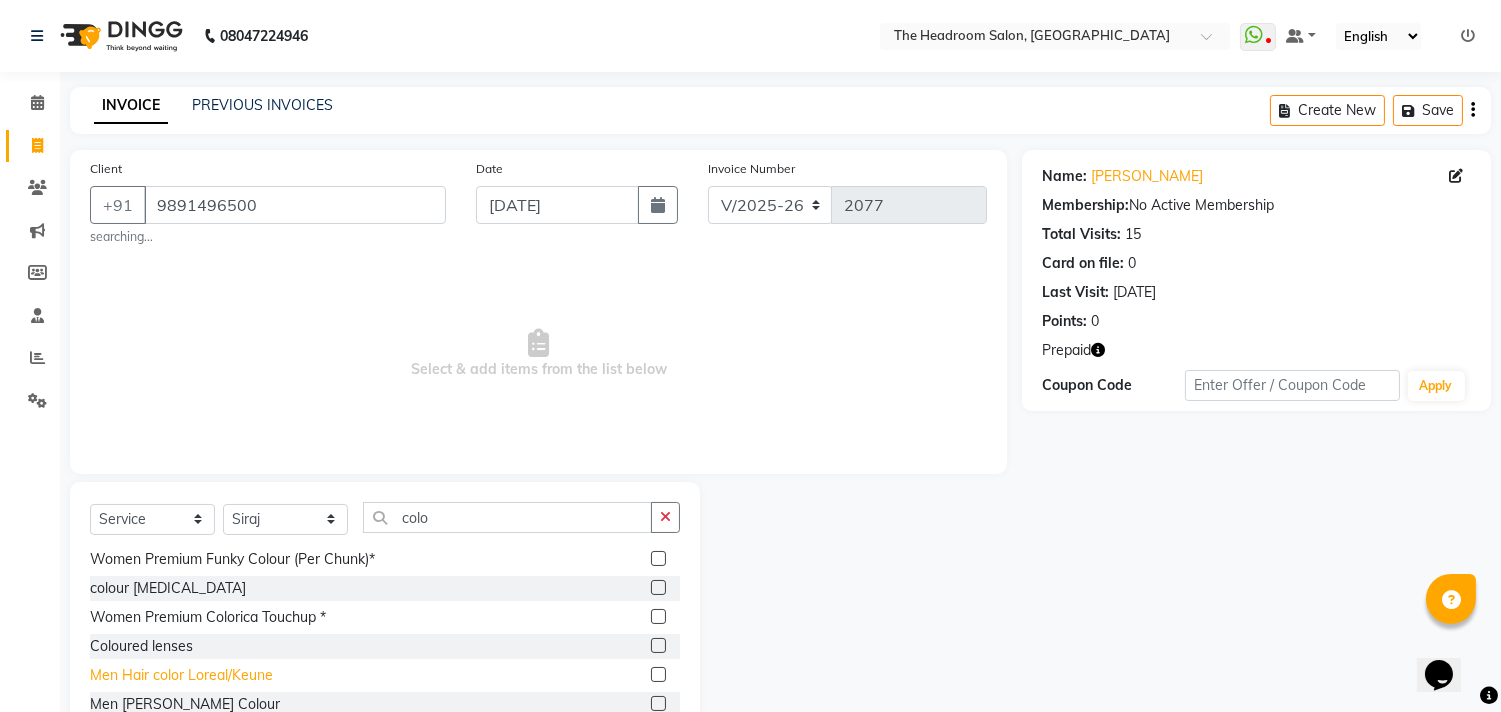 click on "Men Hair color Loreal/Keune" 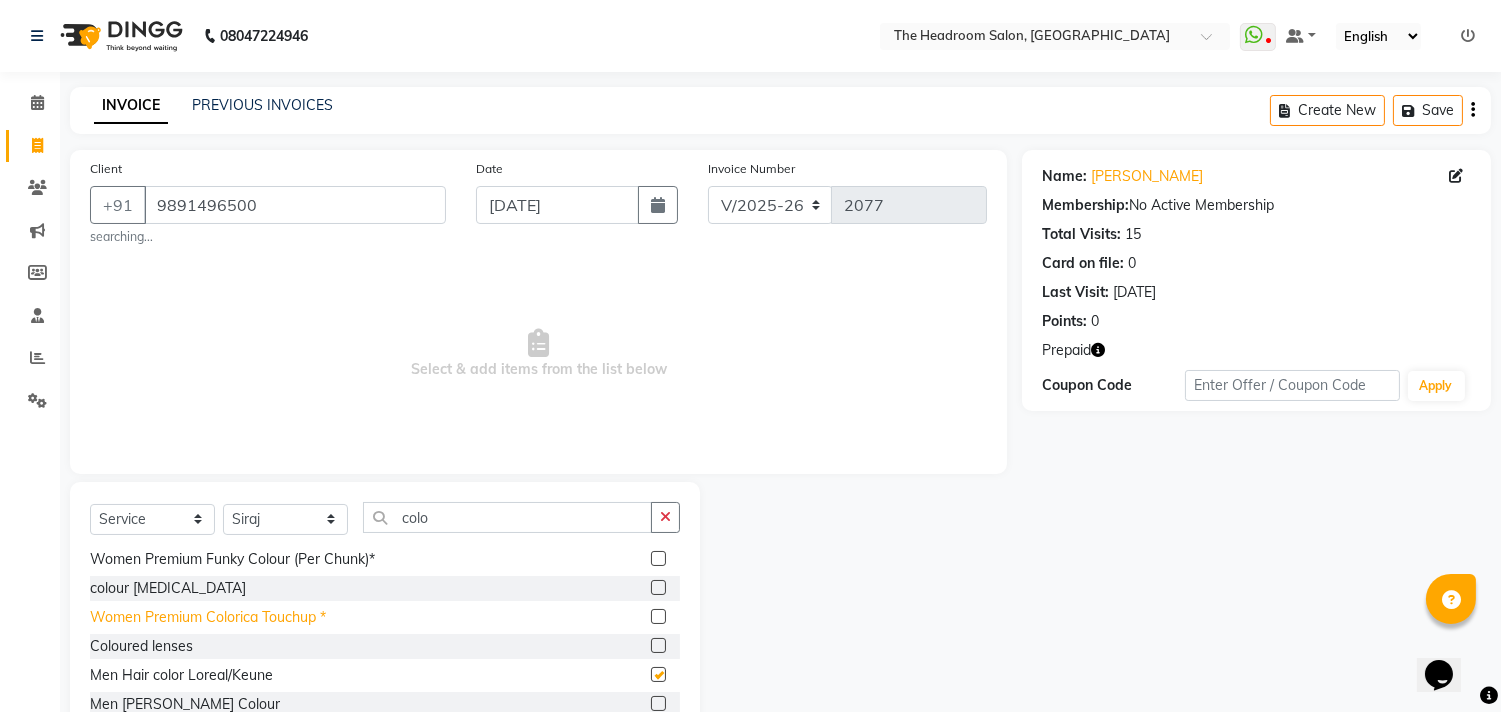 checkbox on "false" 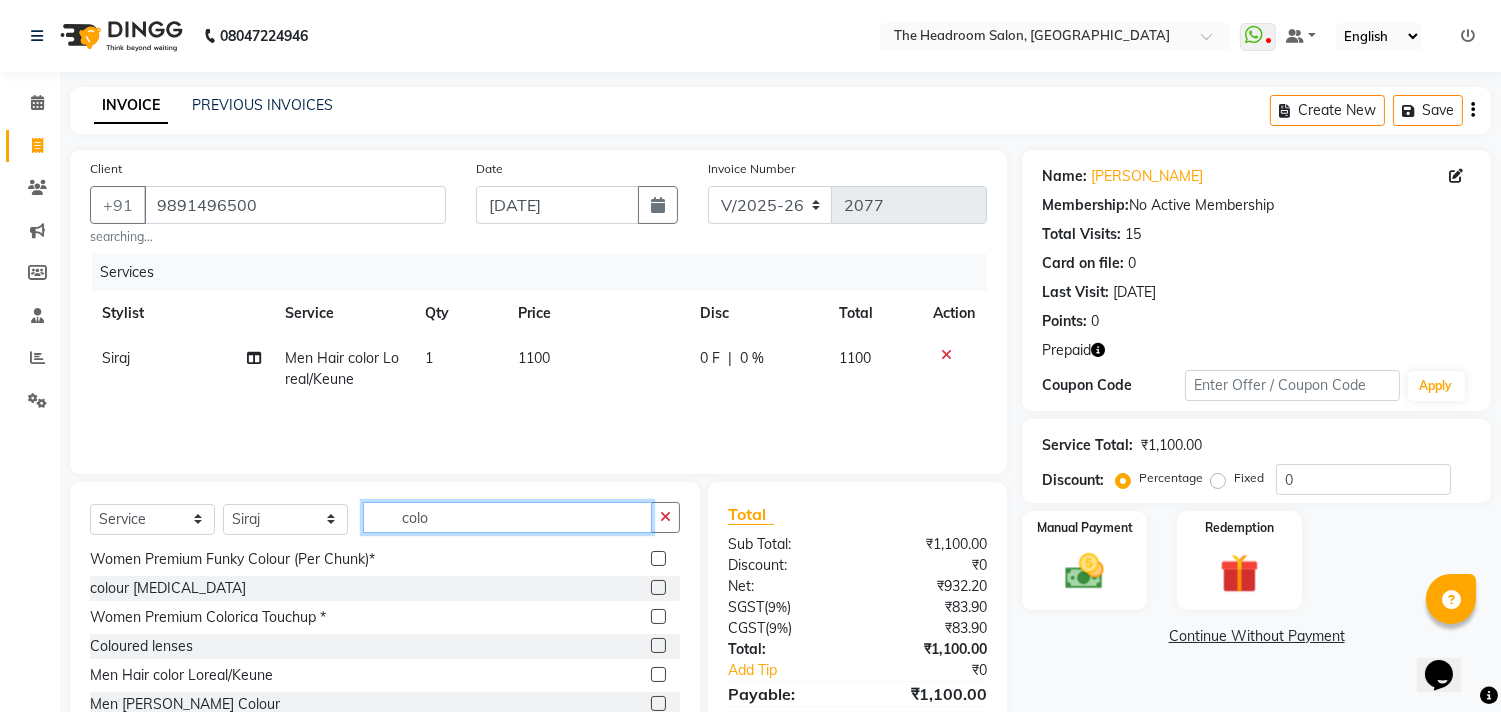 click on "colo" 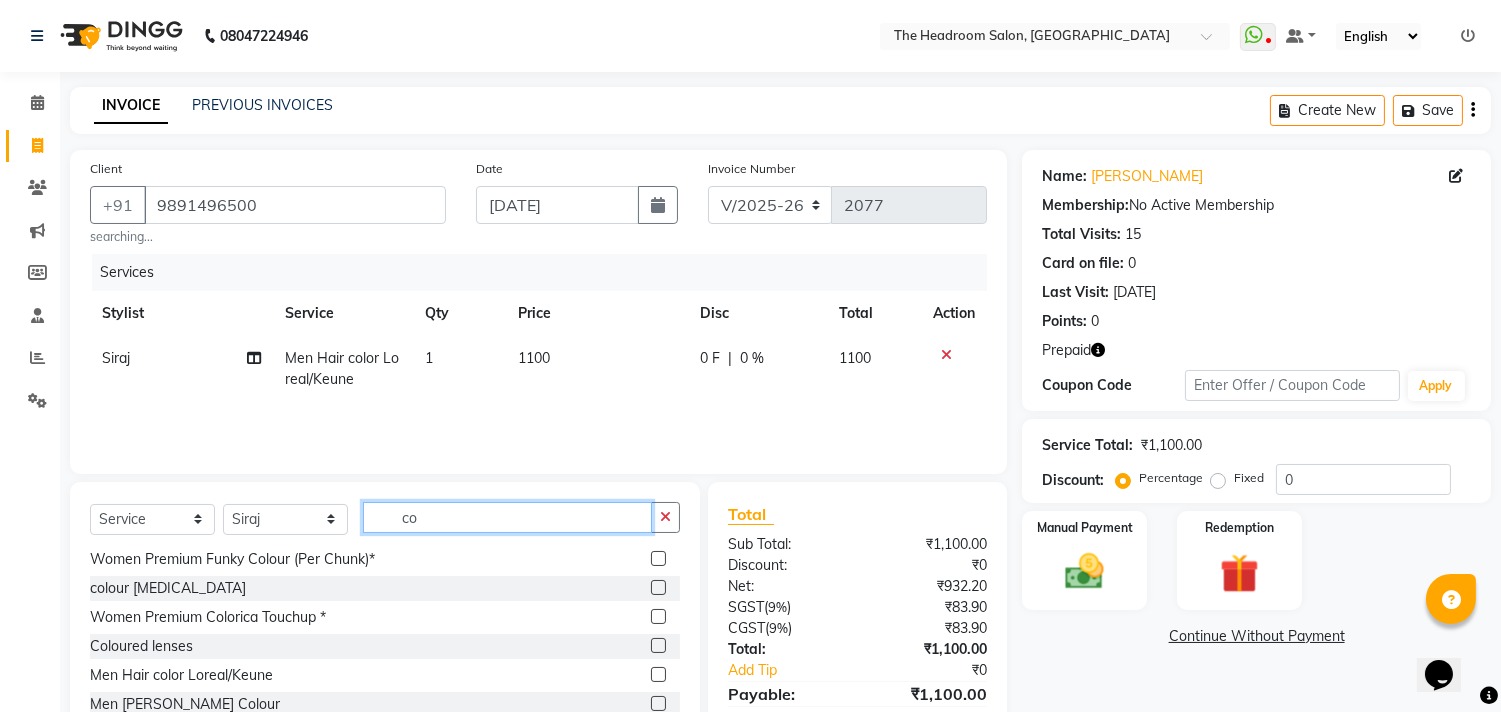type on "c" 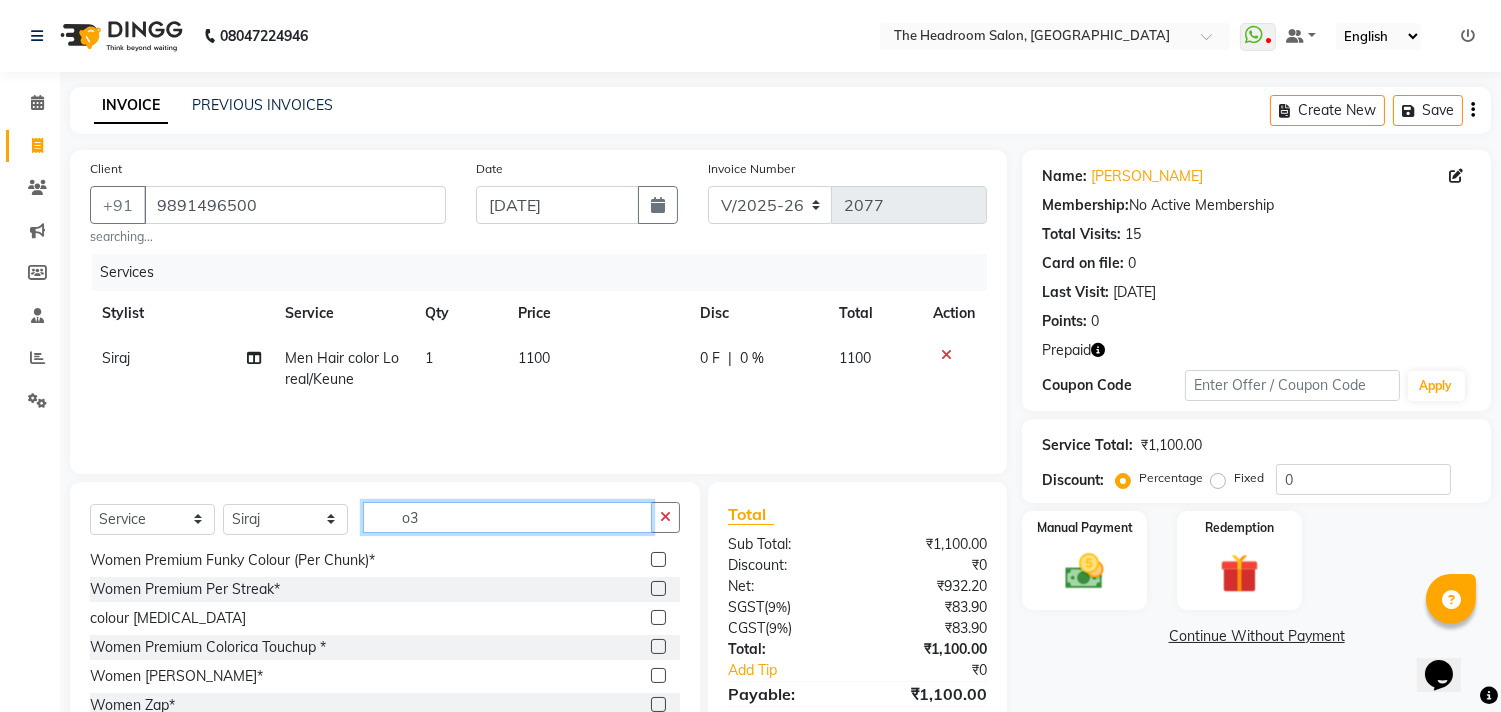 scroll, scrollTop: 61, scrollLeft: 0, axis: vertical 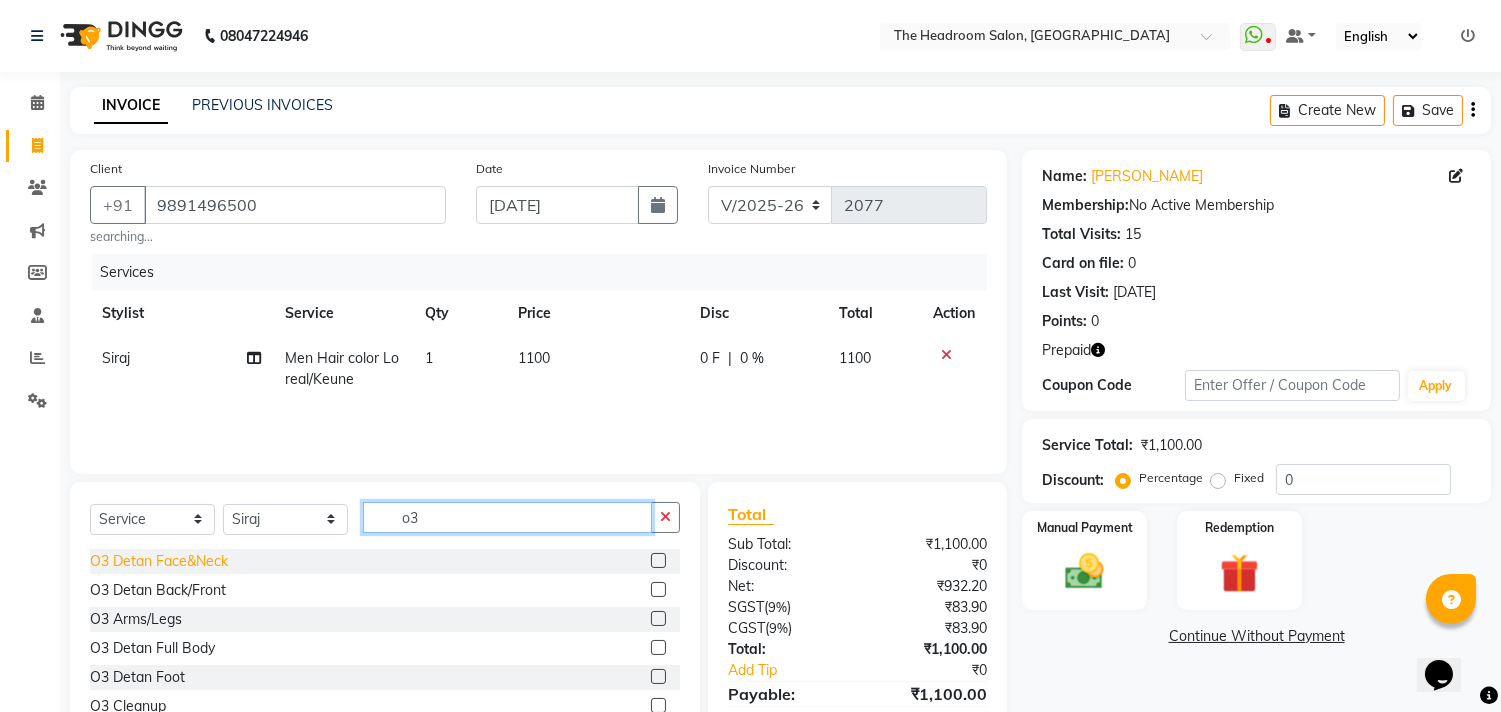 type on "o3" 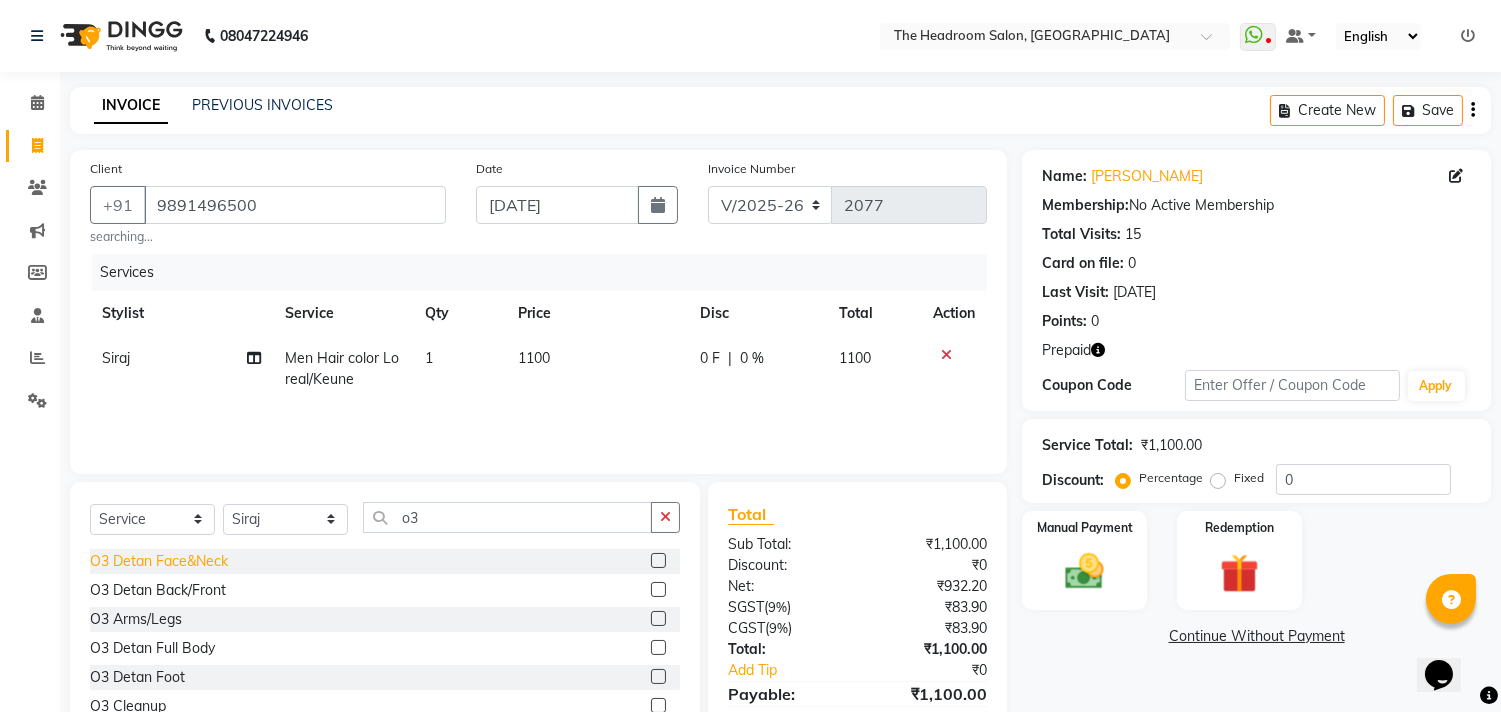 click on "O3 Detan Face&Neck" 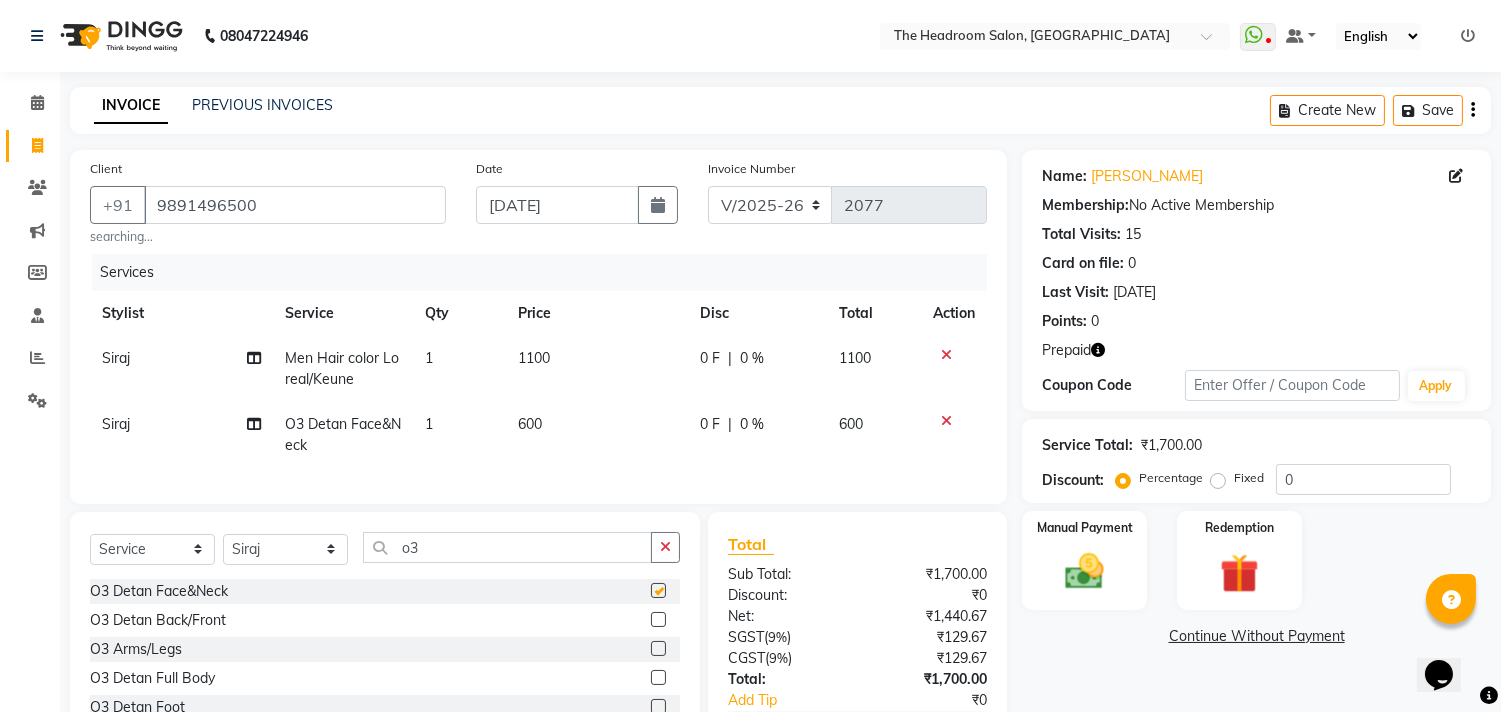 checkbox on "false" 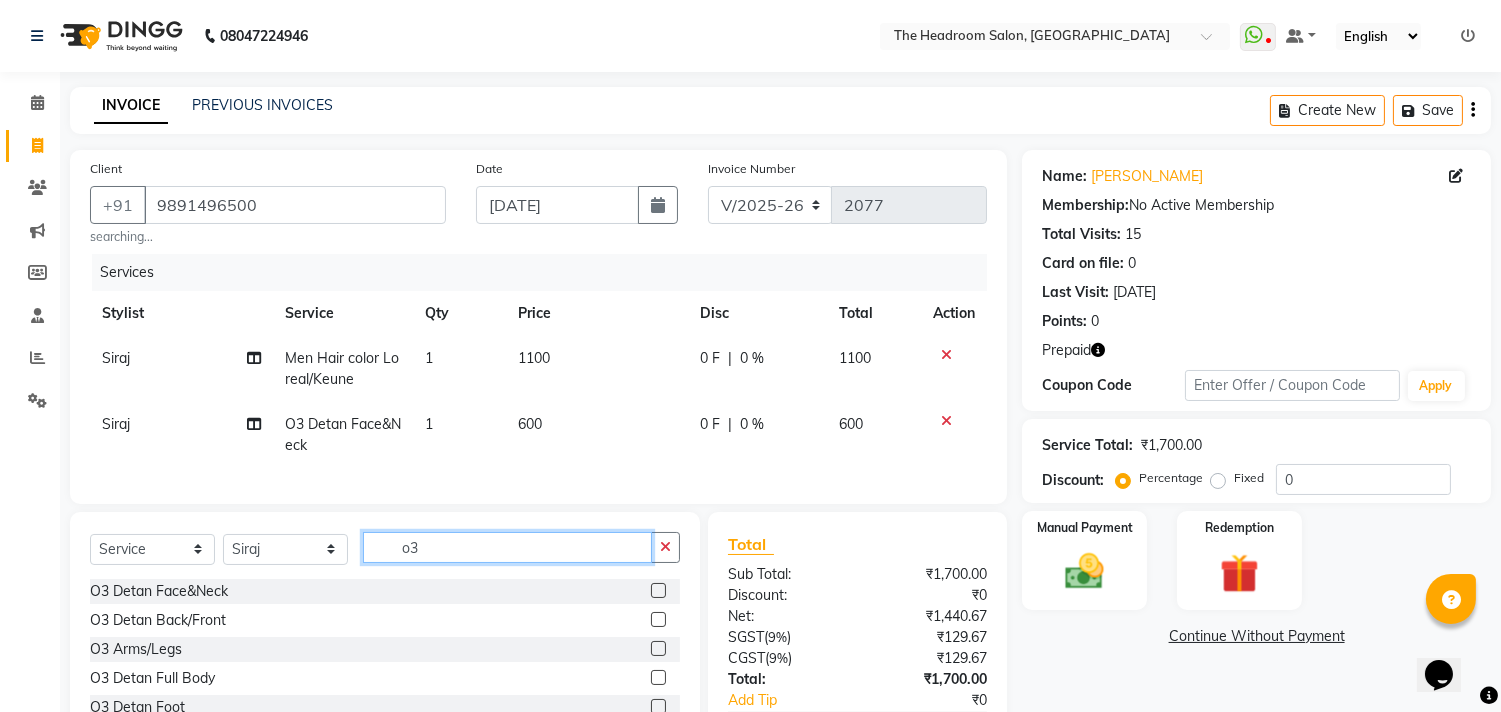 click on "o3" 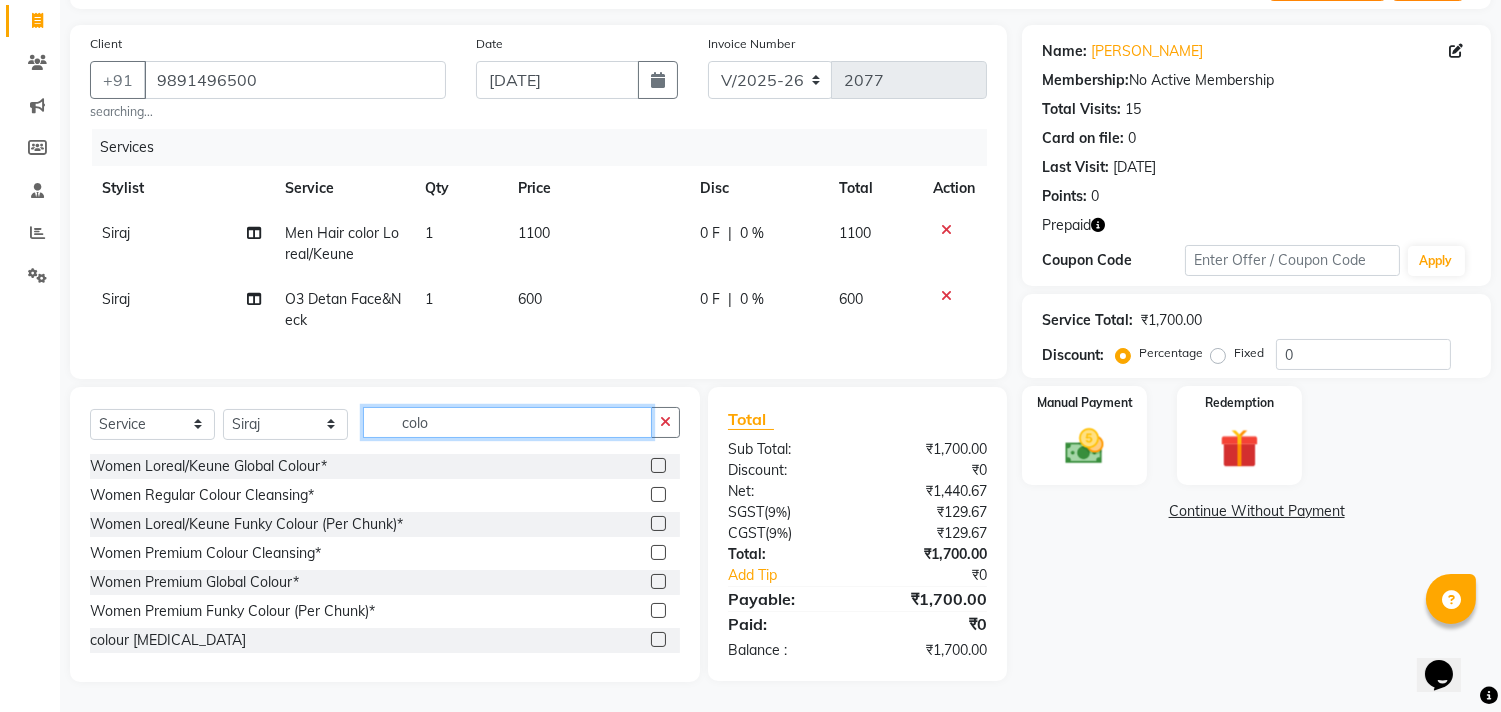 scroll, scrollTop: 31, scrollLeft: 0, axis: vertical 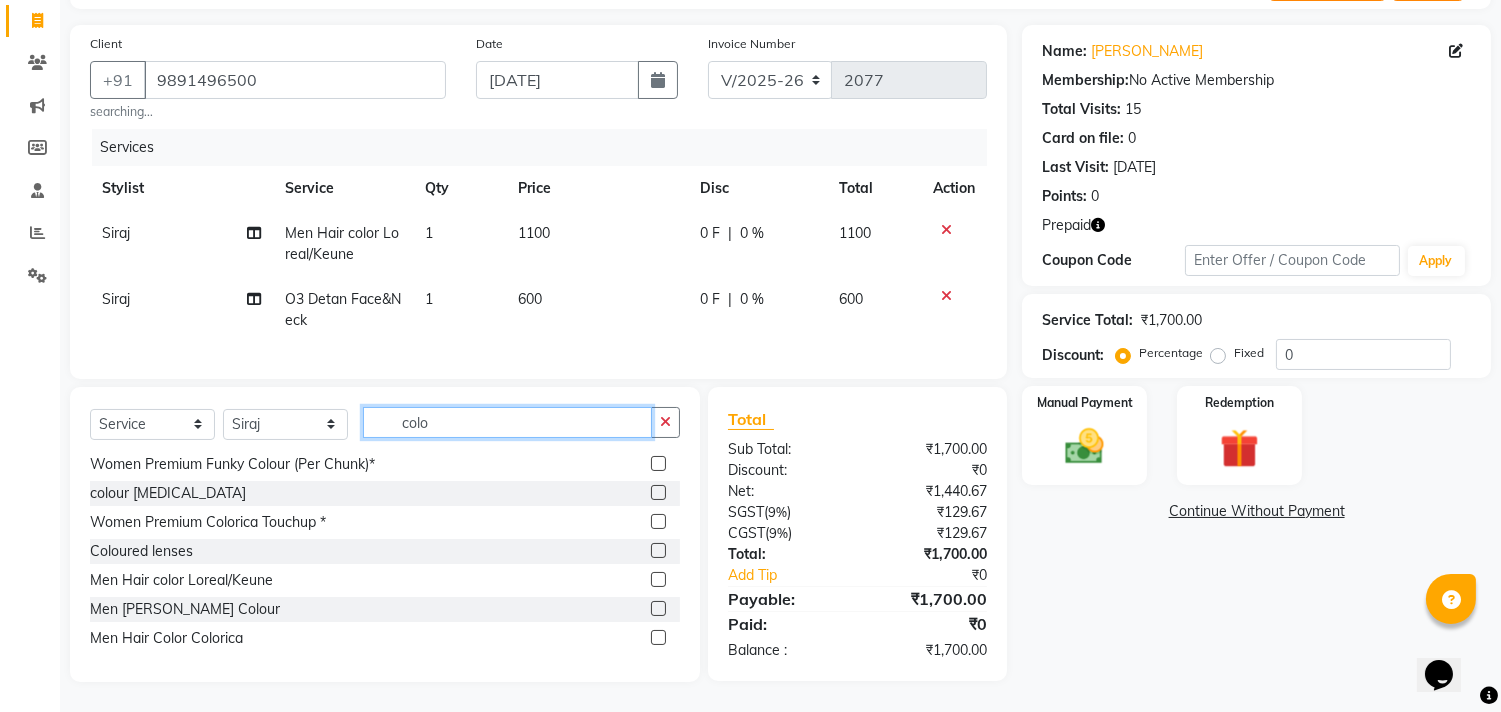 type on "colo" 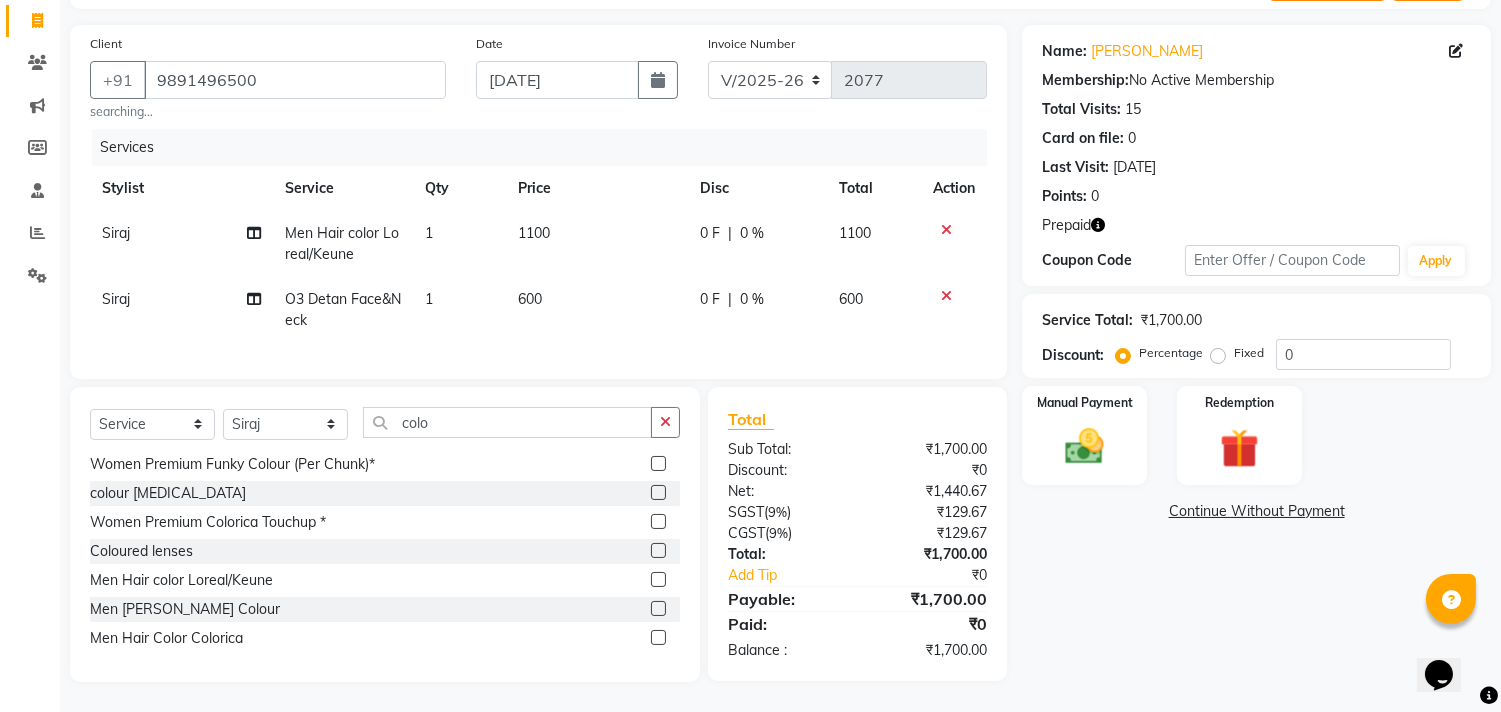 click on "Men Hair Color Colorica" 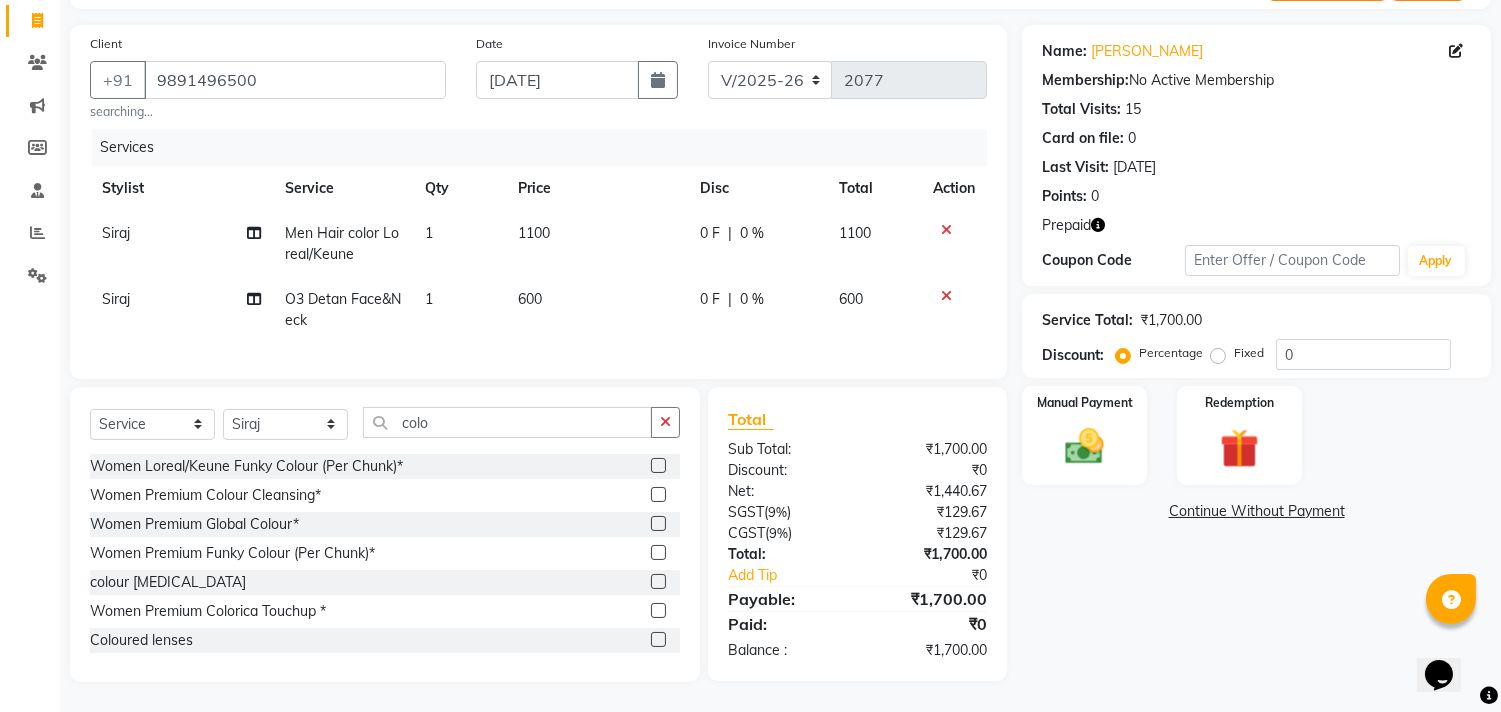 scroll, scrollTop: 3, scrollLeft: 0, axis: vertical 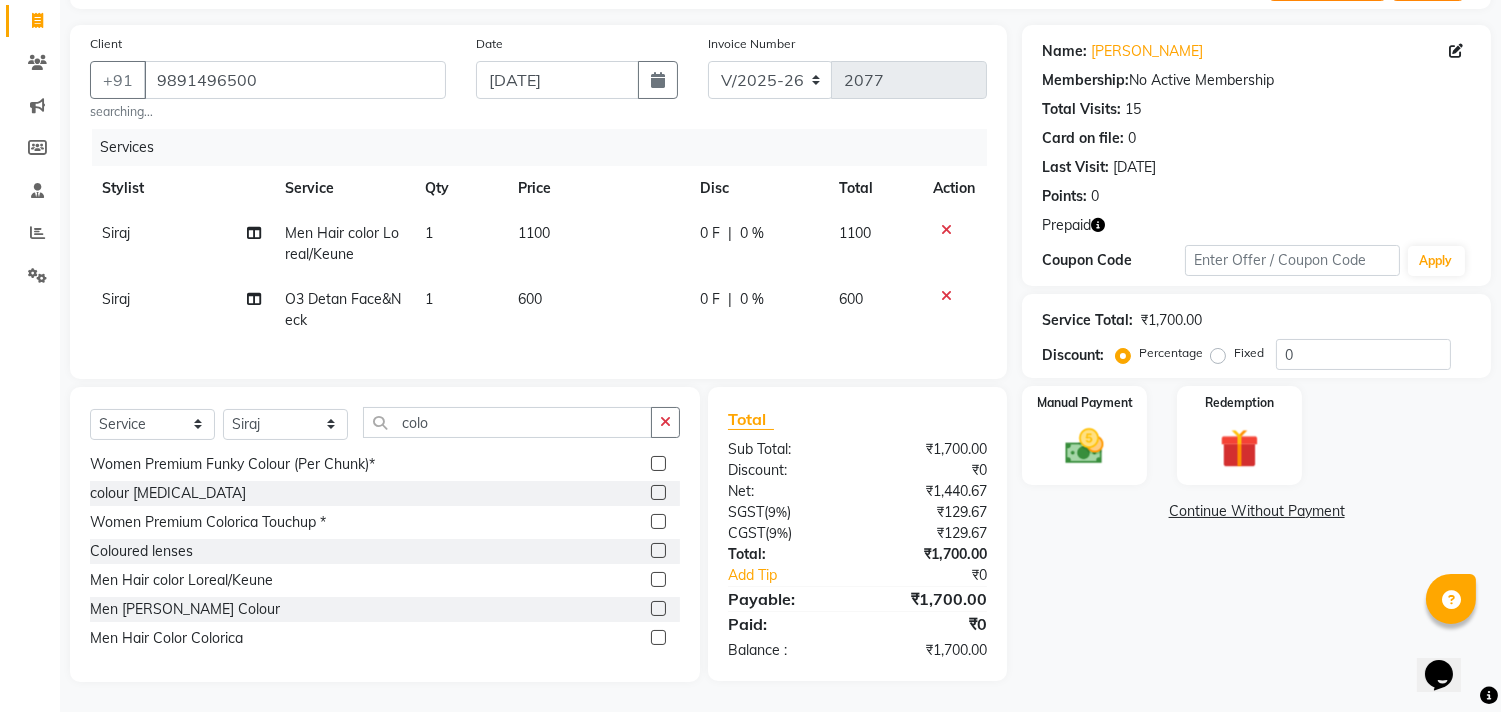 click on "1100" 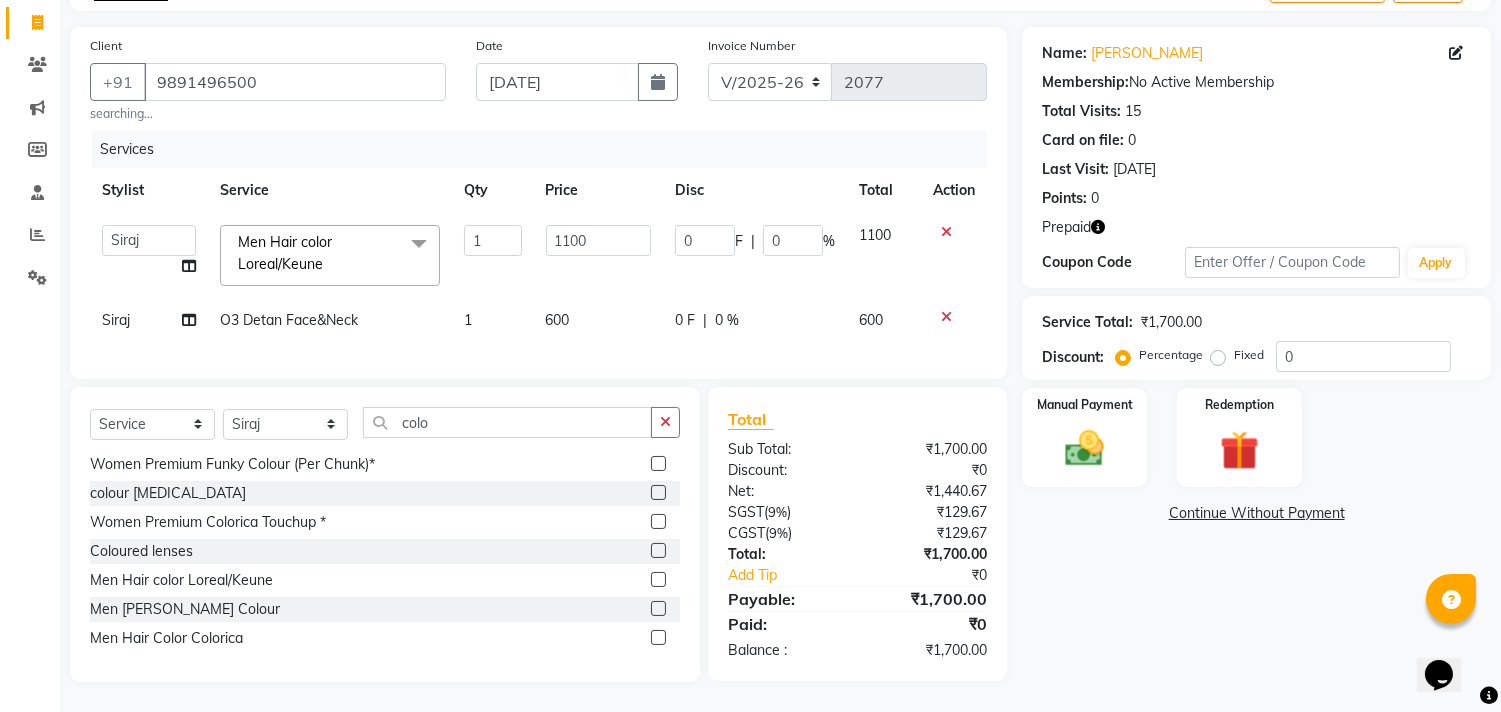 scroll, scrollTop: 140, scrollLeft: 0, axis: vertical 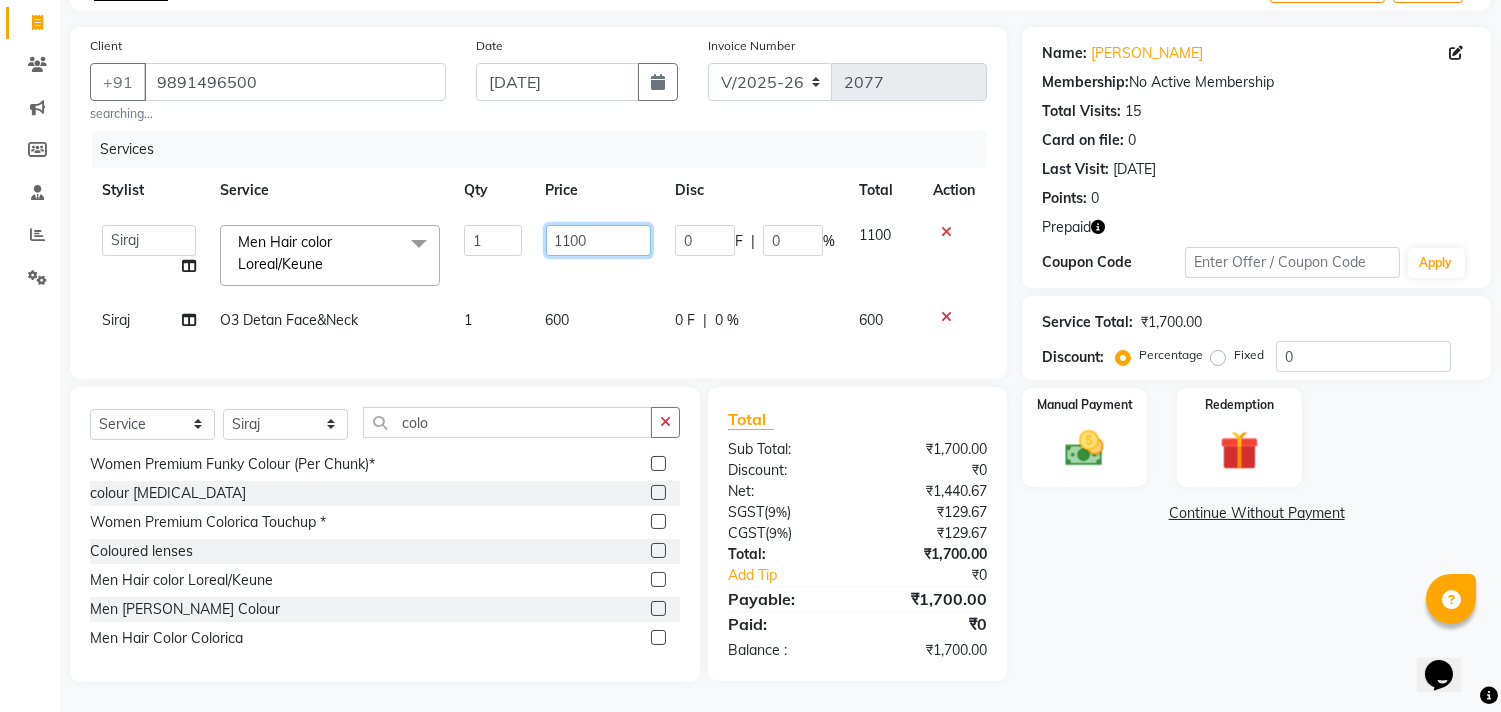 click on "1100" 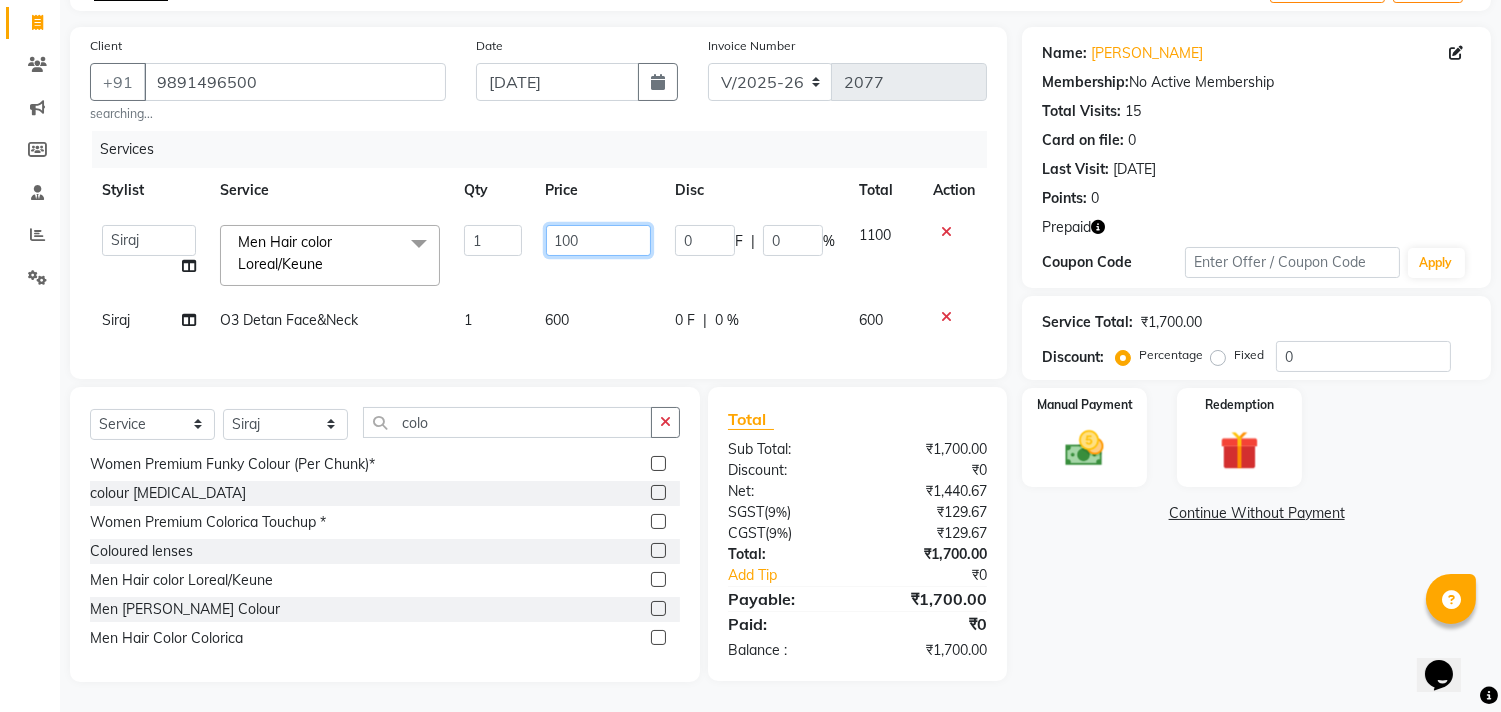 type on "00" 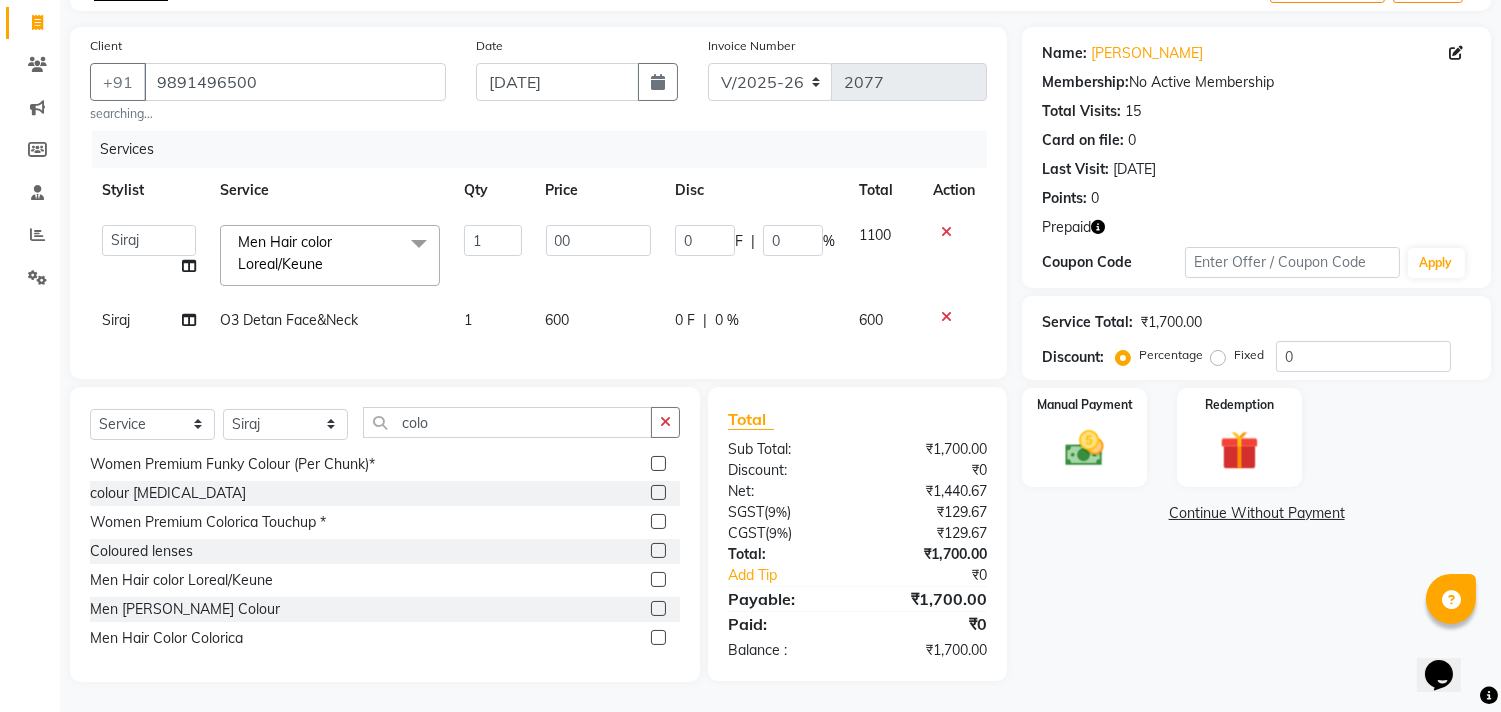 click 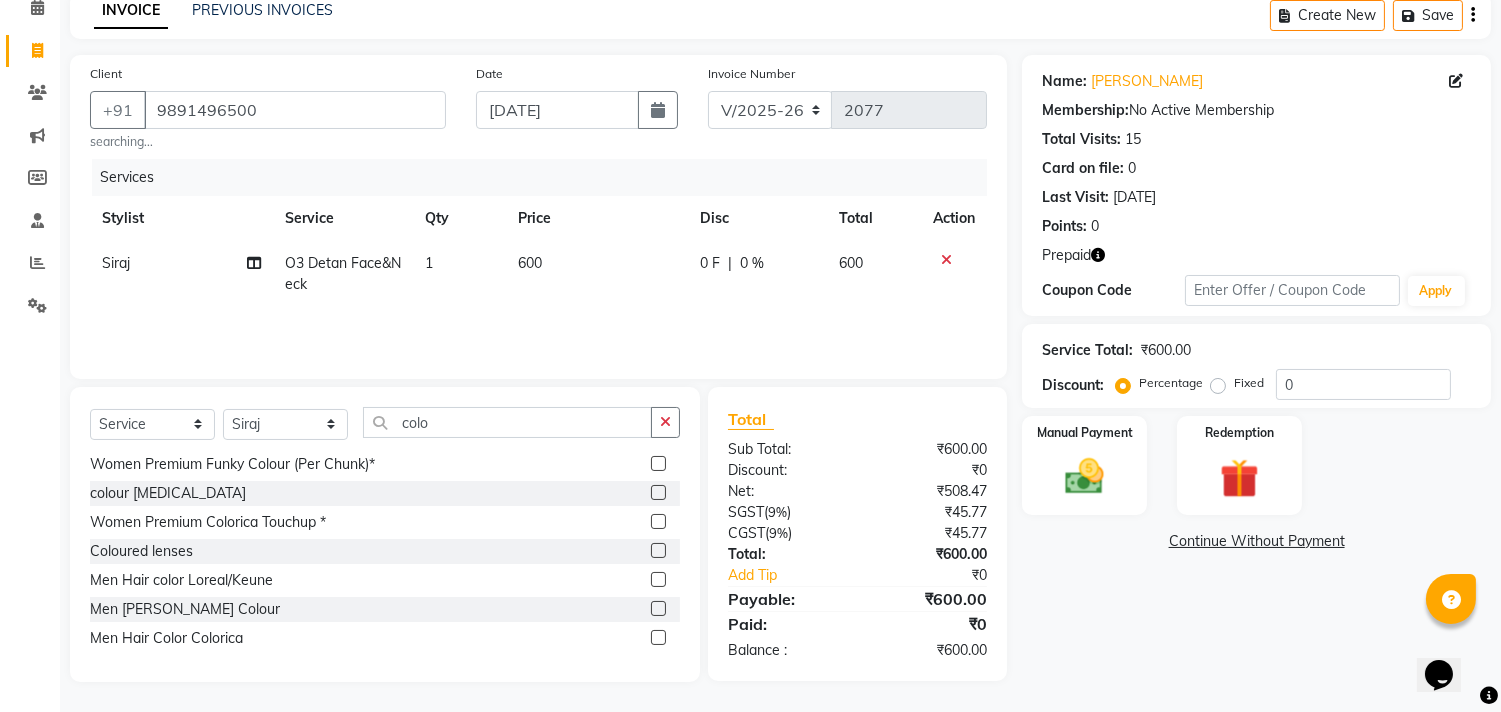scroll, scrollTop: 95, scrollLeft: 0, axis: vertical 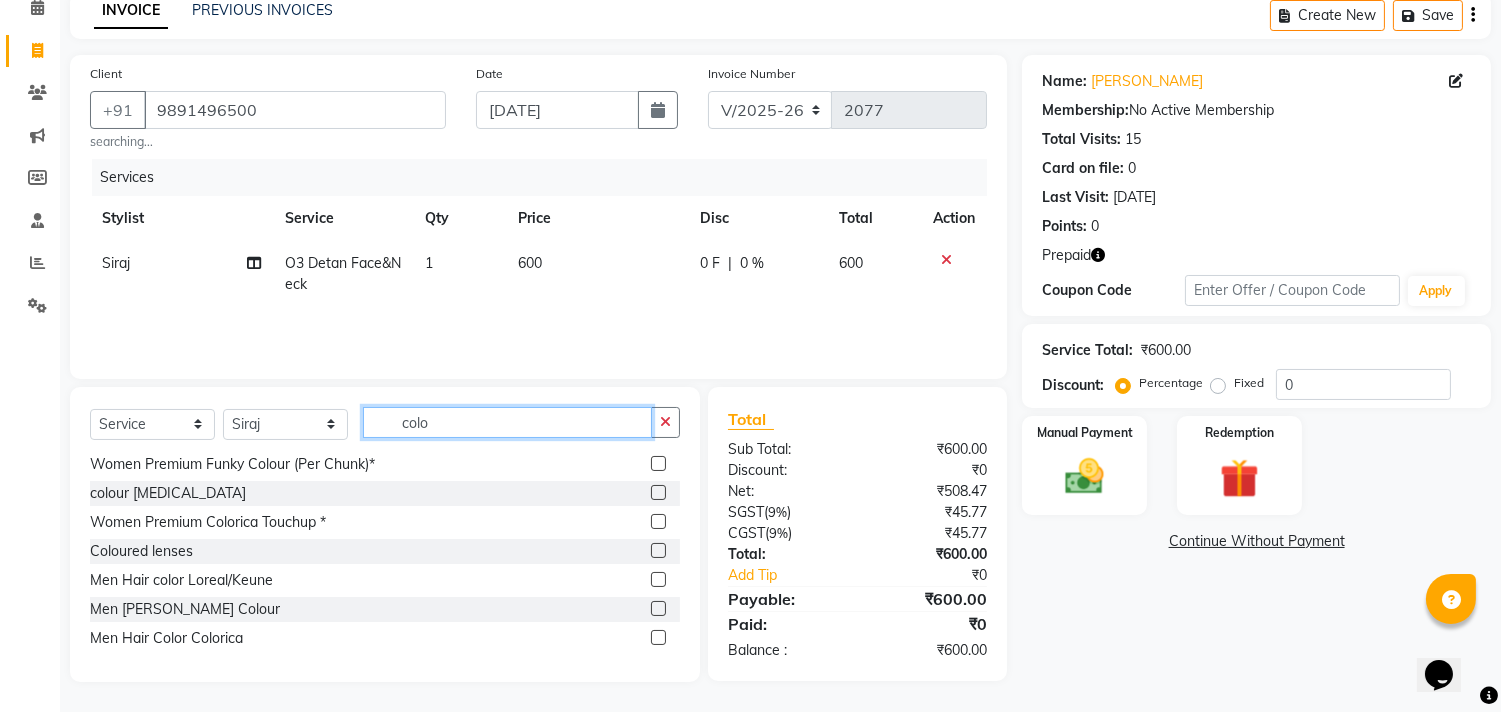 click on "colo" 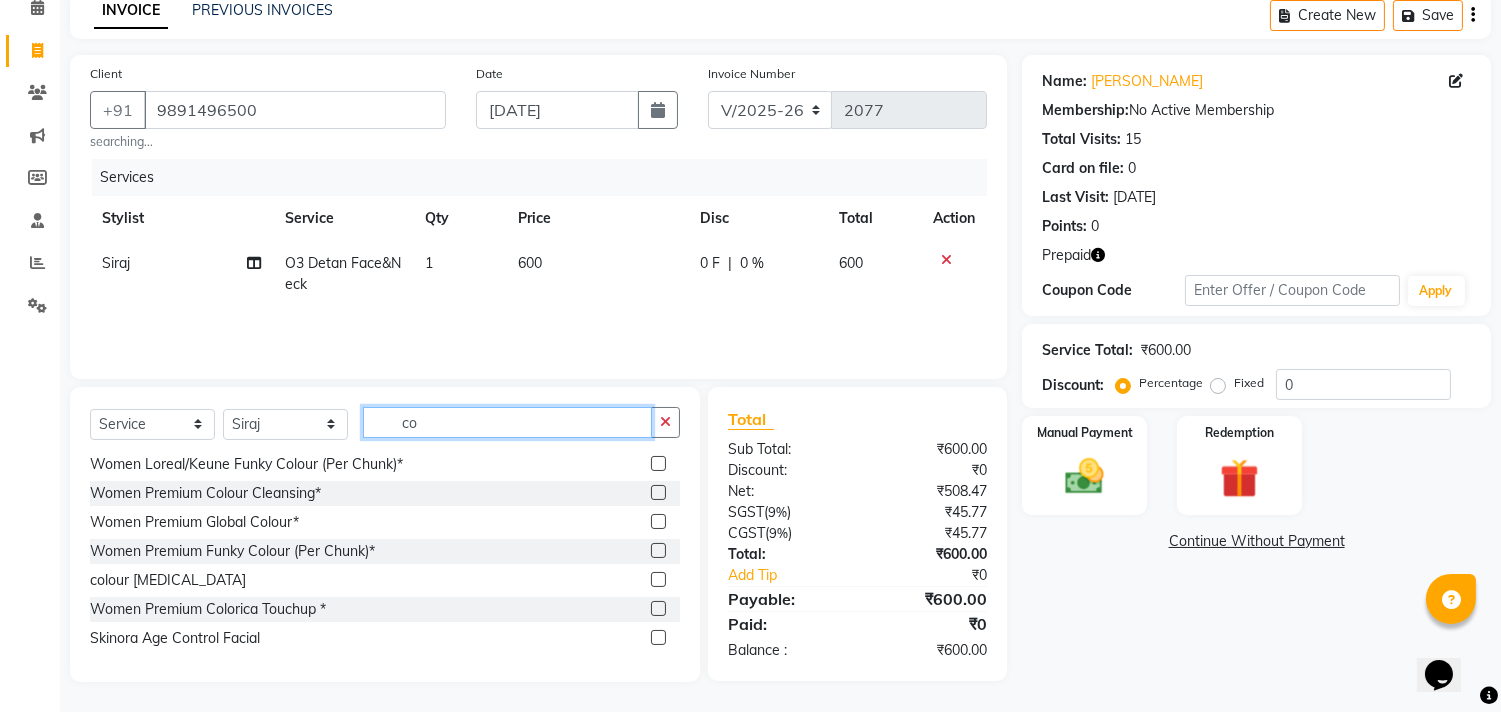 type on "c" 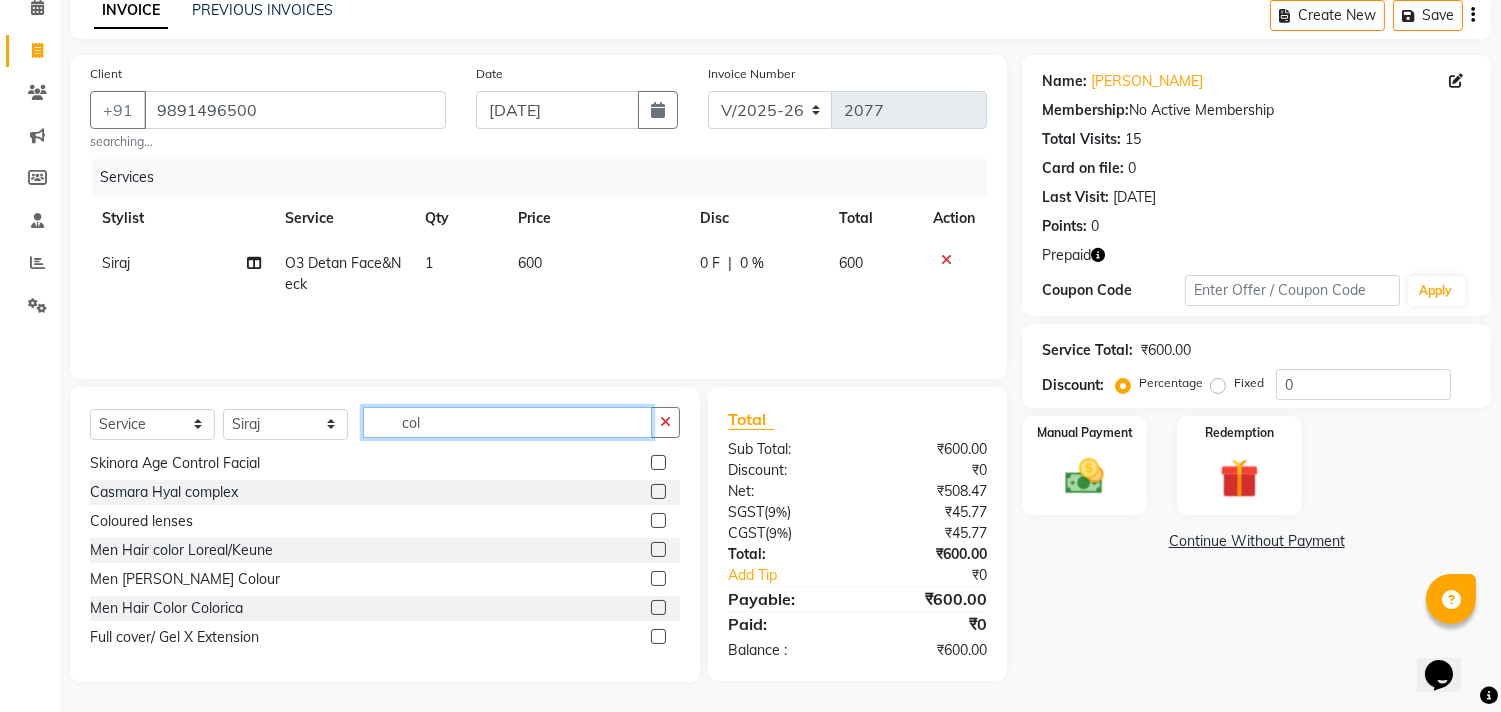 scroll, scrollTop: 147, scrollLeft: 0, axis: vertical 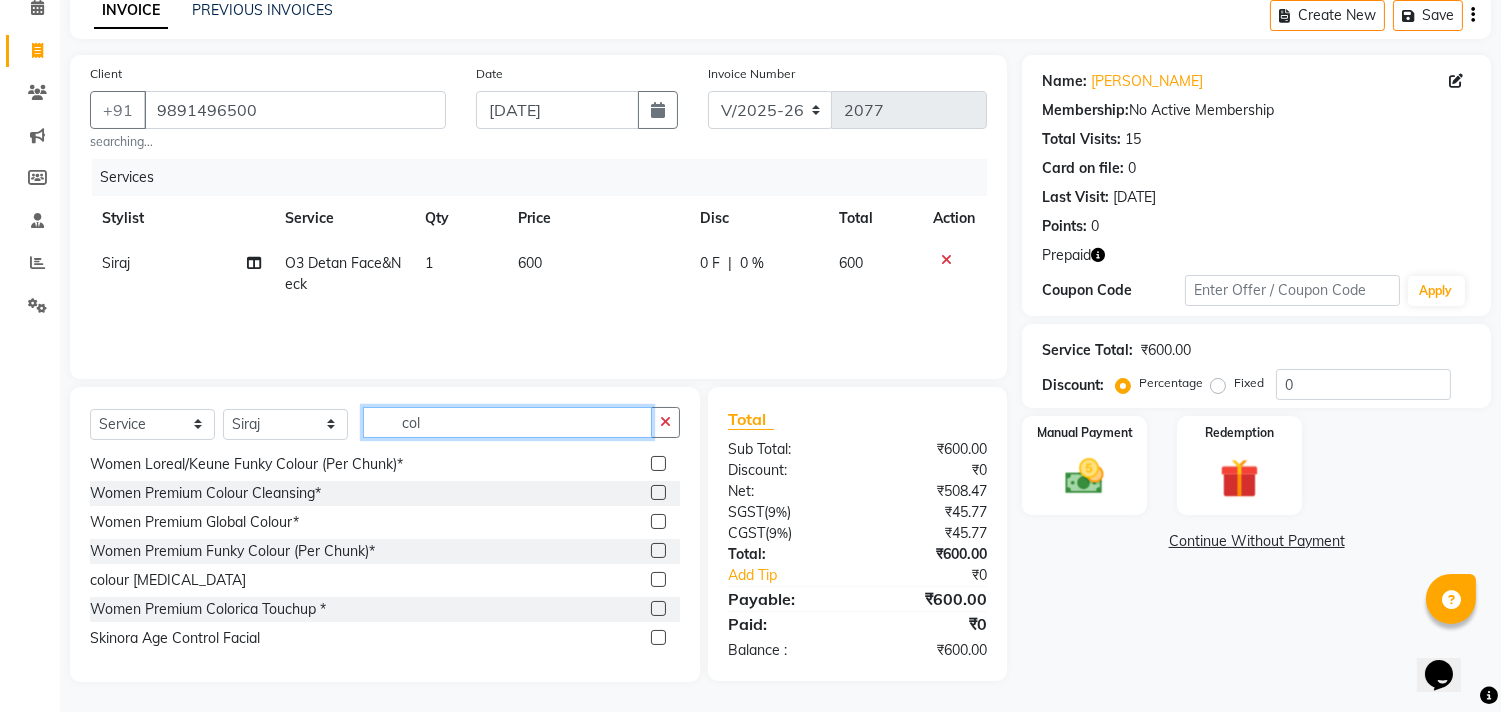 type on "colo" 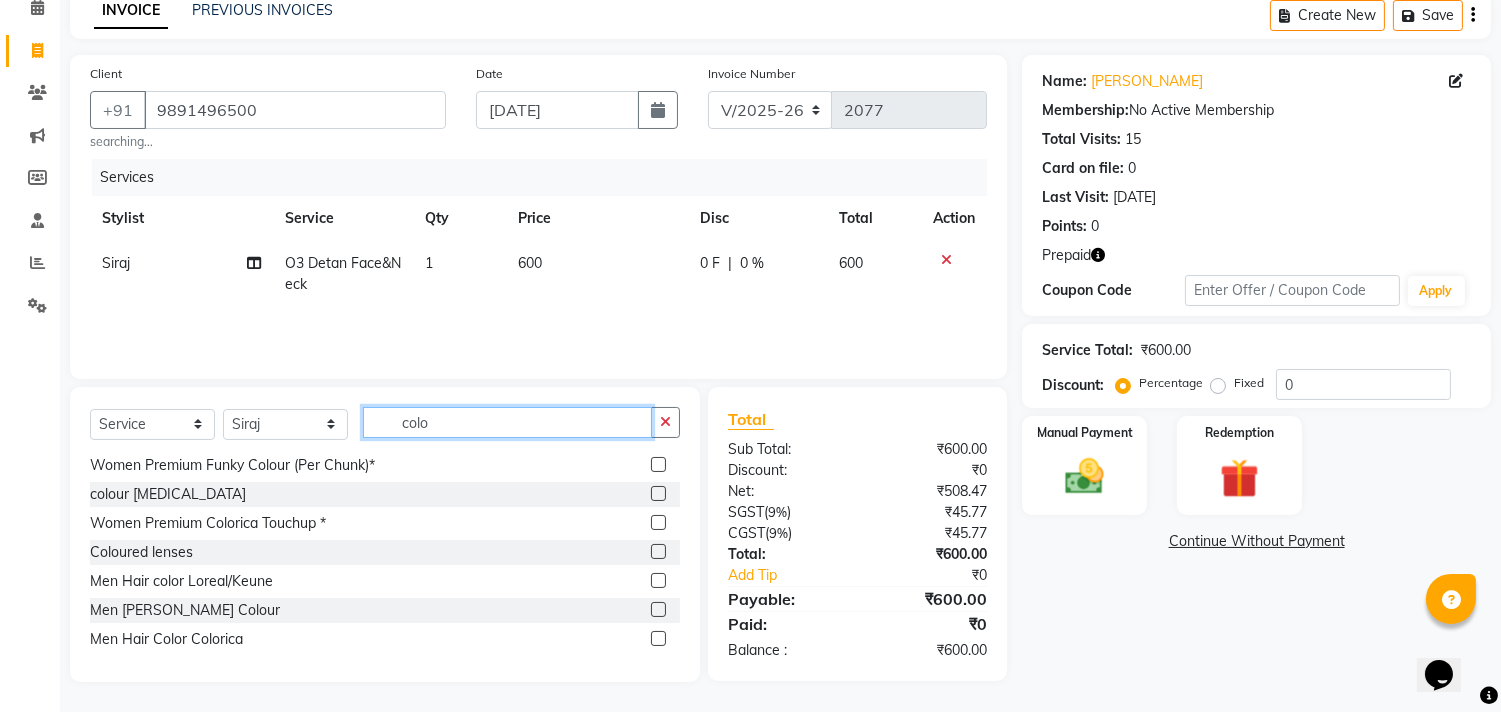 scroll, scrollTop: 147, scrollLeft: 0, axis: vertical 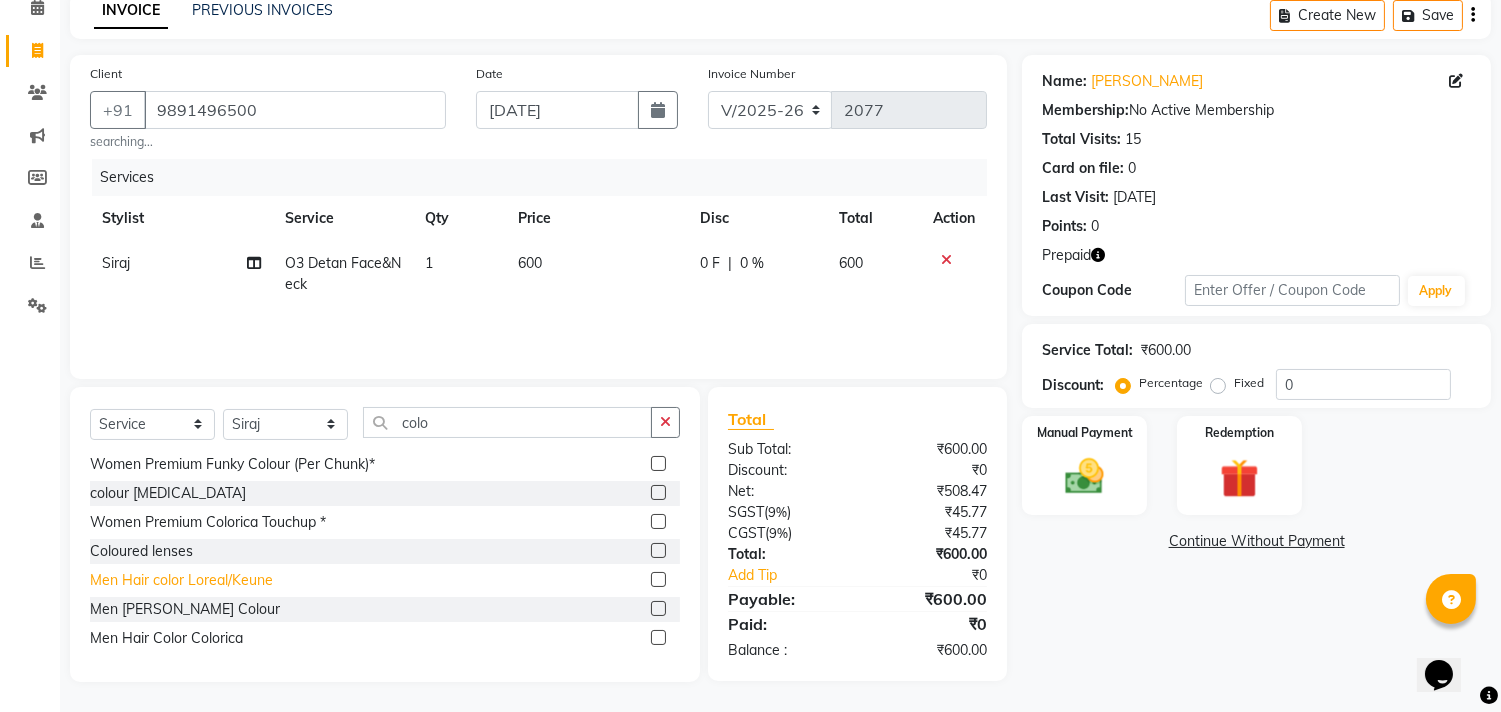 click on "Men Hair color Loreal/Keune" 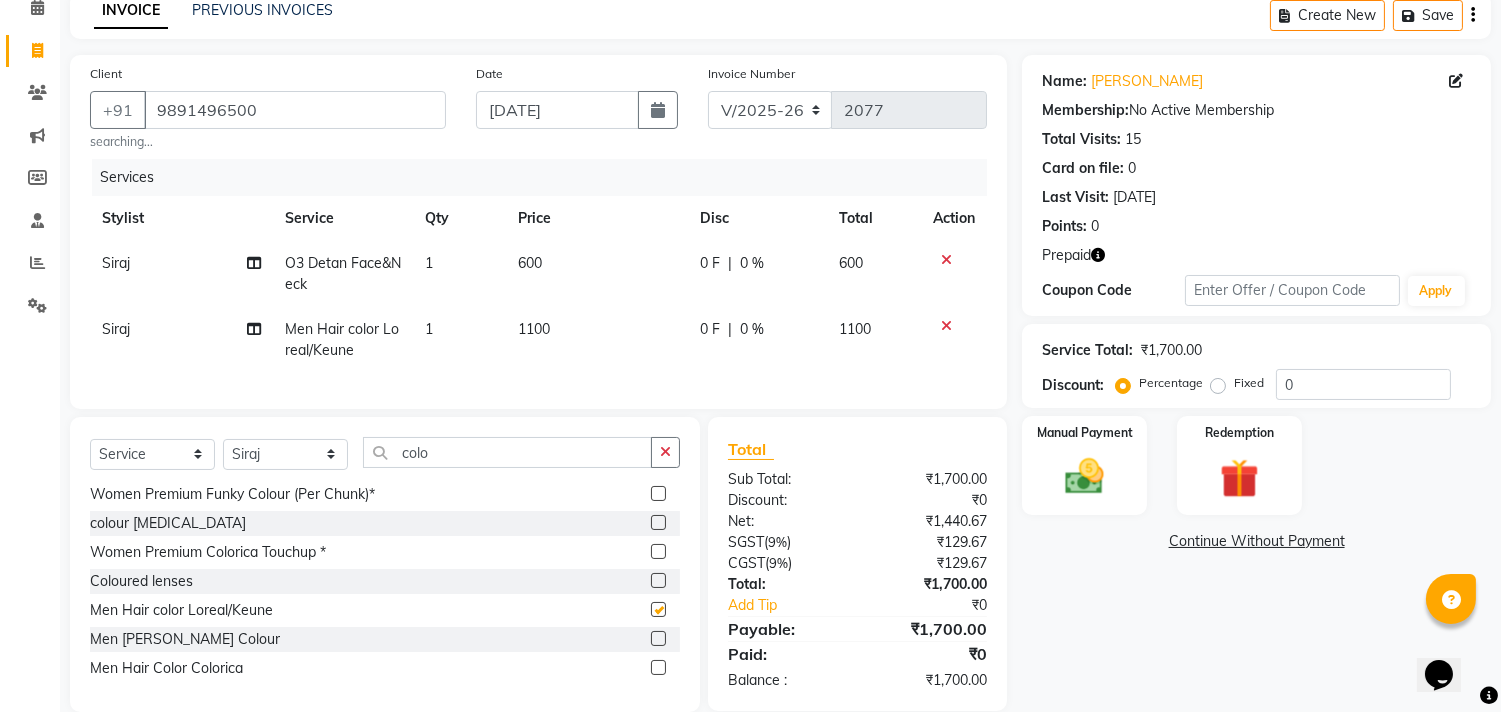 checkbox on "false" 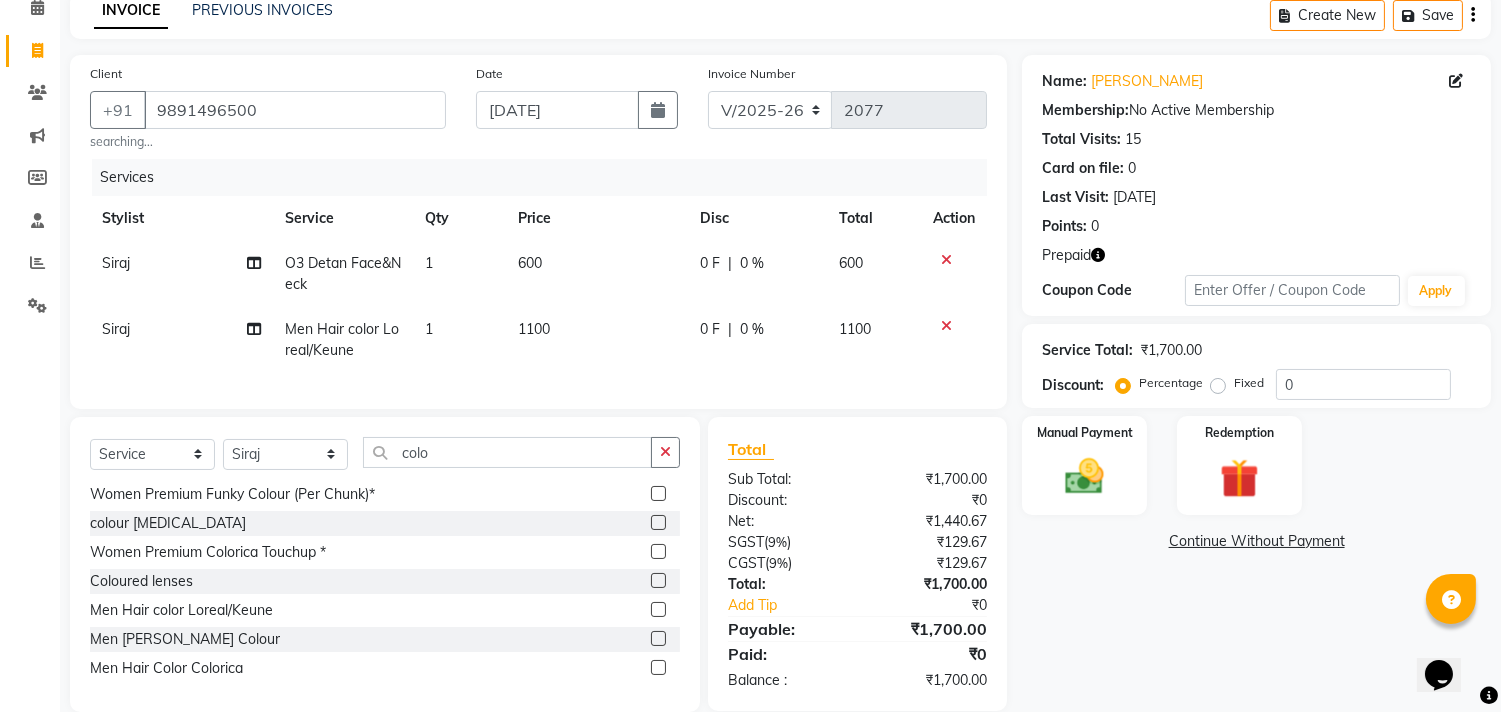 click on "1100" 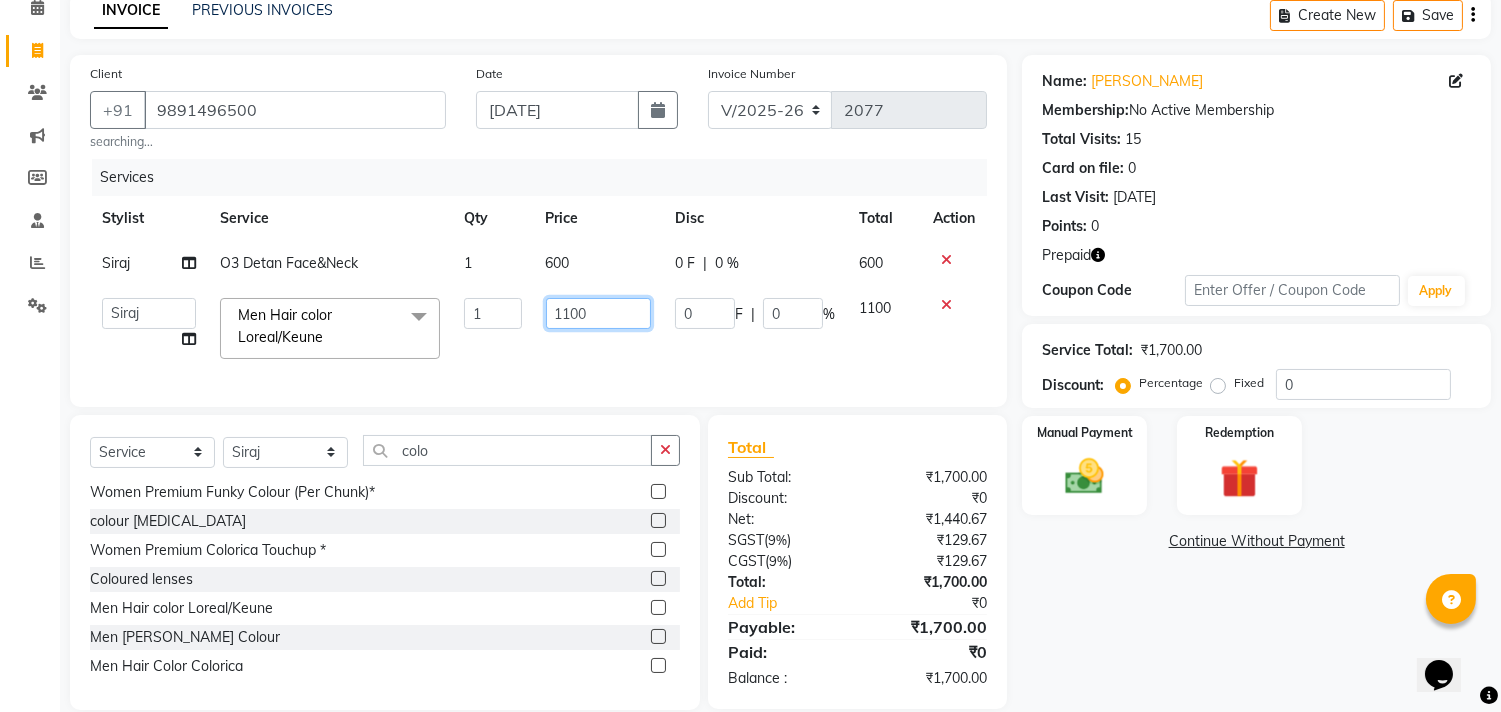 click on "1100" 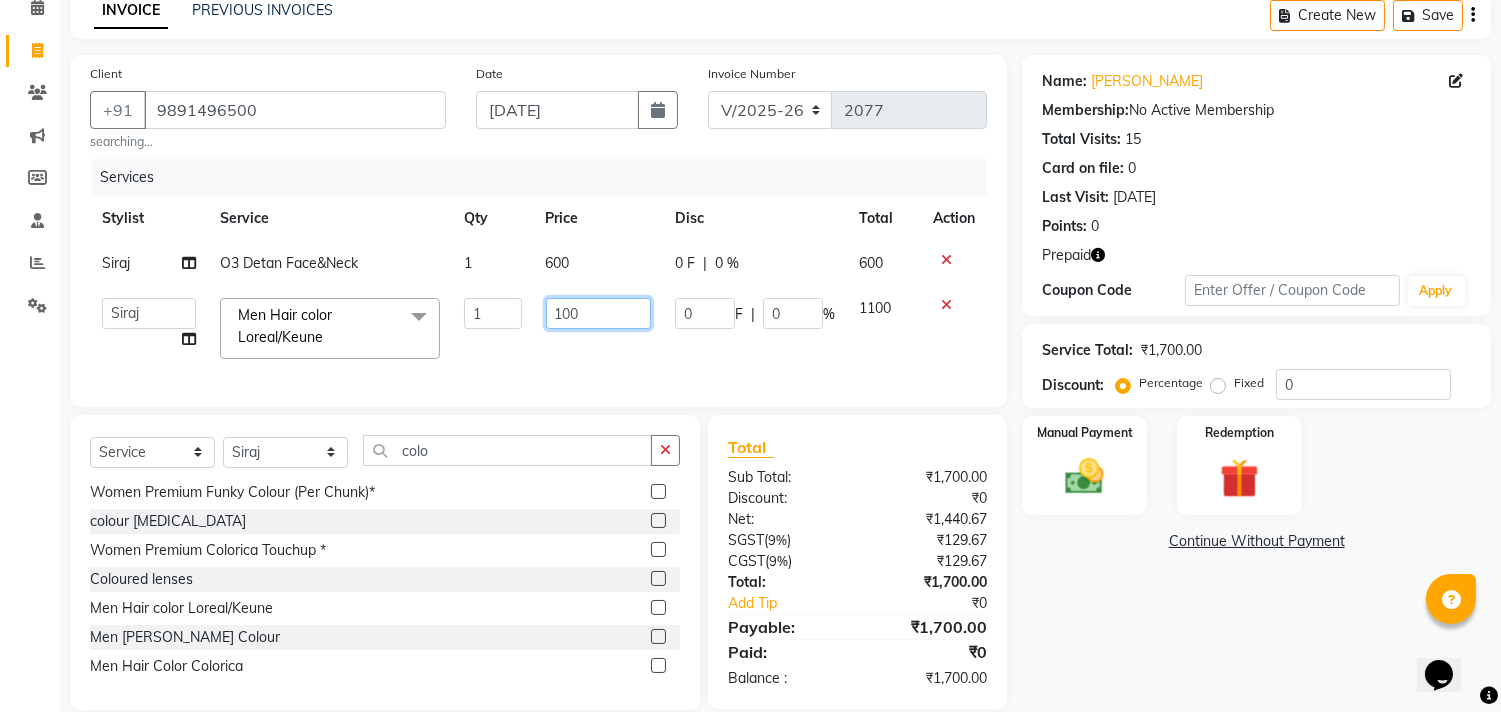 type on "1200" 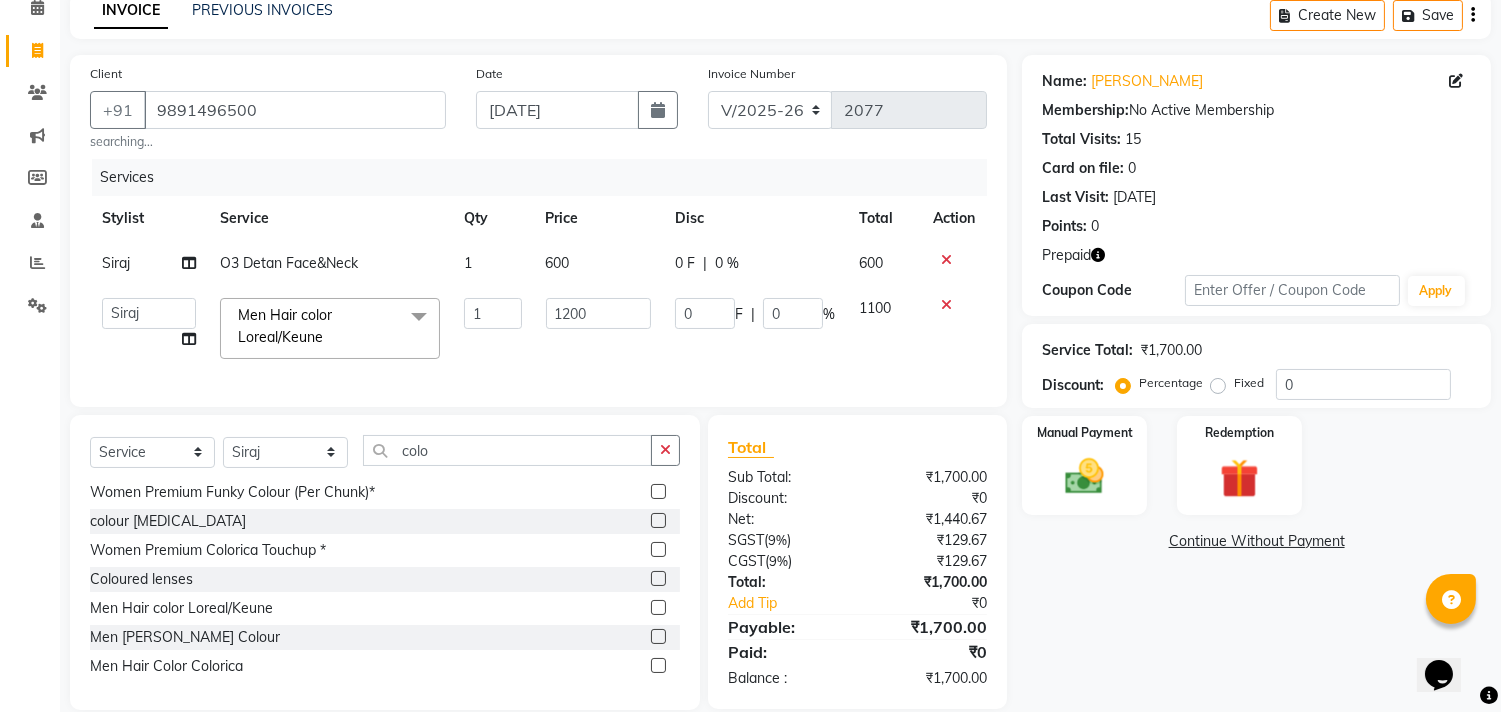 click on "Name: Manish Mittal Membership:  No Active Membership  Total Visits:  15 Card on file:  0 Last Visit:   25-06-2025 Points:   0  Prepaid Coupon Code Apply Service Total:  ₹1,700.00  Discount:  Percentage   Fixed  0 Manual Payment Redemption  Continue Without Payment" 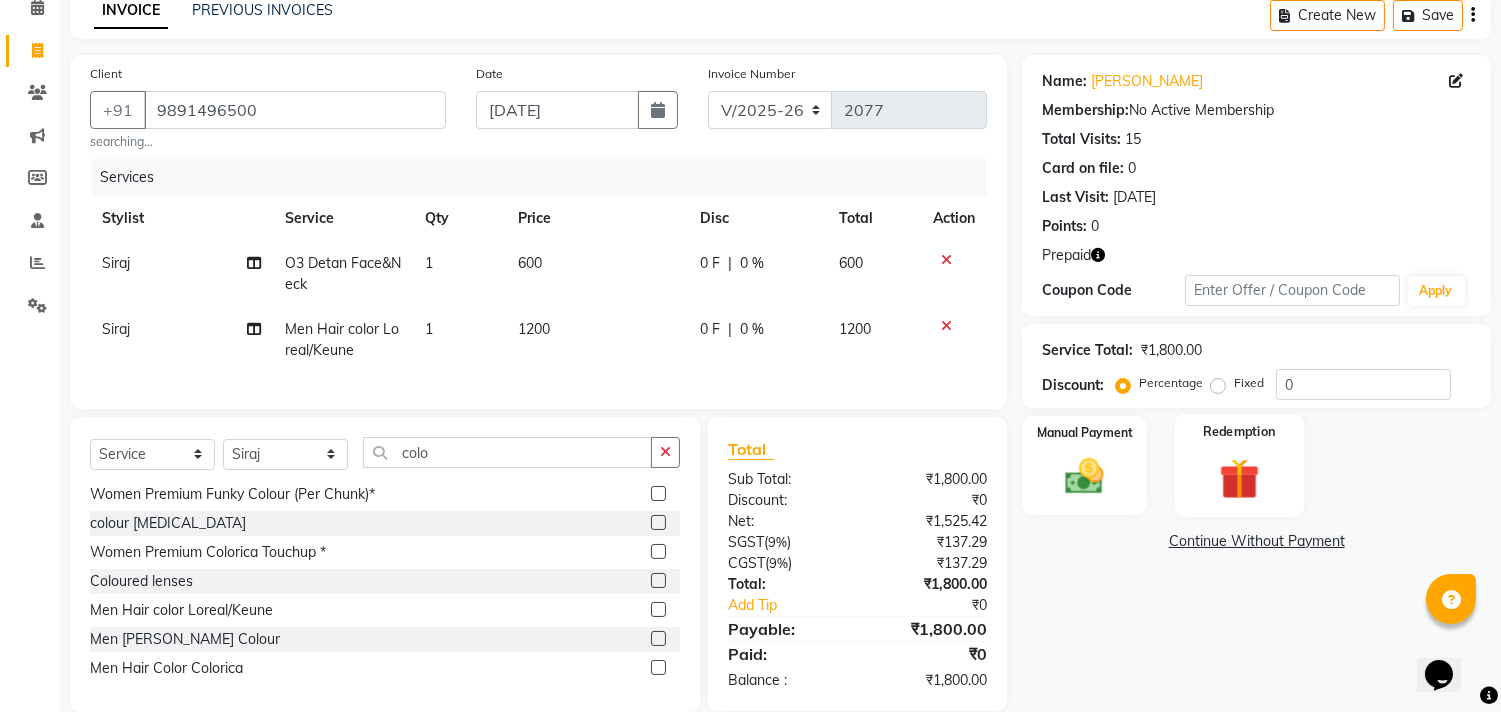 click on "Redemption" 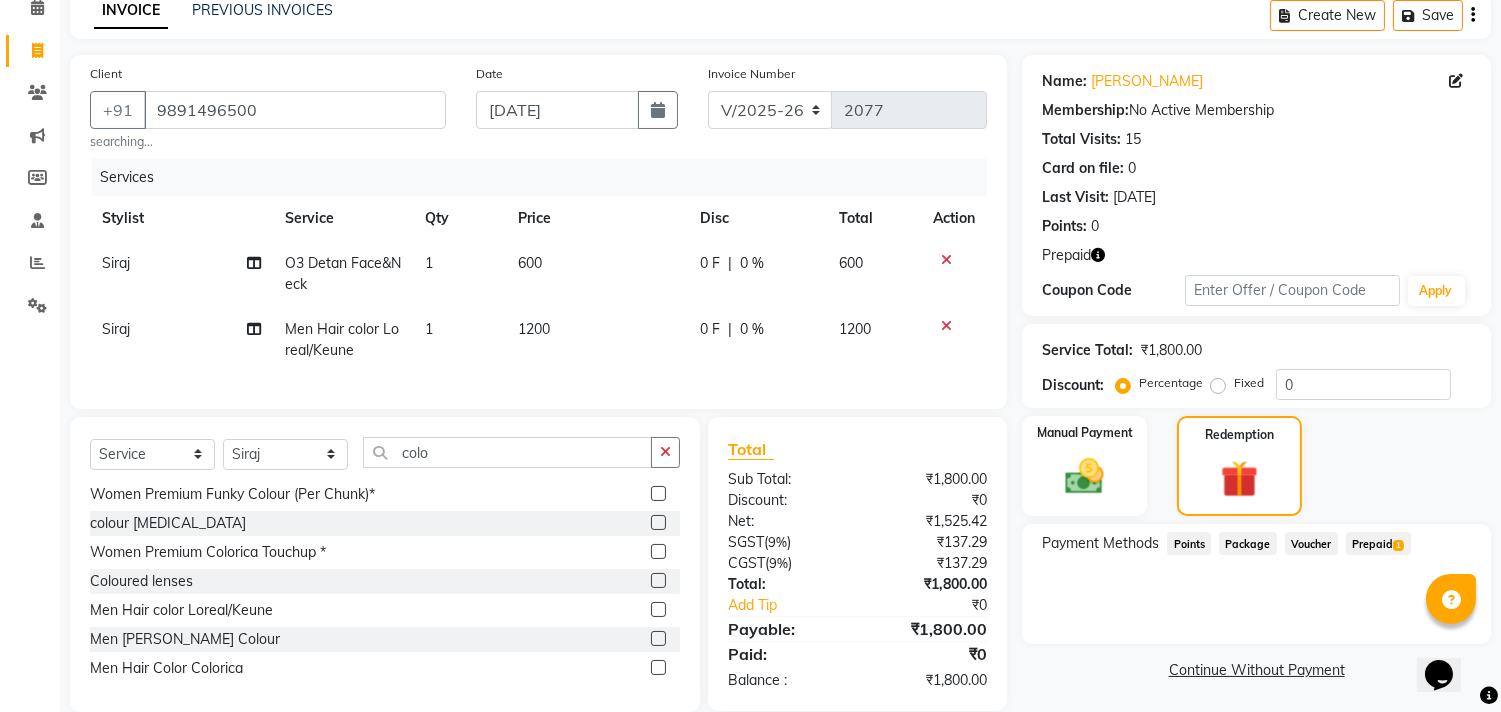 drag, startPoint x: 1367, startPoint y: 538, endPoint x: 1431, endPoint y: 550, distance: 65.11528 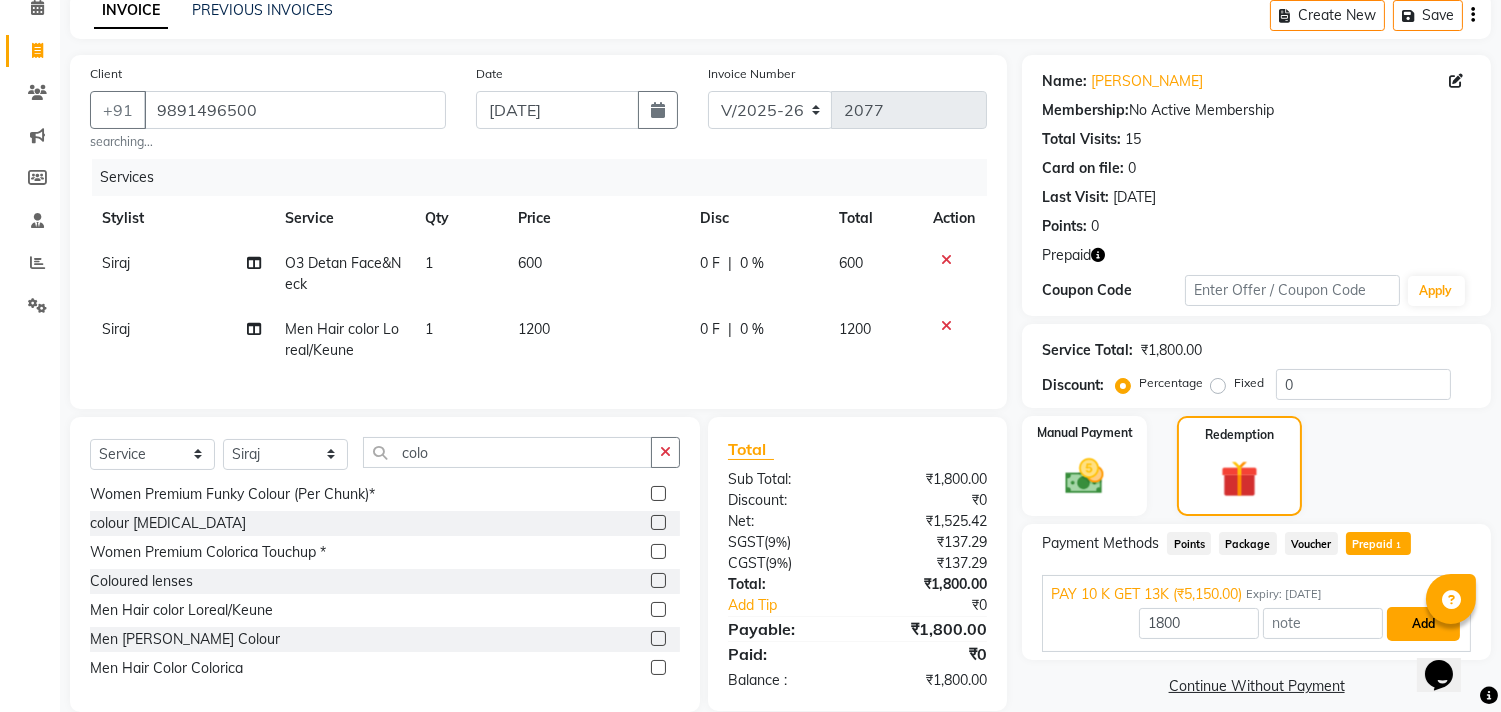 click on "Add" at bounding box center [1423, 624] 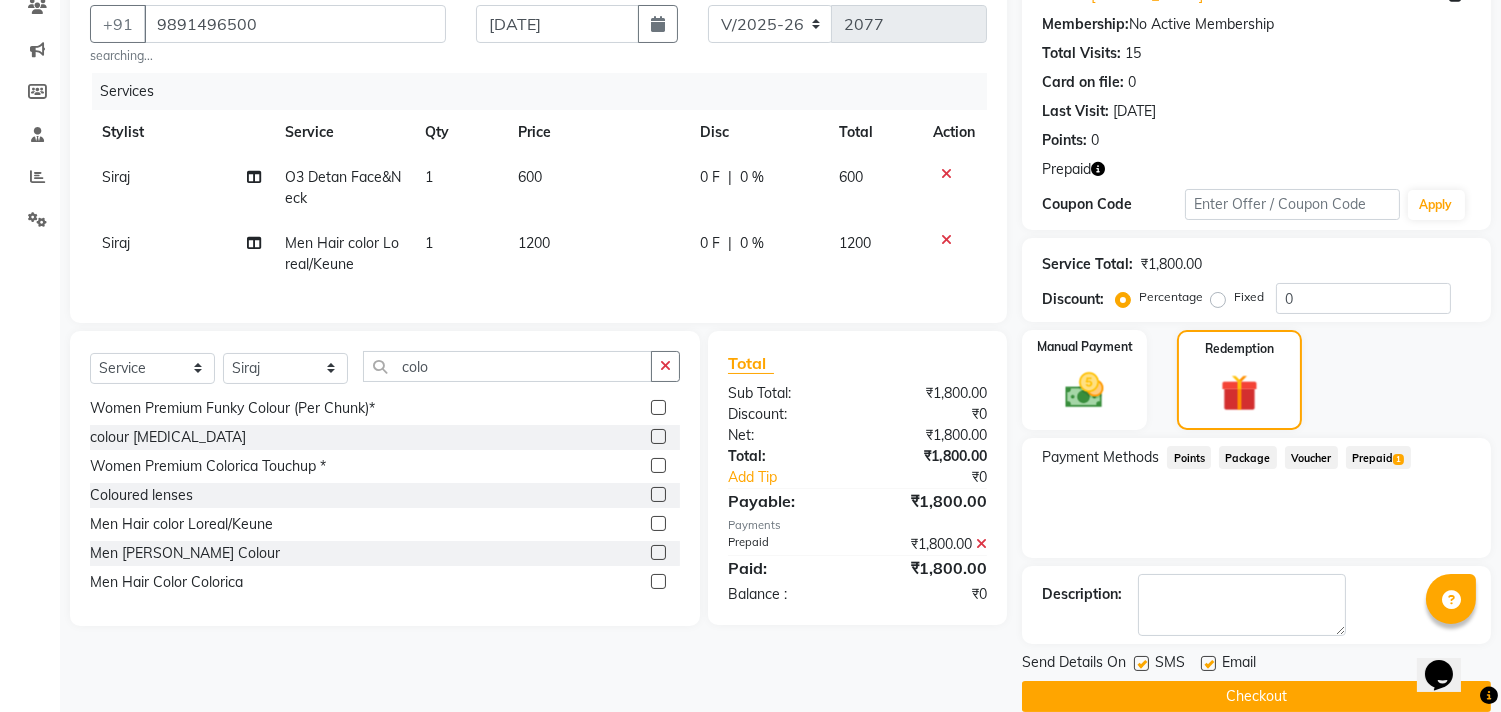 scroll, scrollTop: 210, scrollLeft: 0, axis: vertical 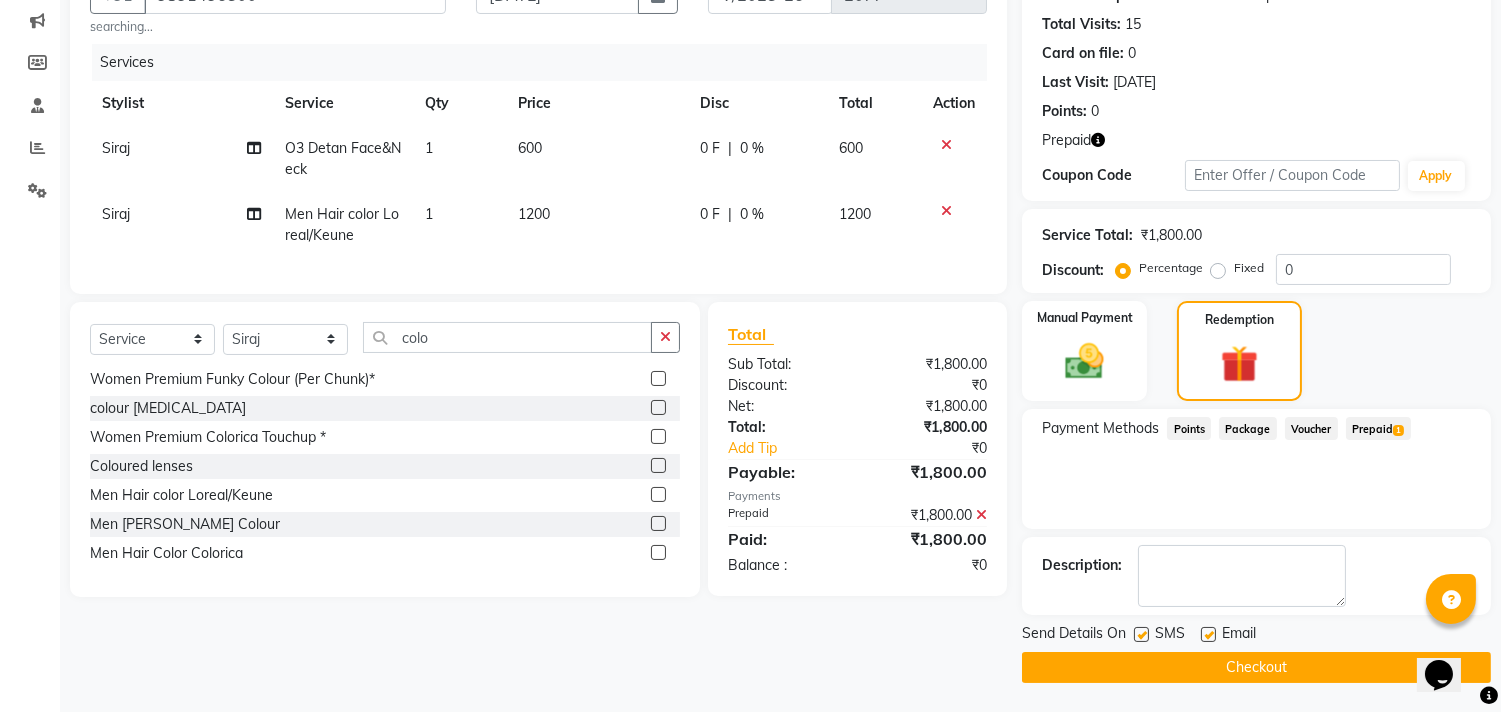 click on "Checkout" 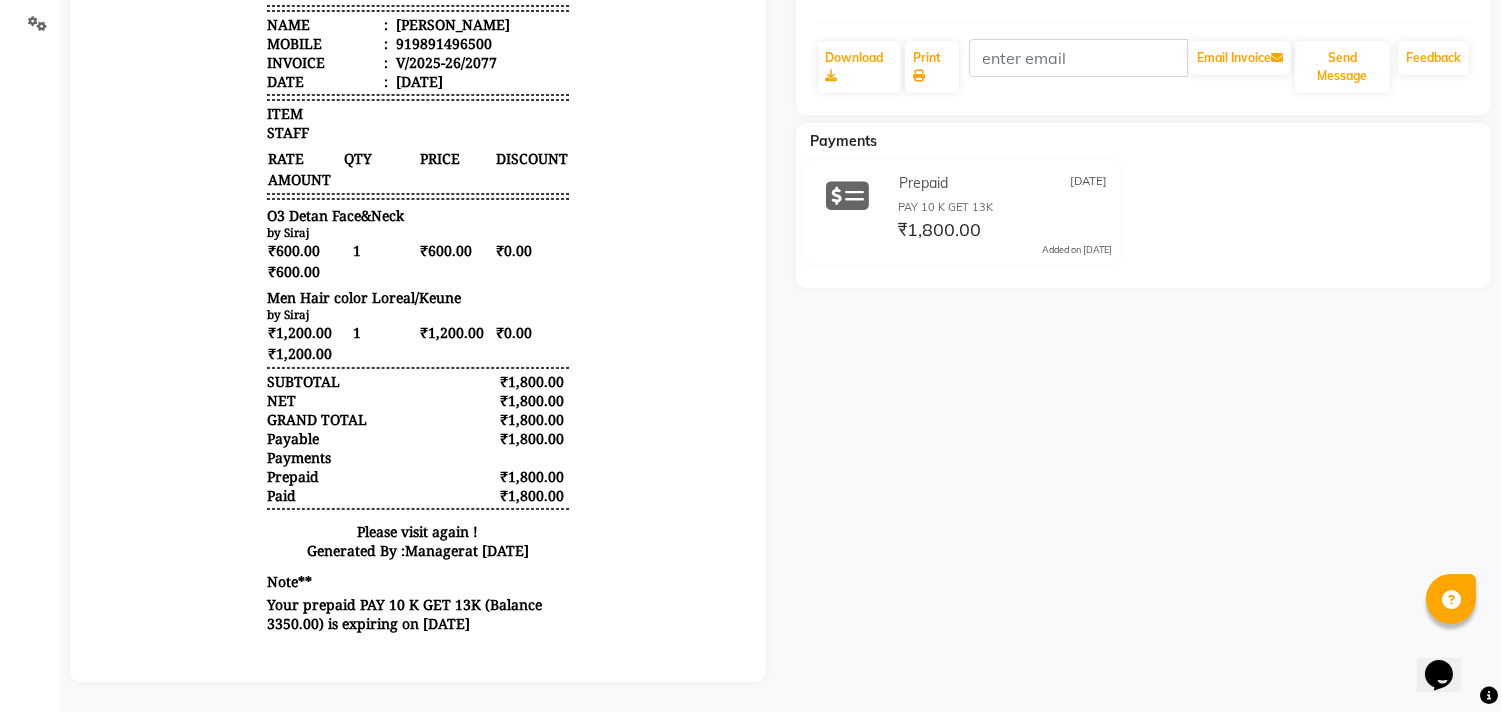 scroll, scrollTop: 393, scrollLeft: 0, axis: vertical 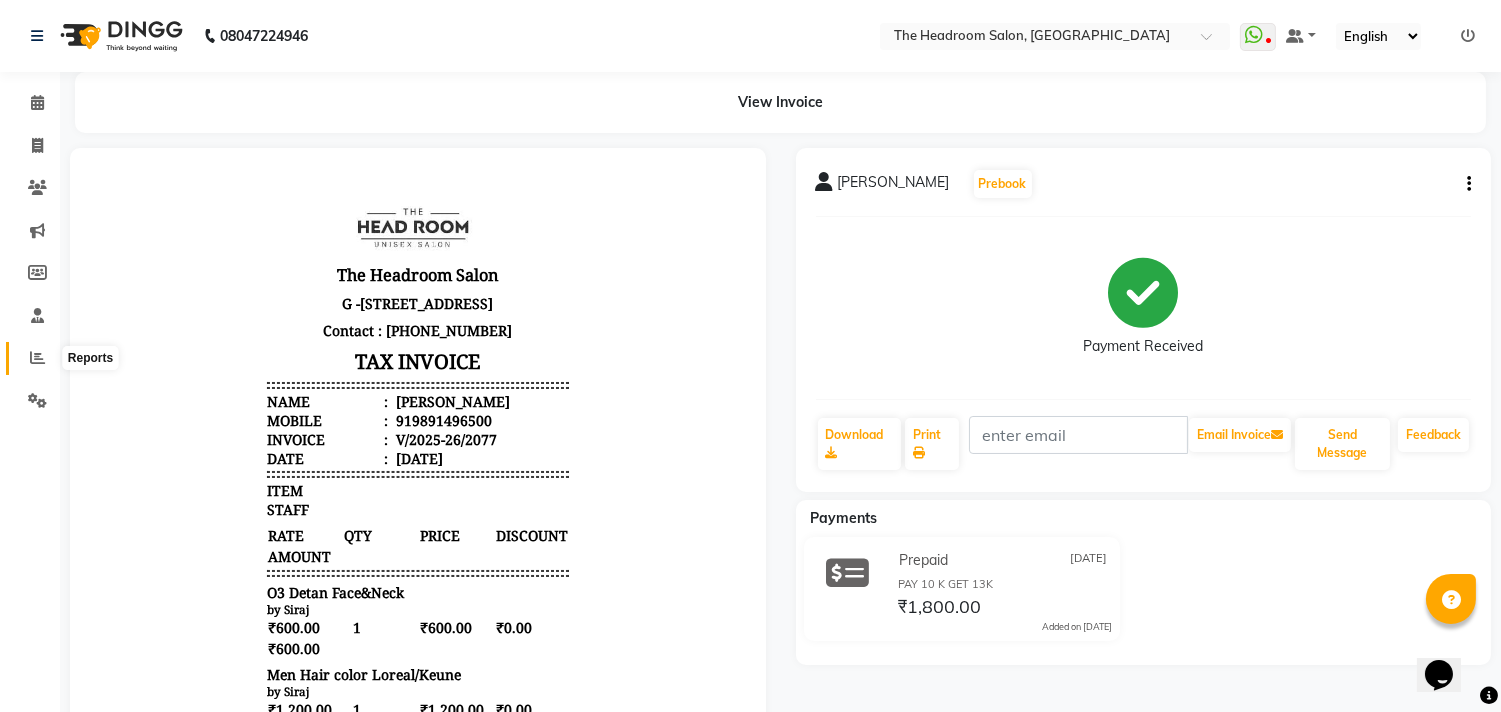 click 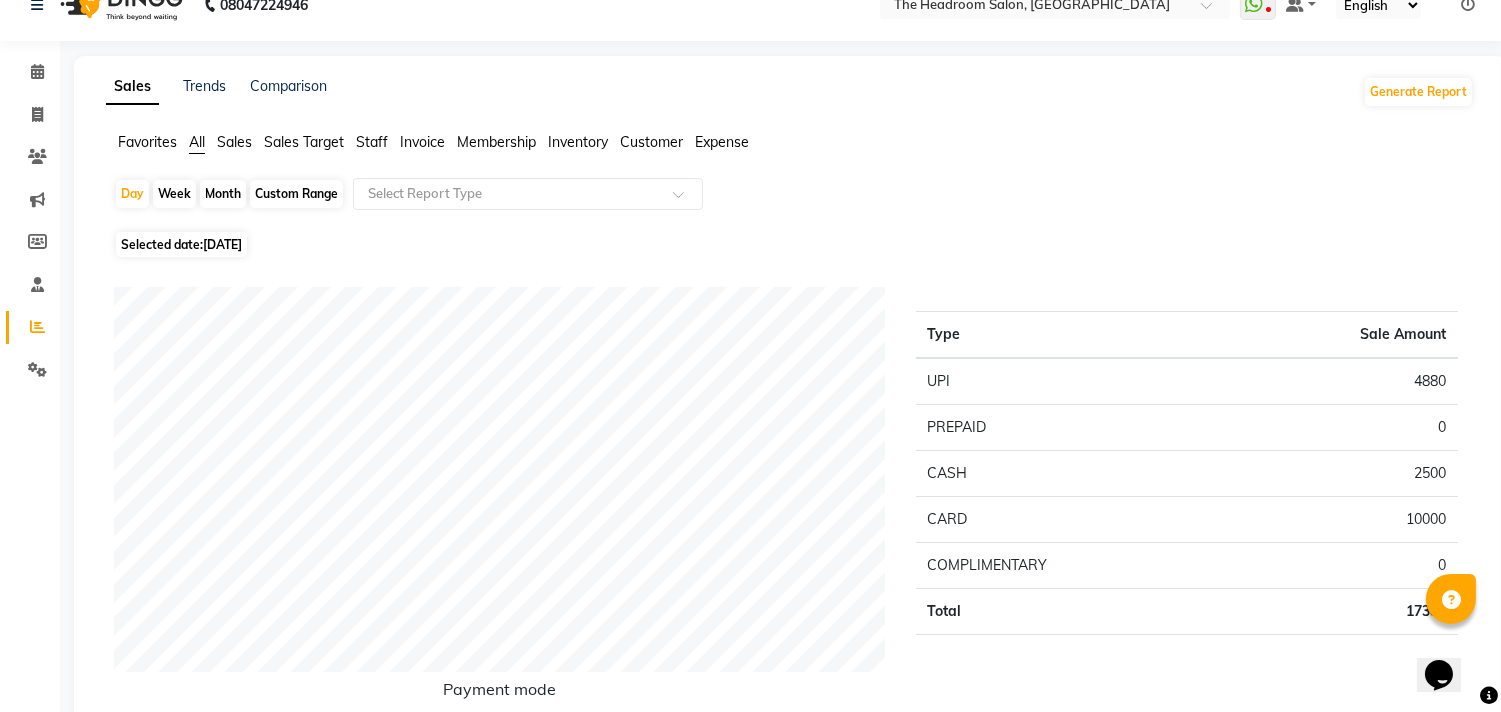 scroll, scrollTop: 0, scrollLeft: 0, axis: both 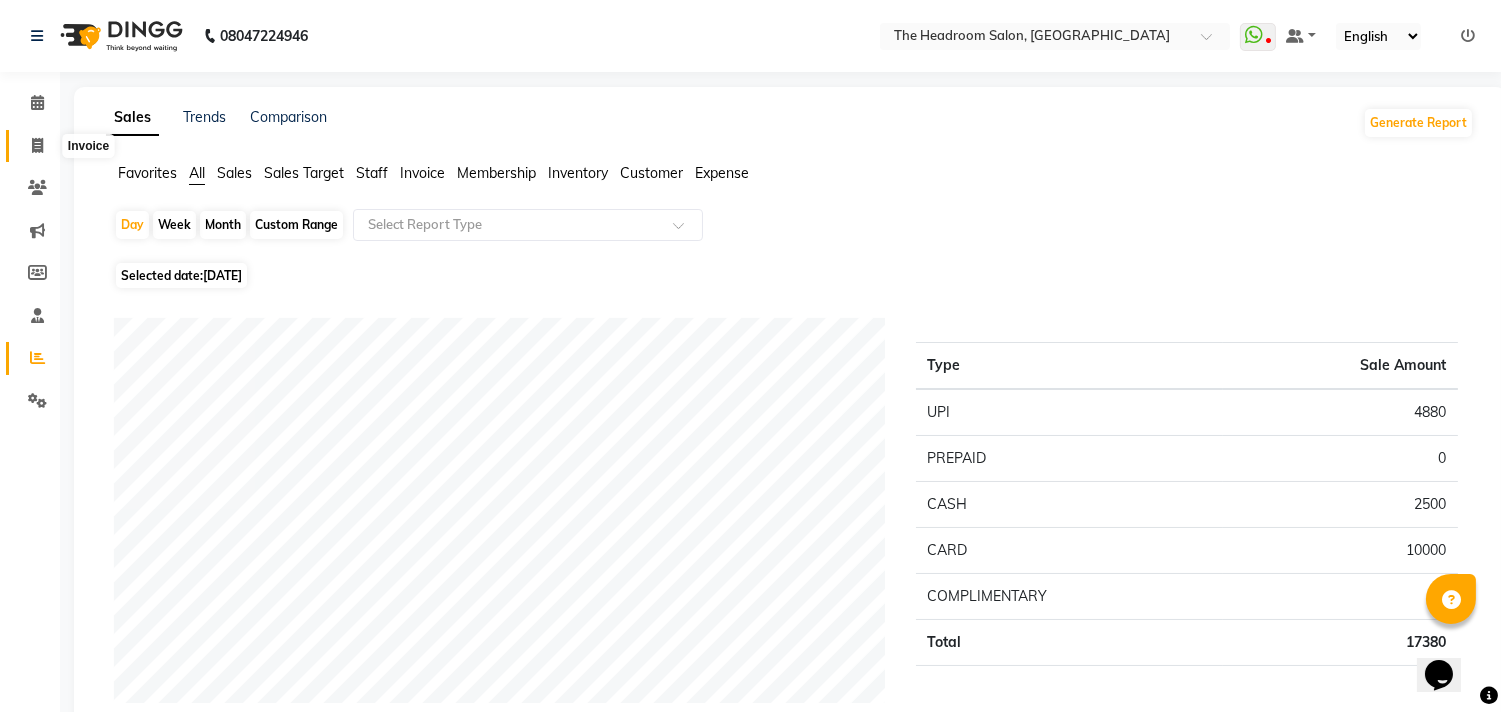 click 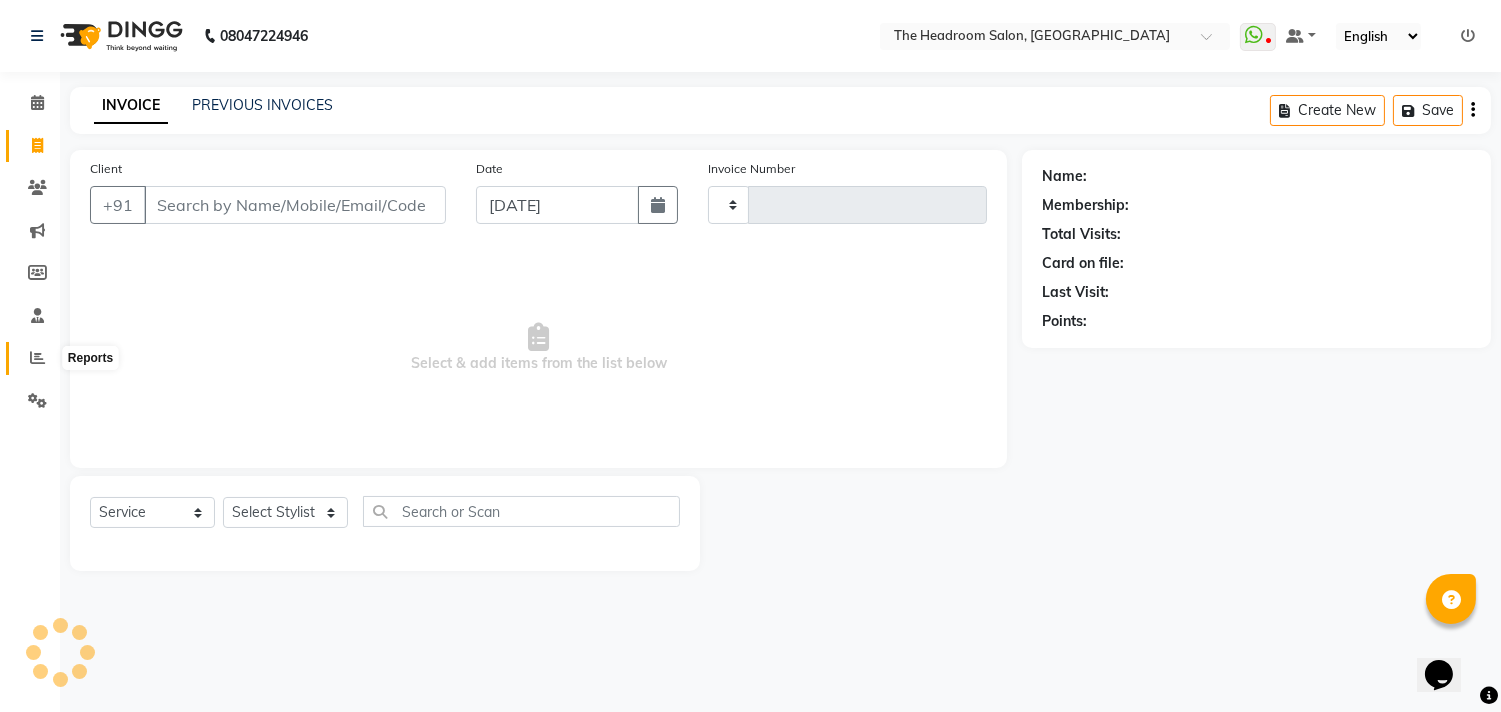 click 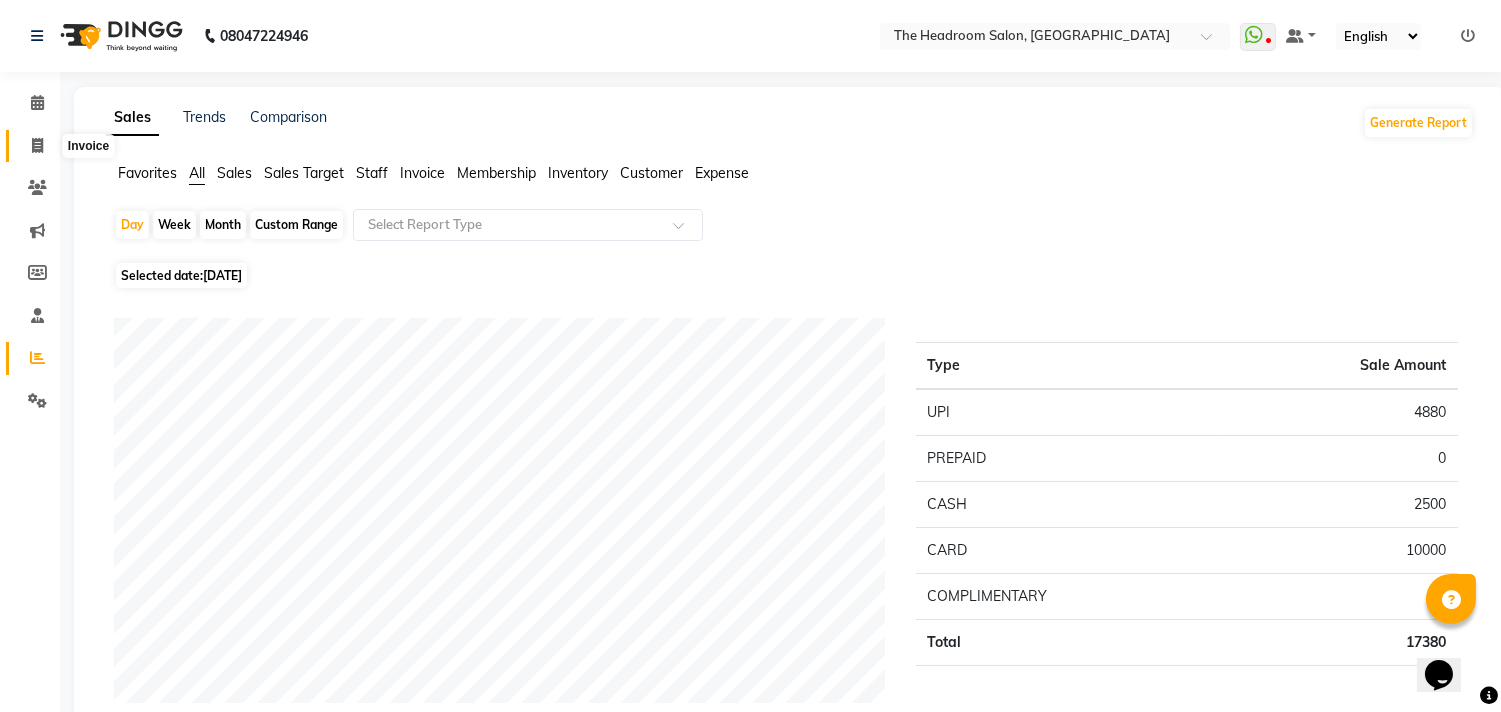 click 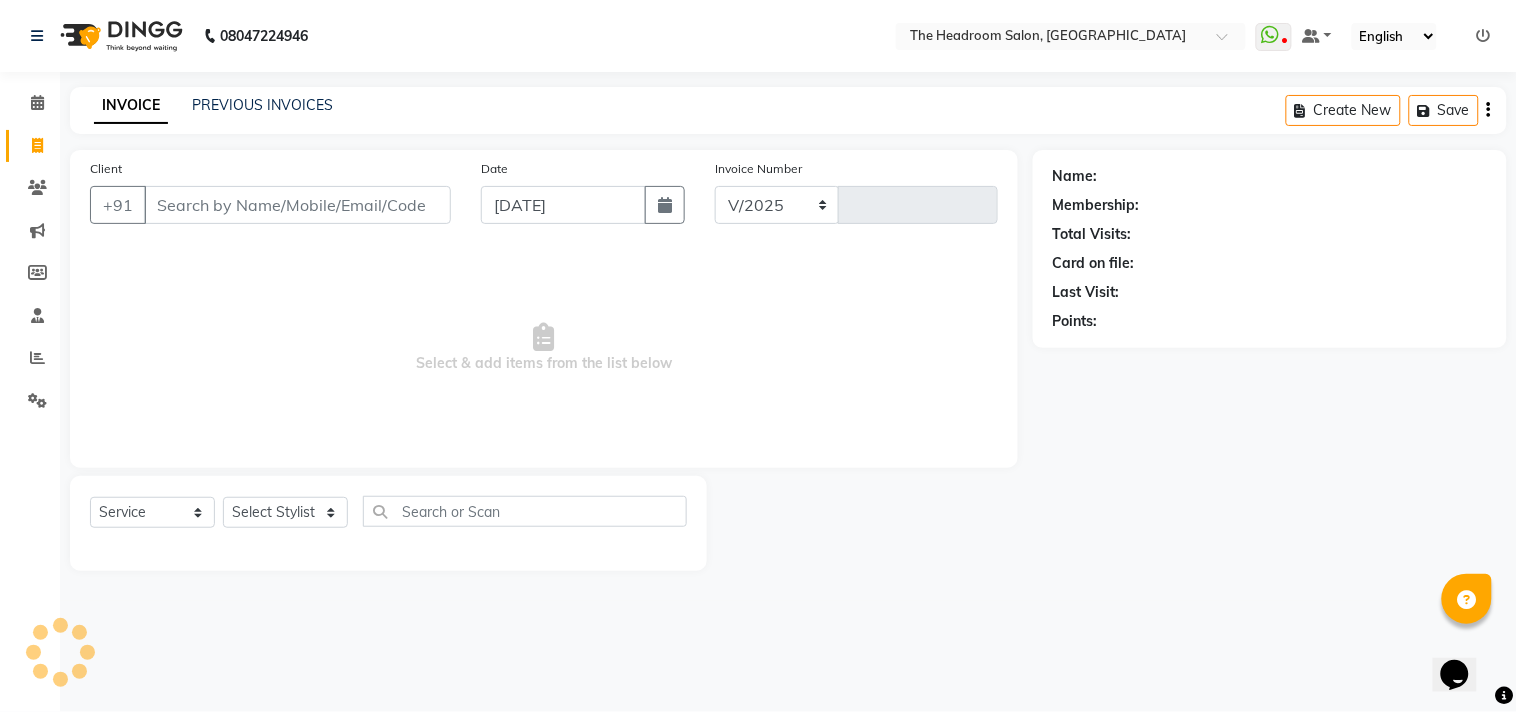 select on "6933" 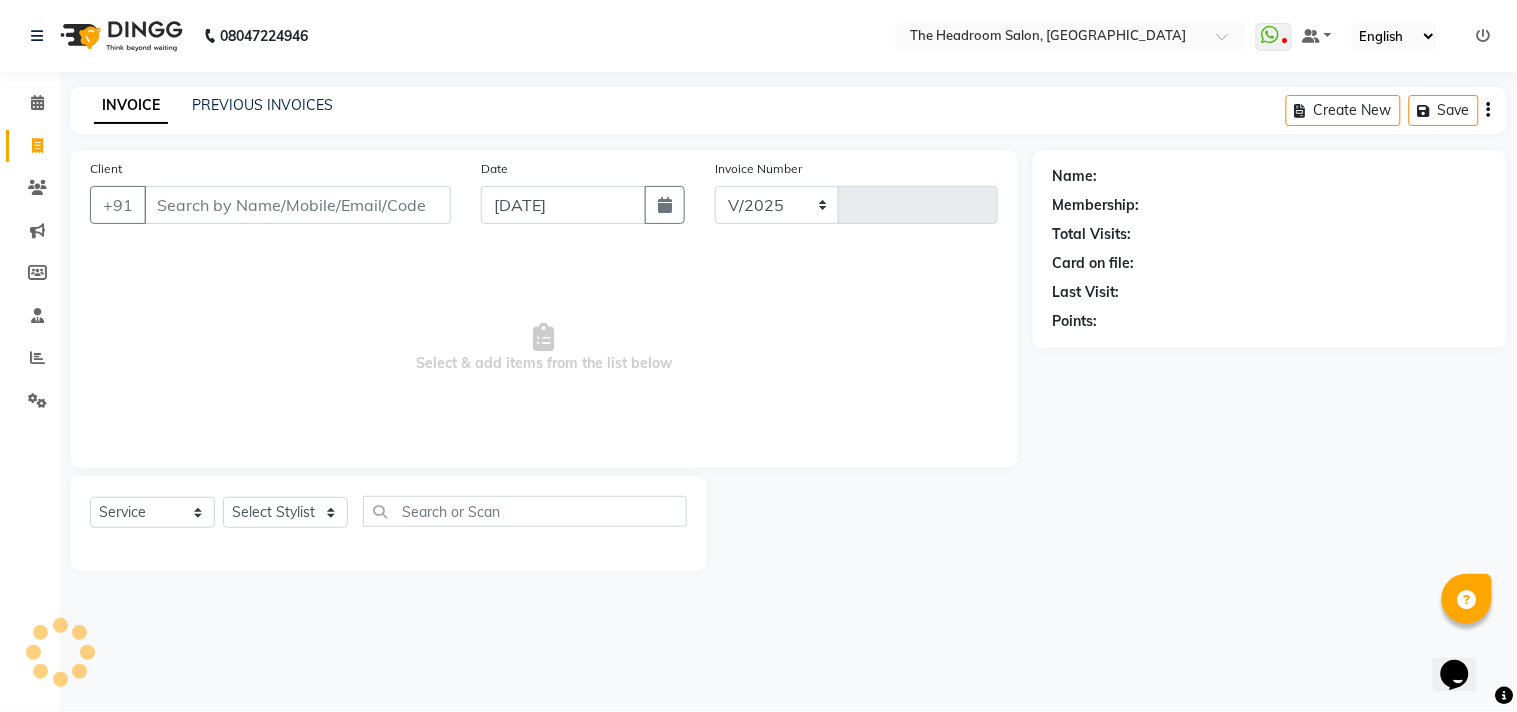 type on "2078" 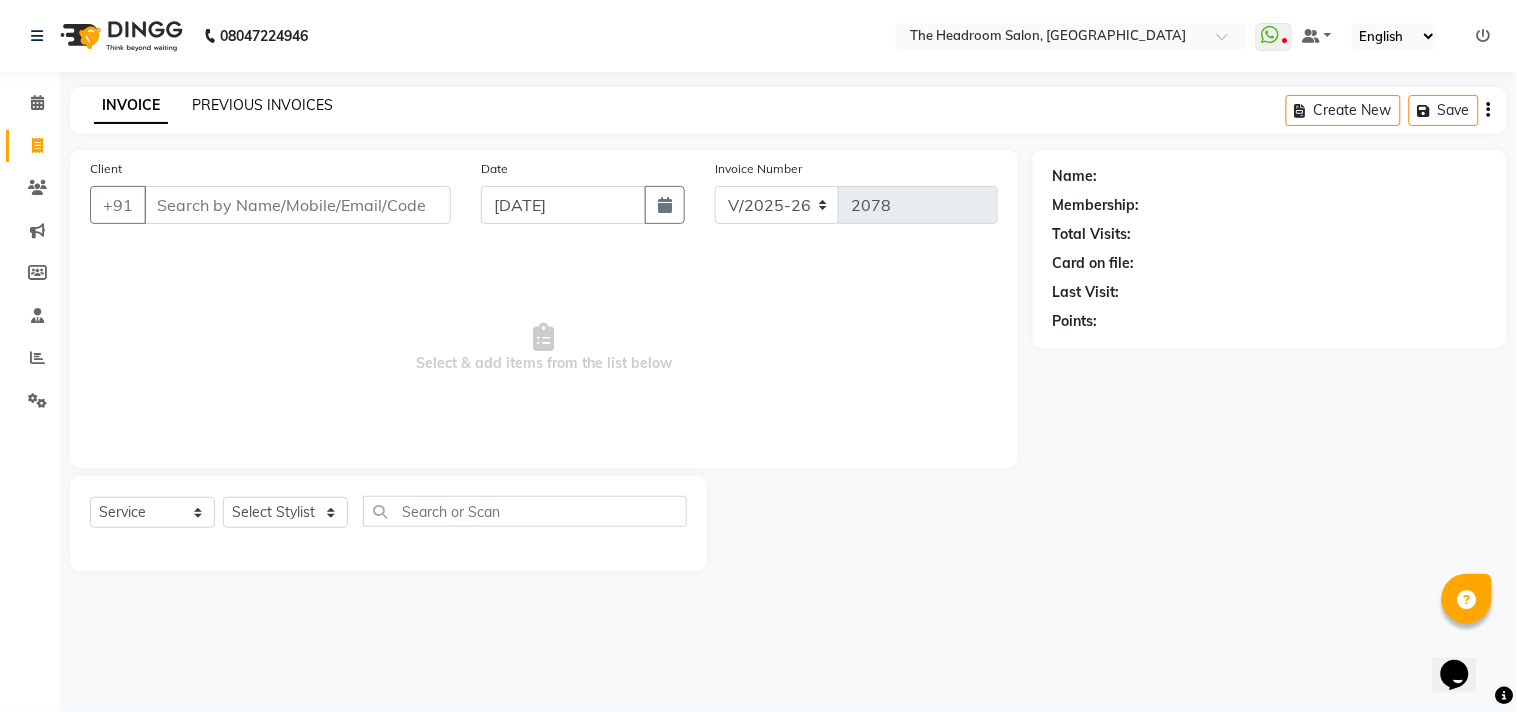 click on "PREVIOUS INVOICES" 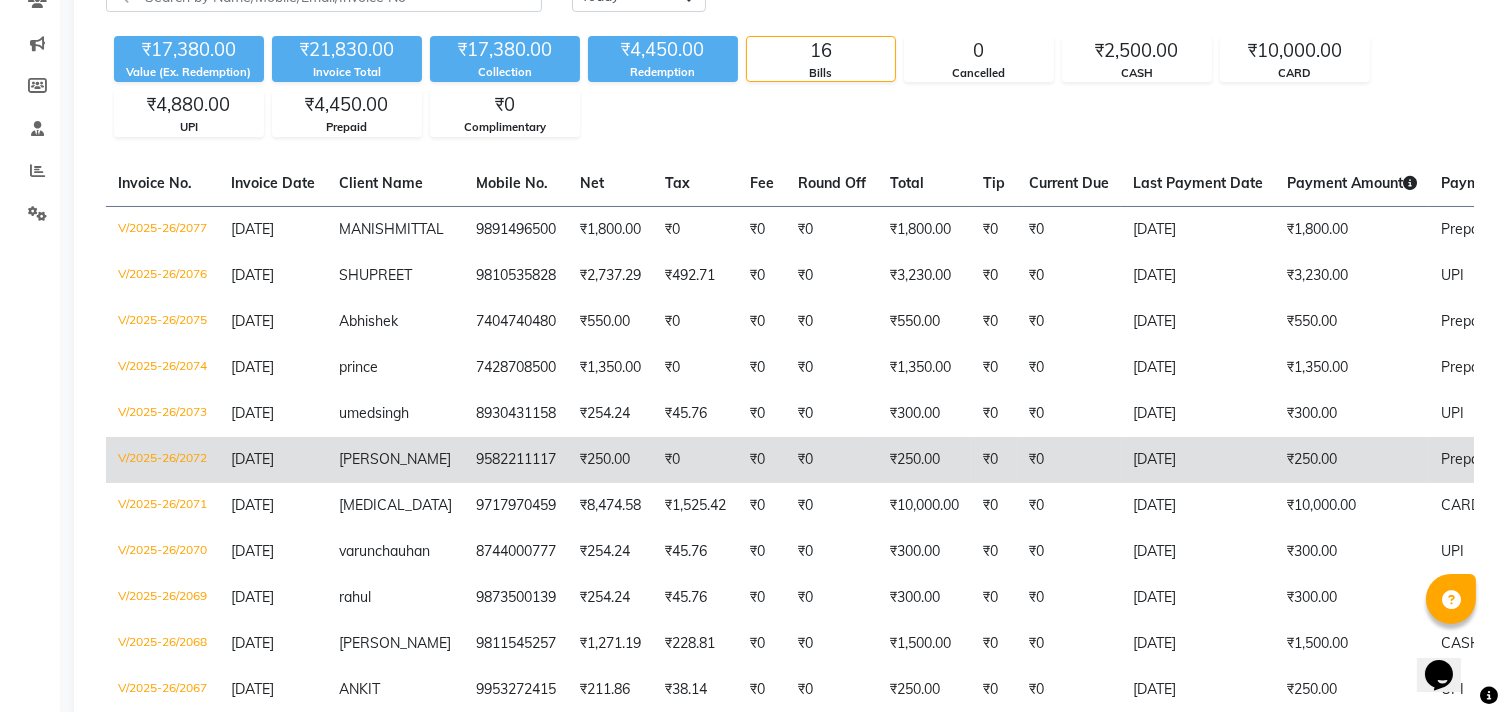scroll, scrollTop: 222, scrollLeft: 0, axis: vertical 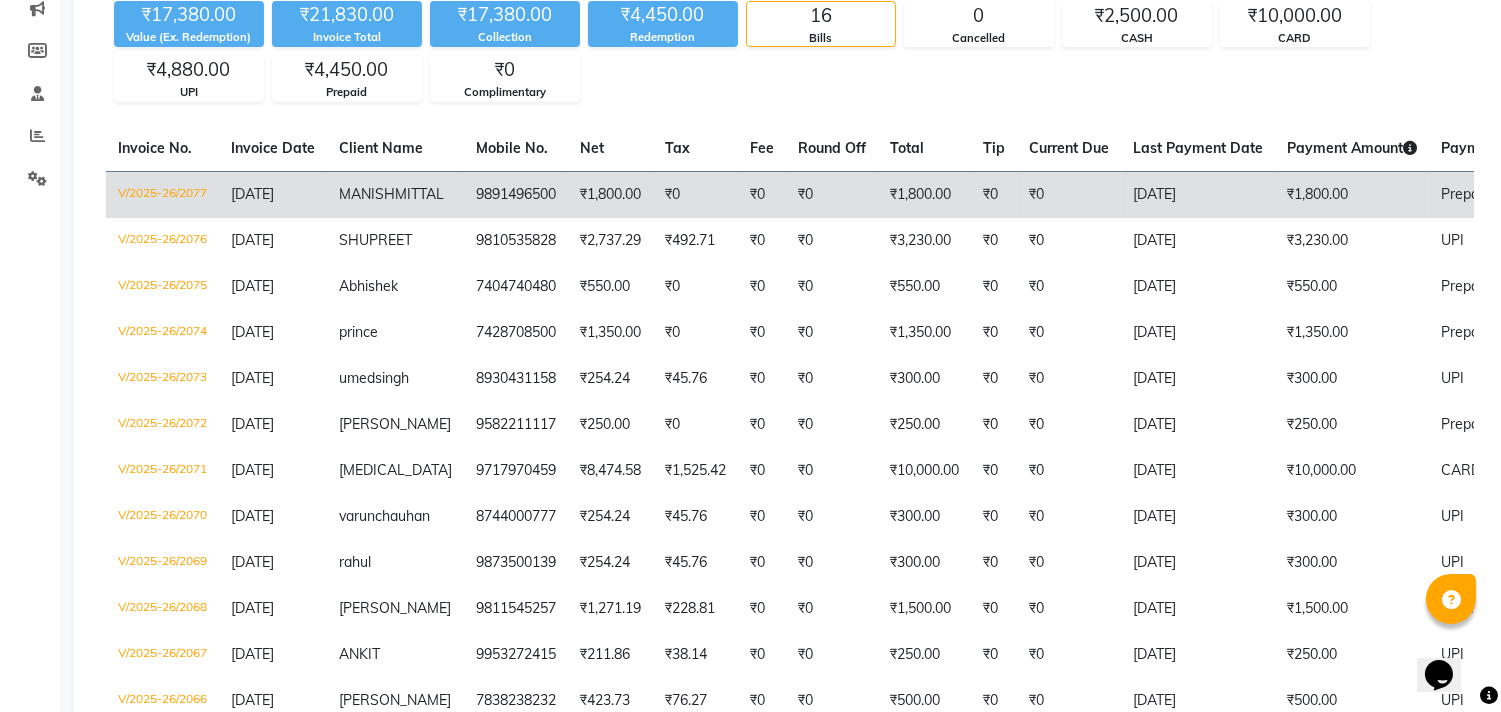 click on "9891496500" 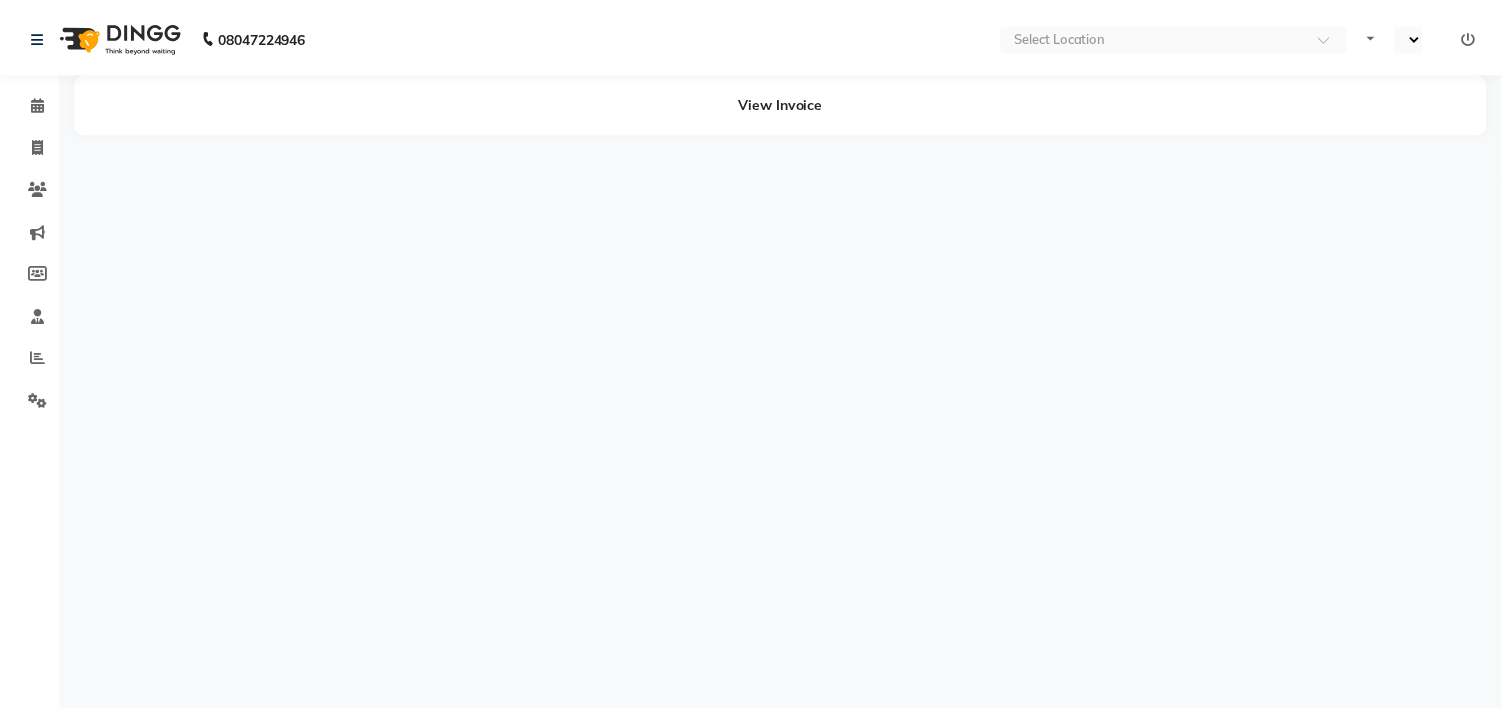 scroll, scrollTop: 0, scrollLeft: 0, axis: both 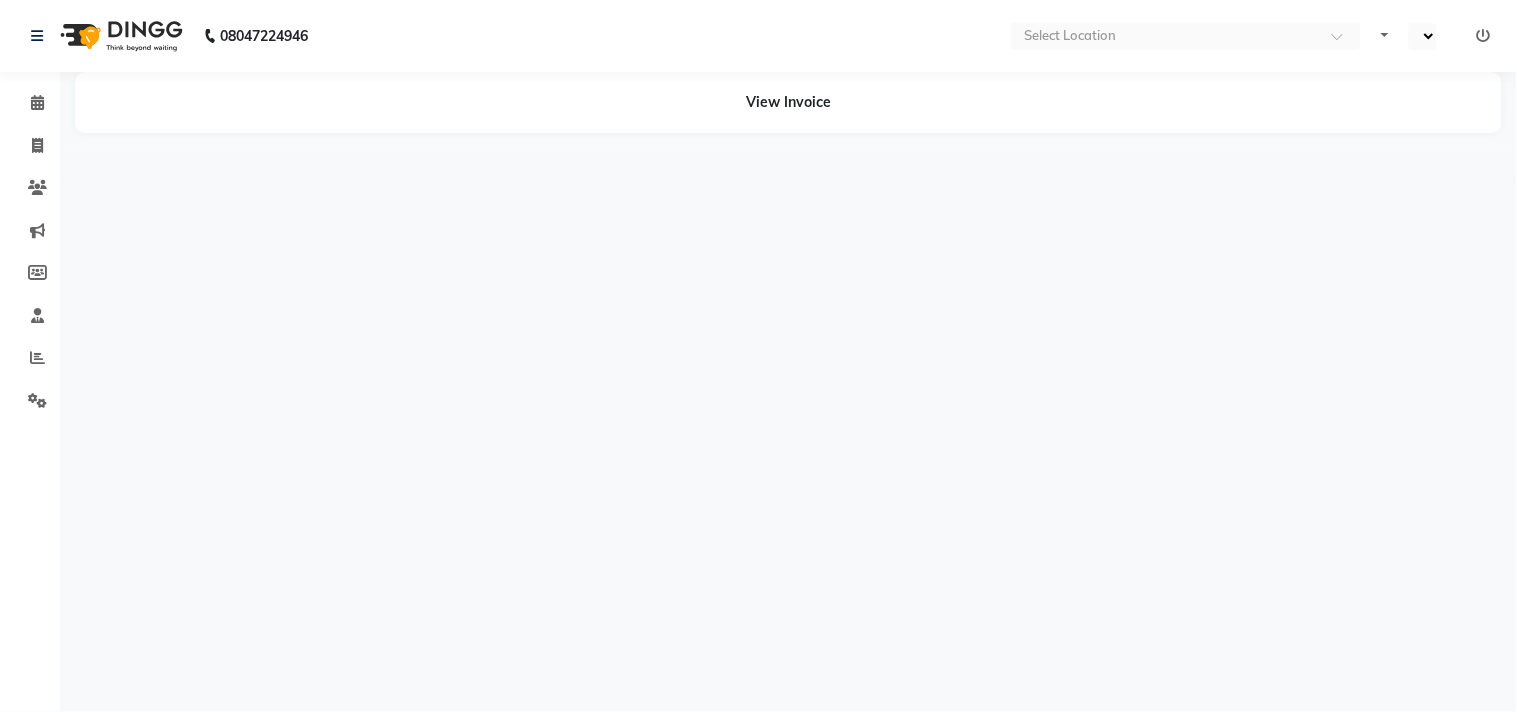 select on "en" 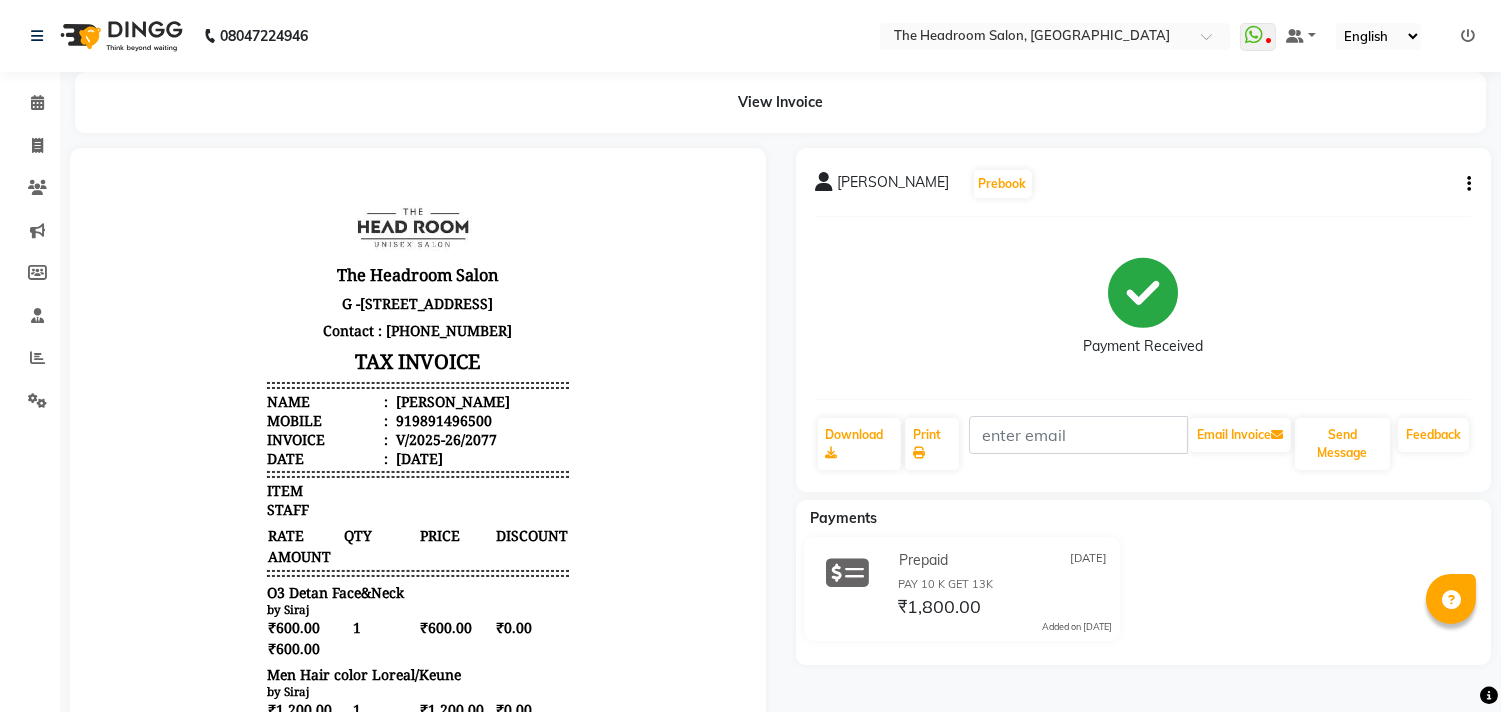 scroll, scrollTop: 0, scrollLeft: 0, axis: both 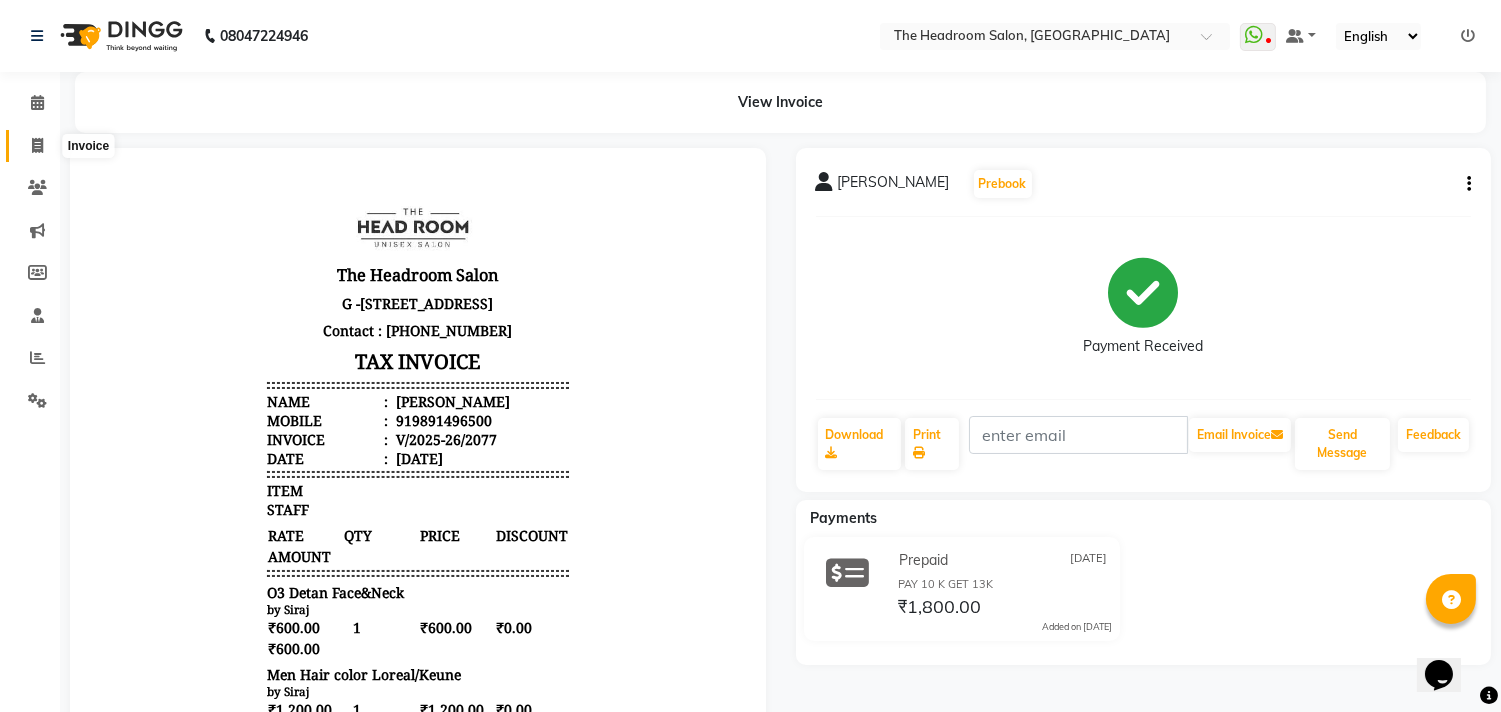 click 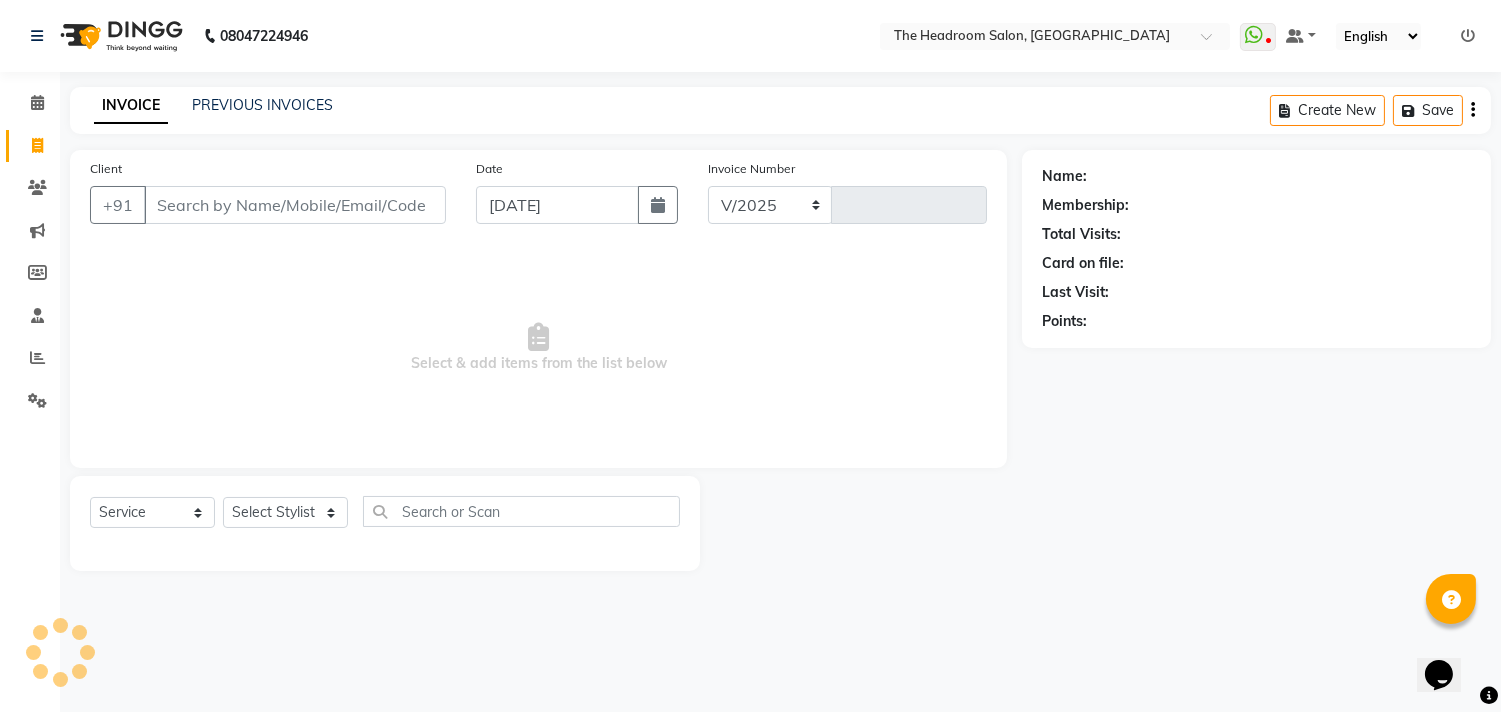 select on "6933" 